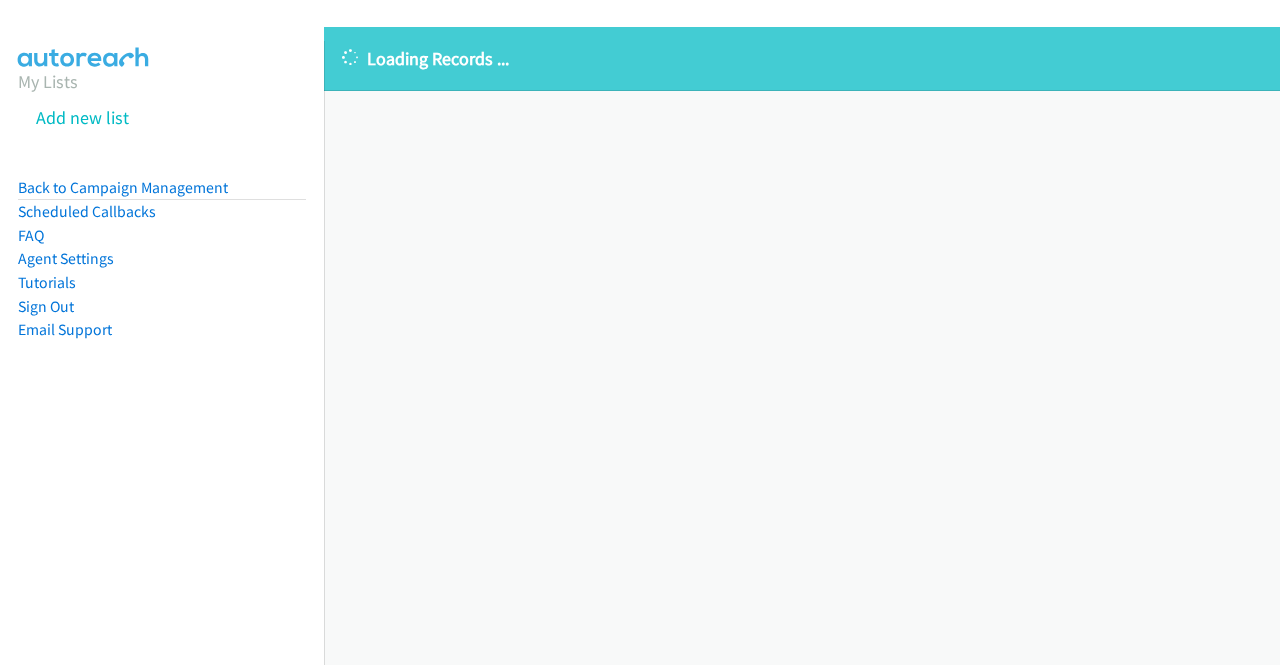 scroll, scrollTop: 0, scrollLeft: 0, axis: both 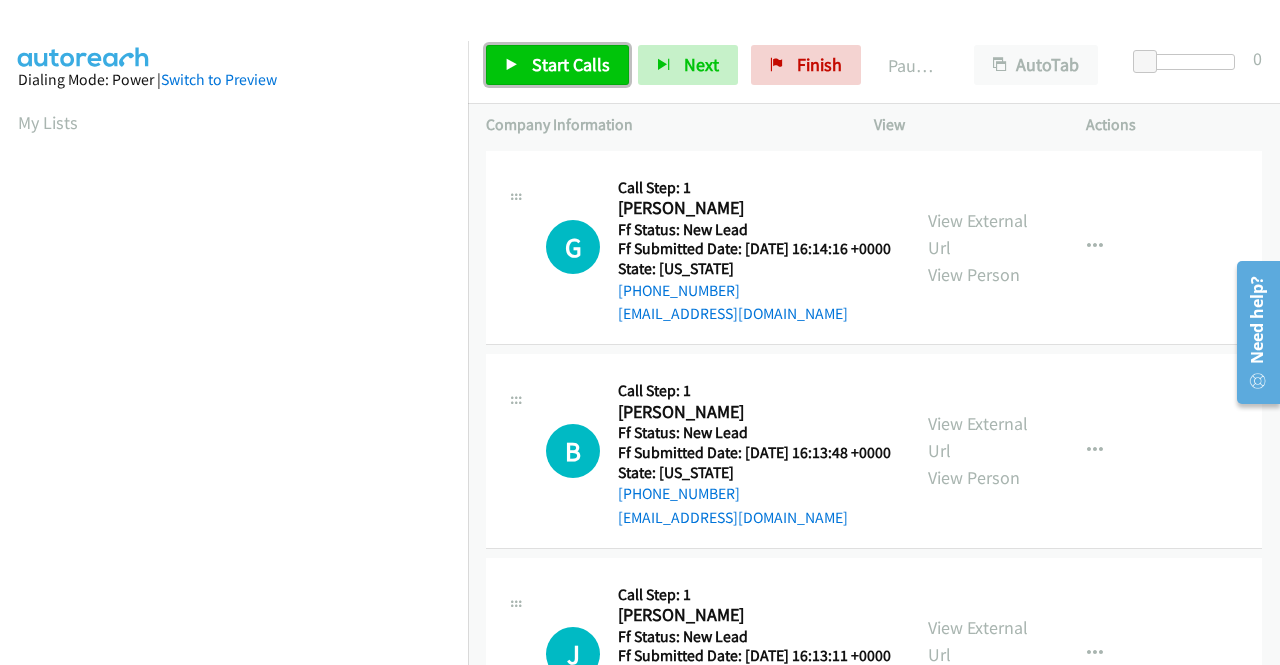 click on "Start Calls" at bounding box center (557, 65) 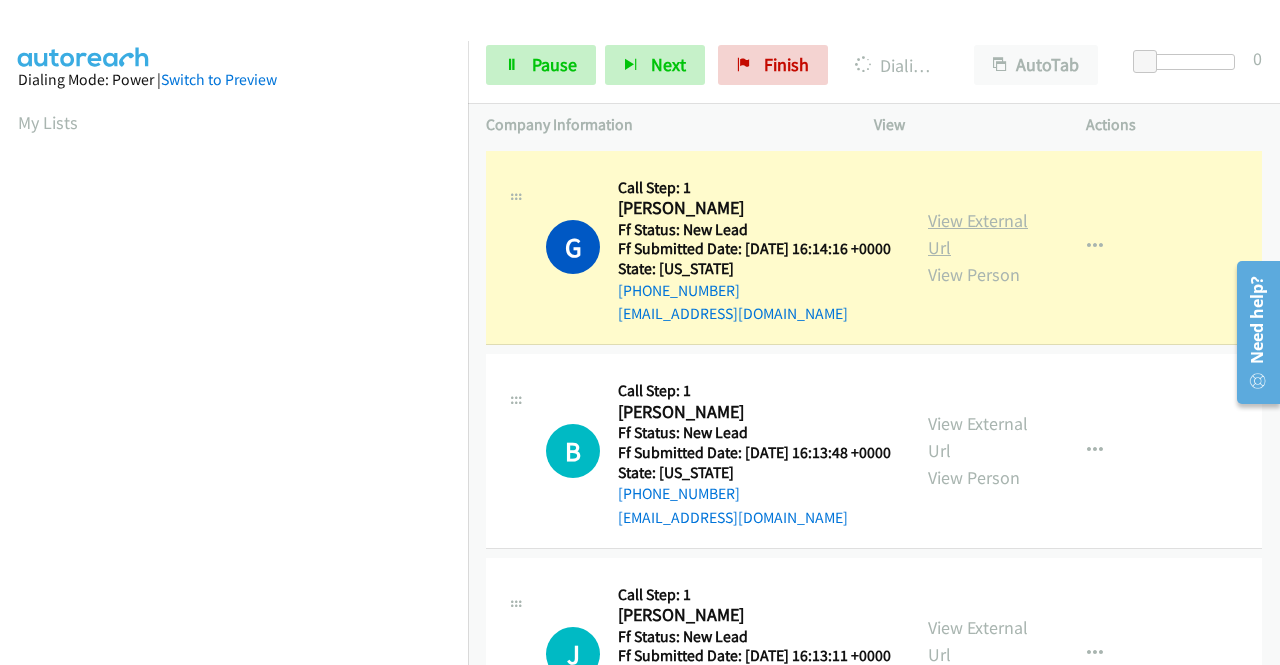 click on "View External Url" at bounding box center [978, 234] 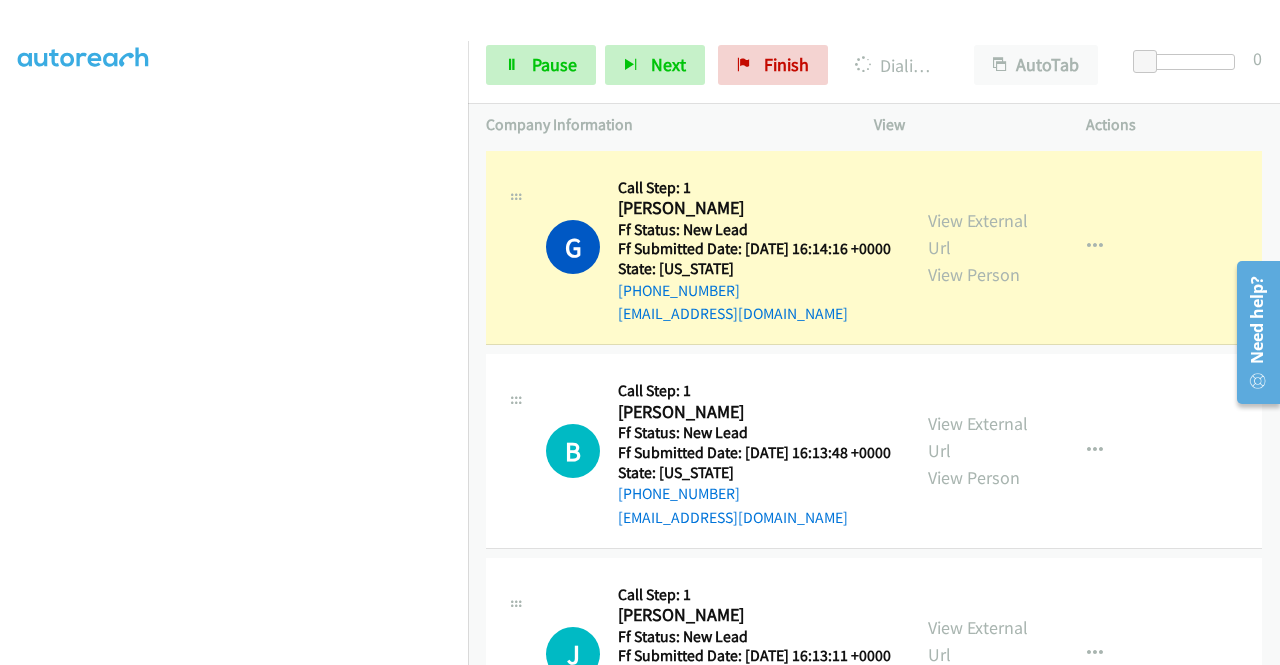 scroll, scrollTop: 391, scrollLeft: 0, axis: vertical 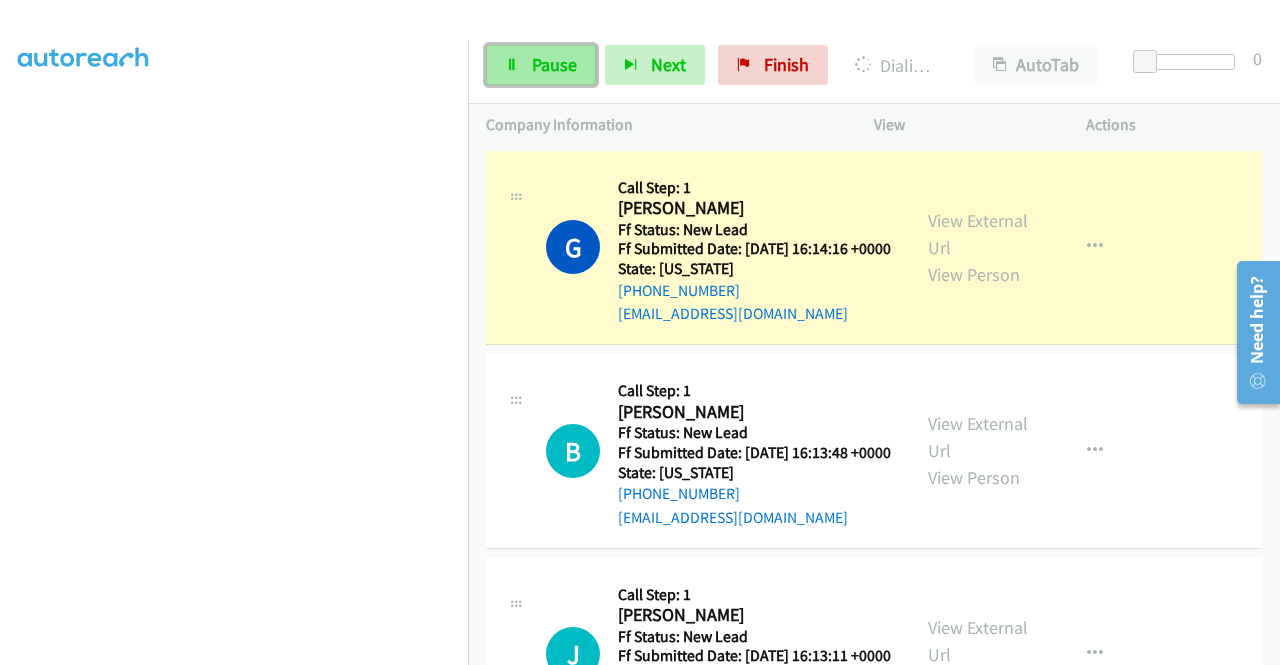 click on "Pause" at bounding box center (541, 65) 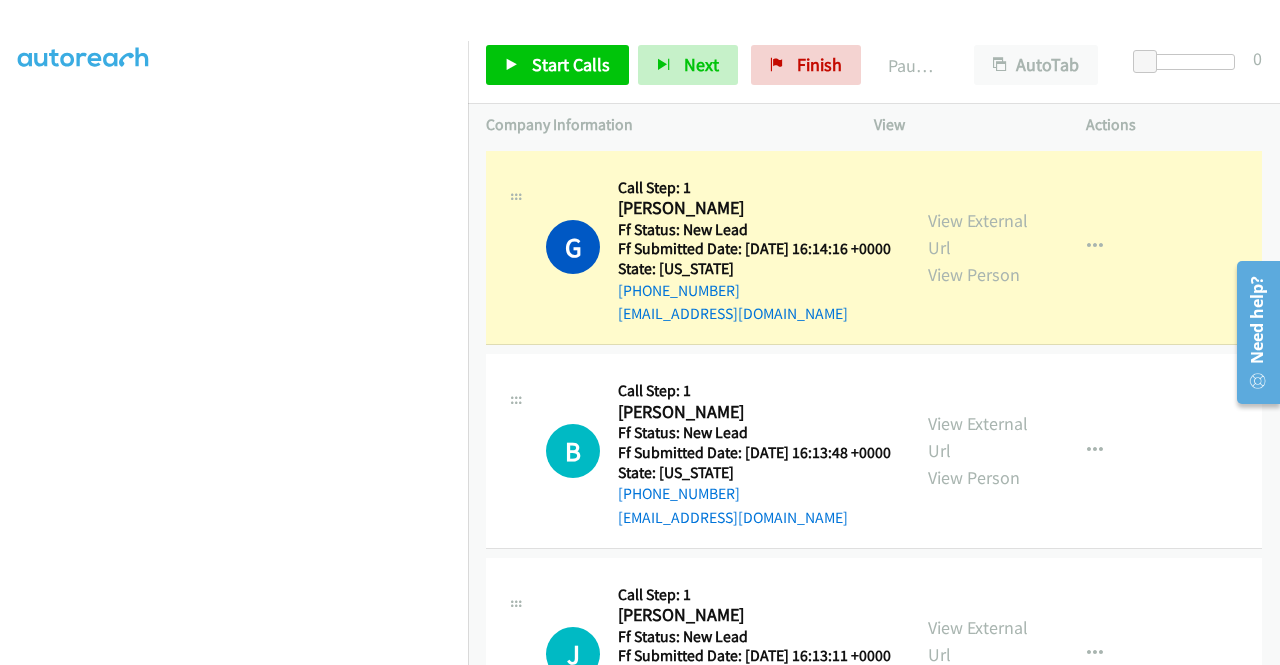 scroll, scrollTop: 413, scrollLeft: 0, axis: vertical 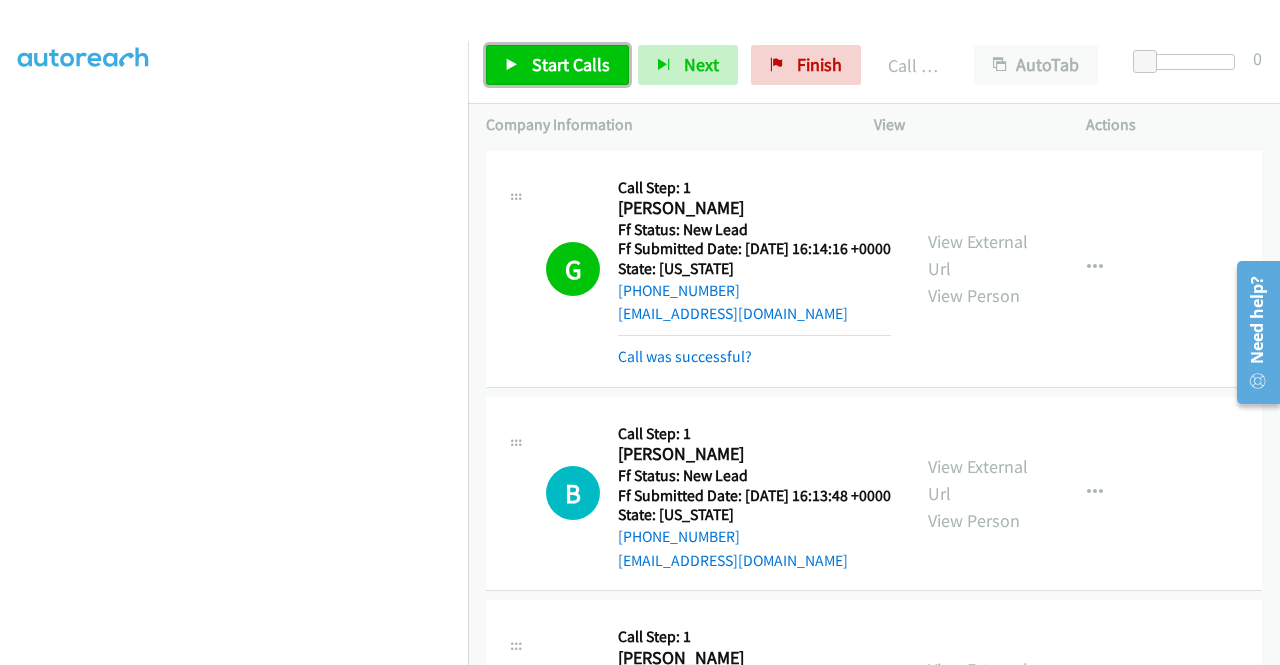 click on "Start Calls" at bounding box center (571, 64) 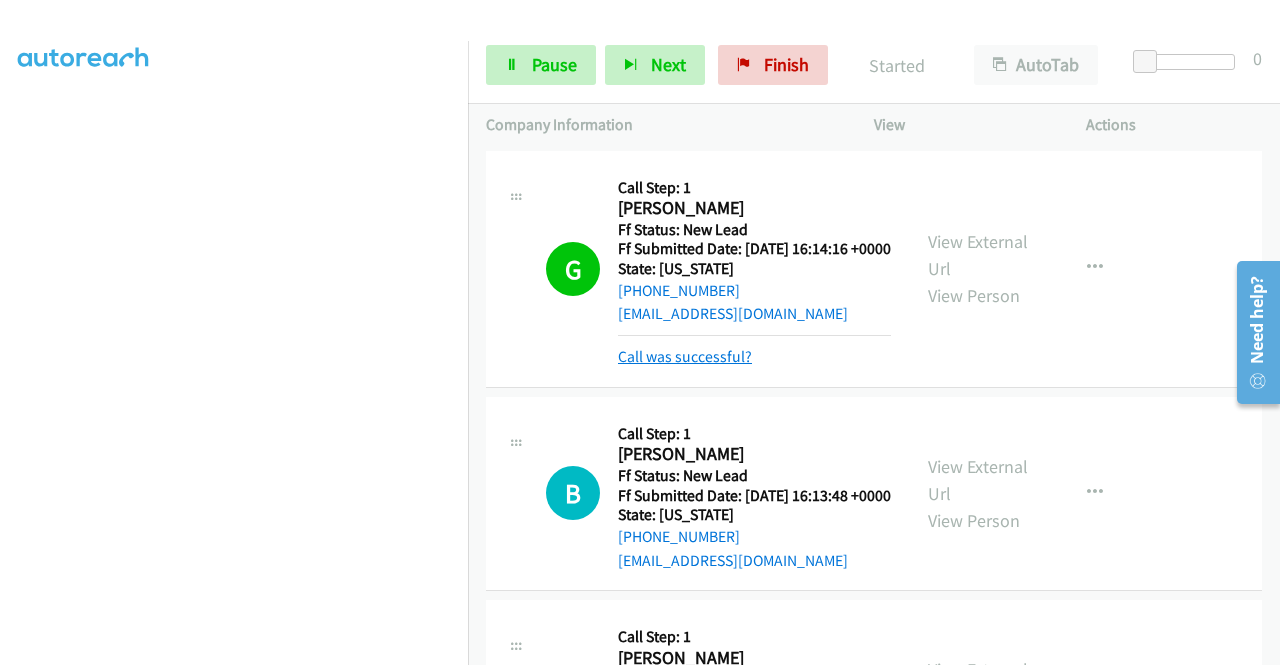 click on "Call was successful?" at bounding box center (685, 356) 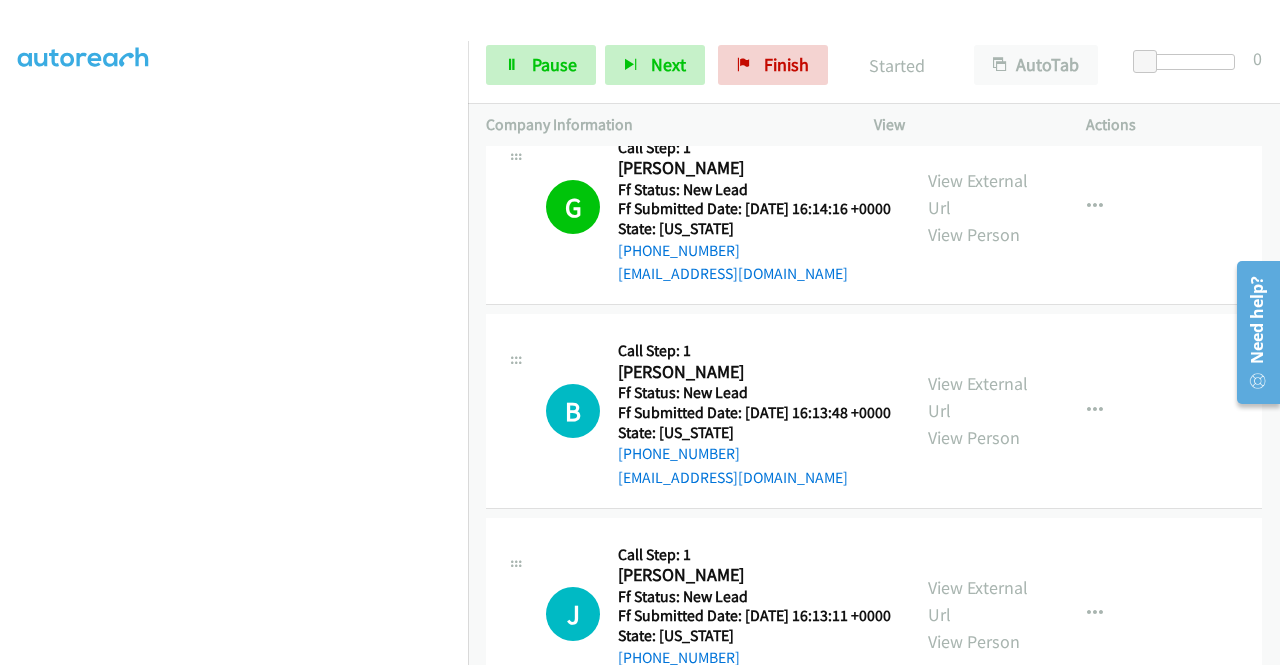 scroll, scrollTop: 120, scrollLeft: 0, axis: vertical 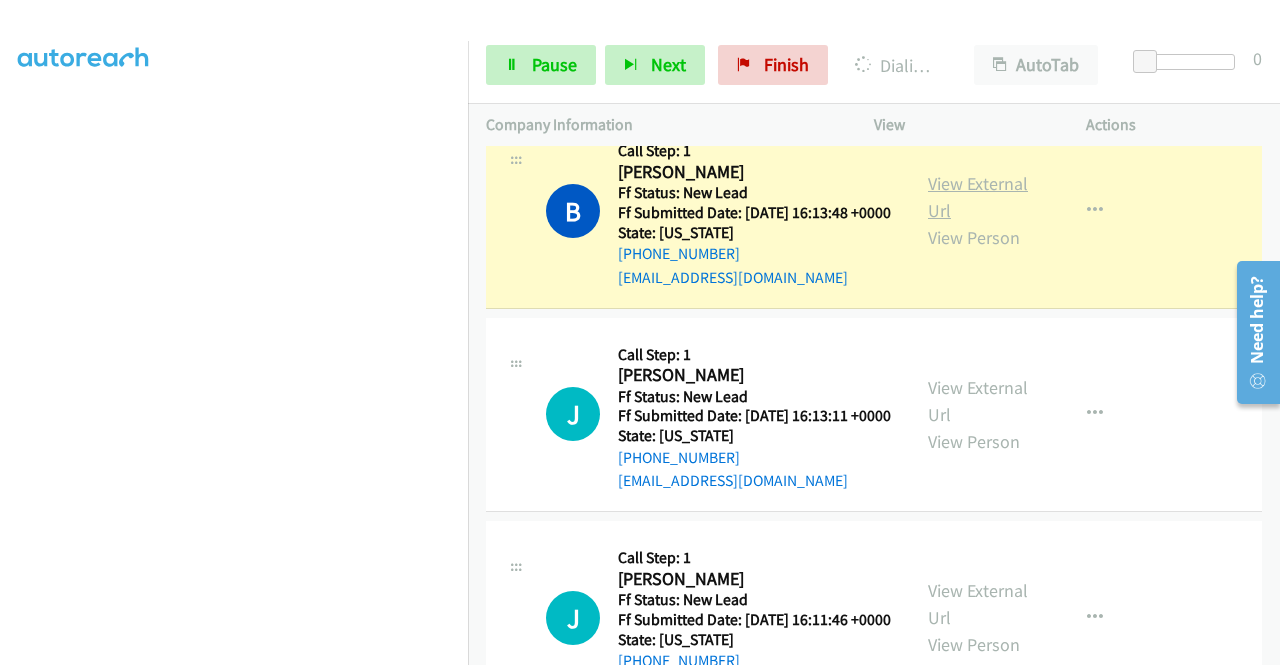 click on "View External Url" at bounding box center (978, 197) 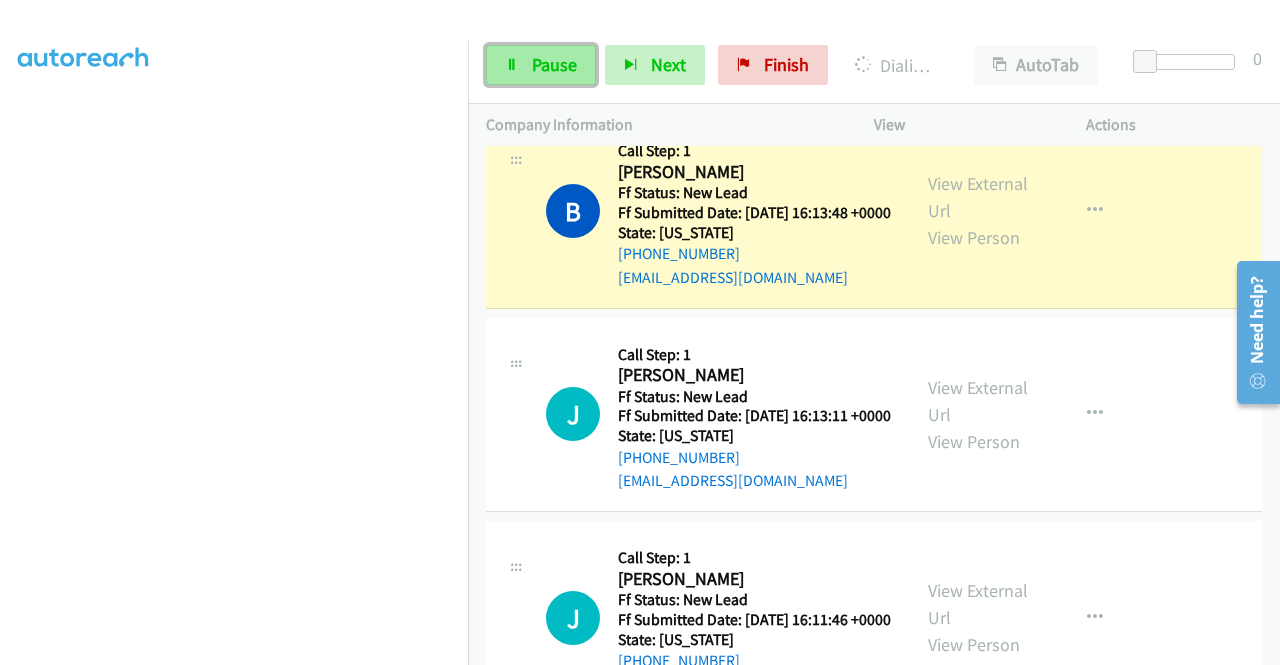 click at bounding box center [512, 66] 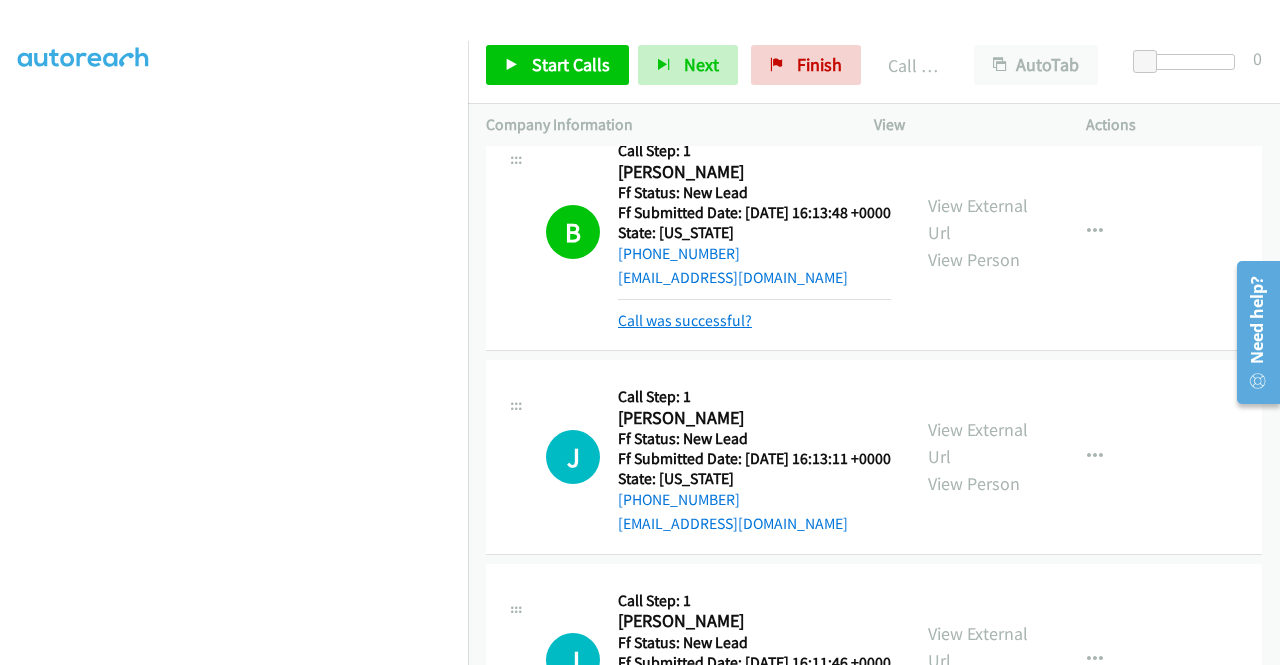 click on "Call was successful?" at bounding box center [685, 320] 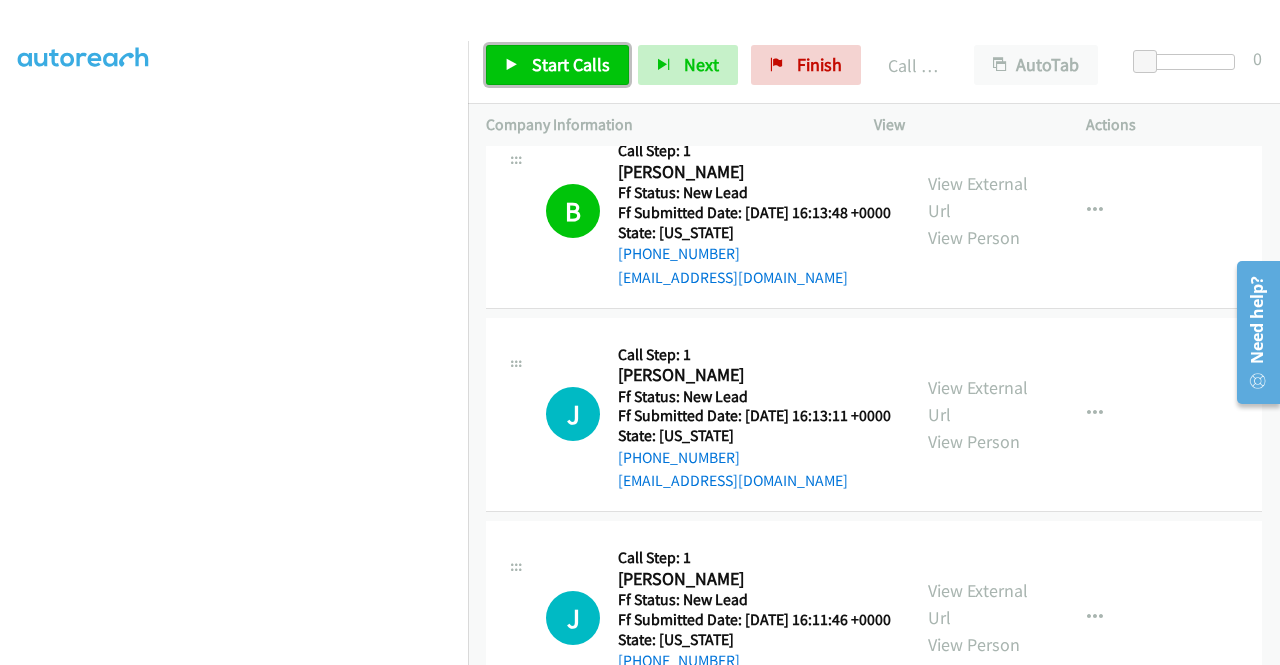 click on "Start Calls" at bounding box center [571, 64] 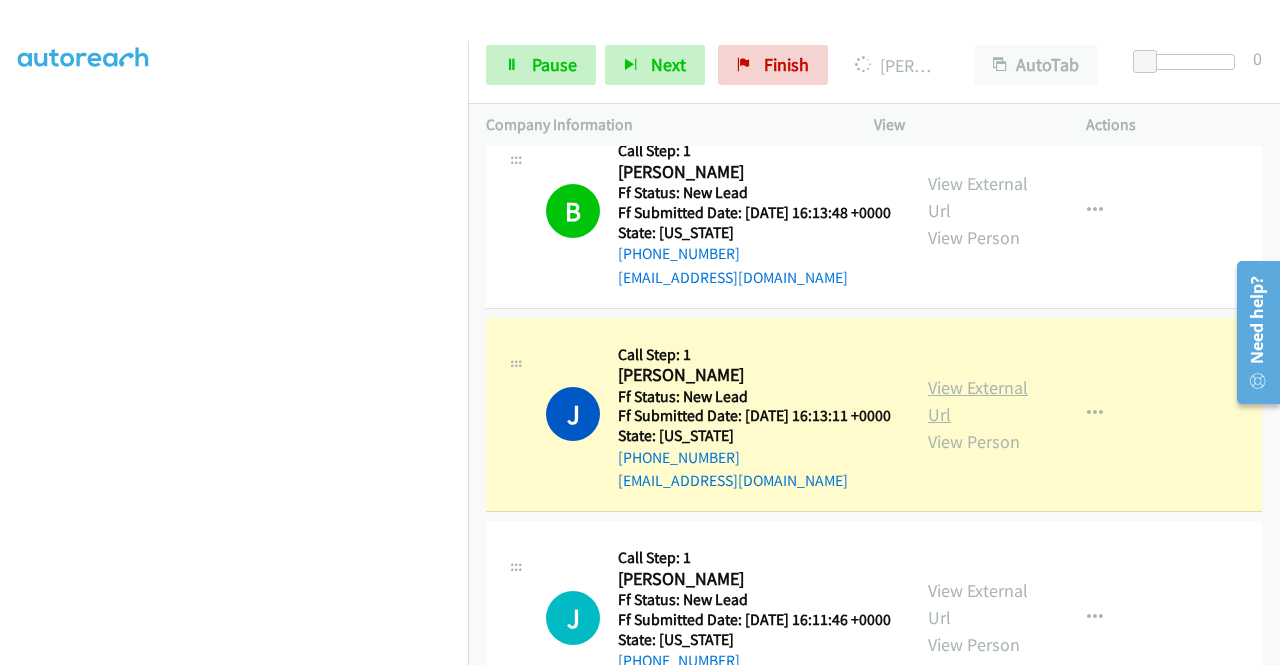 click on "View External Url" at bounding box center [978, 401] 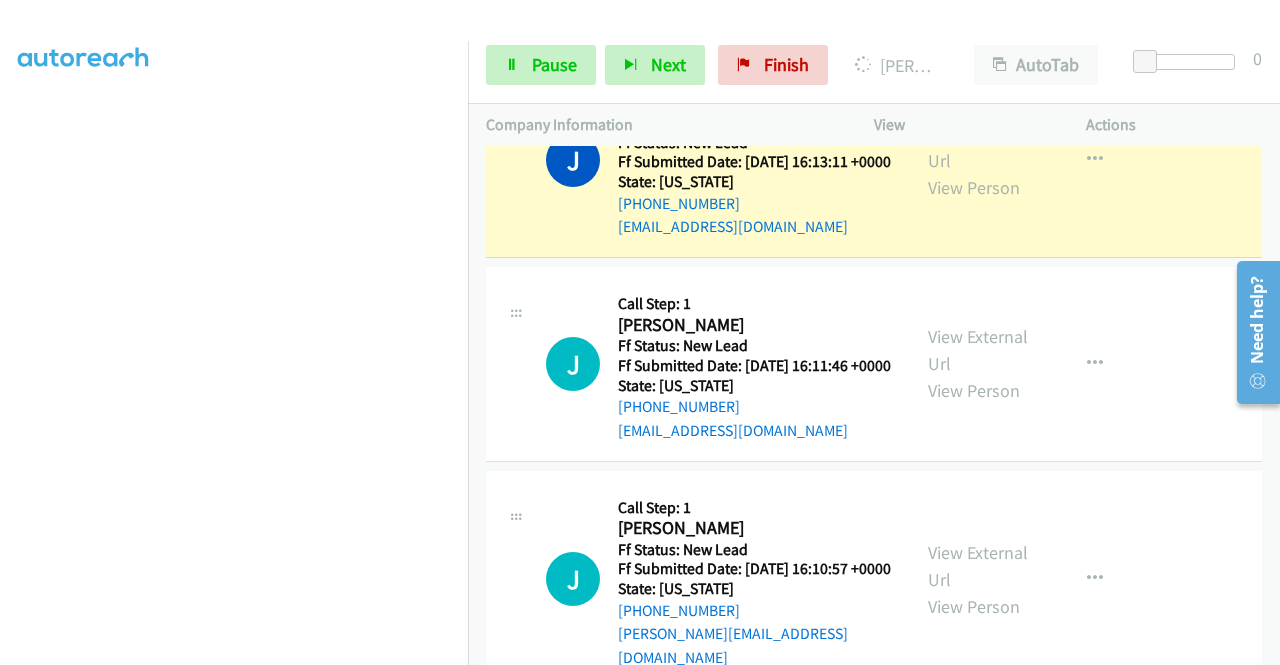 scroll, scrollTop: 506, scrollLeft: 0, axis: vertical 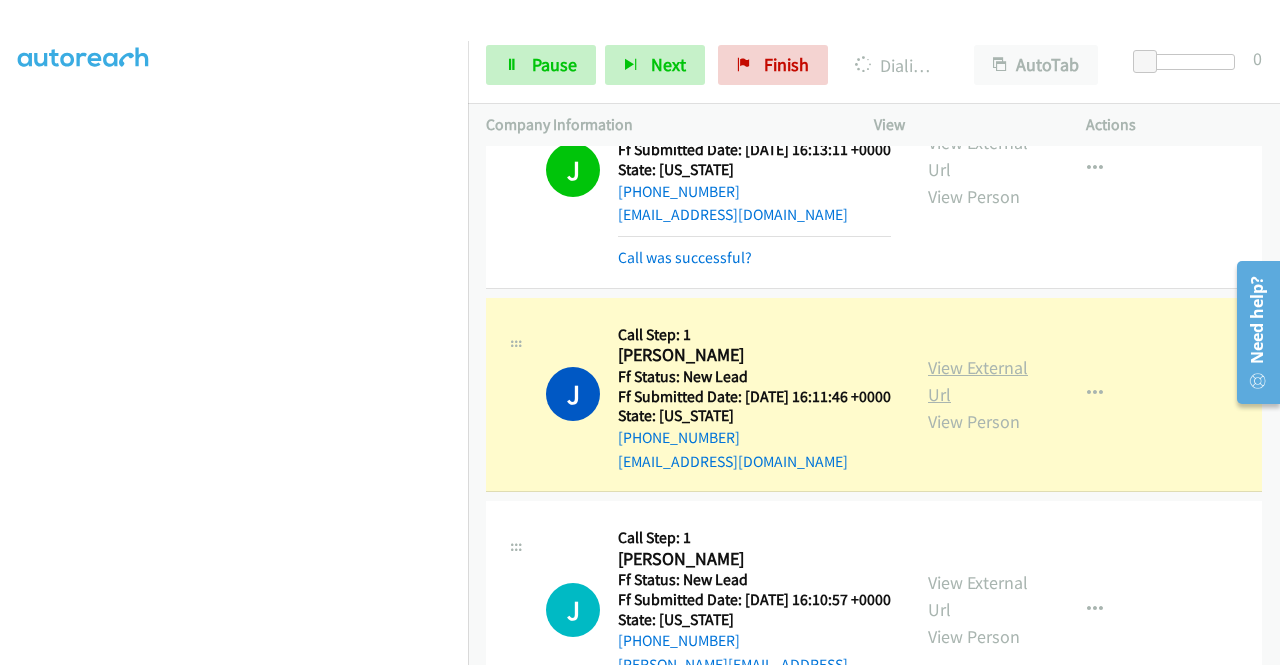 click on "View External Url" at bounding box center [978, 381] 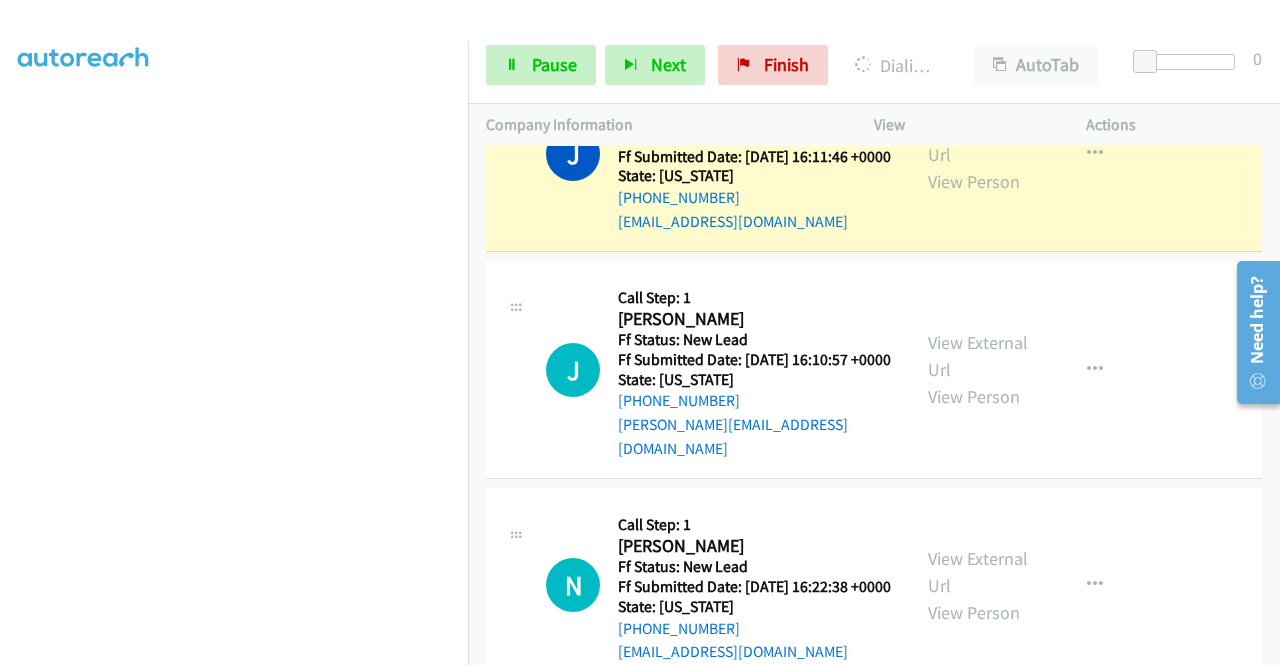 scroll, scrollTop: 786, scrollLeft: 0, axis: vertical 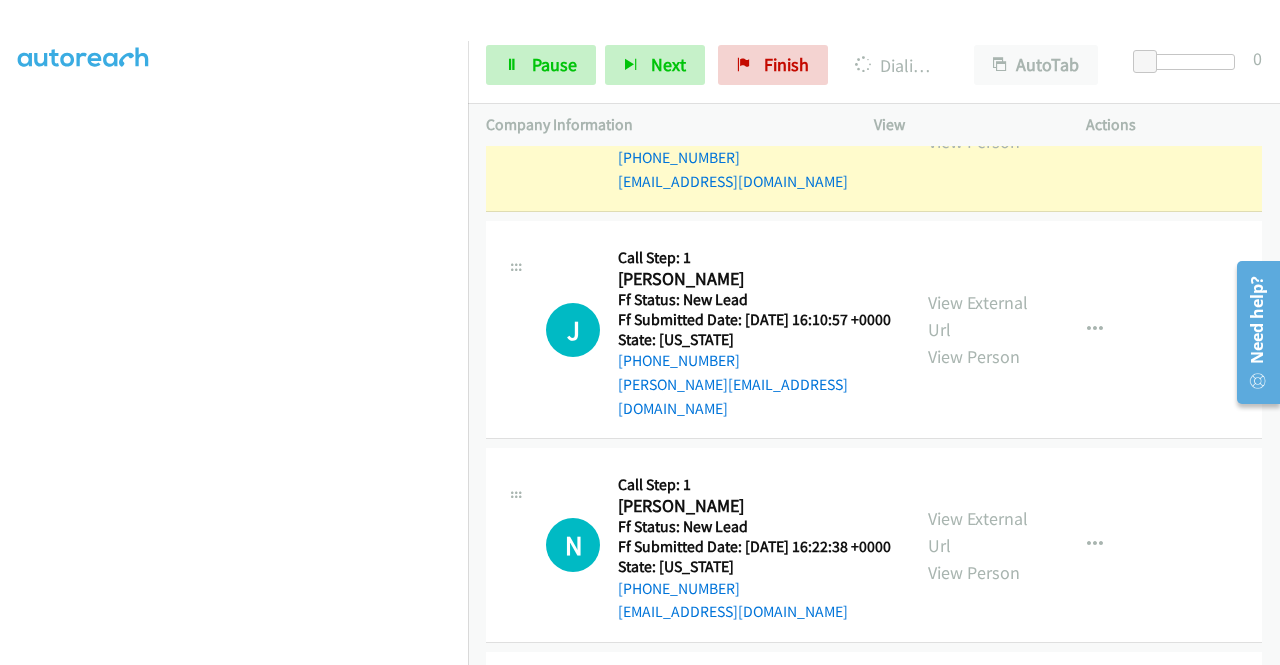 click on "J
Callback Scheduled
Call Step: 1
John Thuman
America/Chicago
Ff Status: New Lead
Ff Submitted Date: 2025-07-15 16:11:46 +0000
State: Texas
+1 832-310-8725
theyellowcaroftexas@gmail.com
Call was successful?" at bounding box center (719, 115) 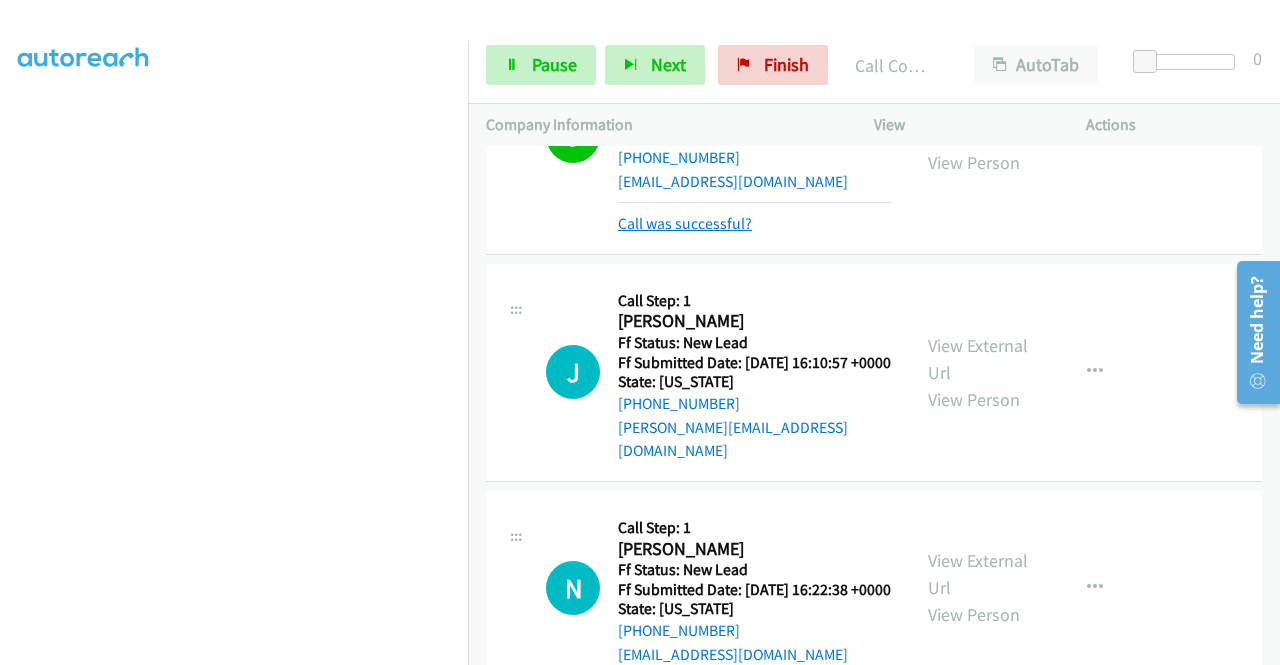 click on "Call was successful?" at bounding box center [685, 223] 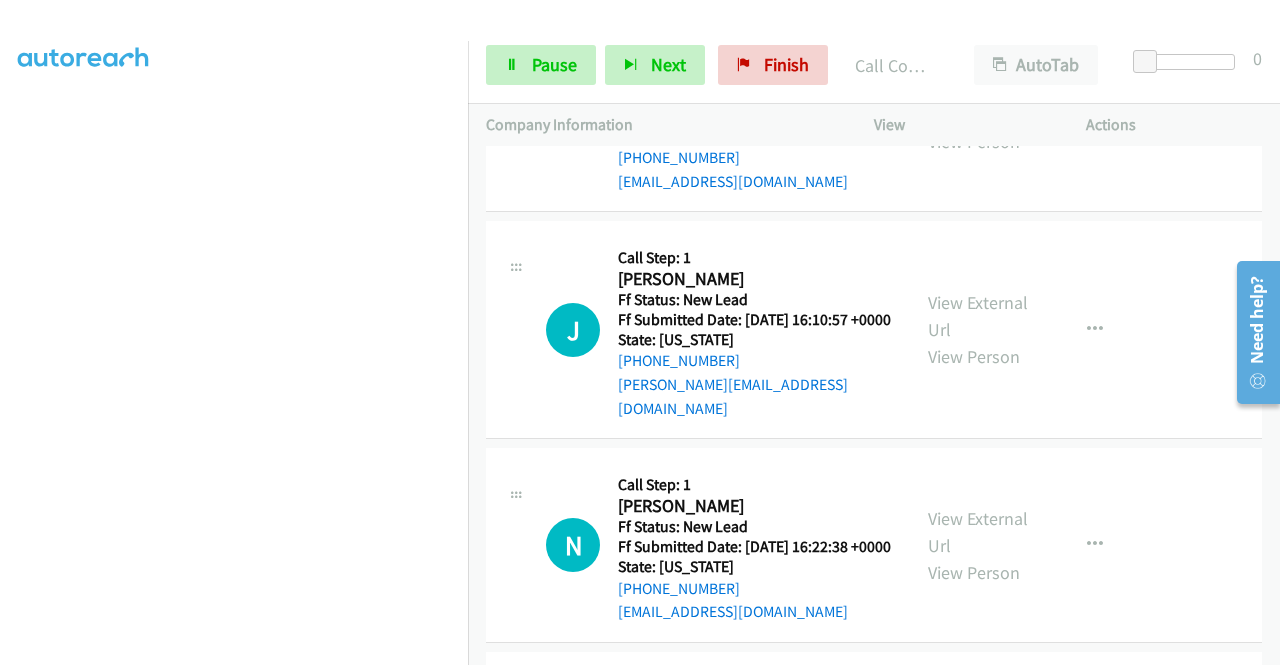 click at bounding box center (1095, 114) 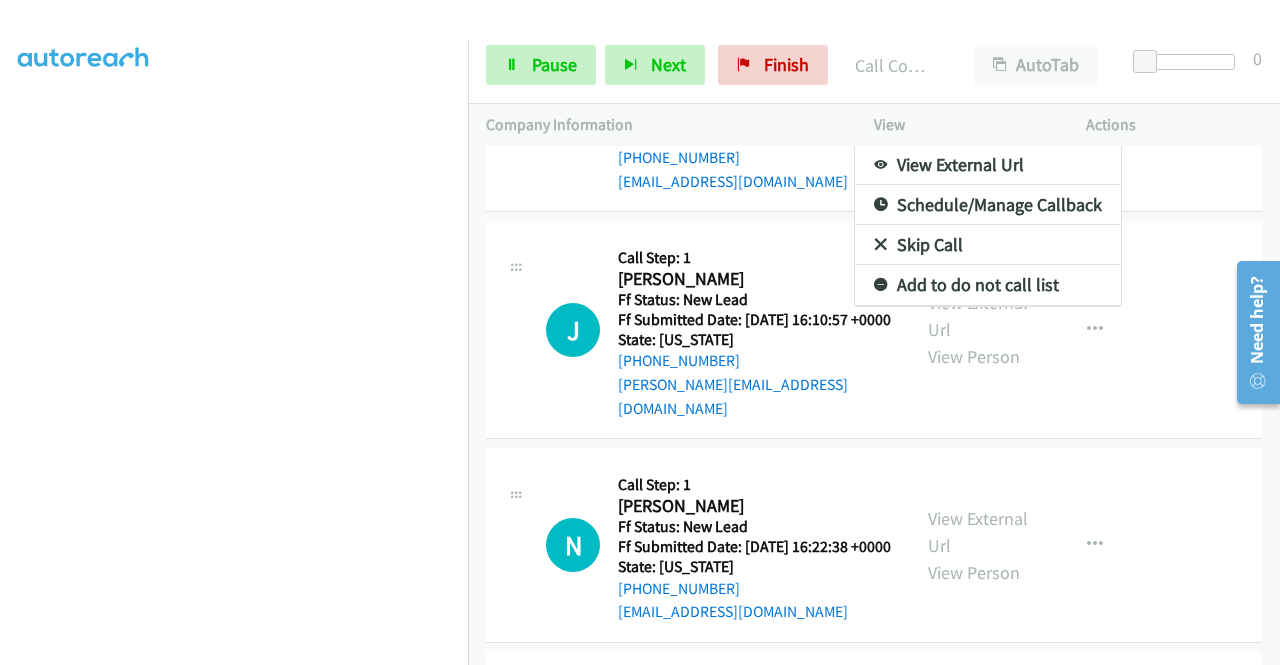 click on "Add to do not call list" at bounding box center (988, 285) 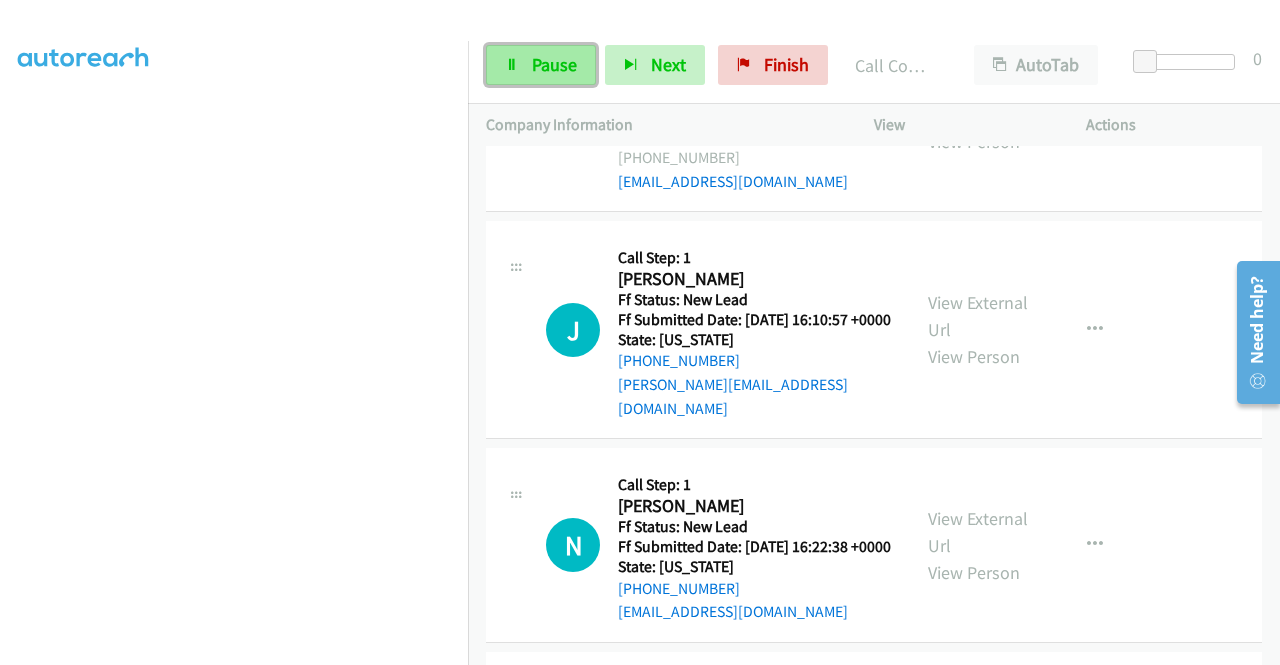 click on "Pause" at bounding box center (554, 64) 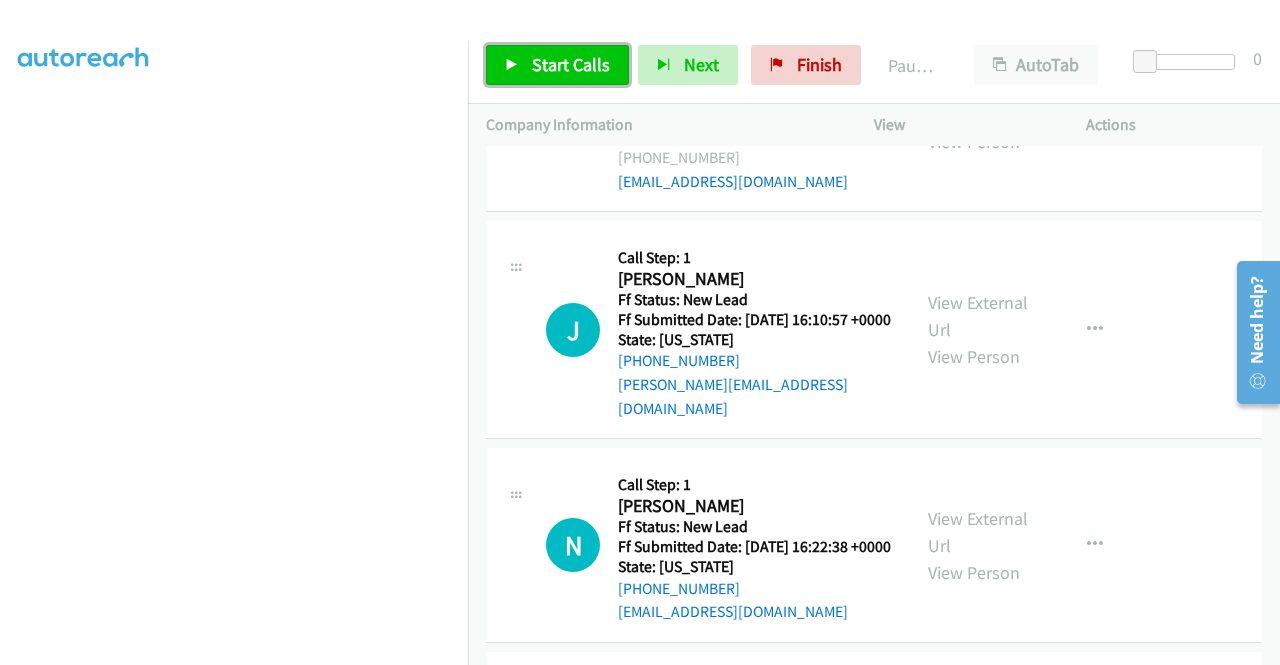 click on "Start Calls" at bounding box center (571, 64) 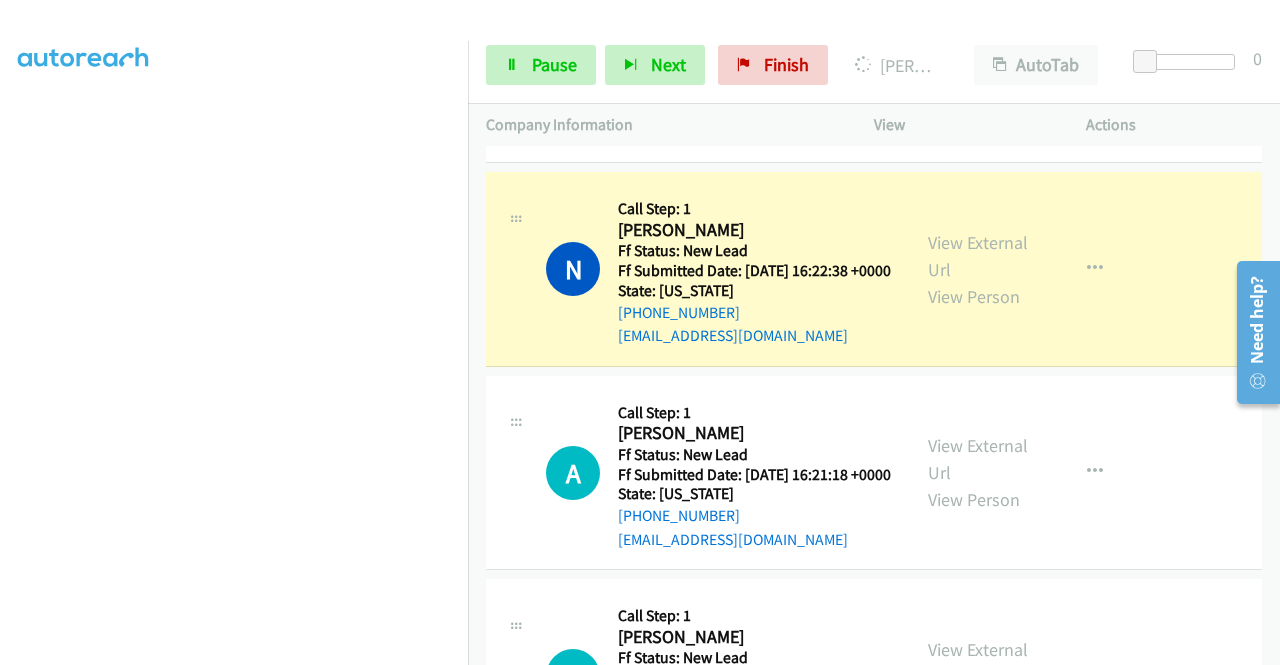 scroll, scrollTop: 1080, scrollLeft: 0, axis: vertical 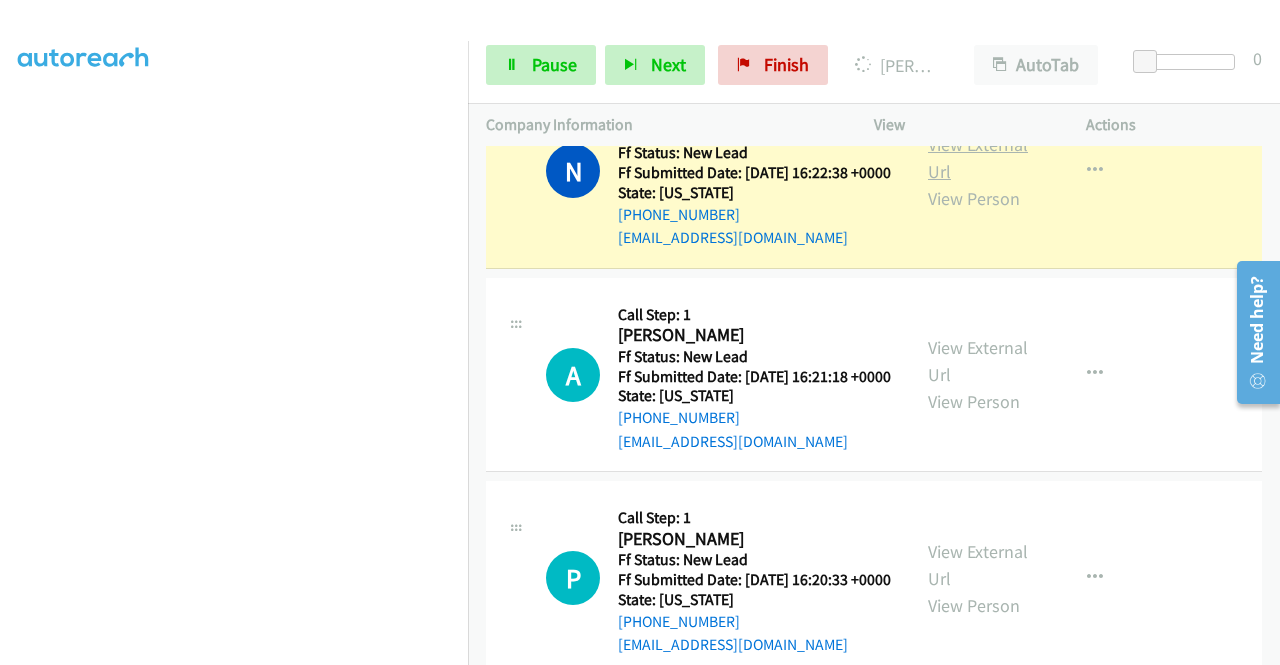 click on "View External Url" at bounding box center (978, 158) 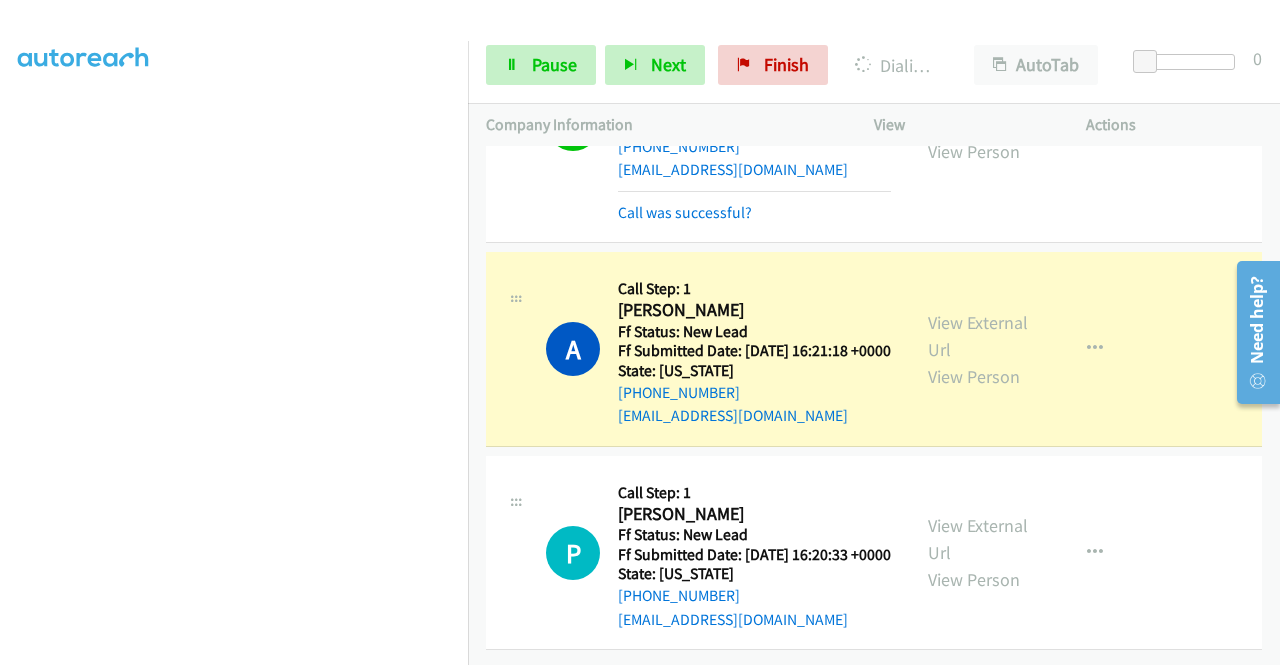 scroll, scrollTop: 1372, scrollLeft: 0, axis: vertical 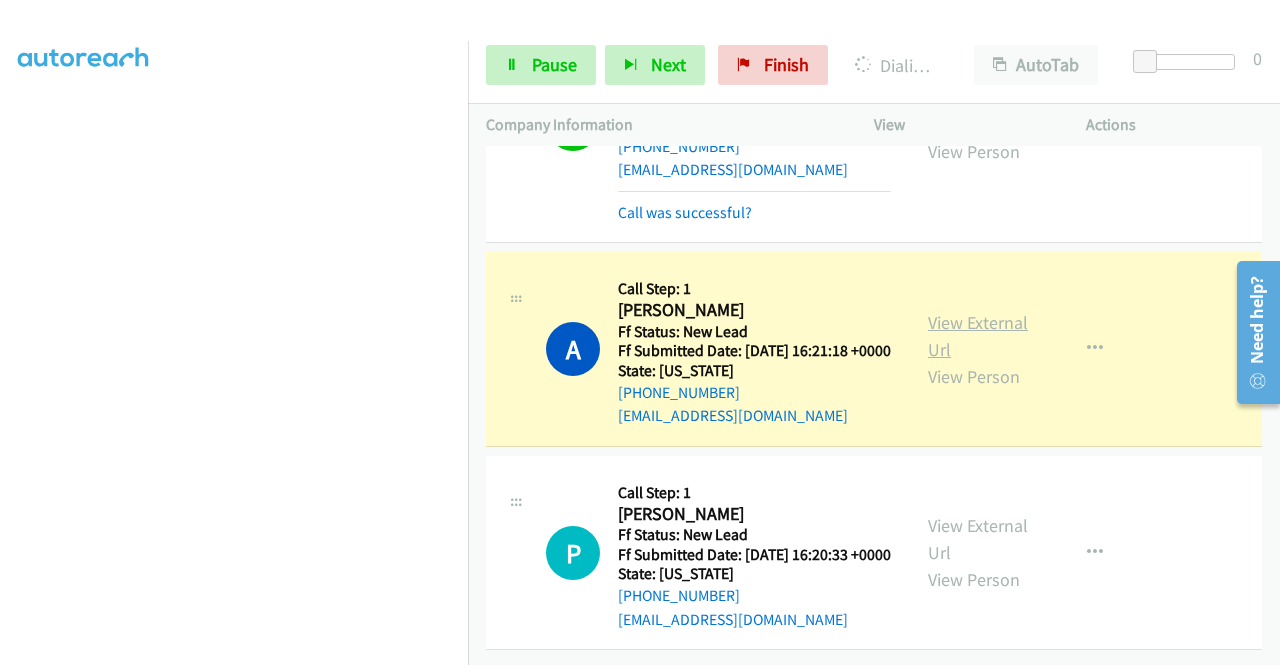 click on "View External Url" at bounding box center (978, 336) 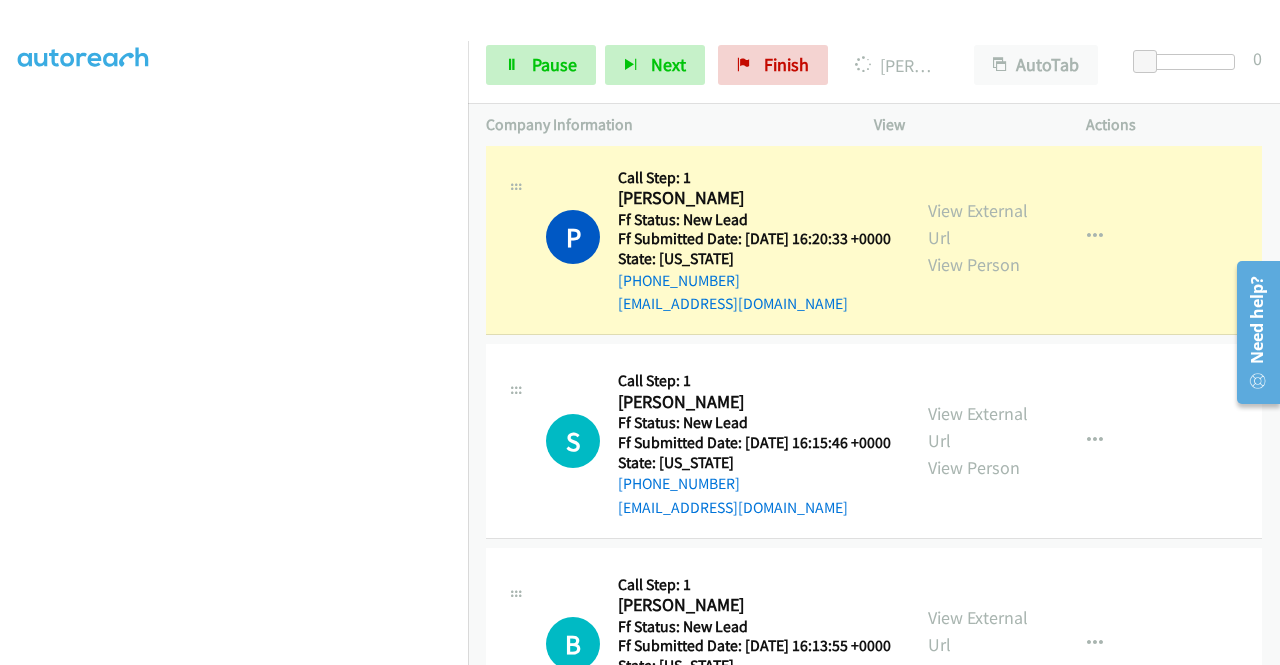 scroll, scrollTop: 1598, scrollLeft: 0, axis: vertical 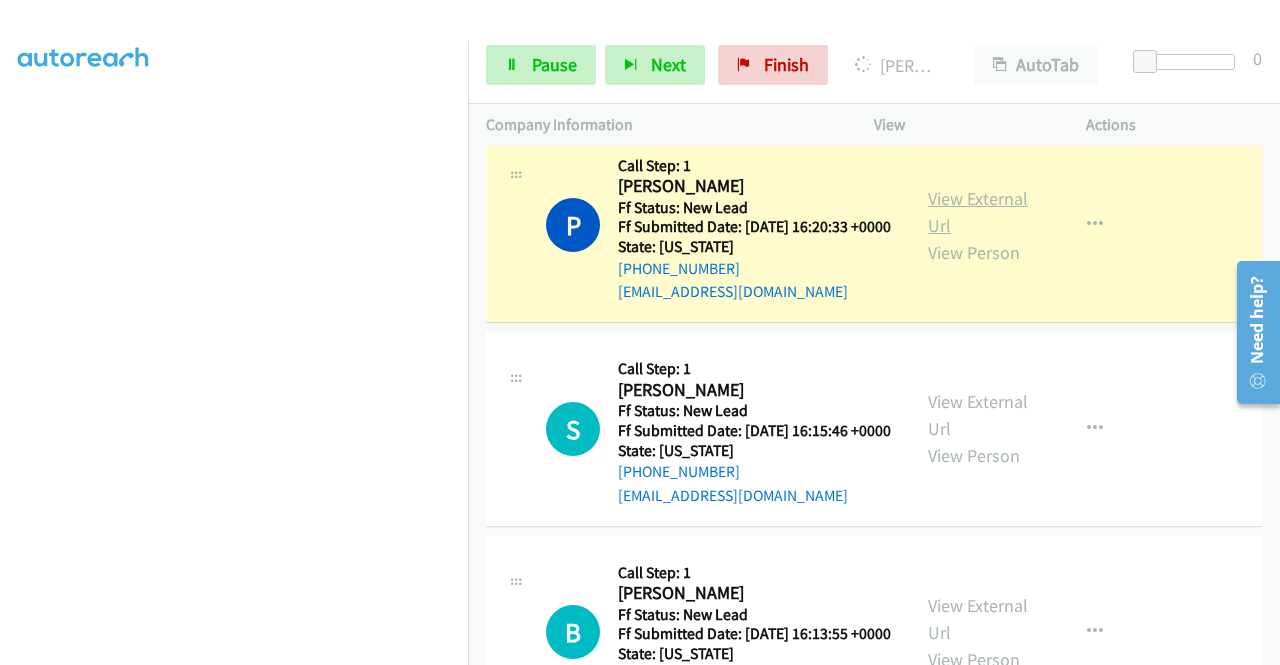 click on "View External Url" at bounding box center [978, 212] 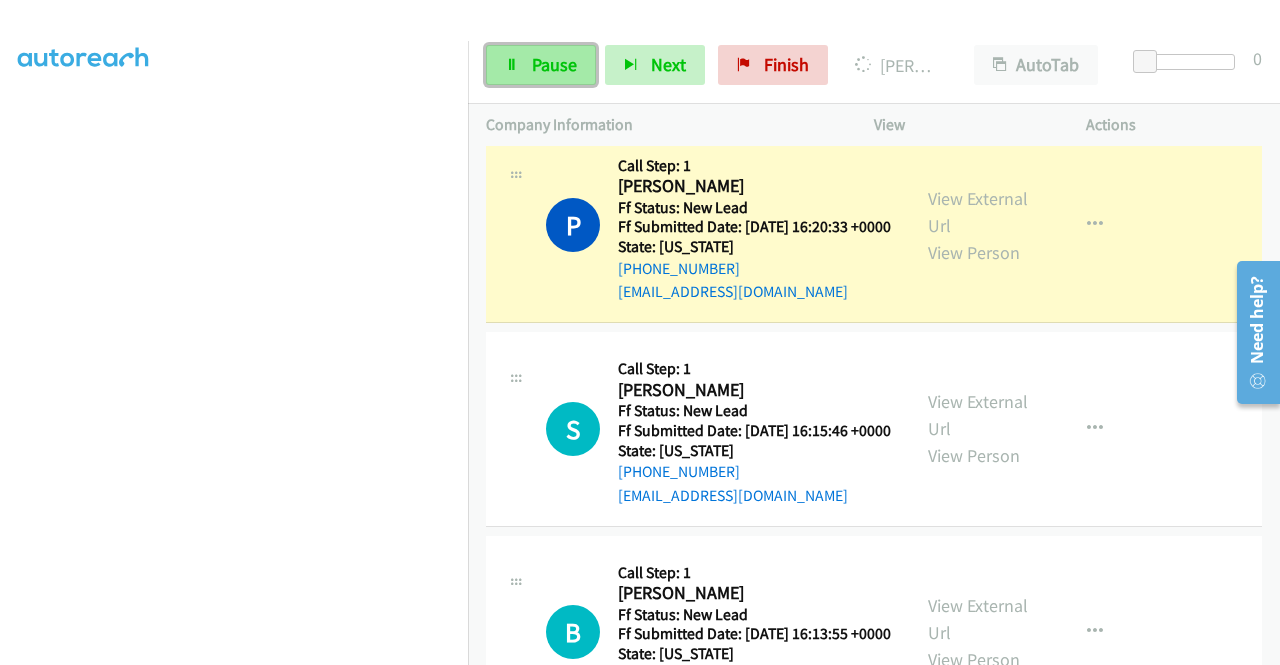 click on "Pause" at bounding box center [541, 65] 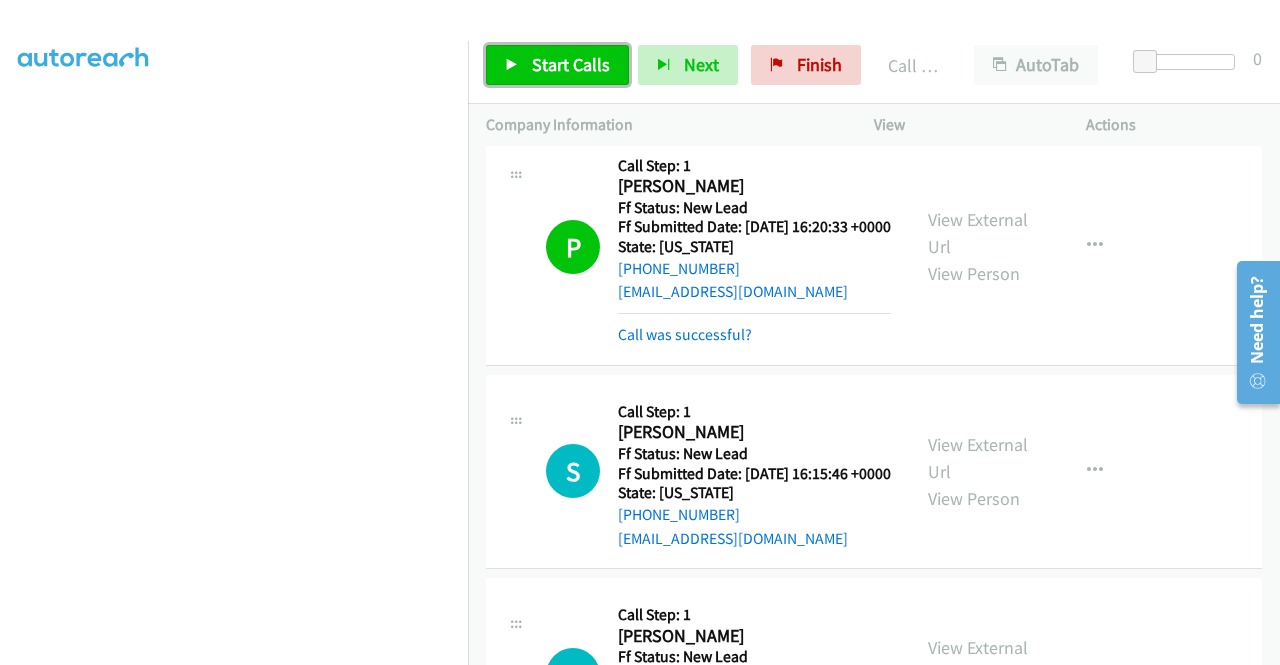 click on "Start Calls" at bounding box center (571, 64) 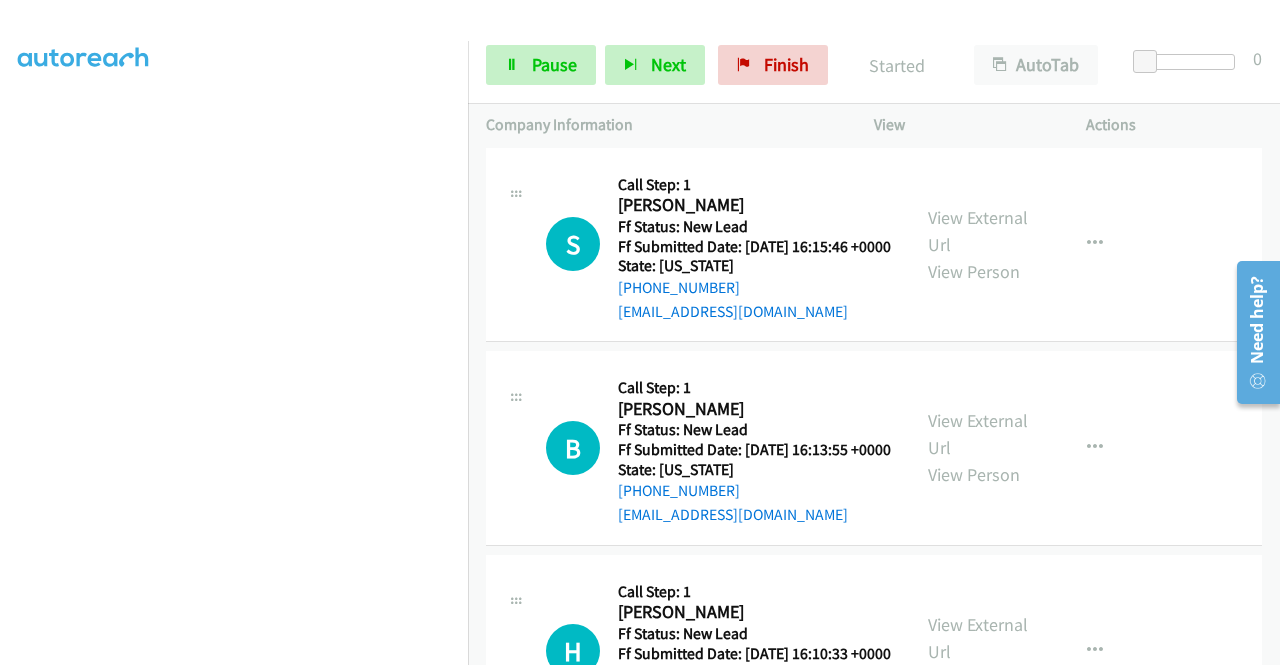 scroll, scrollTop: 1865, scrollLeft: 0, axis: vertical 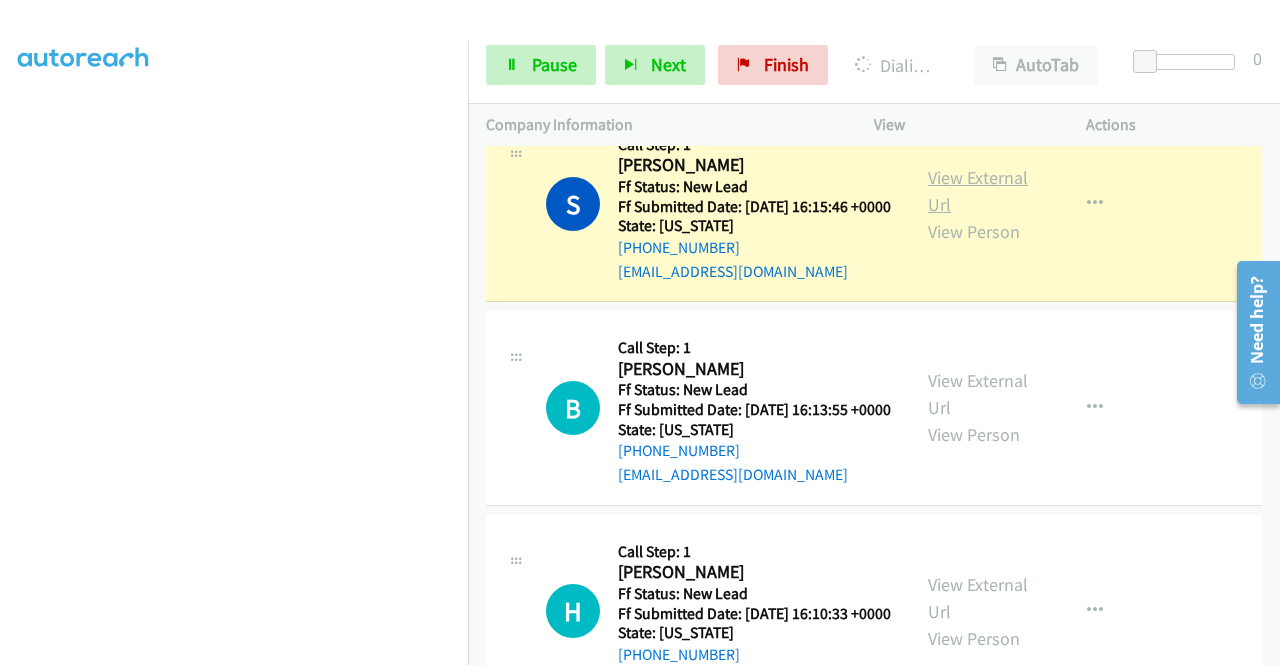 click on "View External Url" at bounding box center (978, 191) 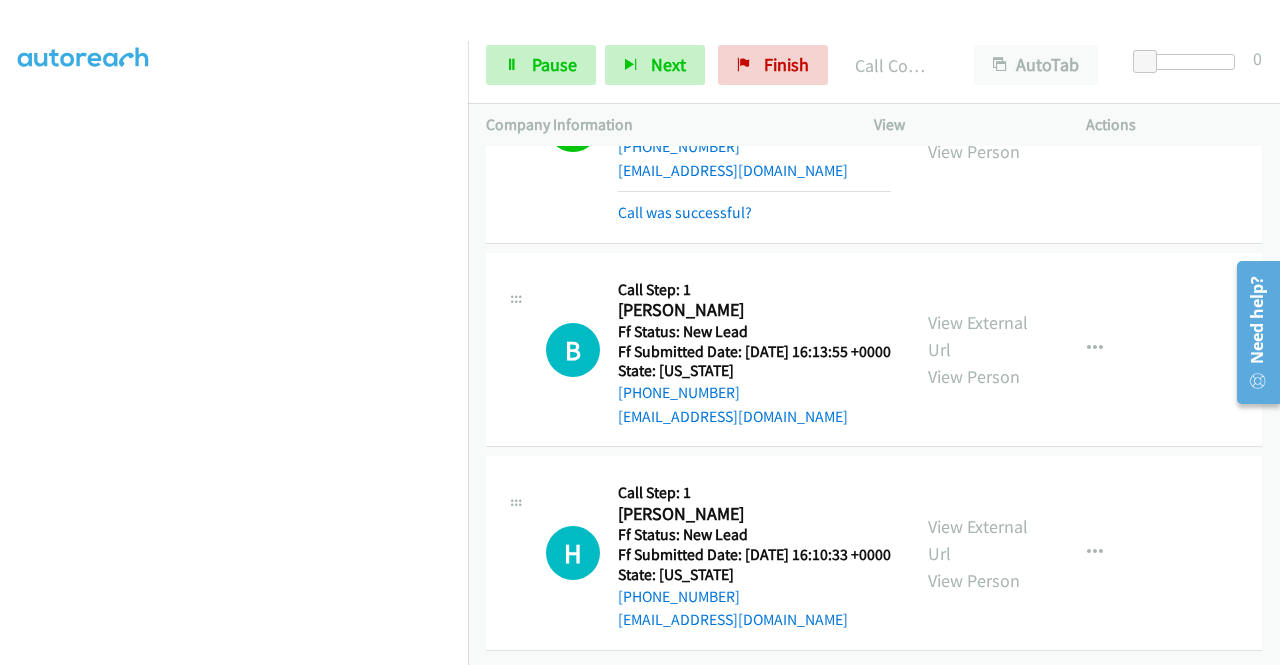 scroll, scrollTop: 2168, scrollLeft: 0, axis: vertical 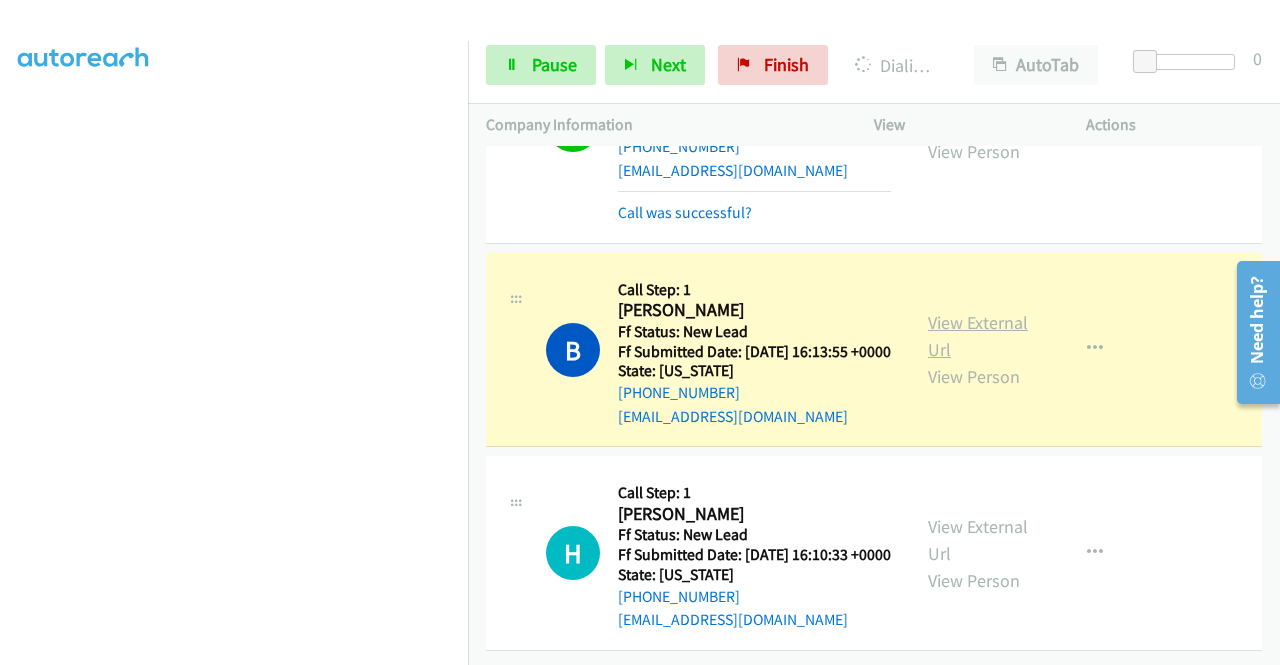 click on "View External Url" at bounding box center [978, 336] 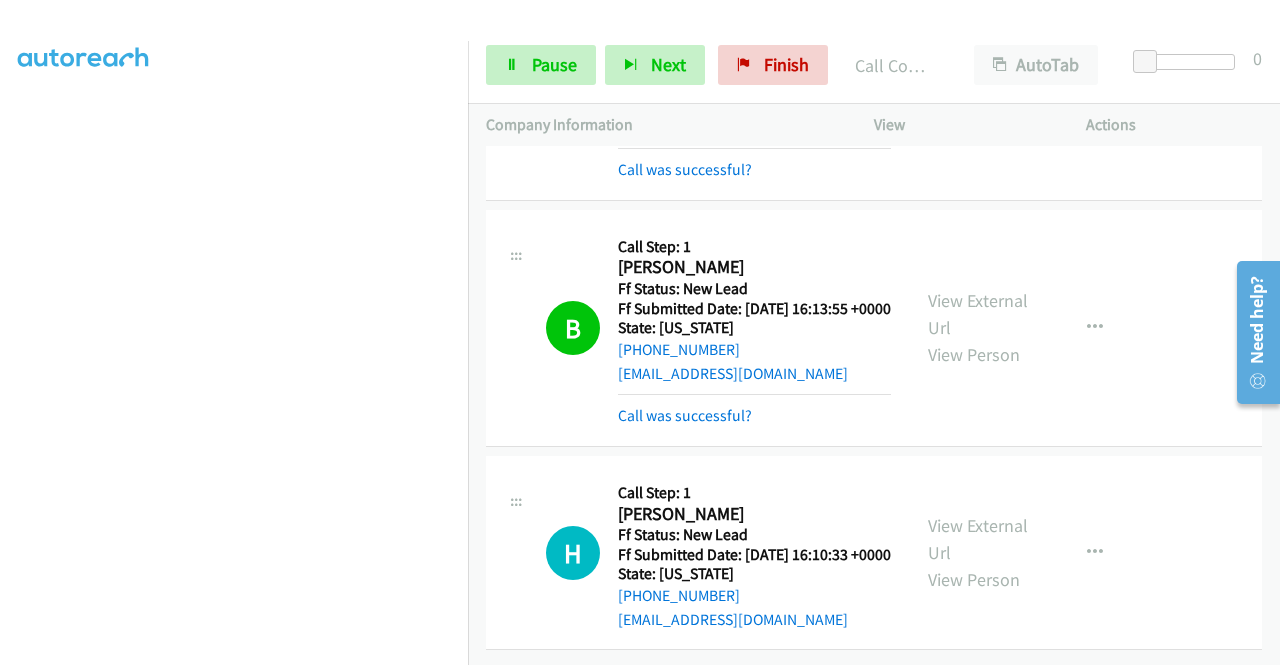 scroll, scrollTop: 2211, scrollLeft: 0, axis: vertical 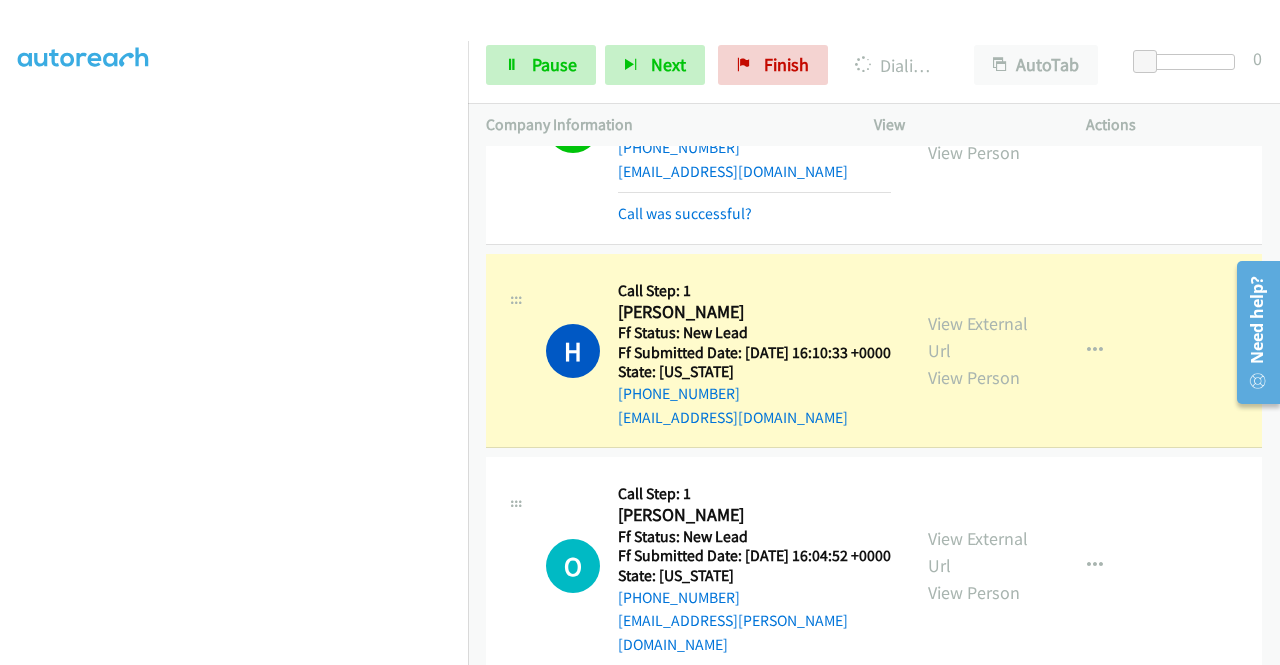 click on "View External Url
View Person" at bounding box center (980, 350) 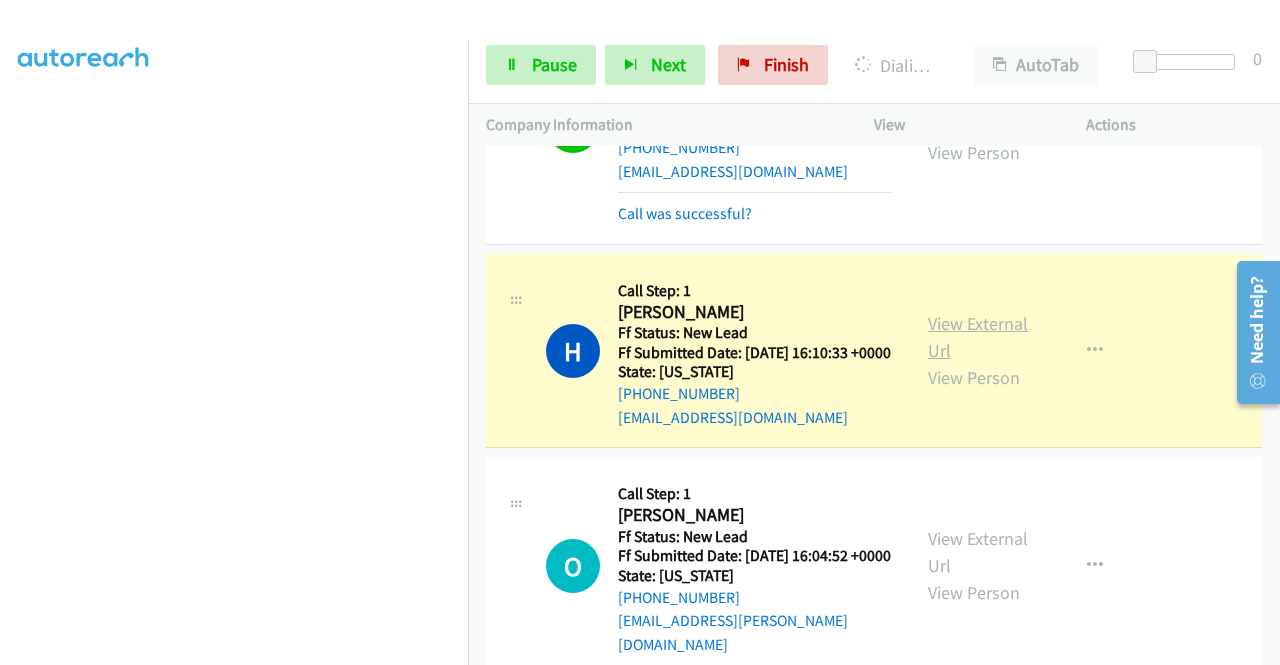 click on "View External Url" at bounding box center [978, 337] 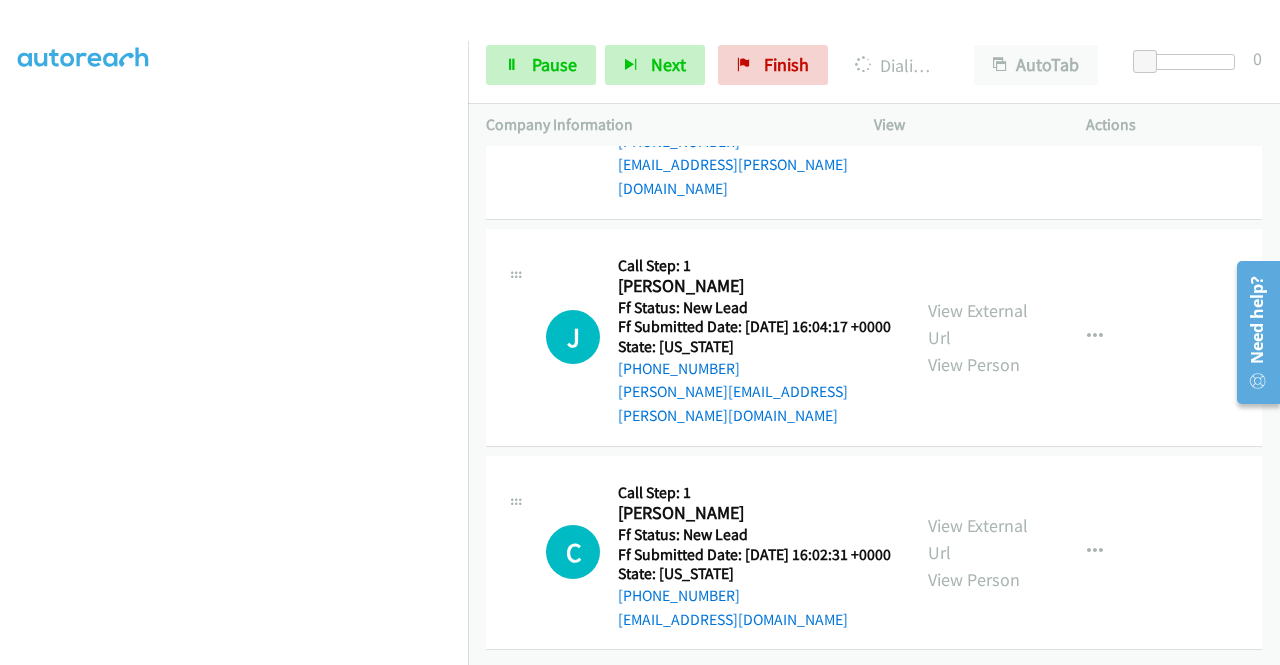 scroll, scrollTop: 2672, scrollLeft: 0, axis: vertical 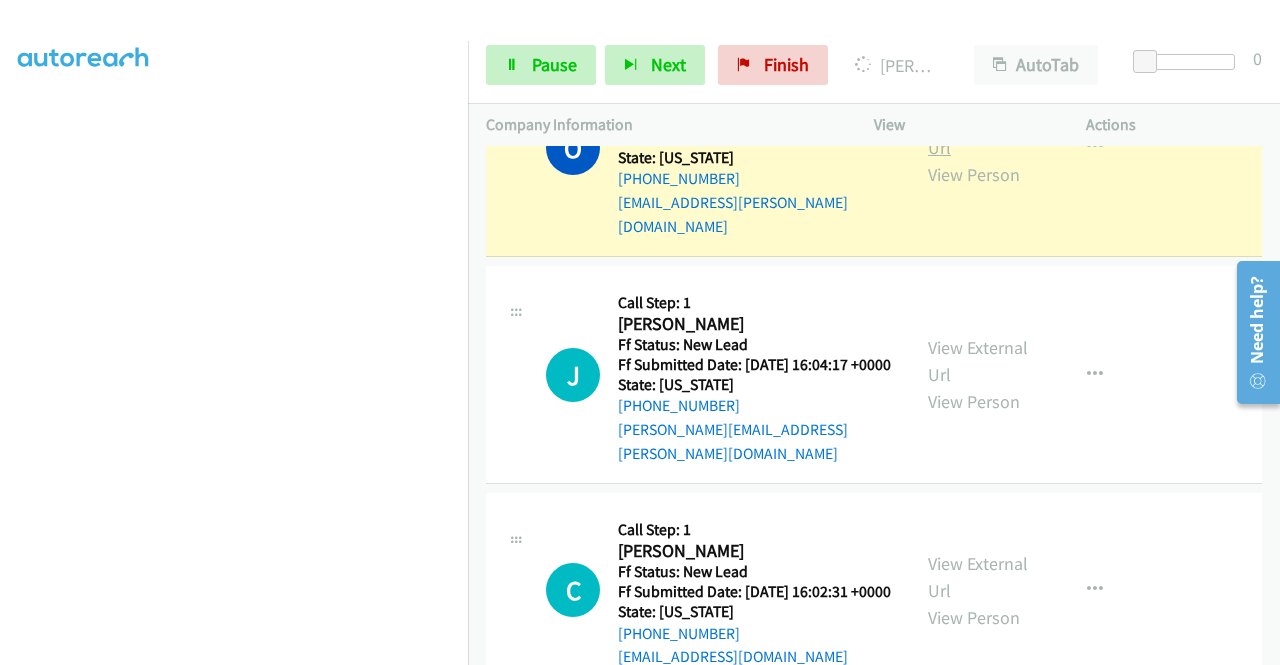 click on "View External Url" at bounding box center (978, 134) 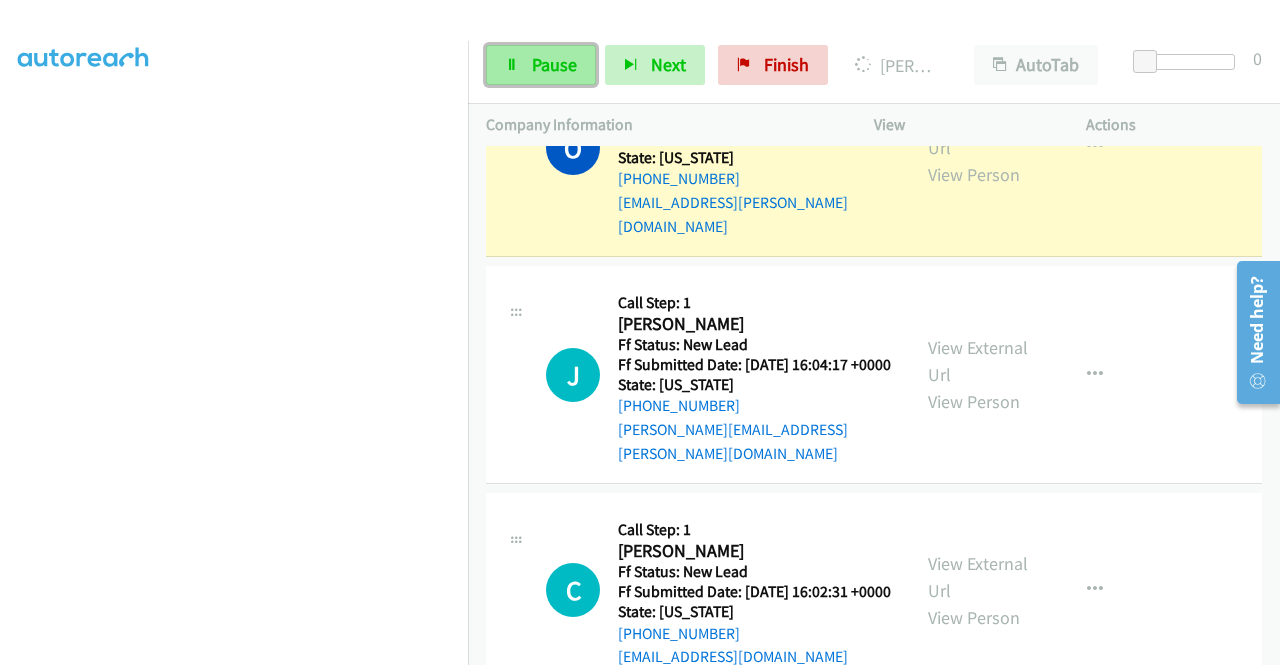 click on "Pause" at bounding box center [541, 65] 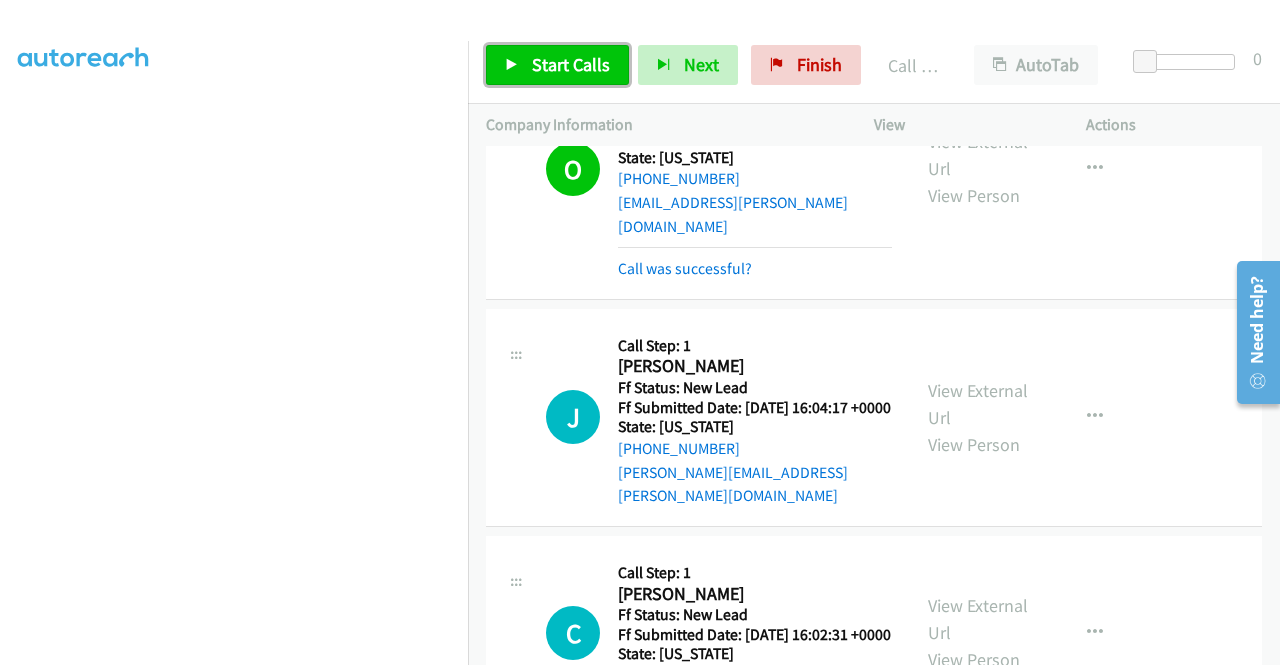 click on "Start Calls" at bounding box center [571, 64] 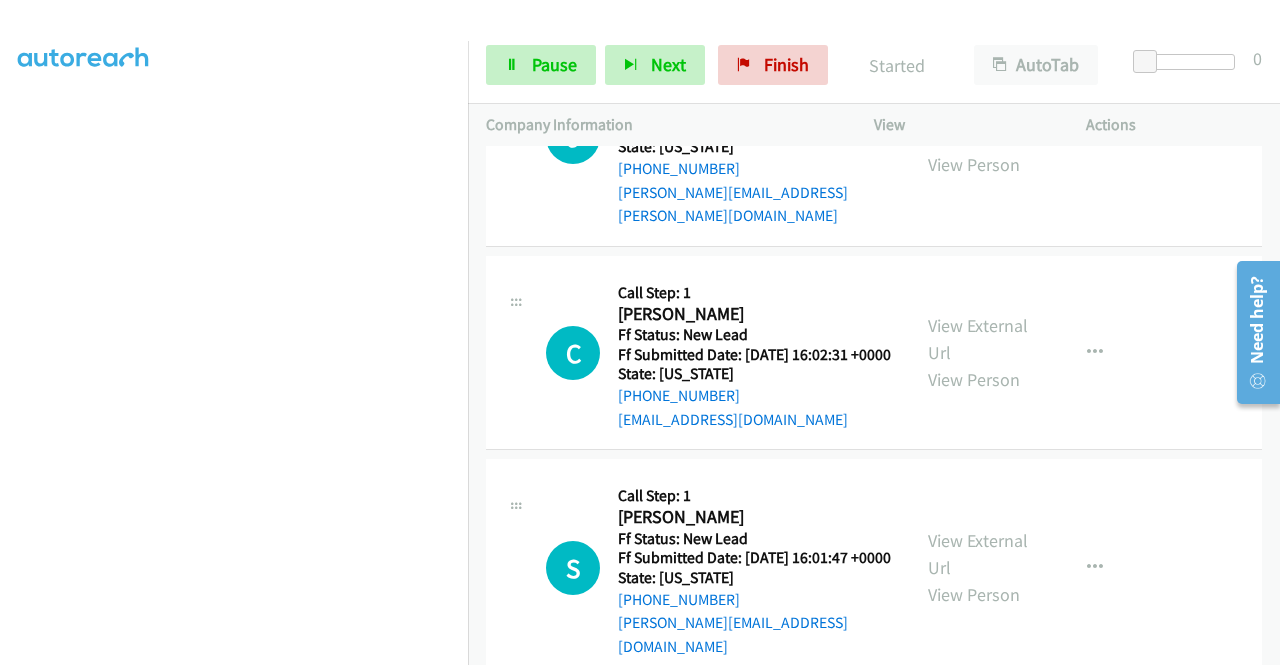 scroll, scrollTop: 2992, scrollLeft: 0, axis: vertical 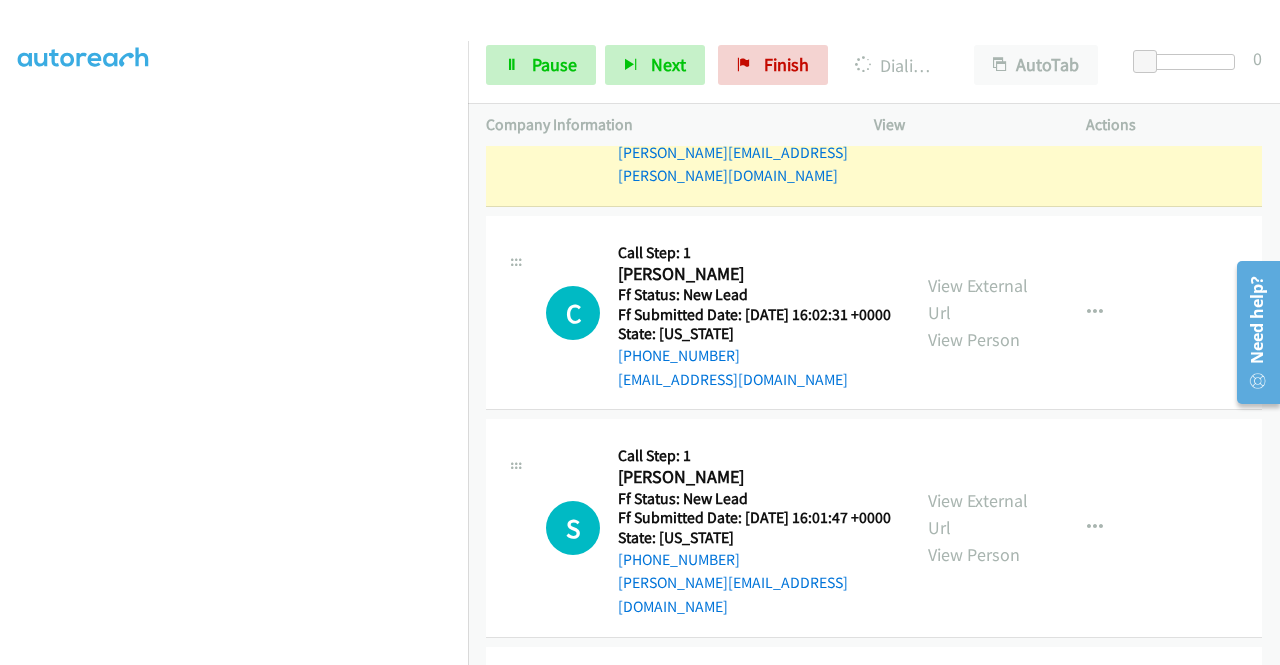 click on "View External Url" at bounding box center [978, 84] 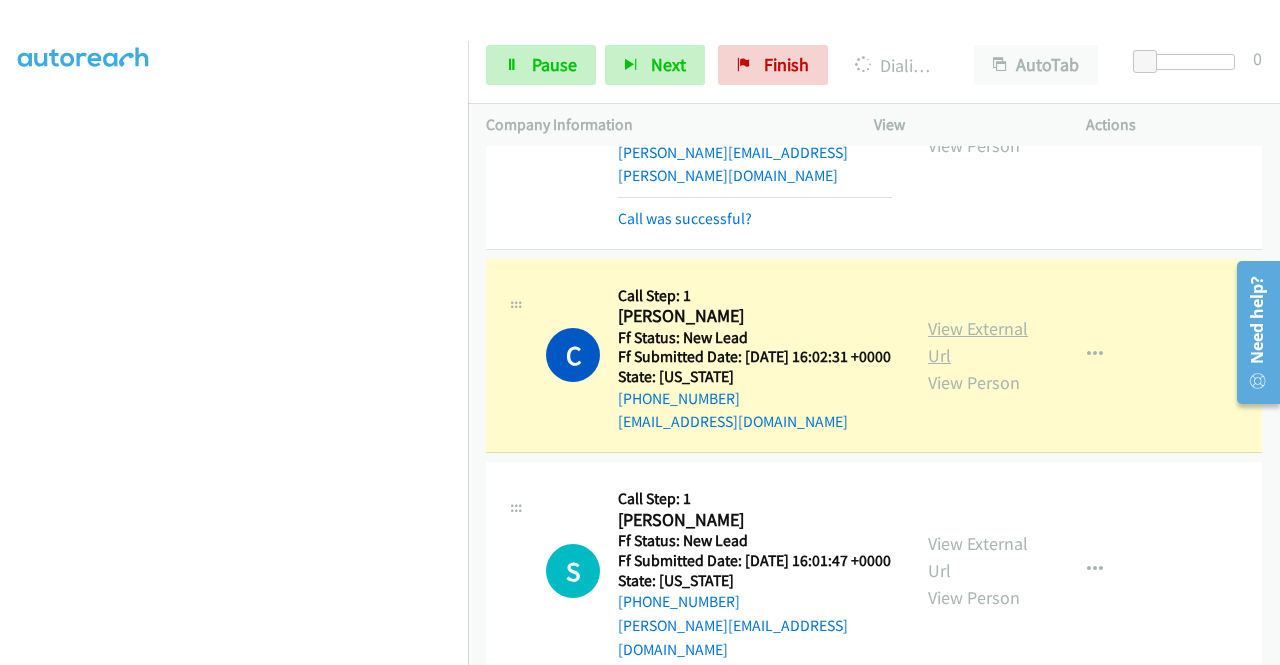 click on "View External Url" at bounding box center (978, 342) 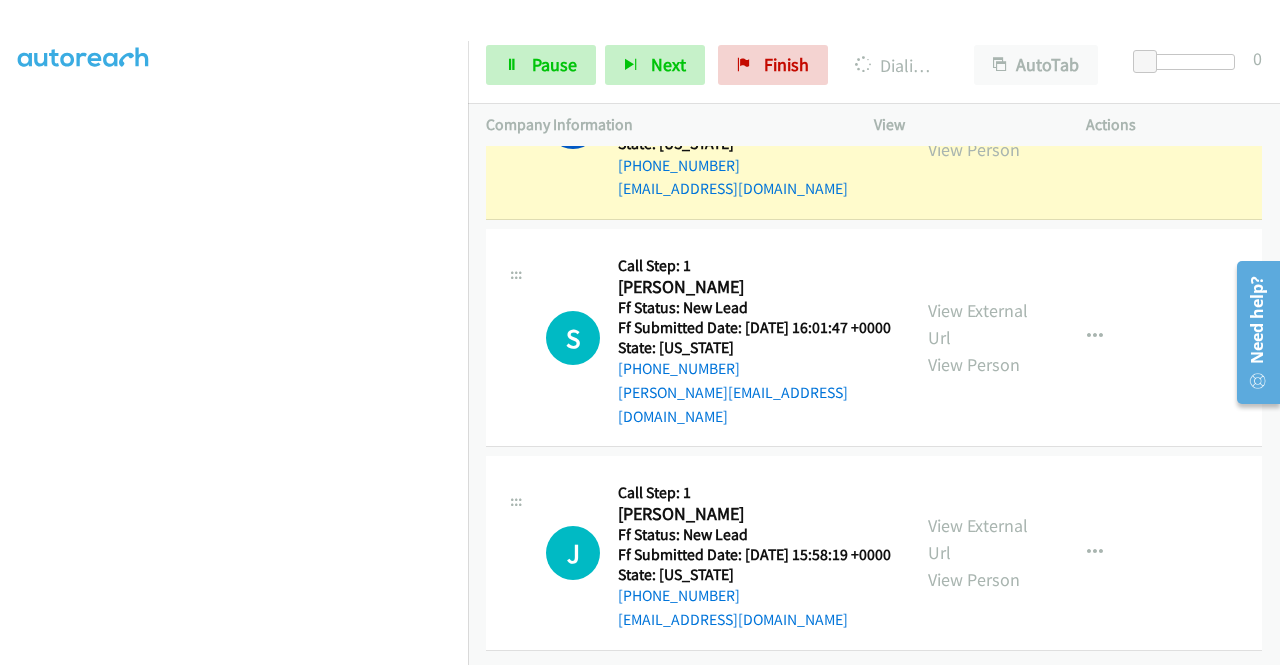 scroll, scrollTop: 3298, scrollLeft: 0, axis: vertical 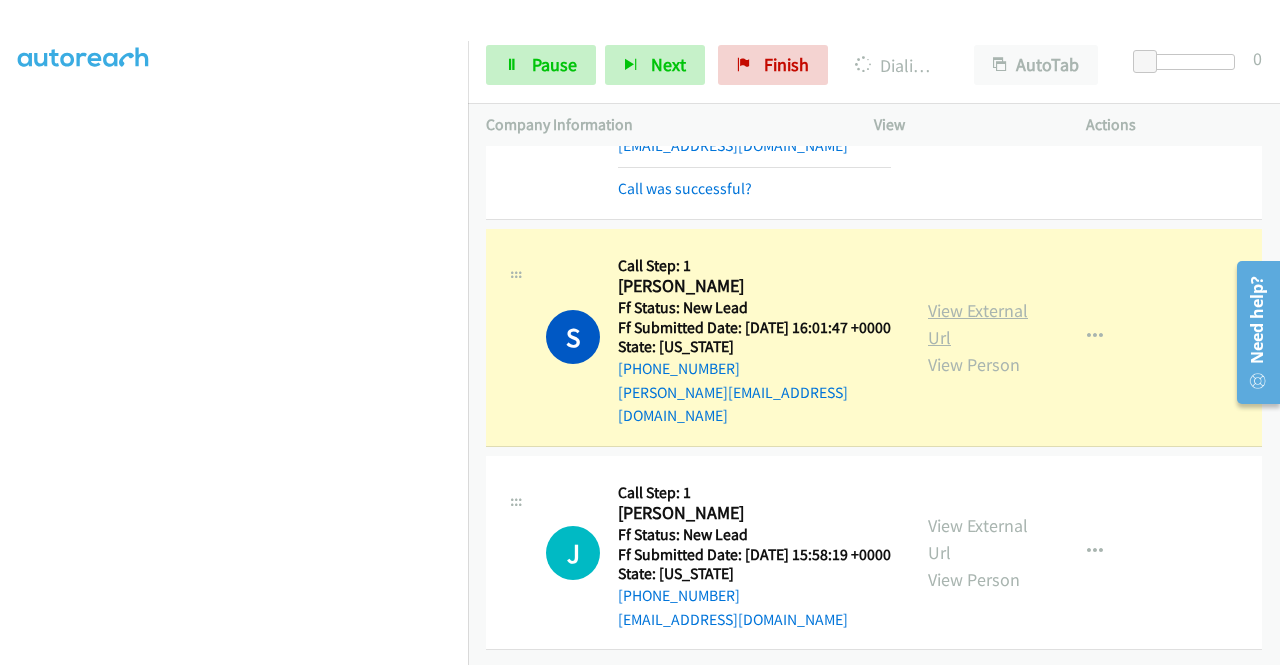 click on "View External Url" at bounding box center (978, 324) 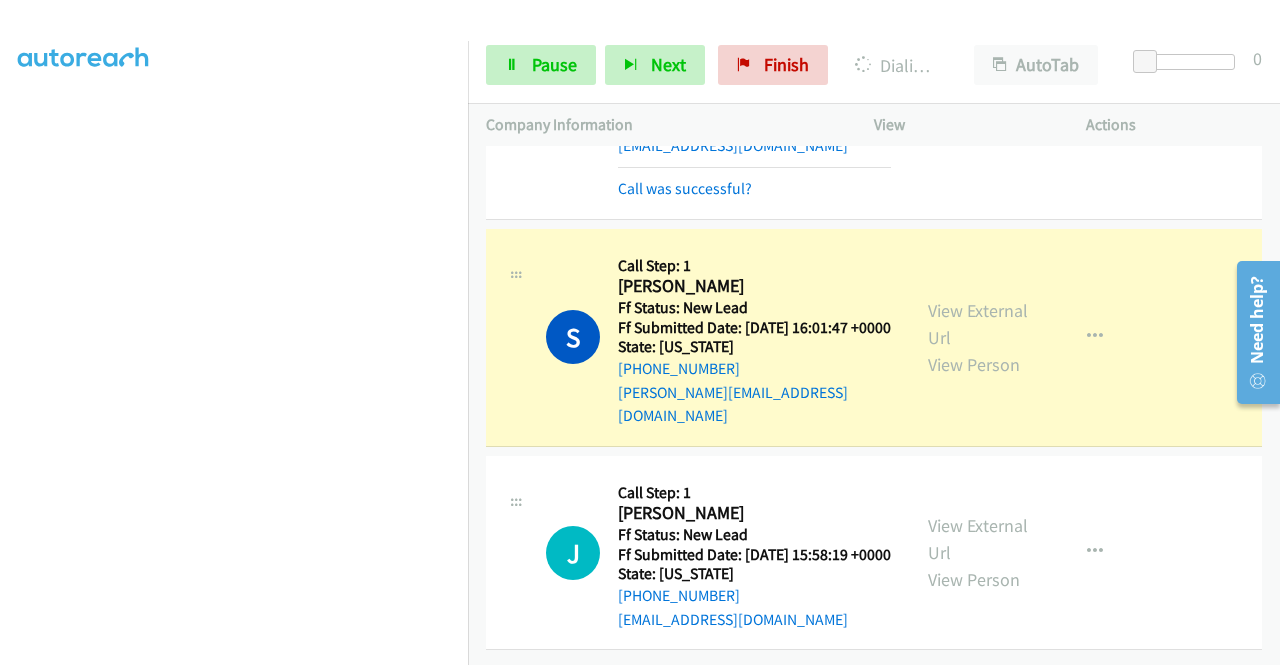 scroll, scrollTop: 3494, scrollLeft: 0, axis: vertical 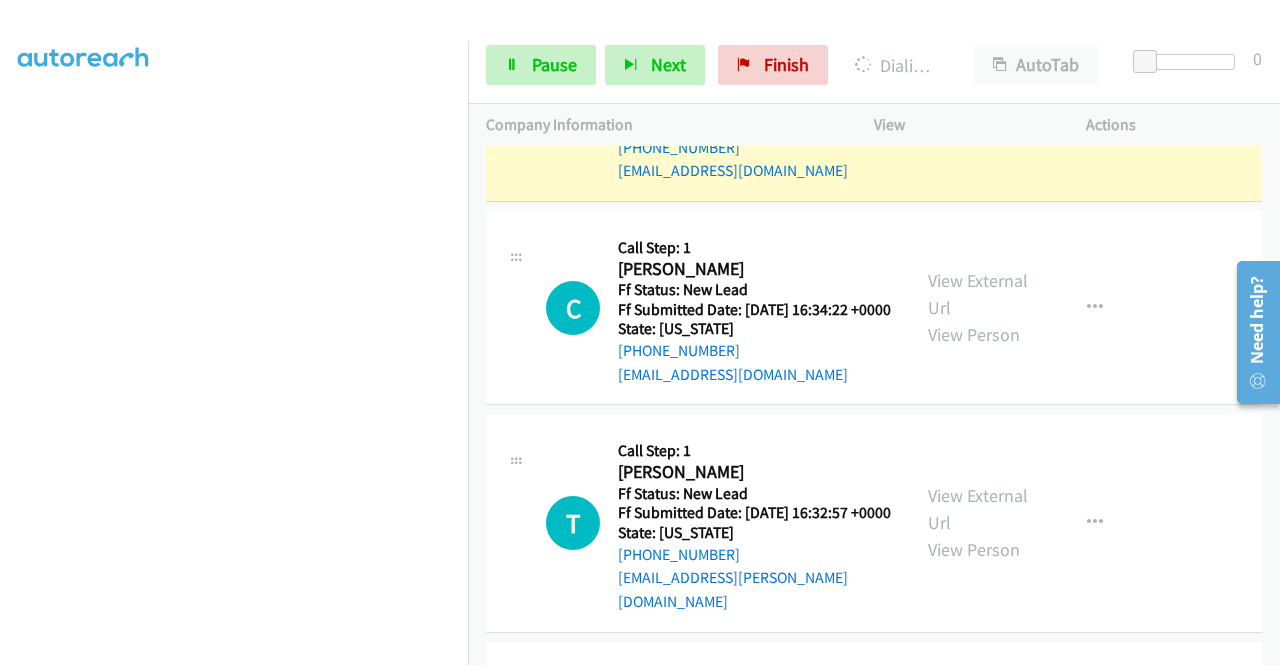 click on "View External Url
View Person" at bounding box center (980, 104) 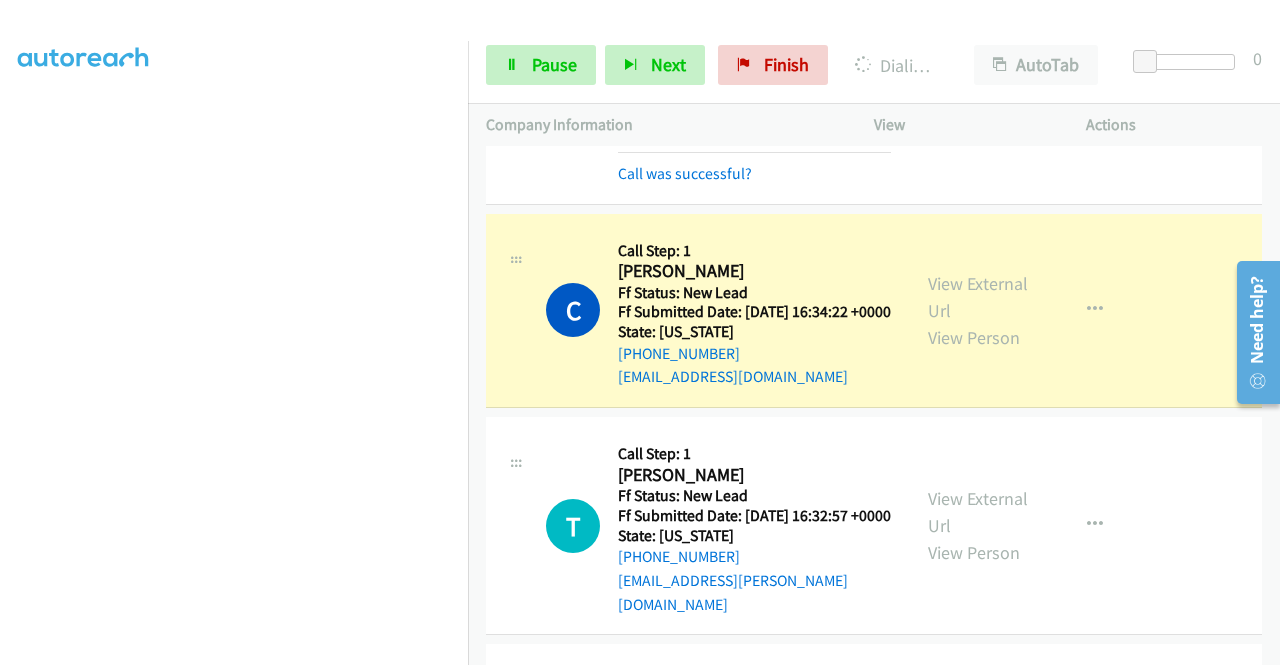 scroll, scrollTop: 3973, scrollLeft: 0, axis: vertical 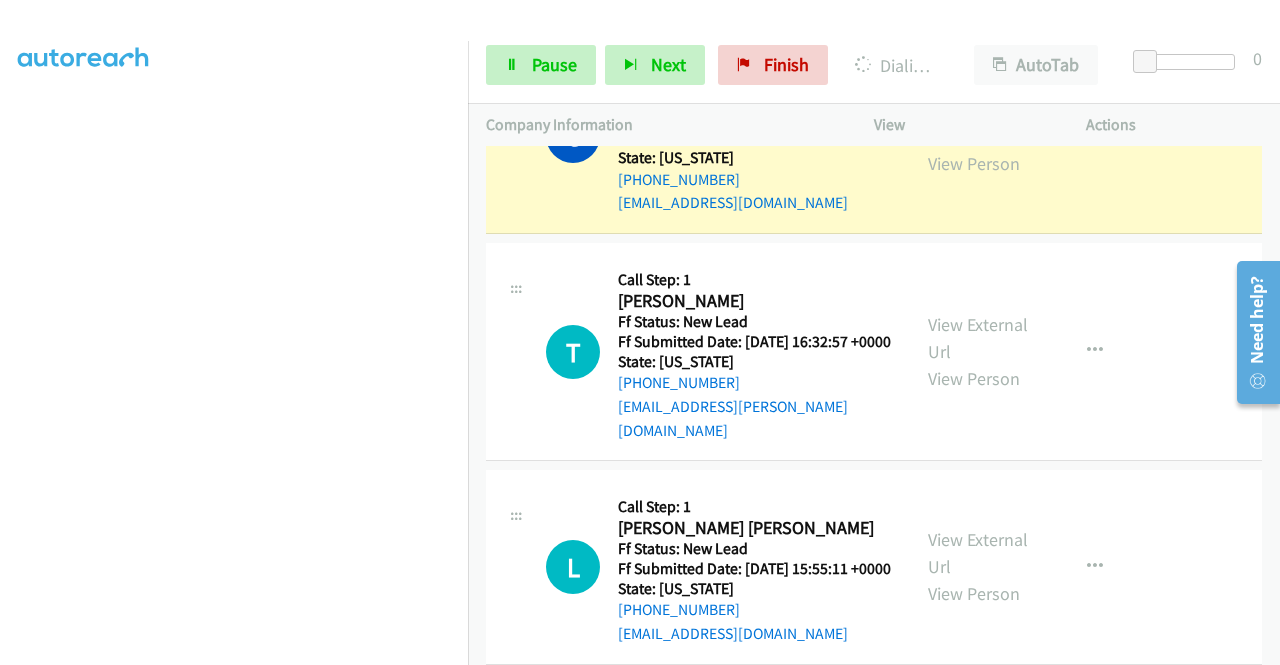 click on "View External Url" at bounding box center [978, 123] 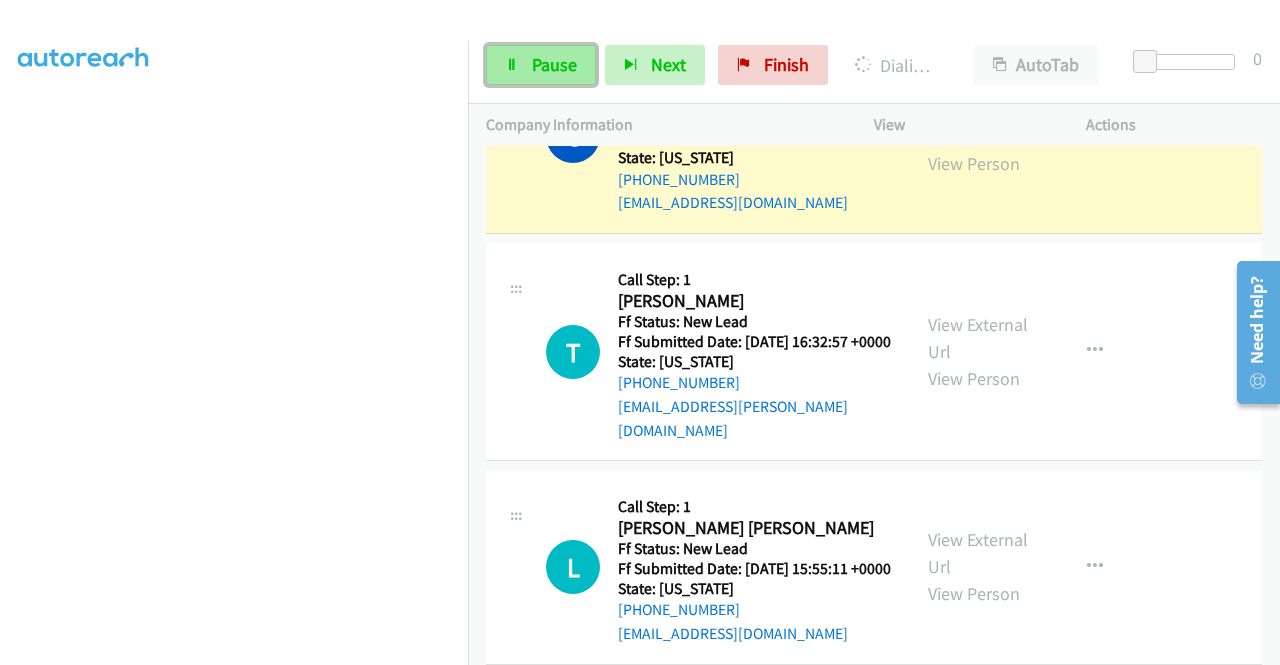 click on "Pause" at bounding box center [554, 64] 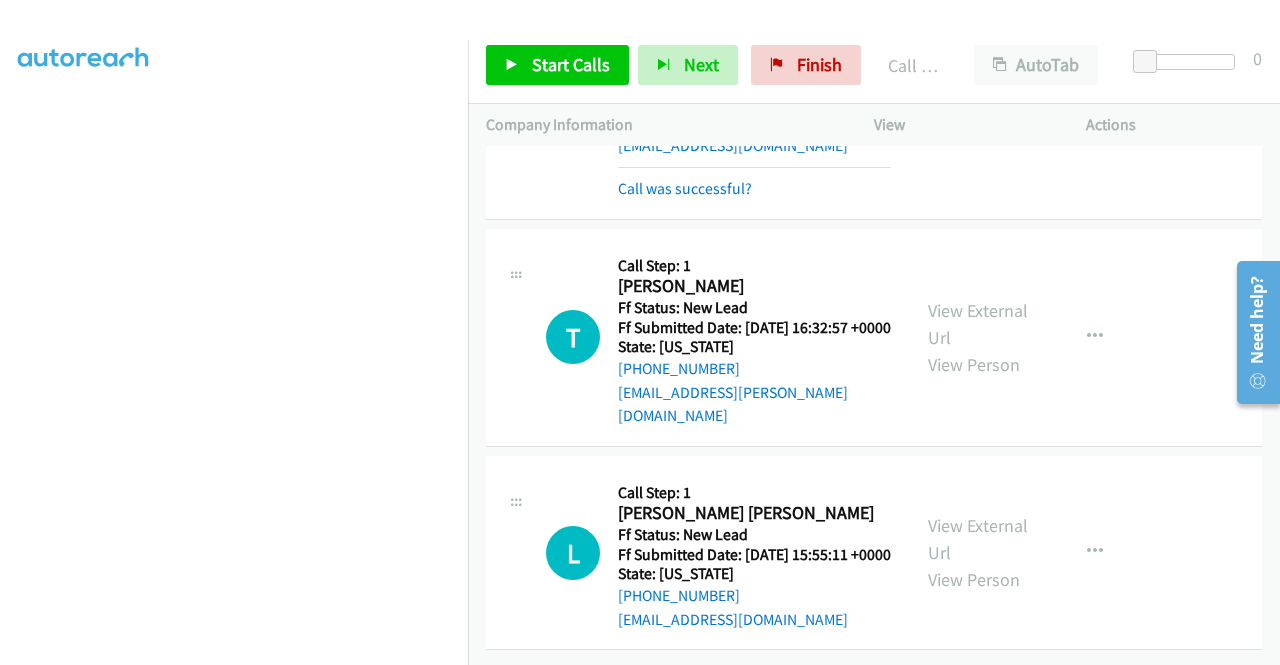 scroll, scrollTop: 4222, scrollLeft: 0, axis: vertical 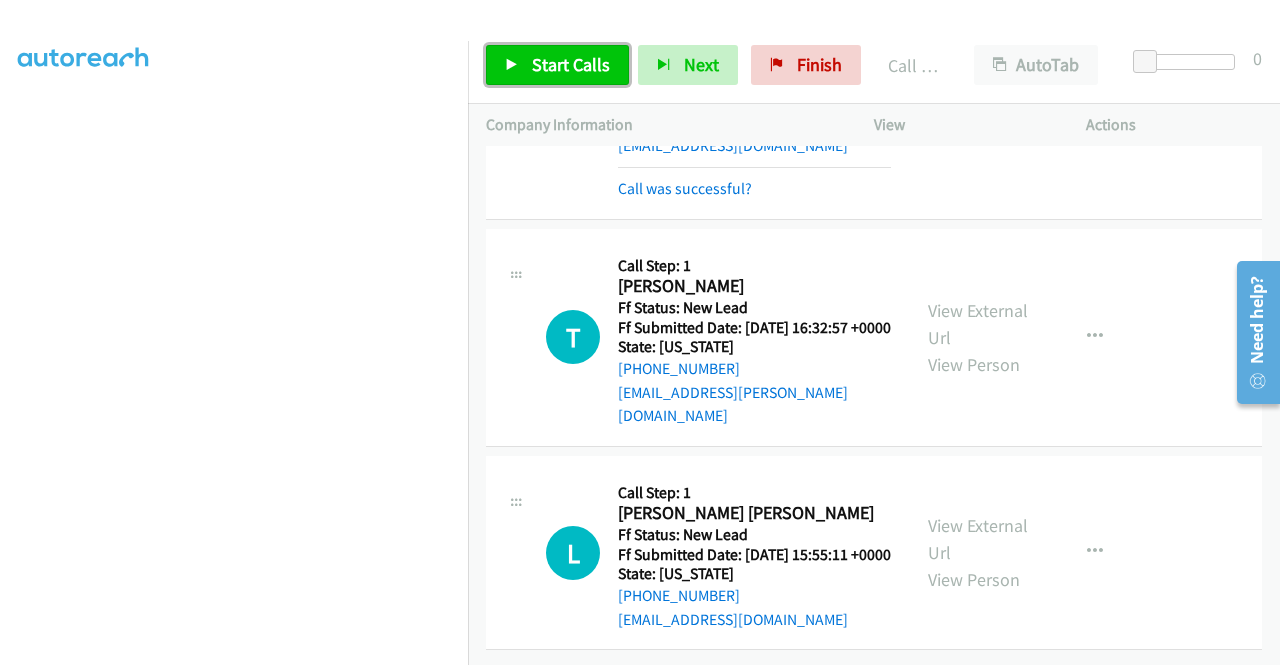 click on "Start Calls" at bounding box center (571, 64) 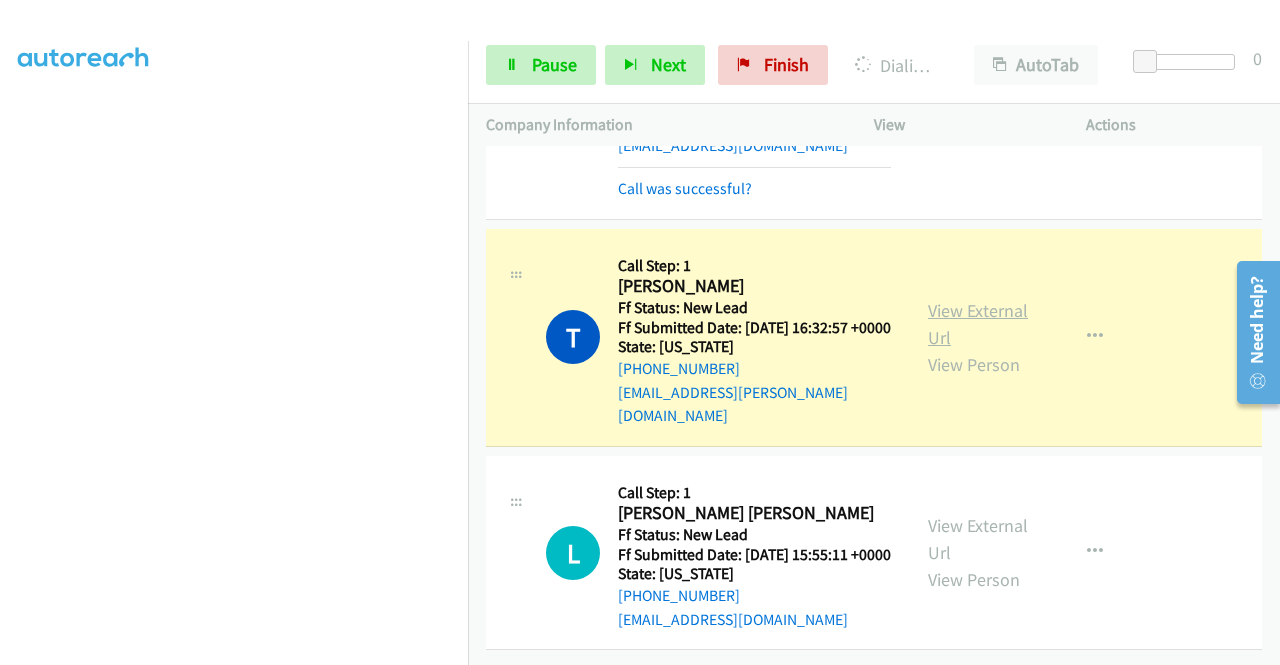 click on "View External Url" at bounding box center [978, 324] 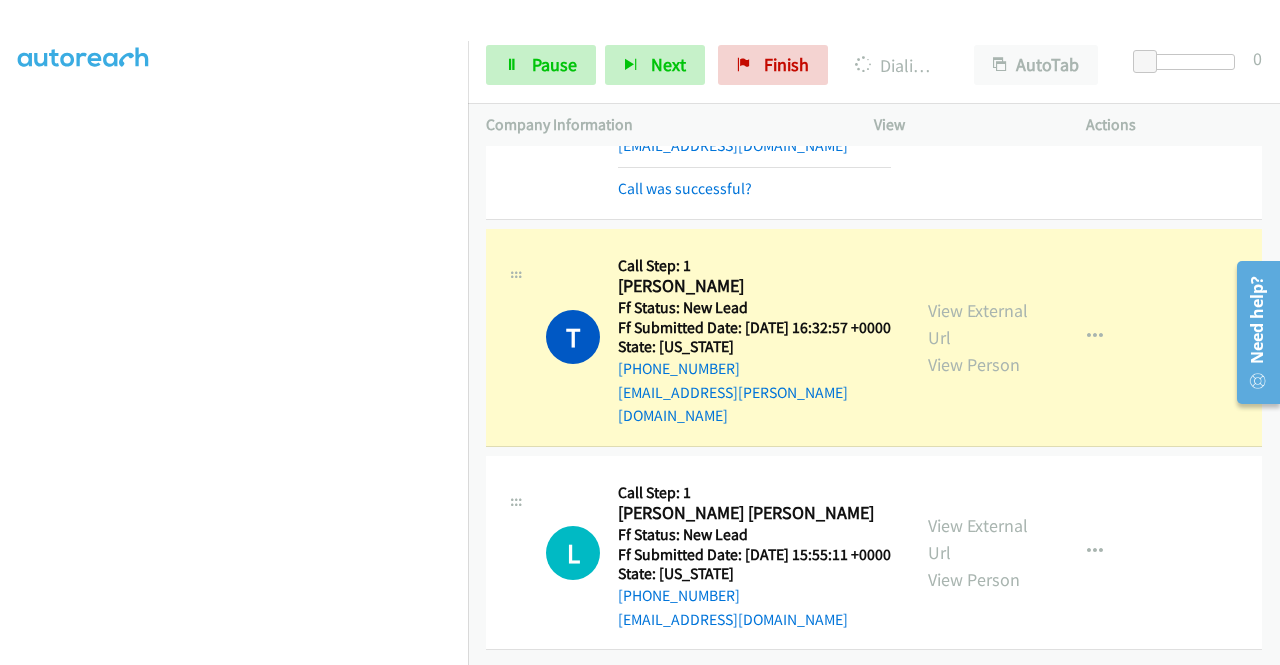 scroll, scrollTop: 4290, scrollLeft: 0, axis: vertical 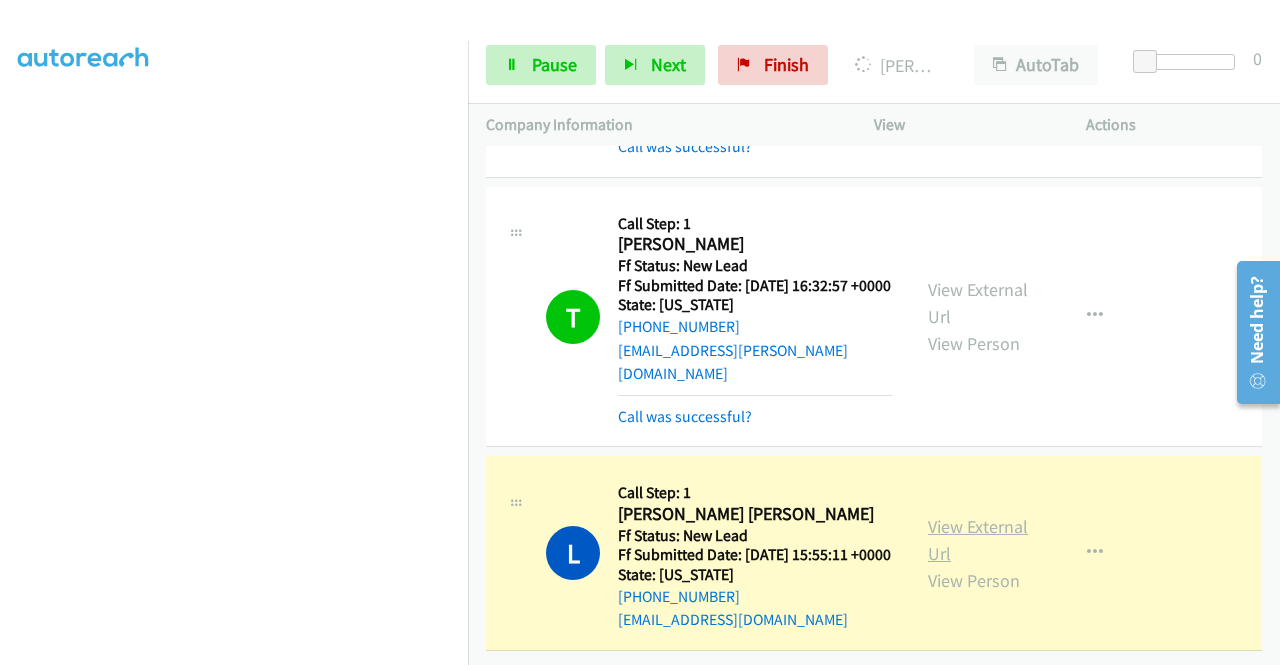 click on "View External Url" at bounding box center (978, 540) 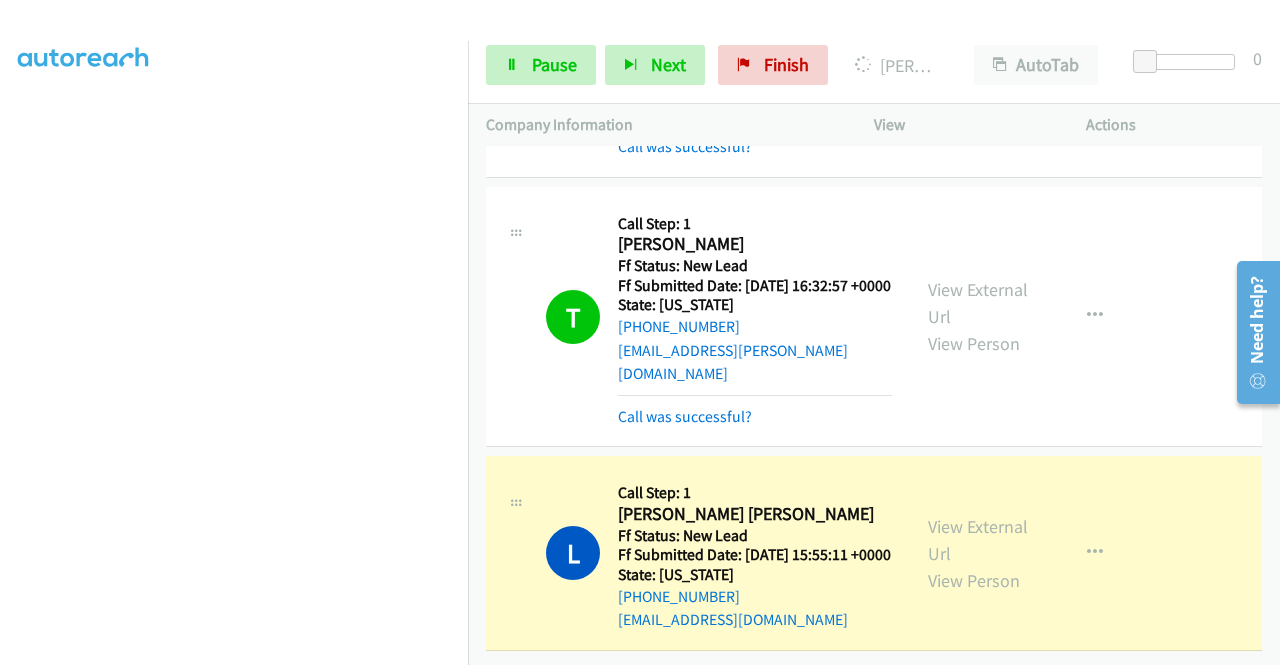 scroll, scrollTop: 4332, scrollLeft: 0, axis: vertical 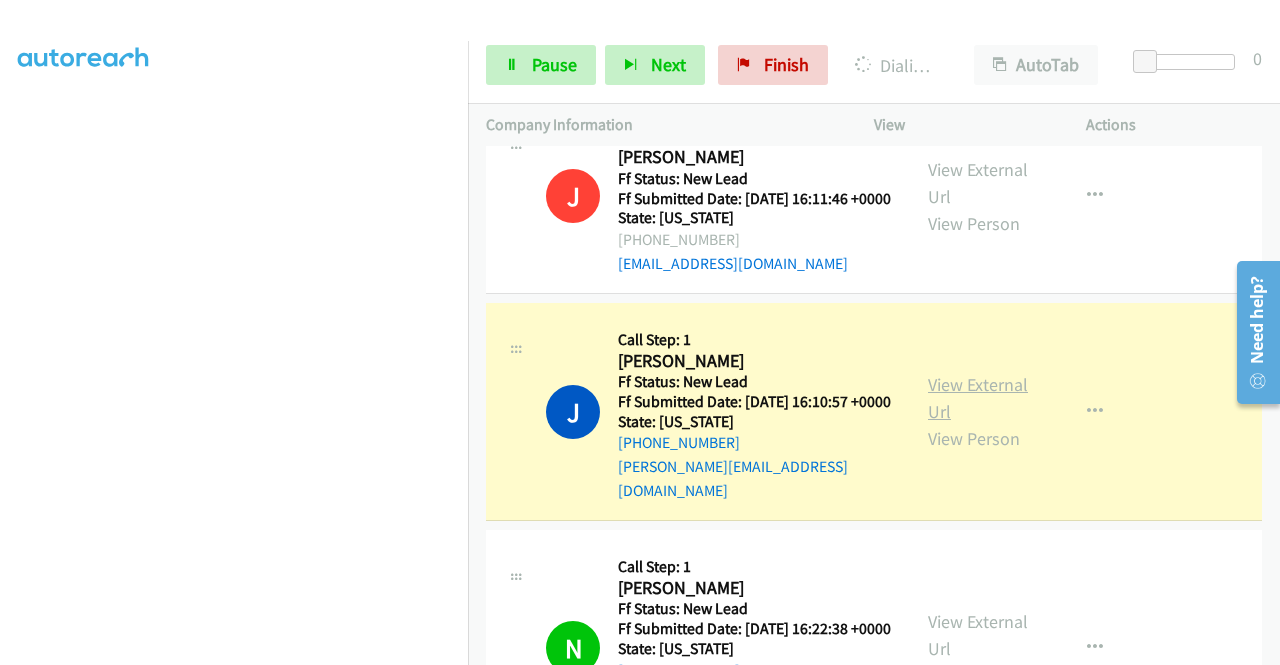 click on "View External Url" at bounding box center (978, 398) 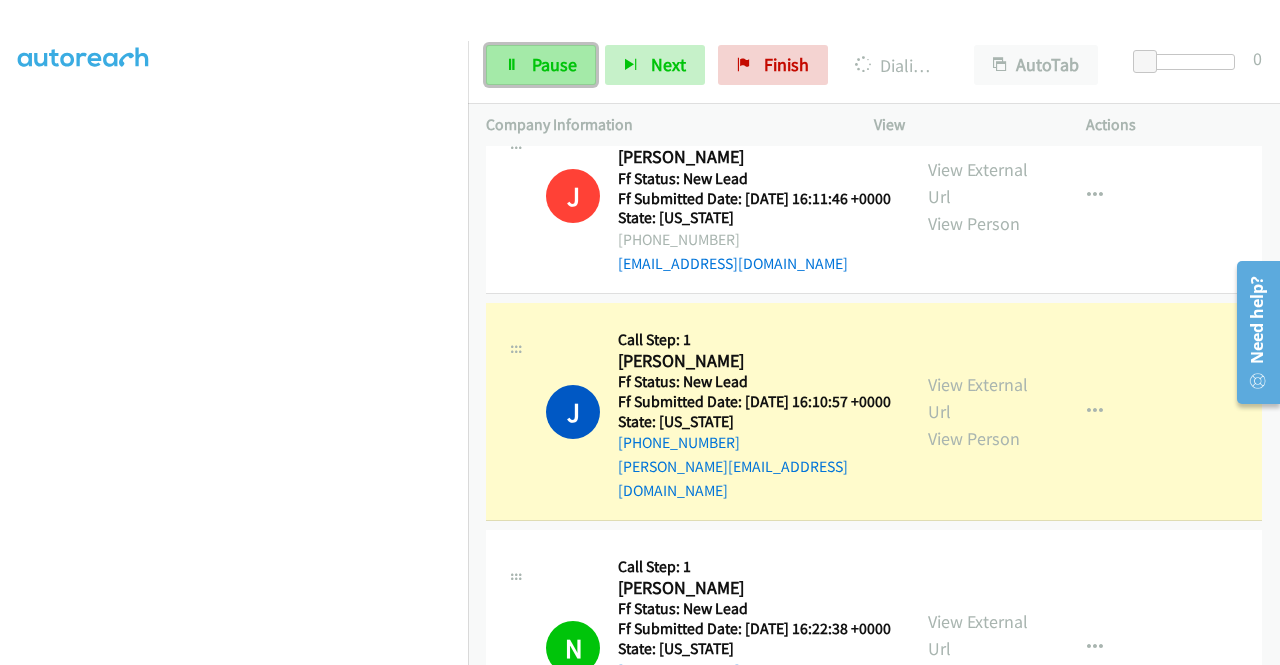 click on "Pause" at bounding box center (554, 64) 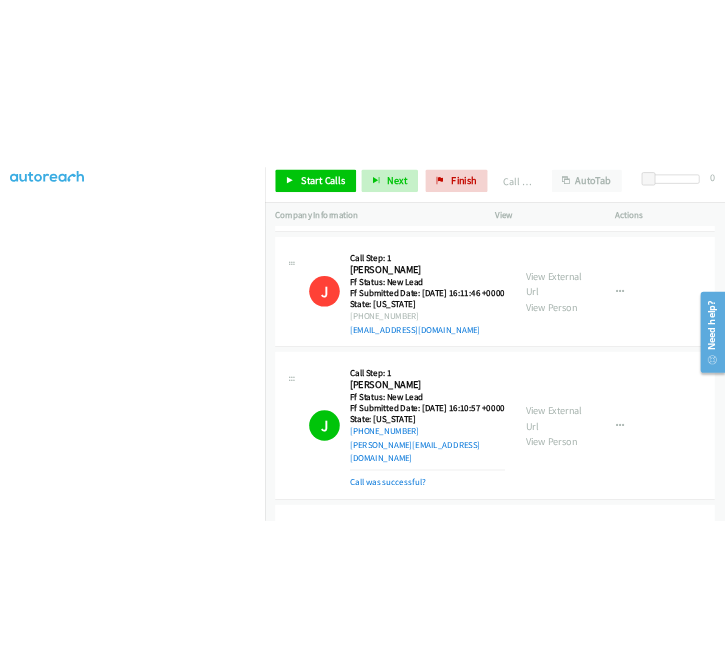 scroll, scrollTop: 1145, scrollLeft: 0, axis: vertical 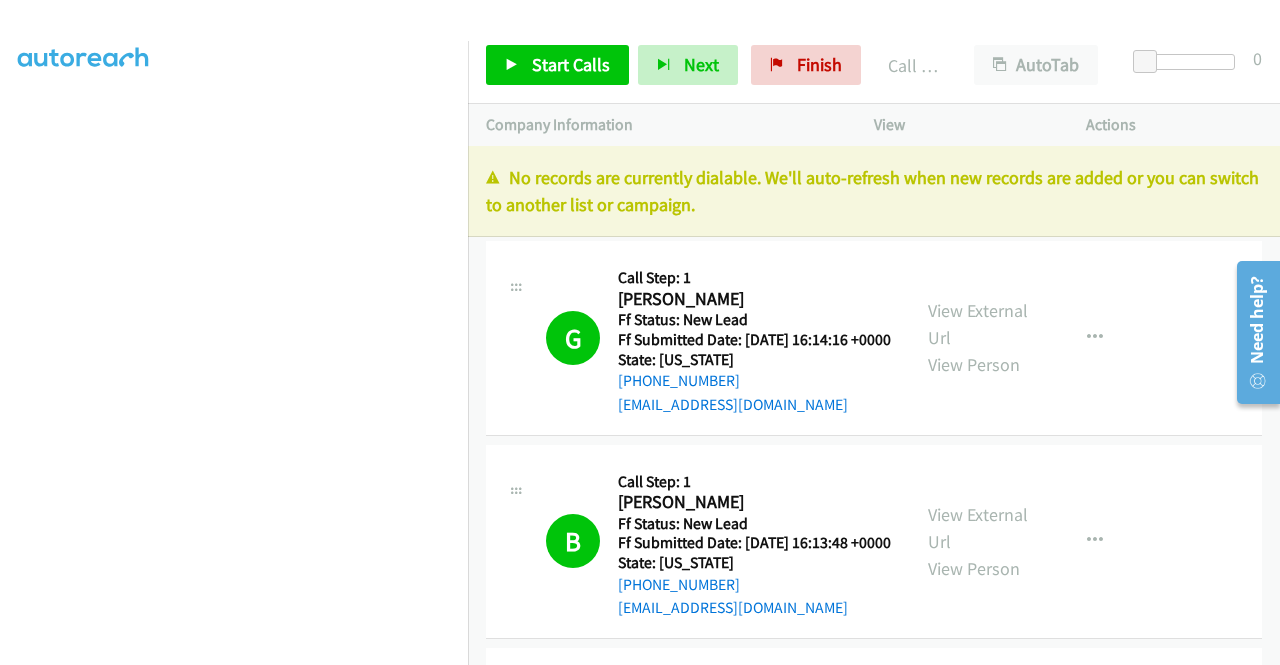 click on "No records are currently dialable. We'll auto-refresh when new records are added or you can switch to another list or campaign." at bounding box center (874, 191) 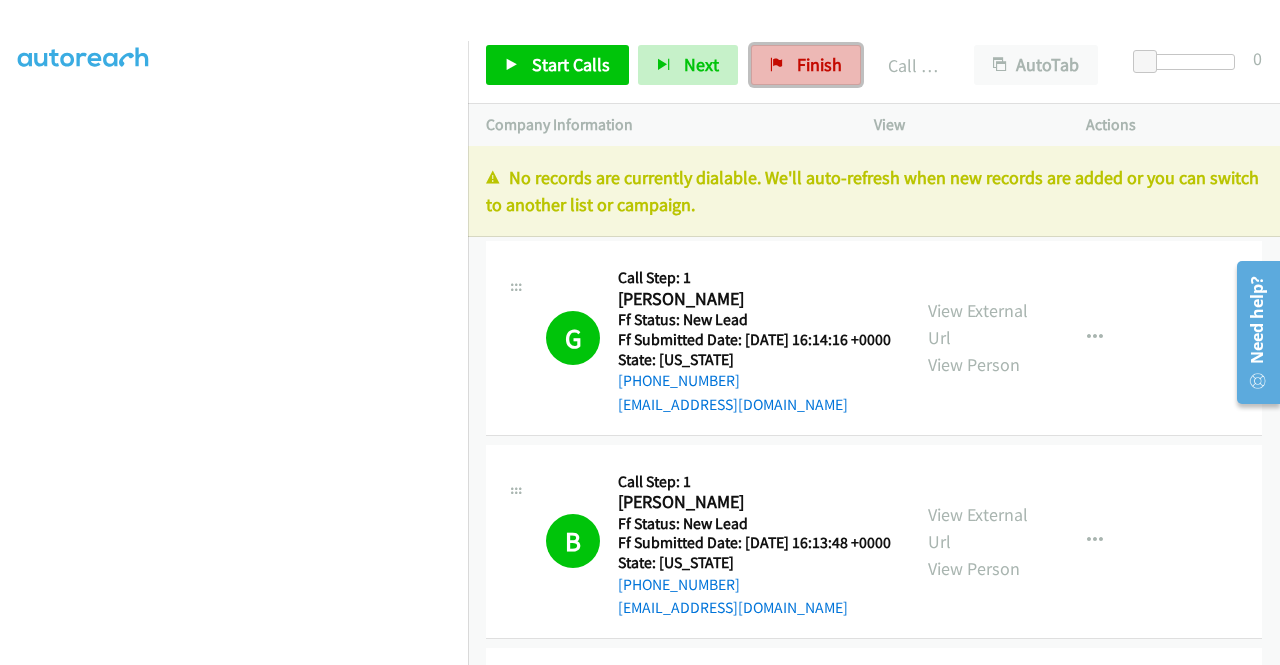 click on "Finish" at bounding box center [819, 64] 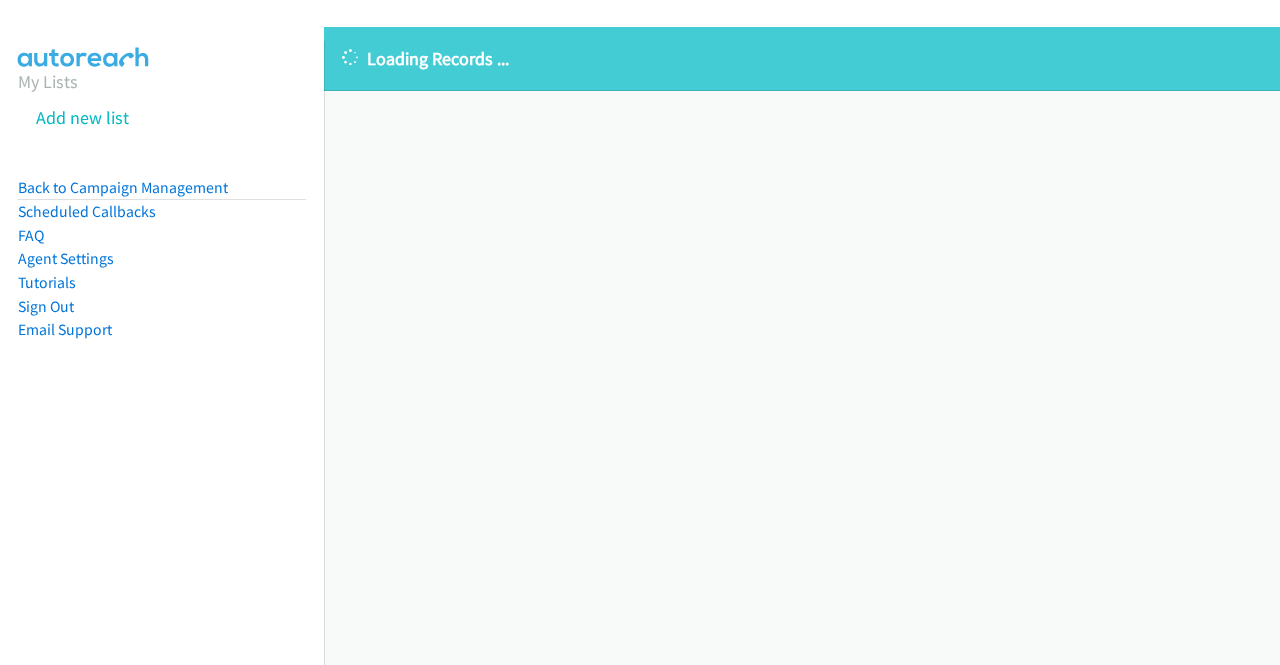 scroll, scrollTop: 0, scrollLeft: 0, axis: both 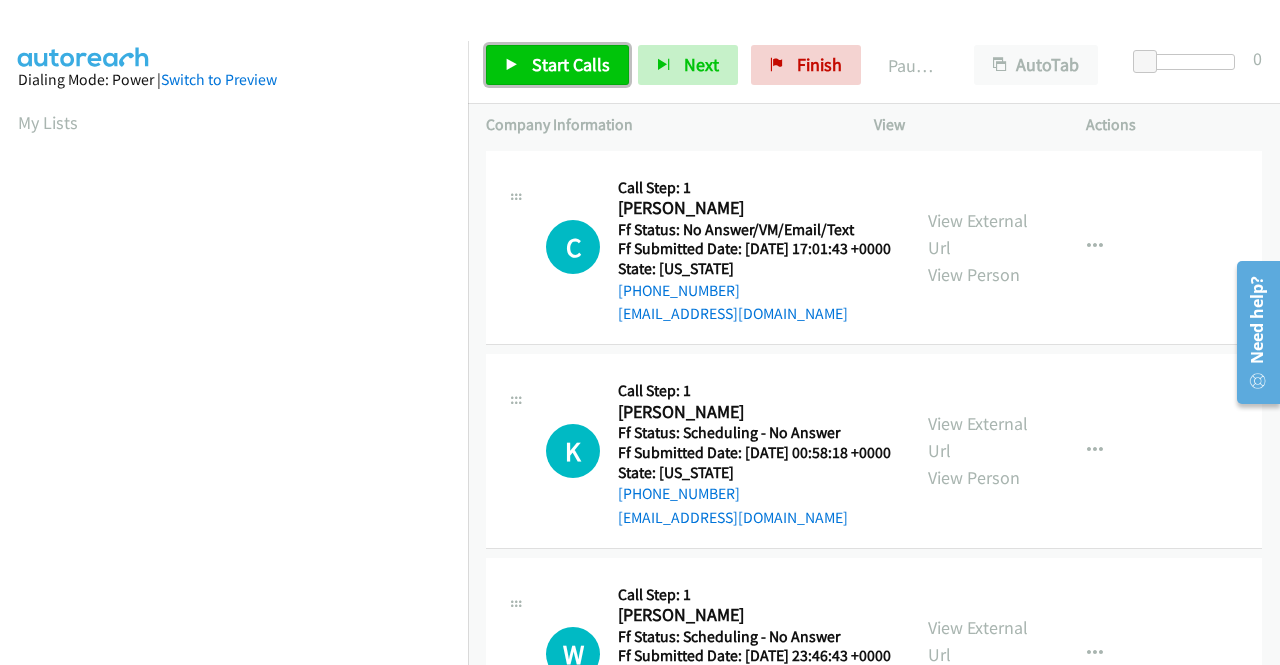 click on "Start Calls" at bounding box center (571, 64) 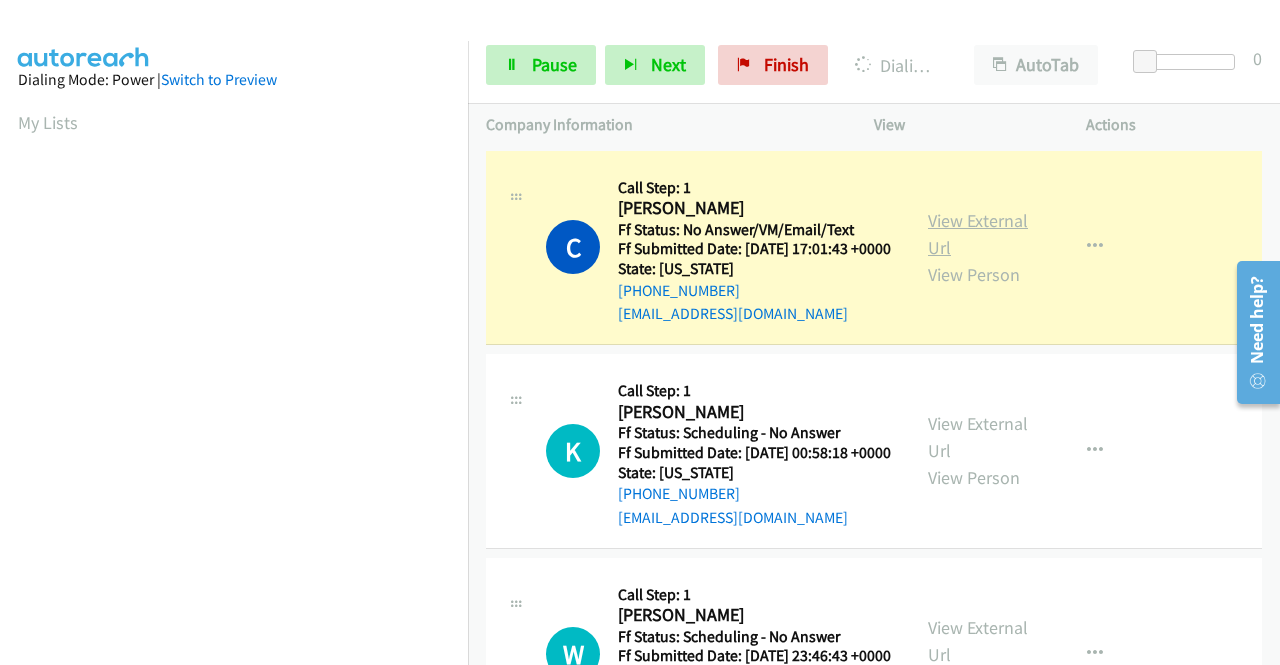click on "View External Url" at bounding box center (978, 234) 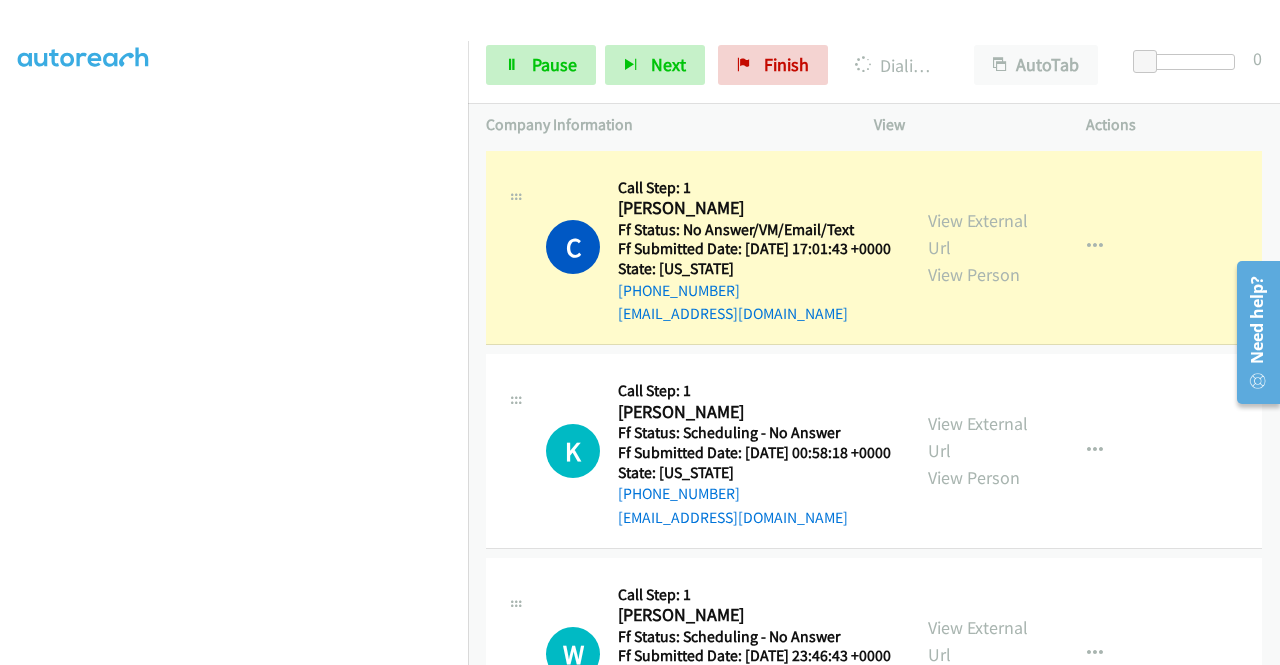 scroll, scrollTop: 456, scrollLeft: 0, axis: vertical 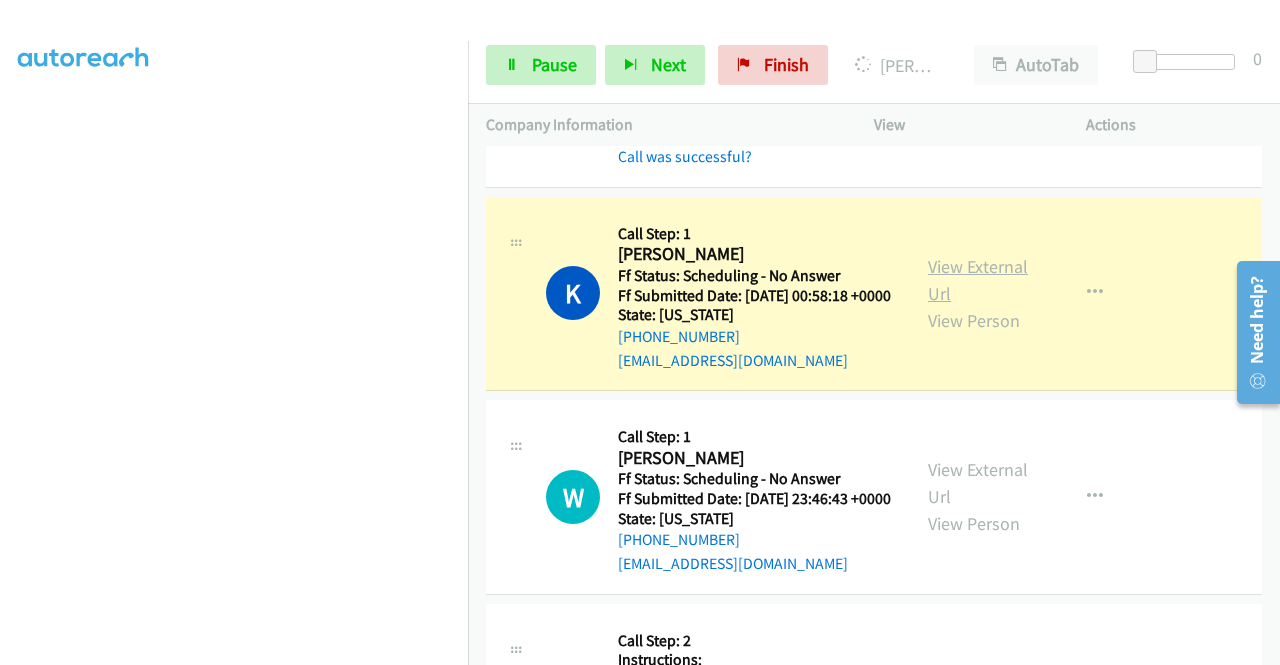 click on "View External Url" at bounding box center (978, 280) 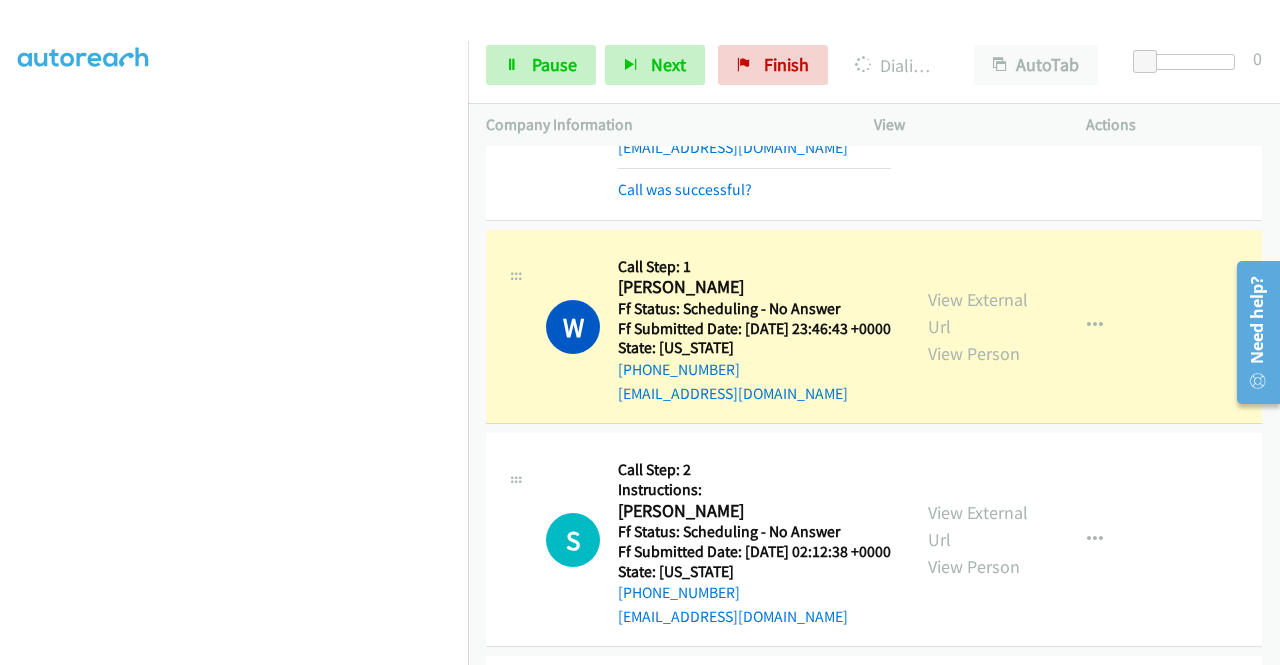 scroll, scrollTop: 466, scrollLeft: 0, axis: vertical 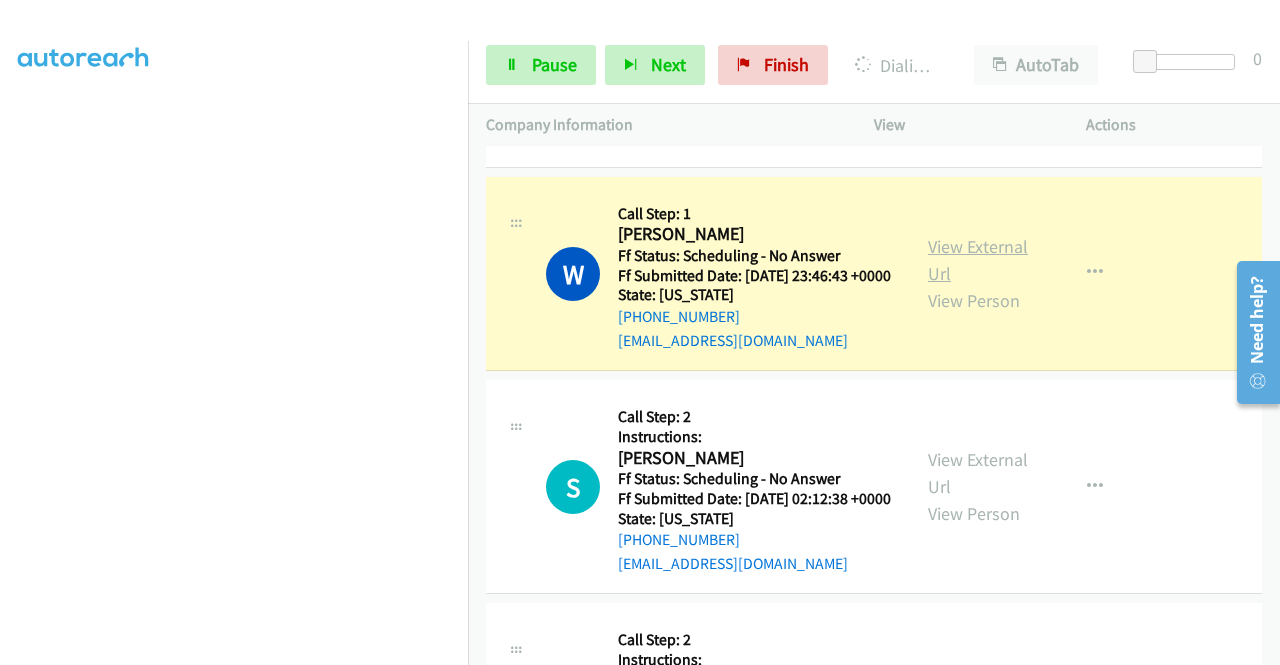 click on "View External Url" at bounding box center (978, 260) 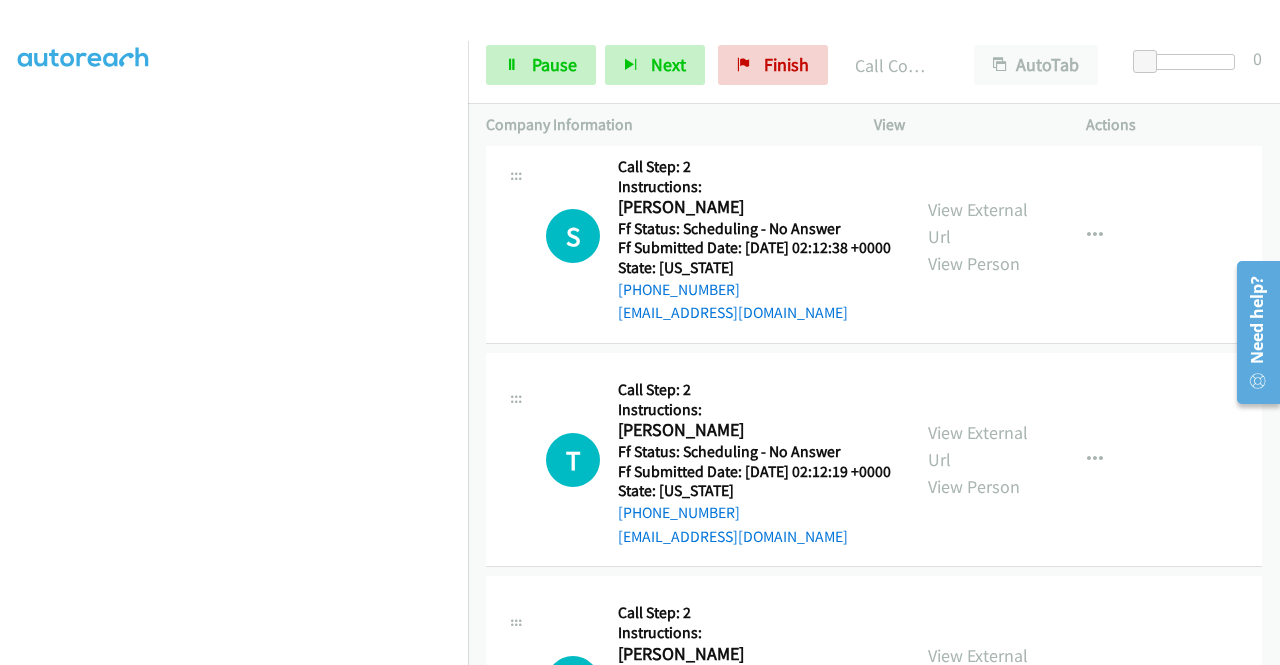 scroll, scrollTop: 773, scrollLeft: 0, axis: vertical 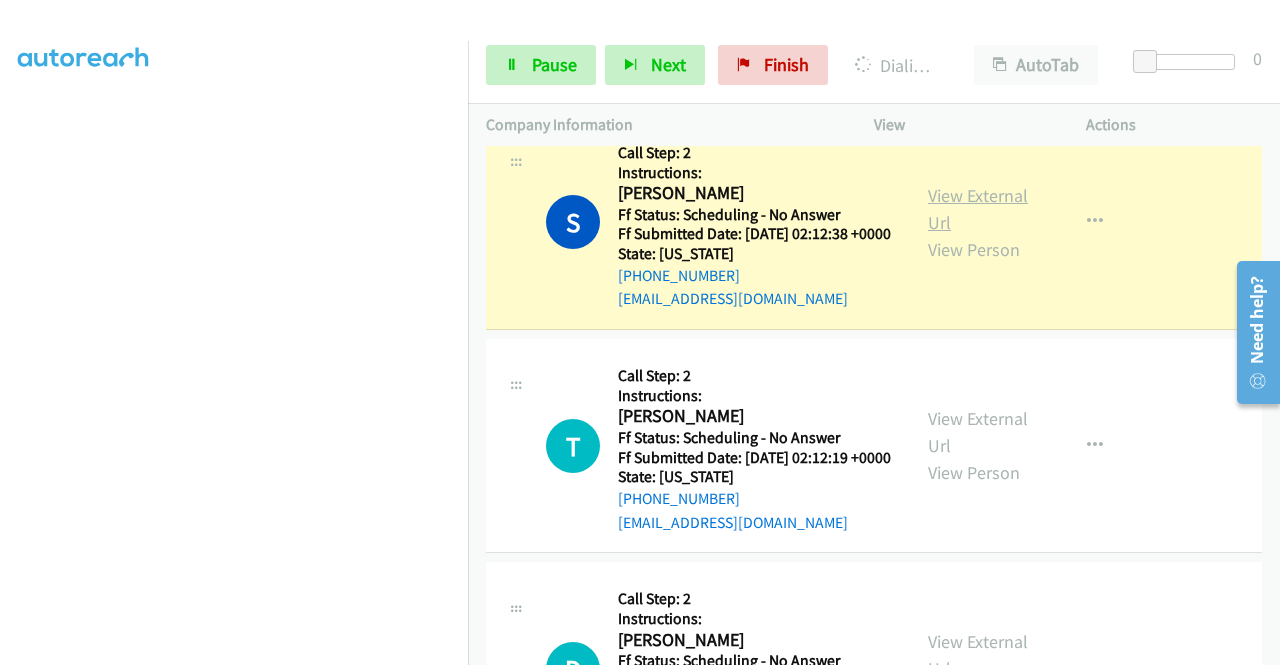 click on "View External Url" at bounding box center (978, 209) 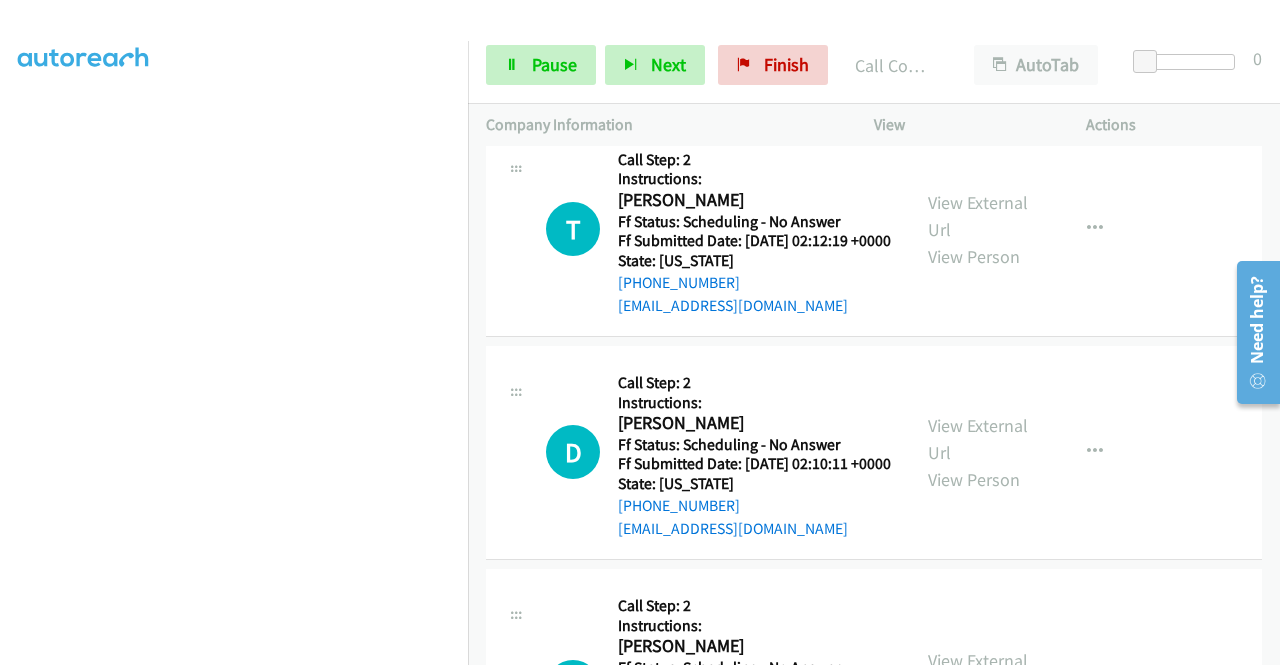 scroll, scrollTop: 1066, scrollLeft: 0, axis: vertical 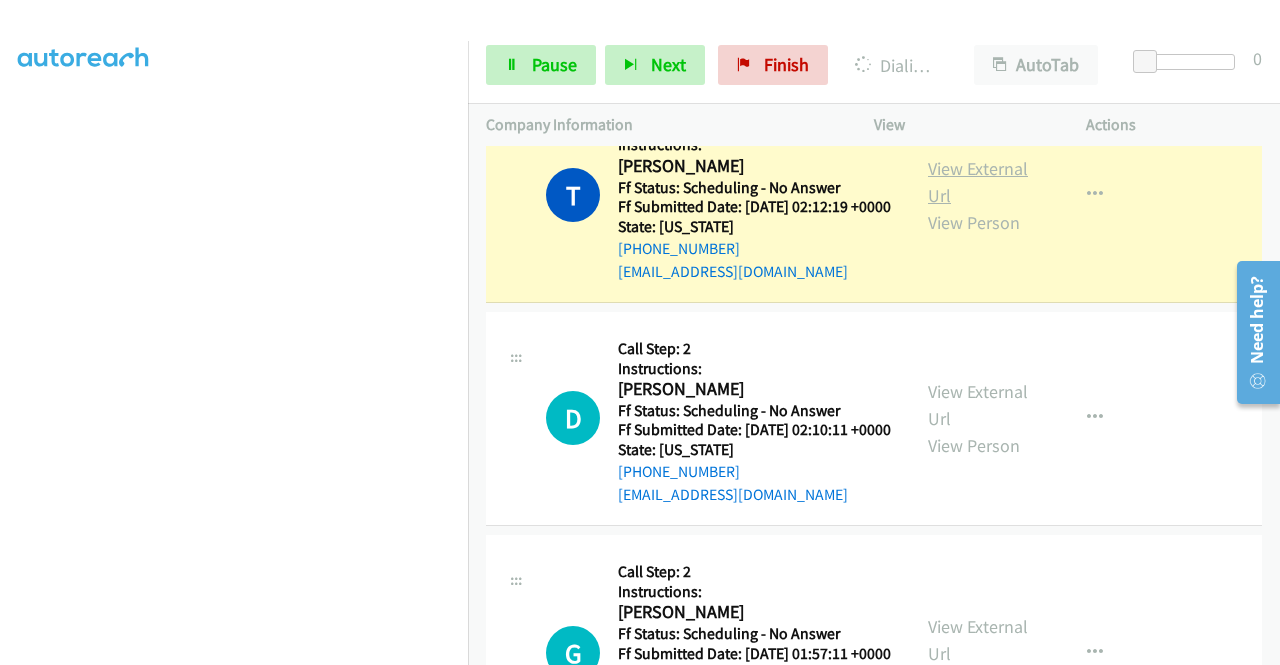 click on "View External Url" at bounding box center (978, 182) 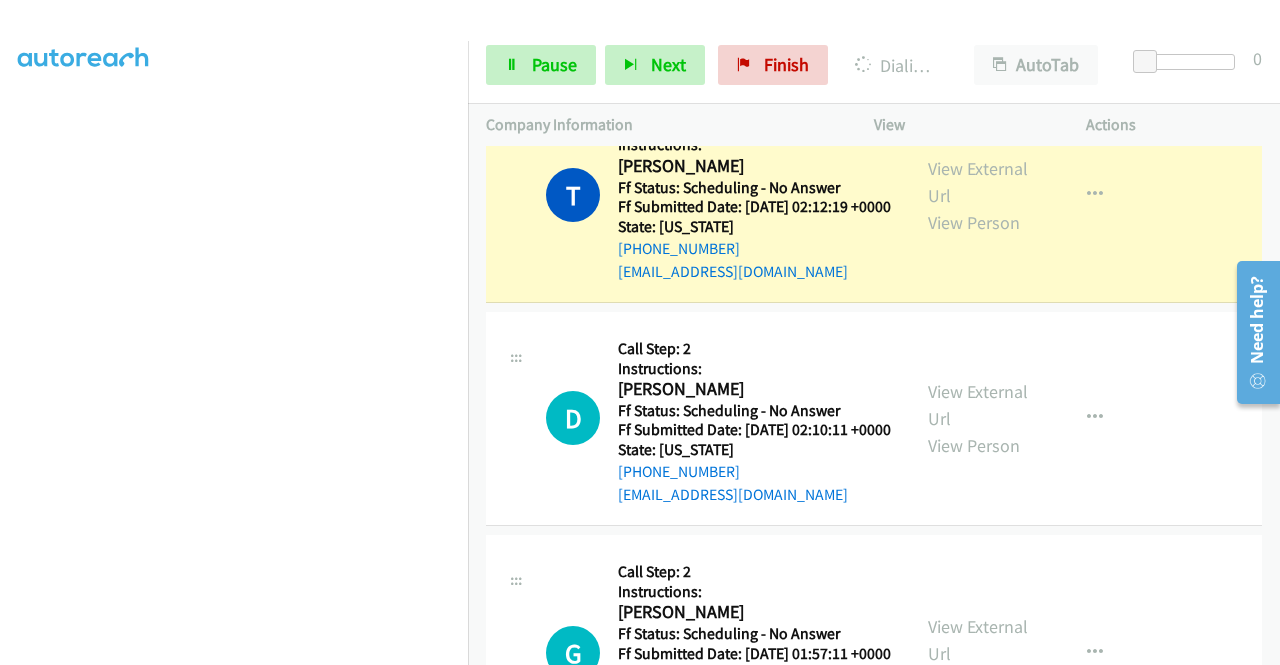 click on "Start Calls
Pause
Next
Finish
Dialing Therese Nguyen
AutoTab
AutoTab
0" at bounding box center (874, 65) 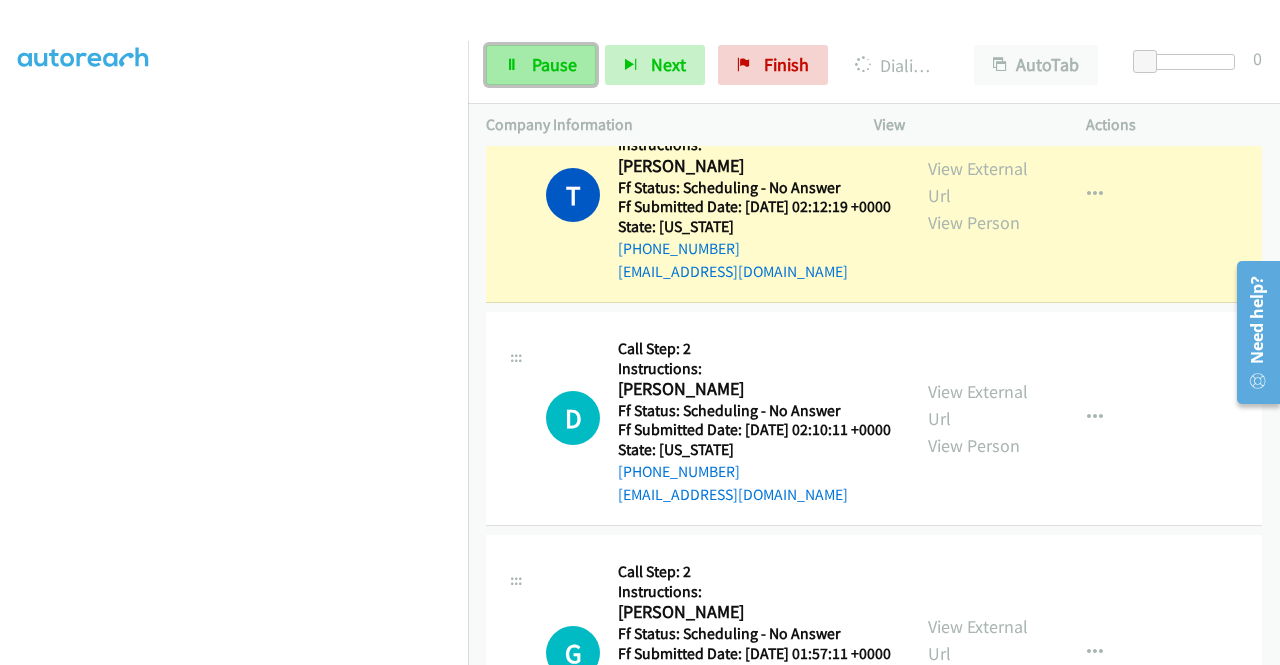 click at bounding box center [512, 66] 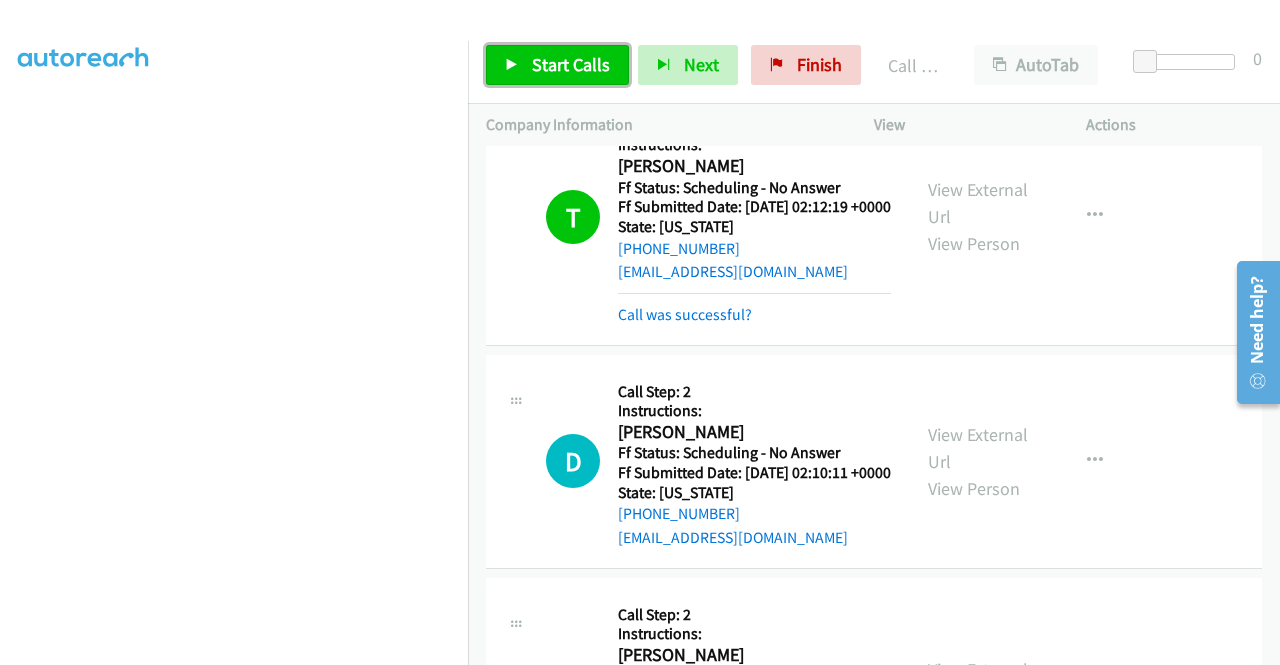 click on "Start Calls" at bounding box center (571, 64) 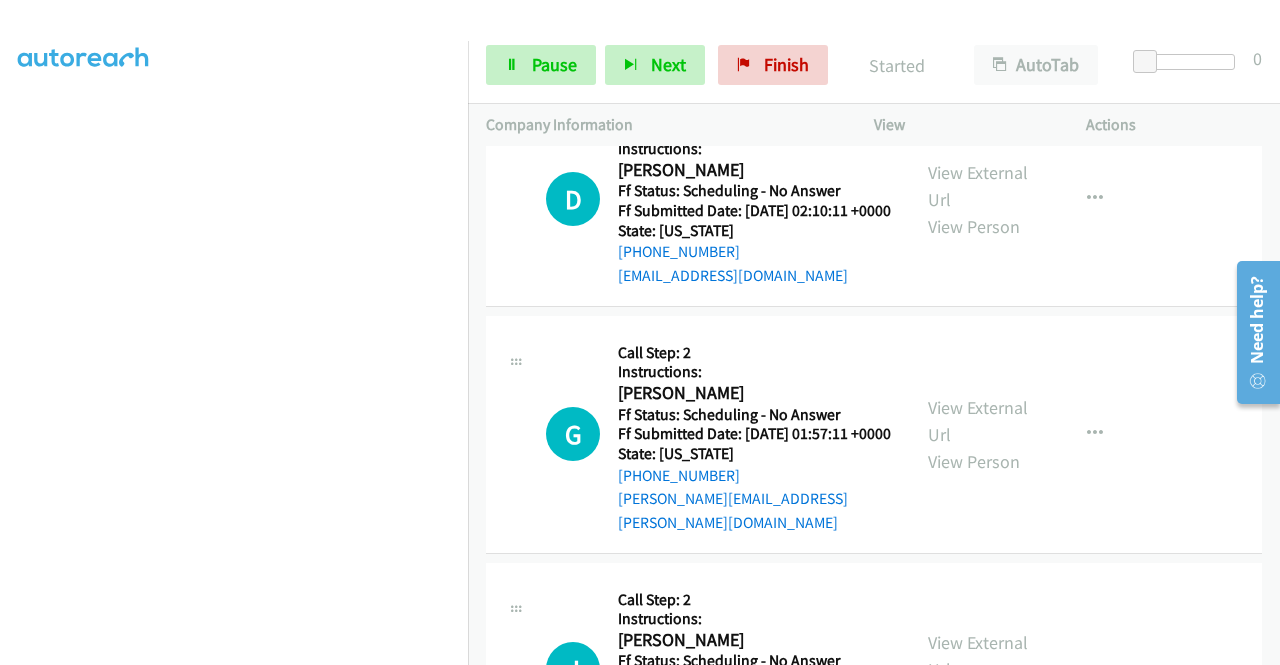 scroll, scrollTop: 1346, scrollLeft: 0, axis: vertical 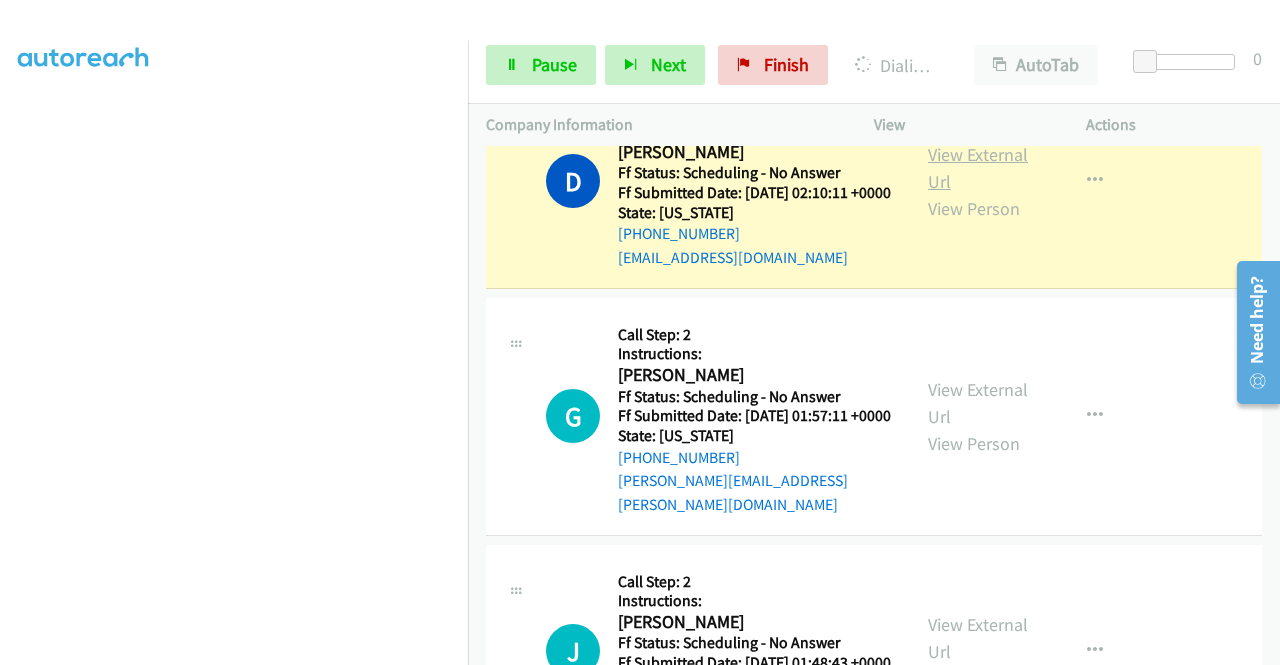 click on "View External Url" at bounding box center [978, 168] 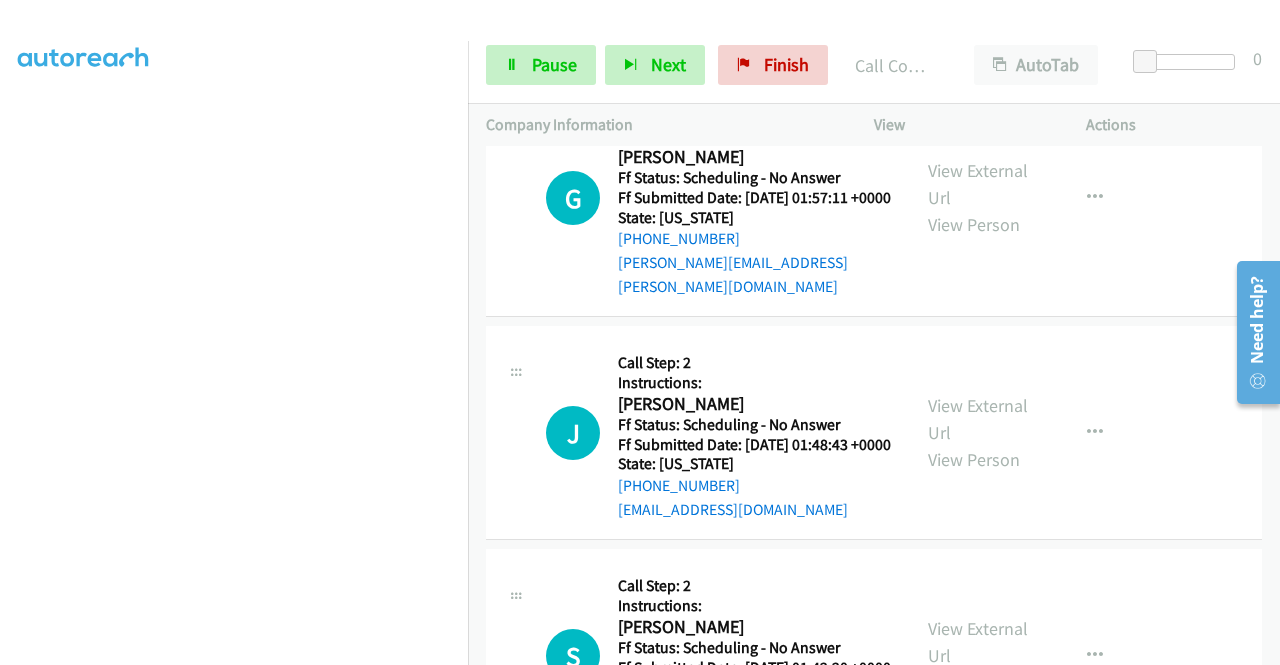 scroll, scrollTop: 1626, scrollLeft: 0, axis: vertical 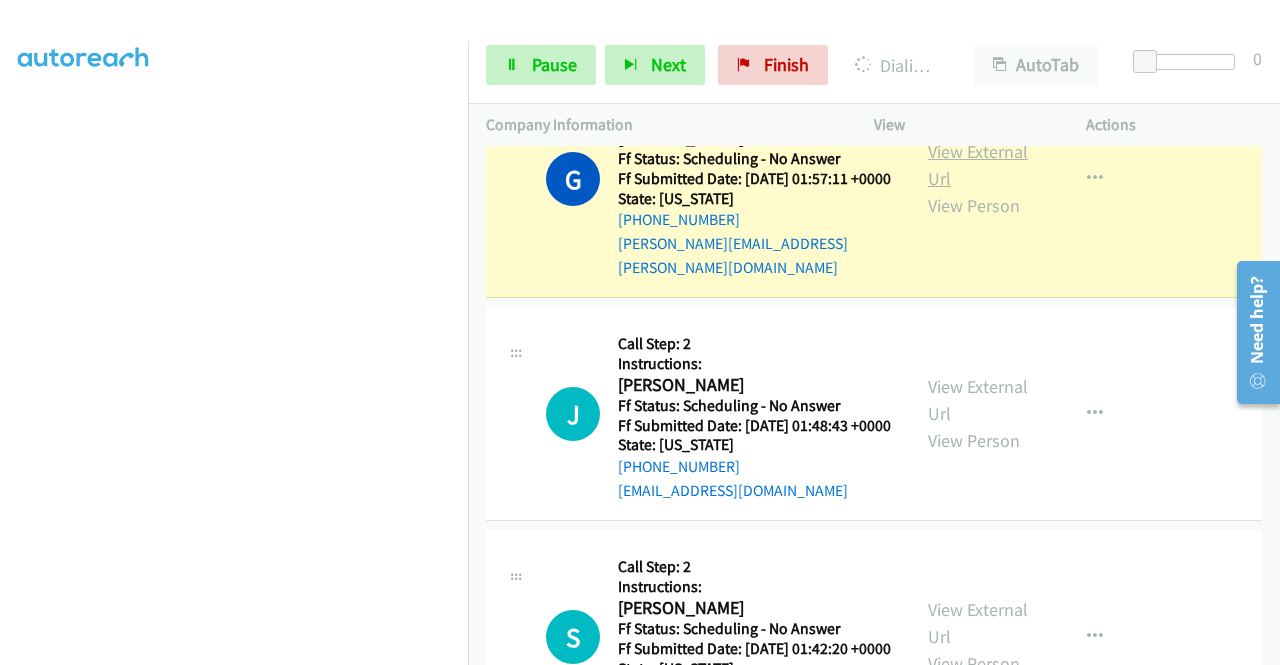 click on "View External Url" at bounding box center (978, 165) 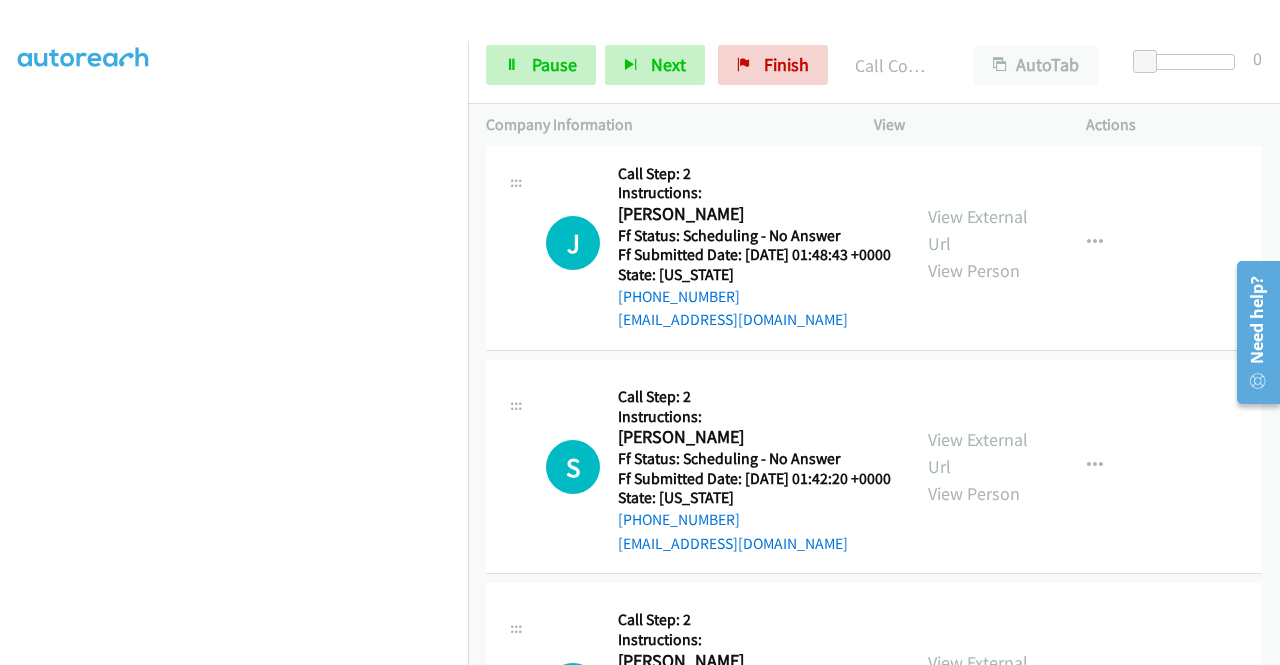 scroll, scrollTop: 1906, scrollLeft: 0, axis: vertical 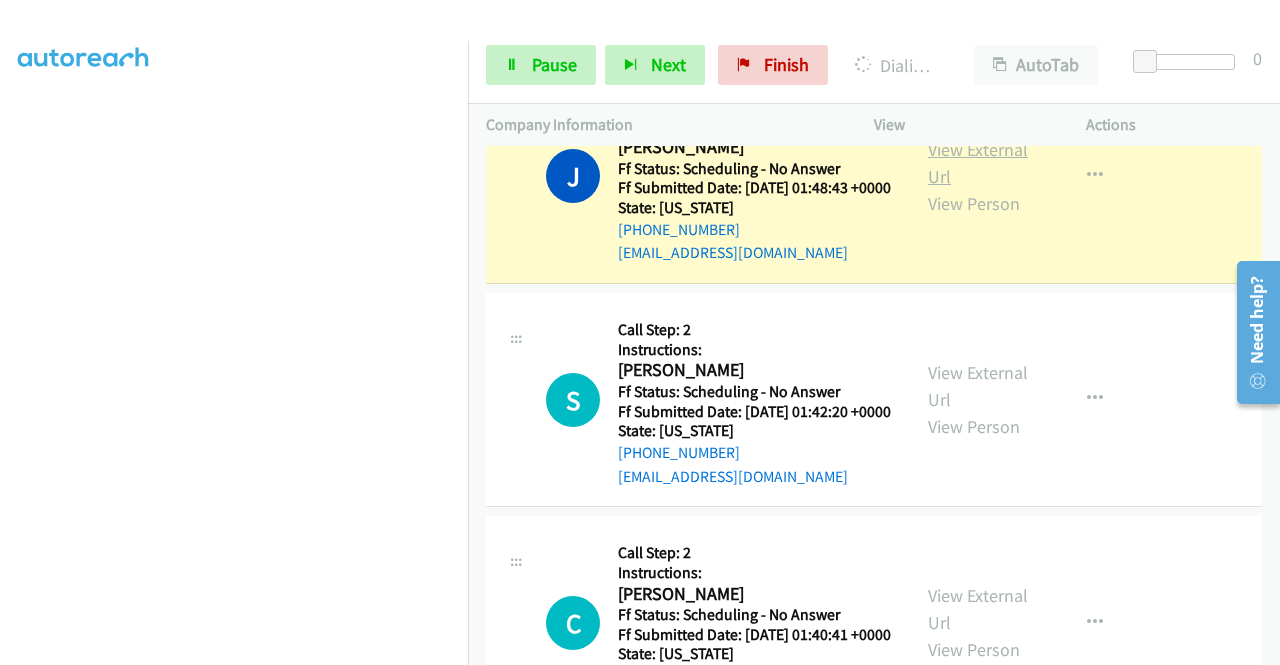 click on "View External Url" at bounding box center (978, 163) 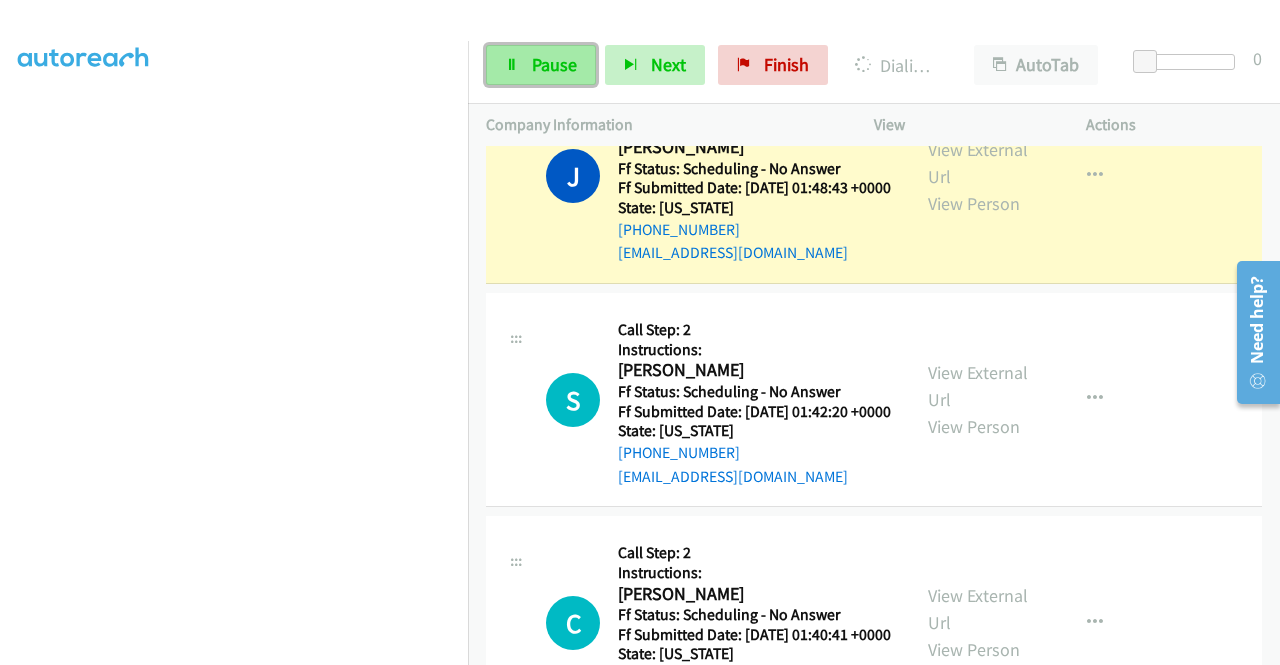 click on "Pause" at bounding box center (541, 65) 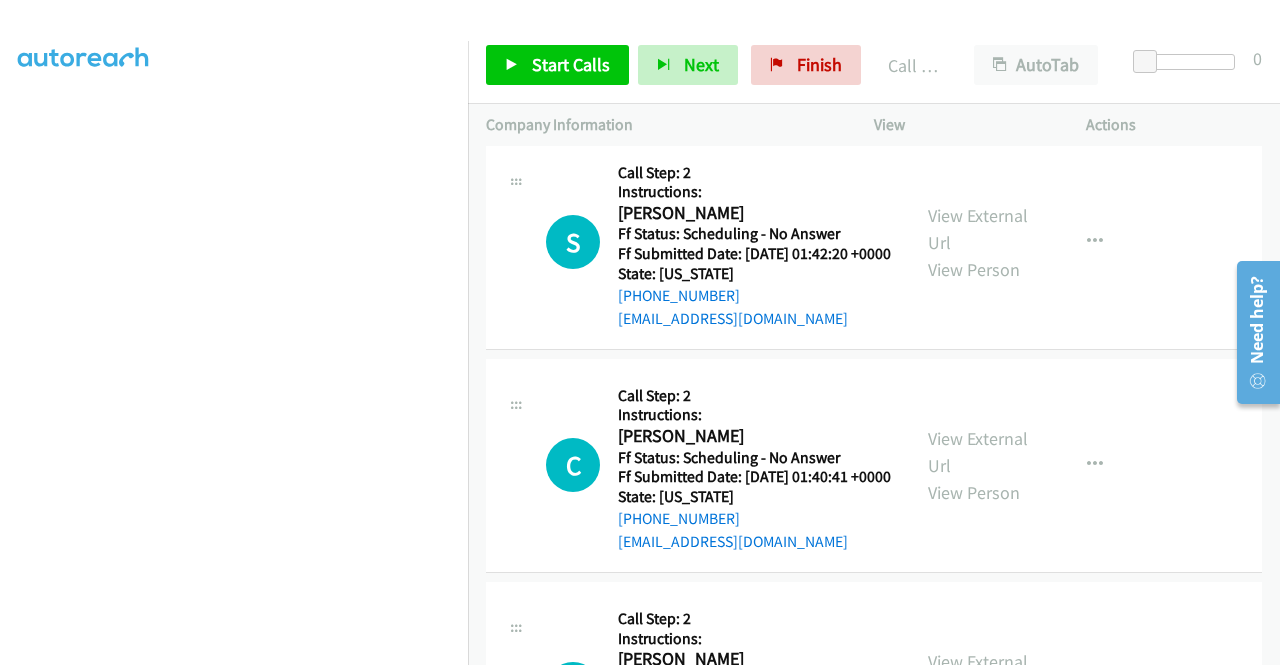 scroll, scrollTop: 2146, scrollLeft: 0, axis: vertical 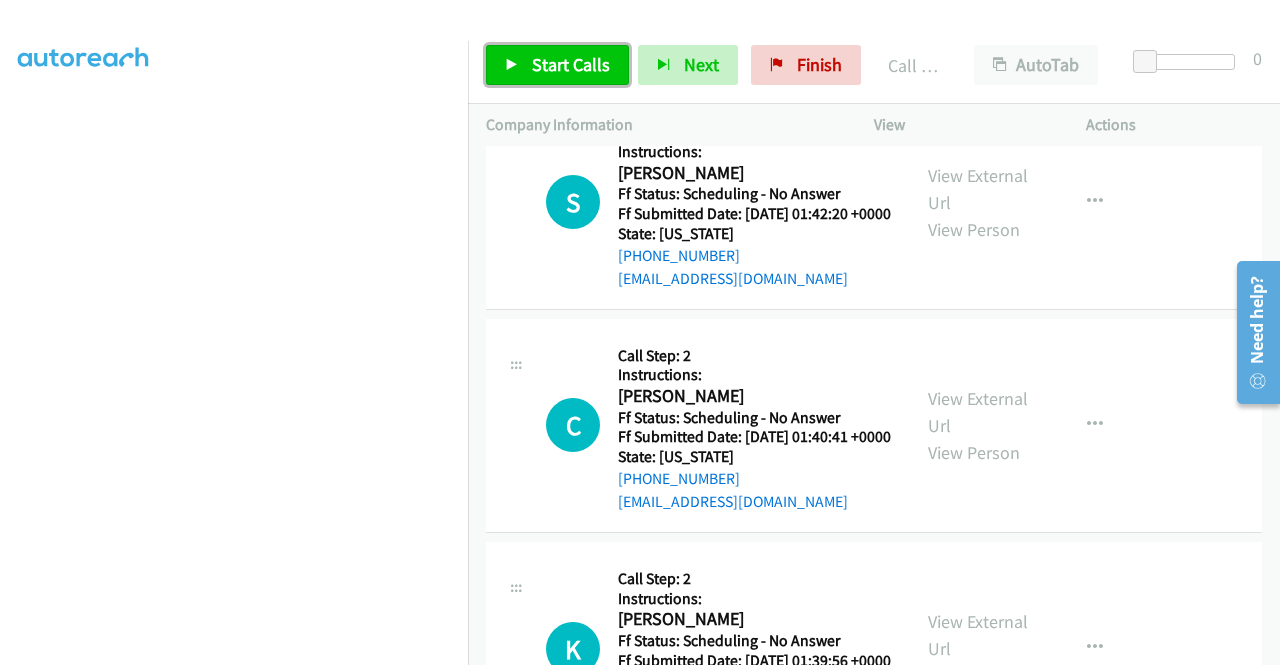 click on "Start Calls" at bounding box center (571, 64) 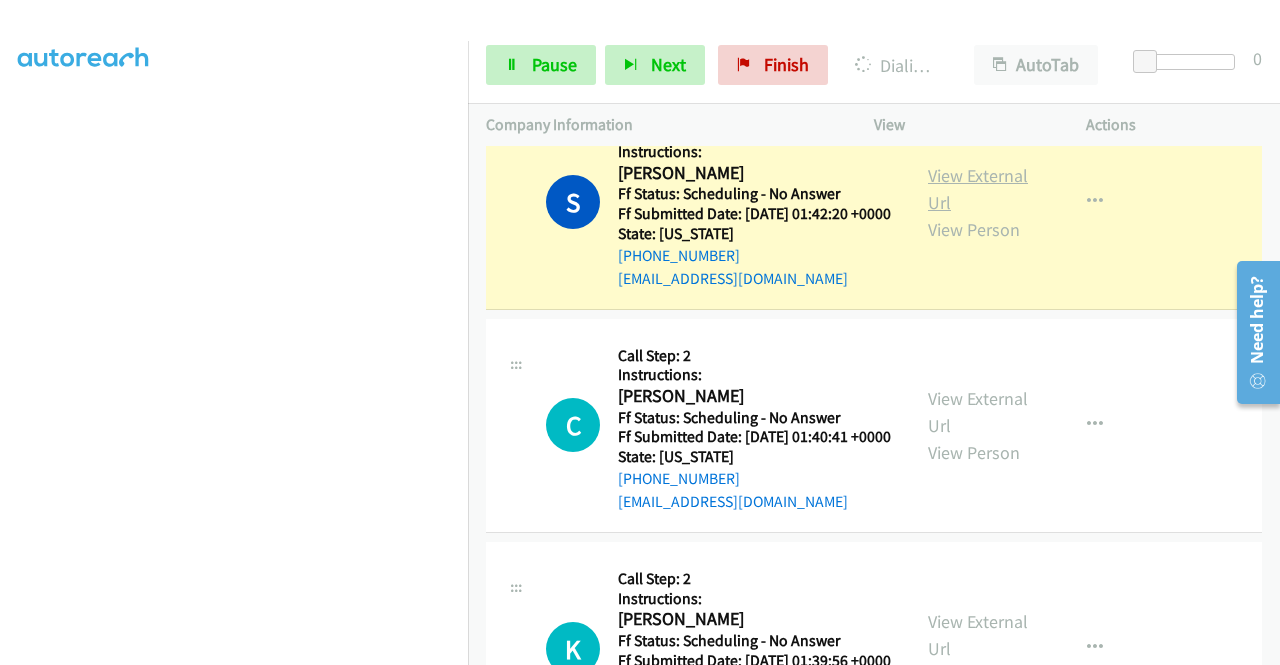 click on "View External Url" at bounding box center [978, 189] 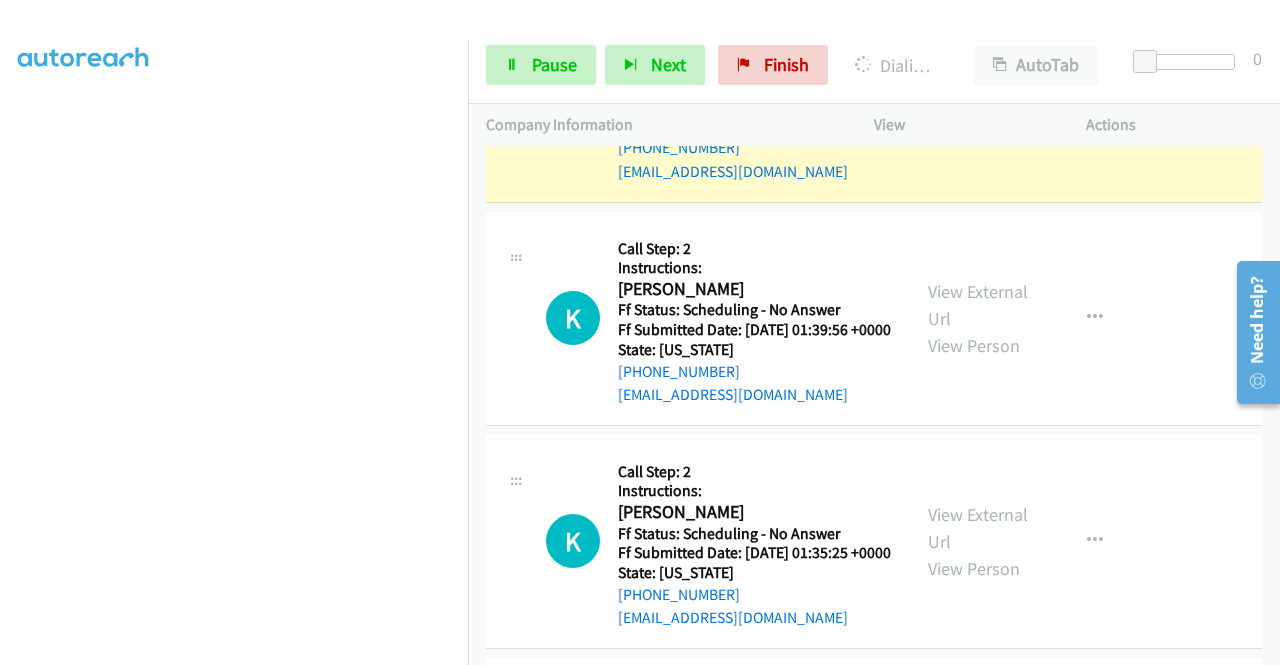 scroll, scrollTop: 2559, scrollLeft: 0, axis: vertical 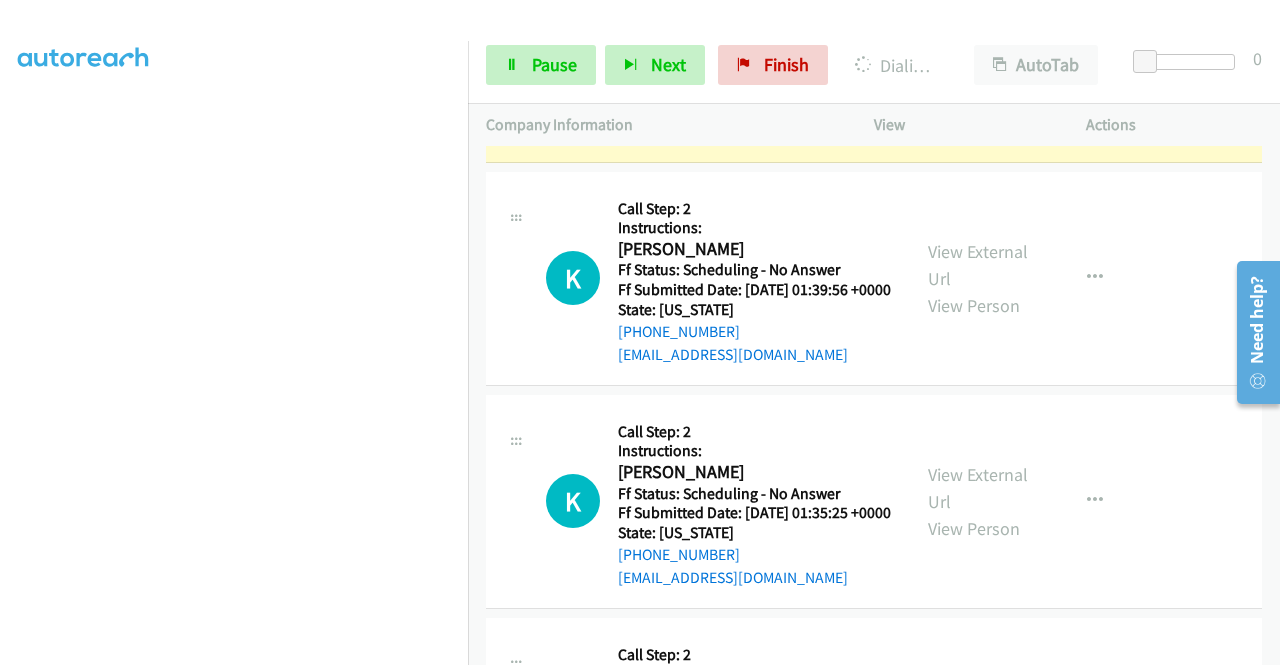 click on "View External Url" at bounding box center [978, 41] 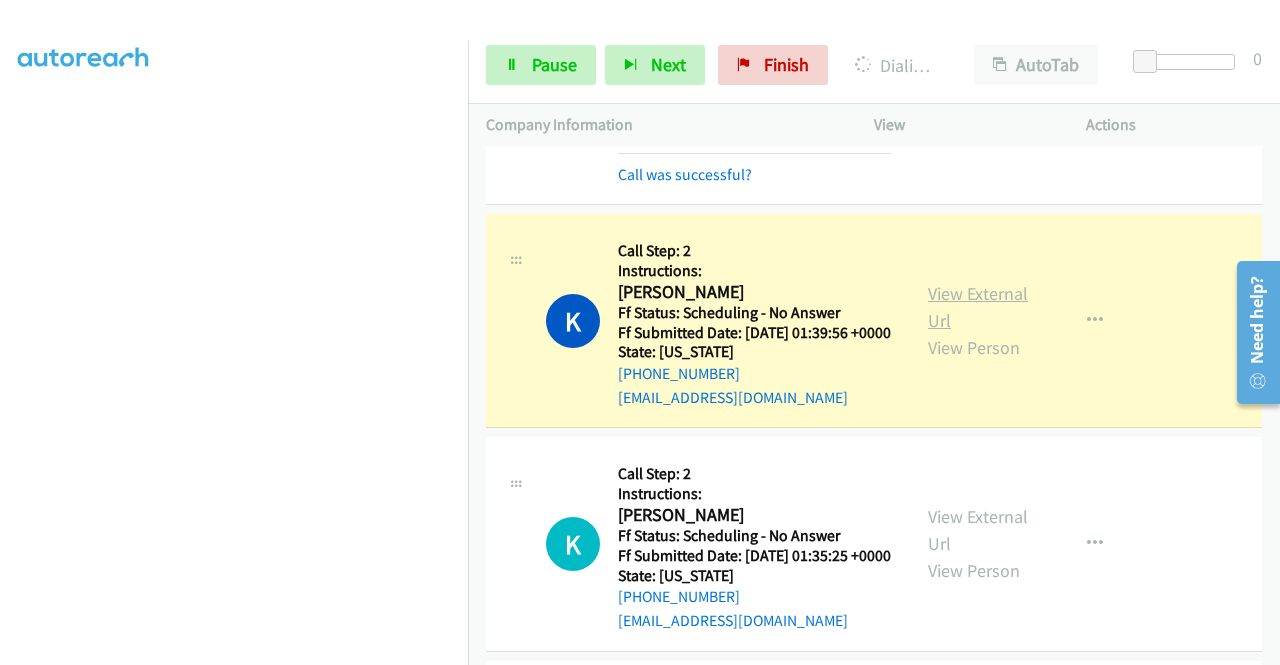 click on "View External Url" at bounding box center (978, 307) 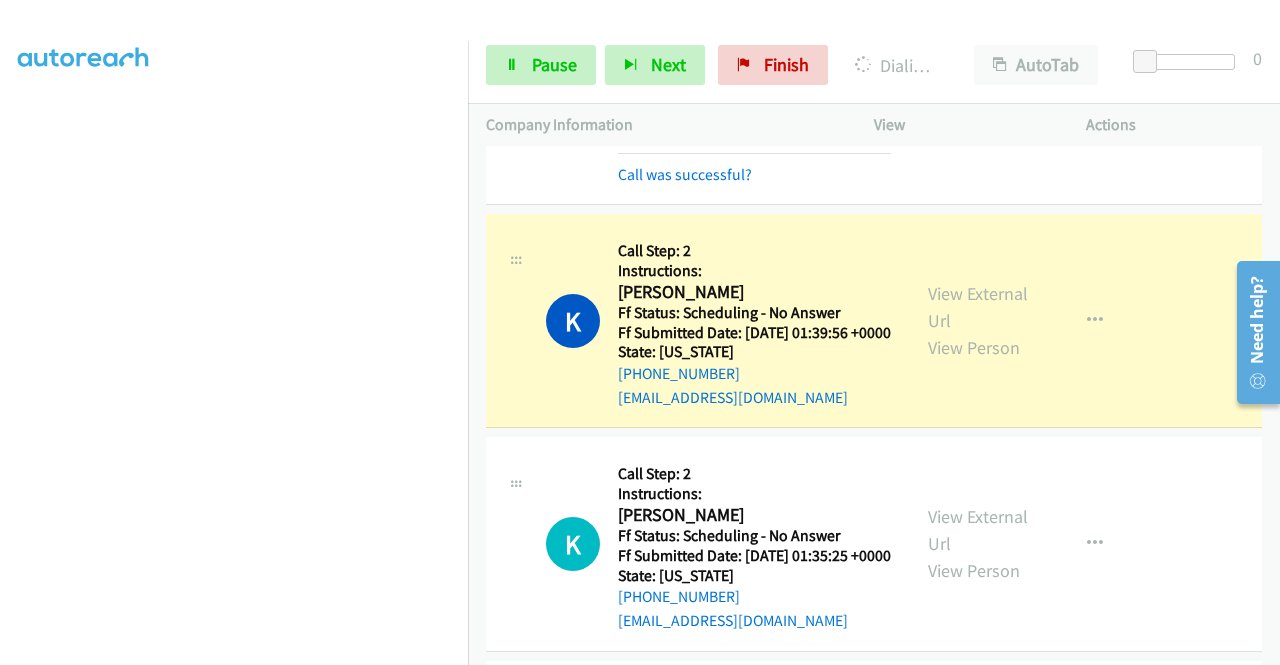 scroll, scrollTop: 456, scrollLeft: 0, axis: vertical 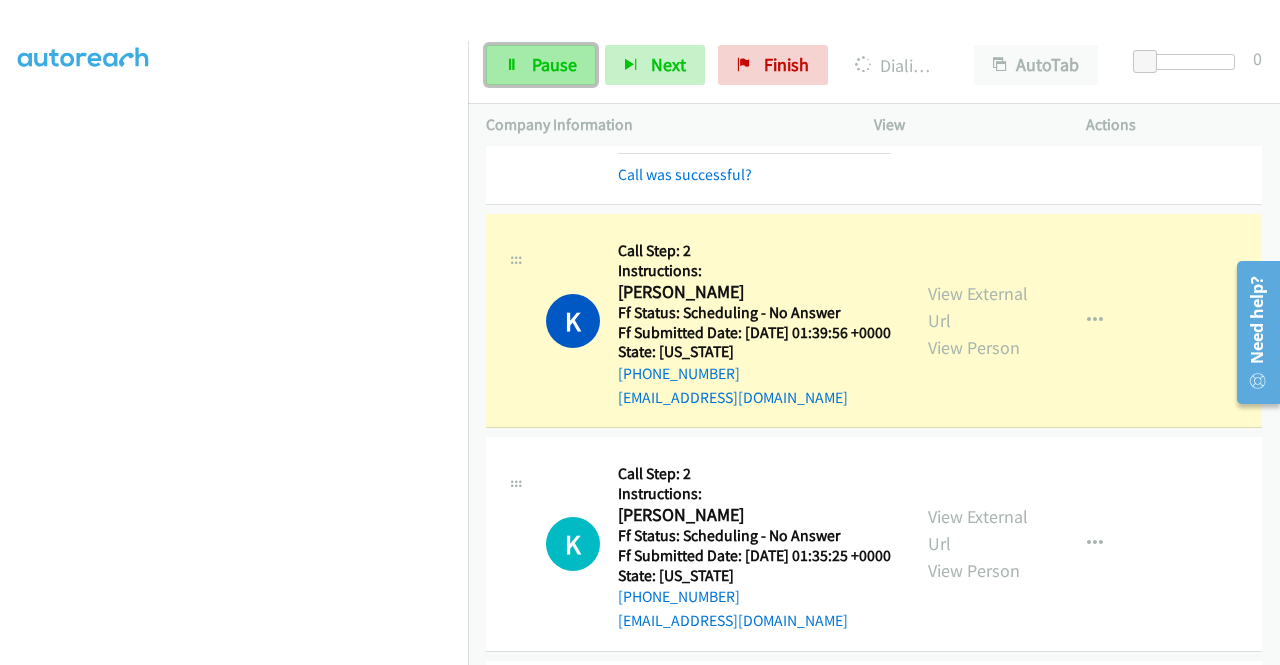 click on "Pause" at bounding box center [541, 65] 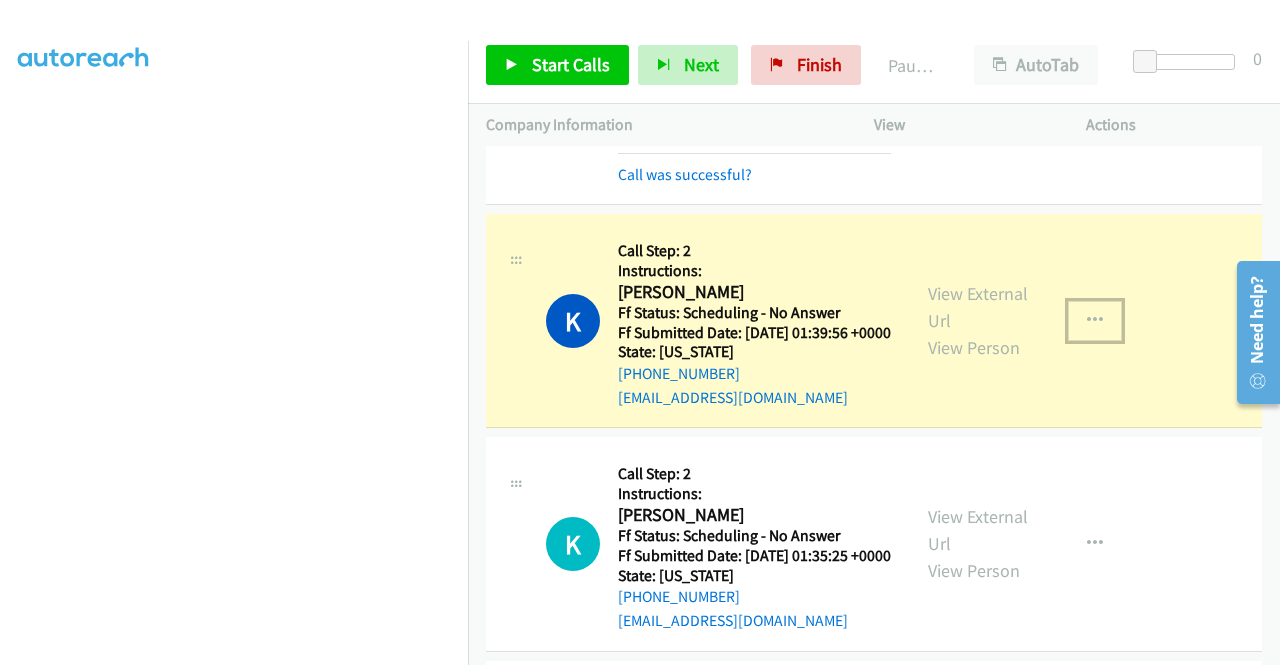 drag, startPoint x: 436, startPoint y: 92, endPoint x: 1080, endPoint y: 491, distance: 757.5863 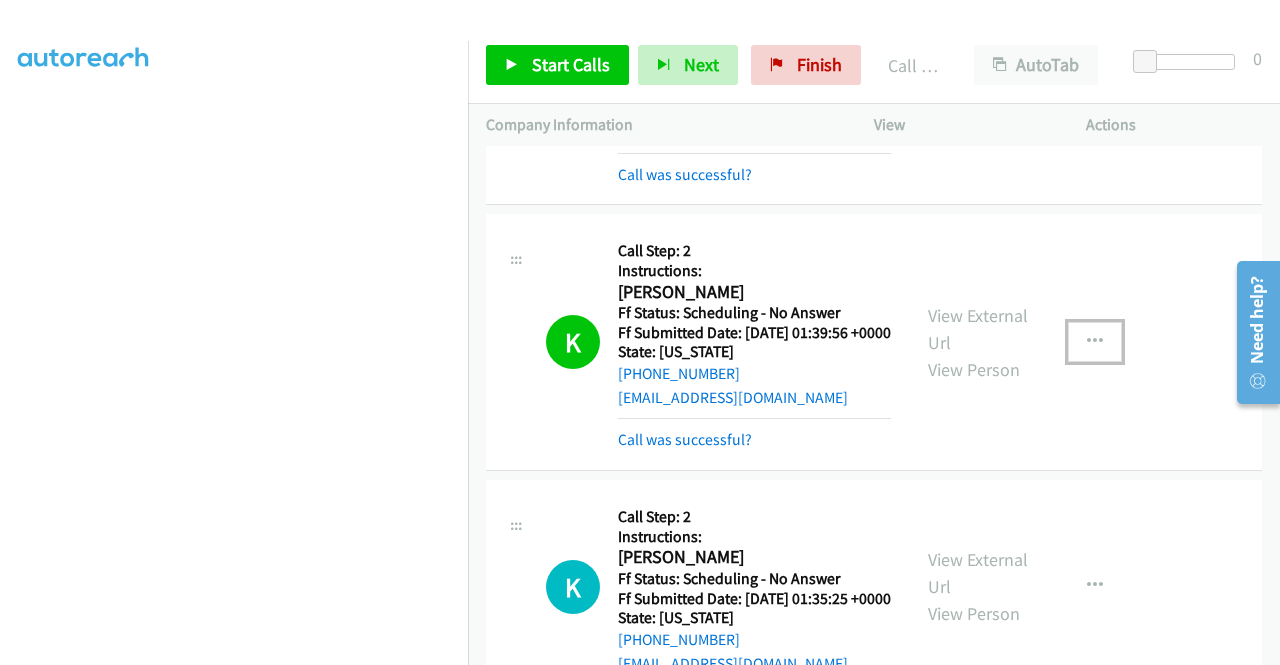 click at bounding box center (1095, 342) 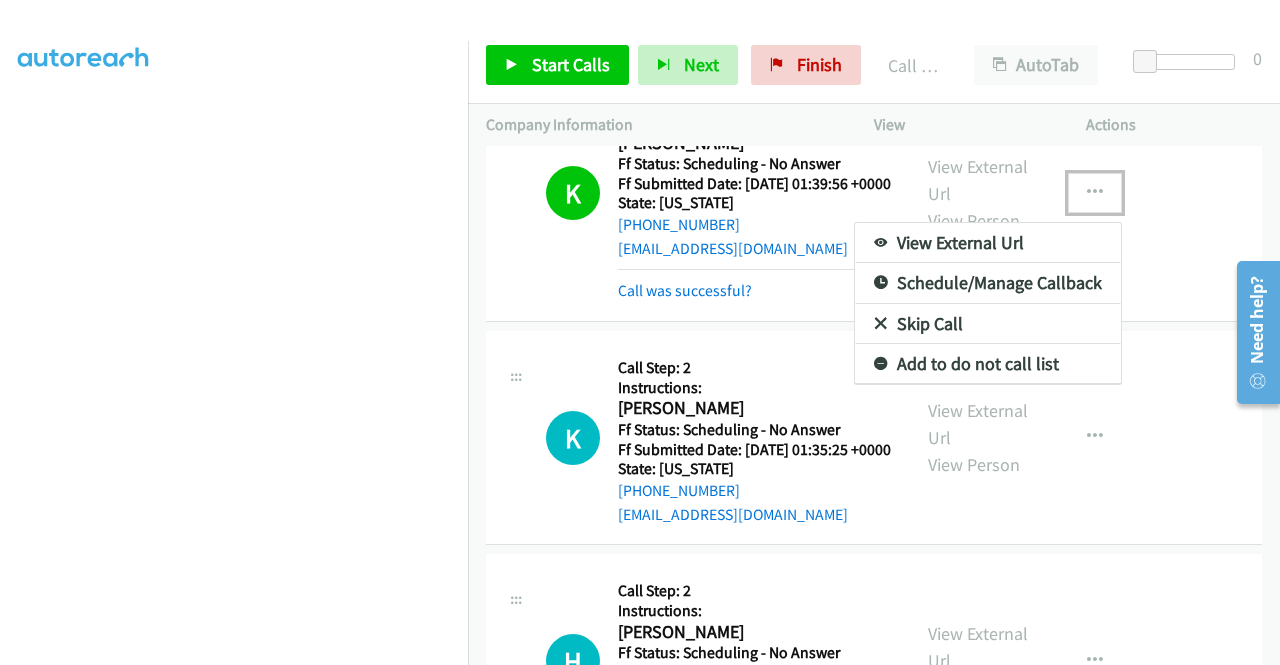 scroll, scrollTop: 2839, scrollLeft: 0, axis: vertical 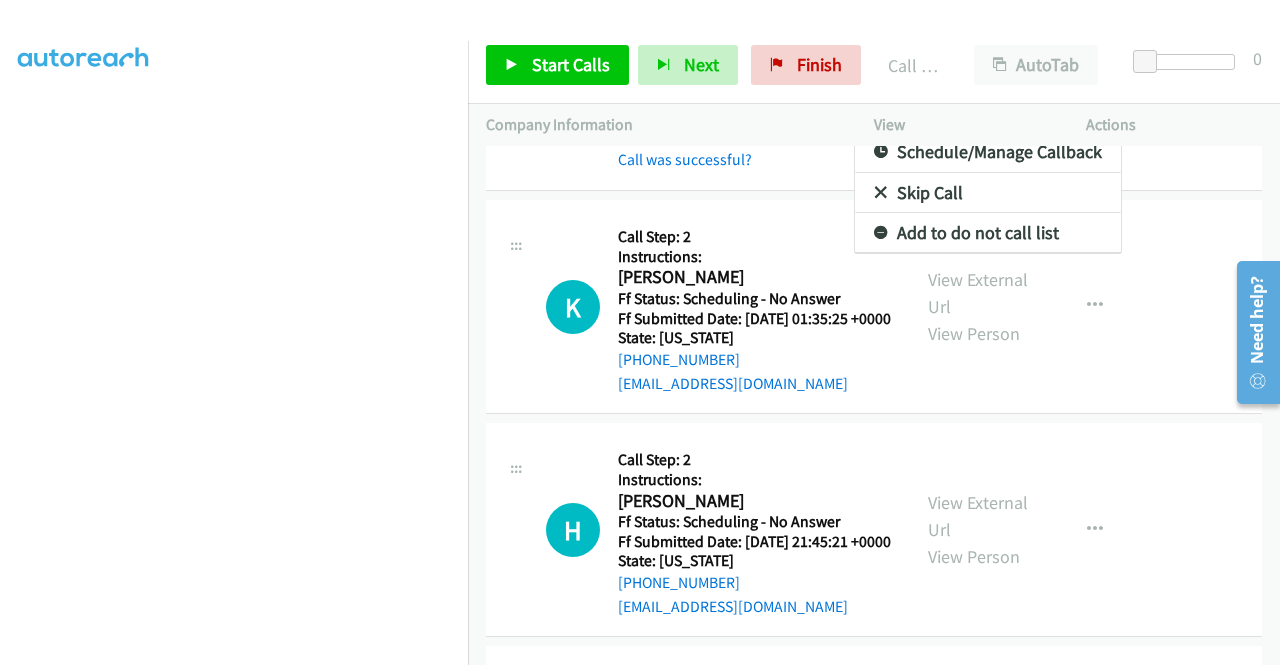 click on "Add to do not call list" at bounding box center [988, 233] 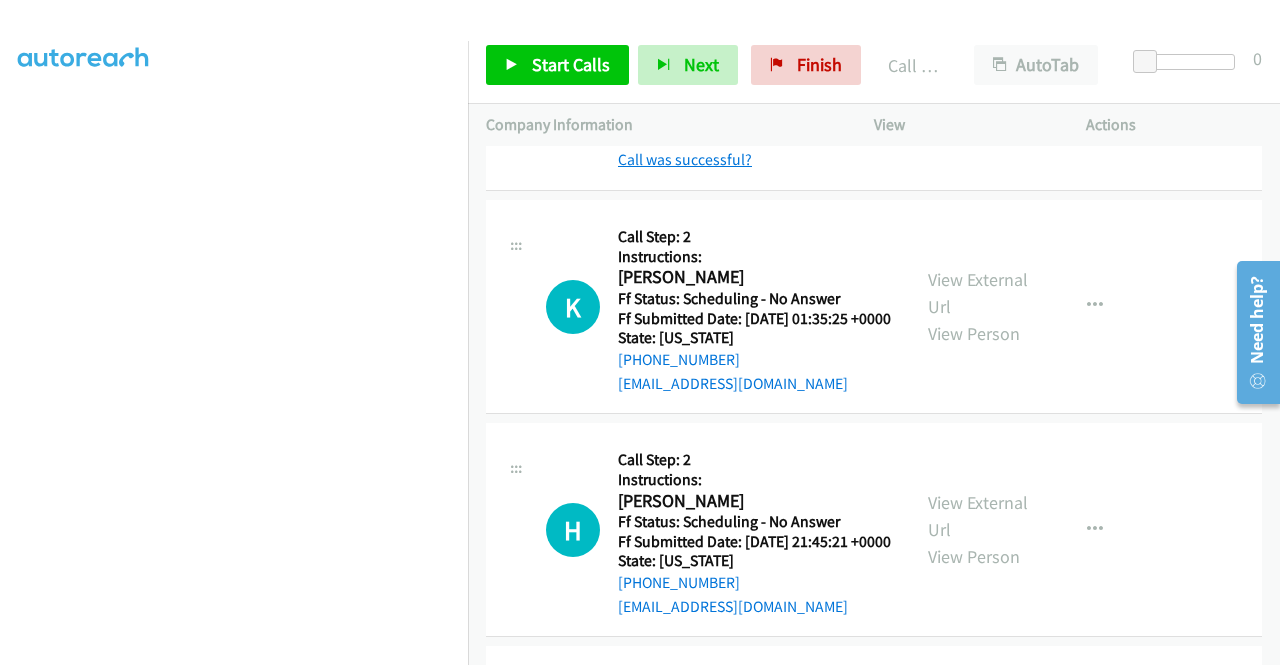 click on "Call was successful?" at bounding box center [685, 159] 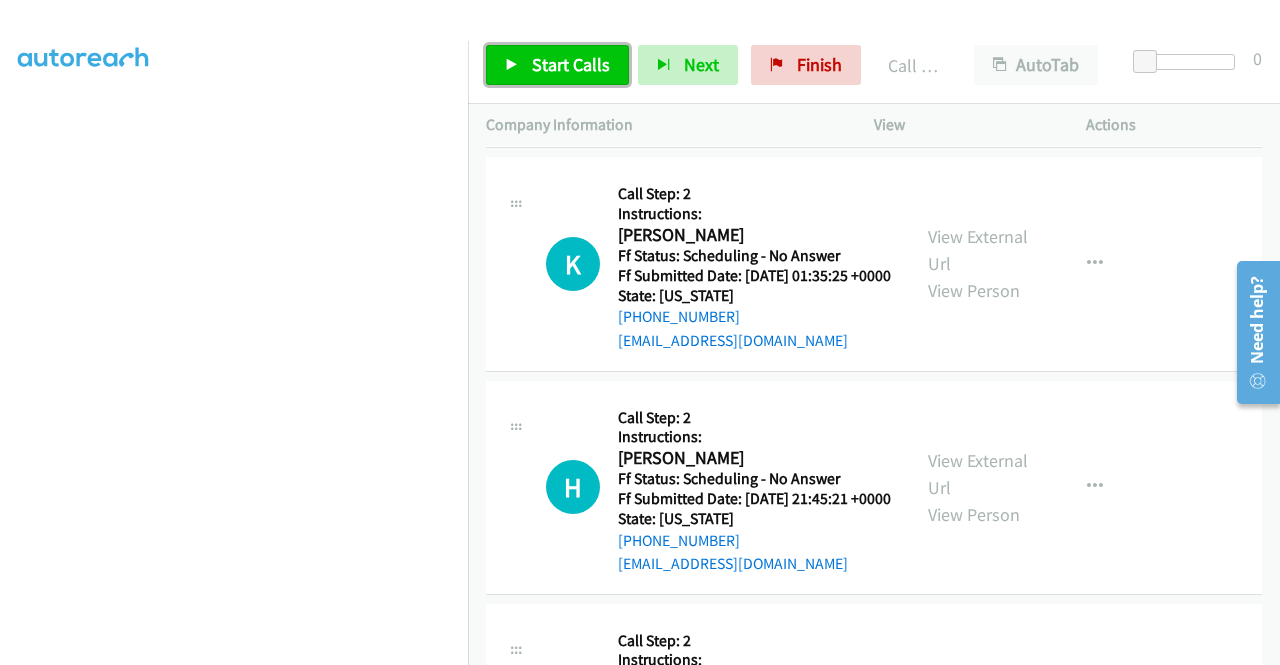 click on "Start Calls" at bounding box center [557, 65] 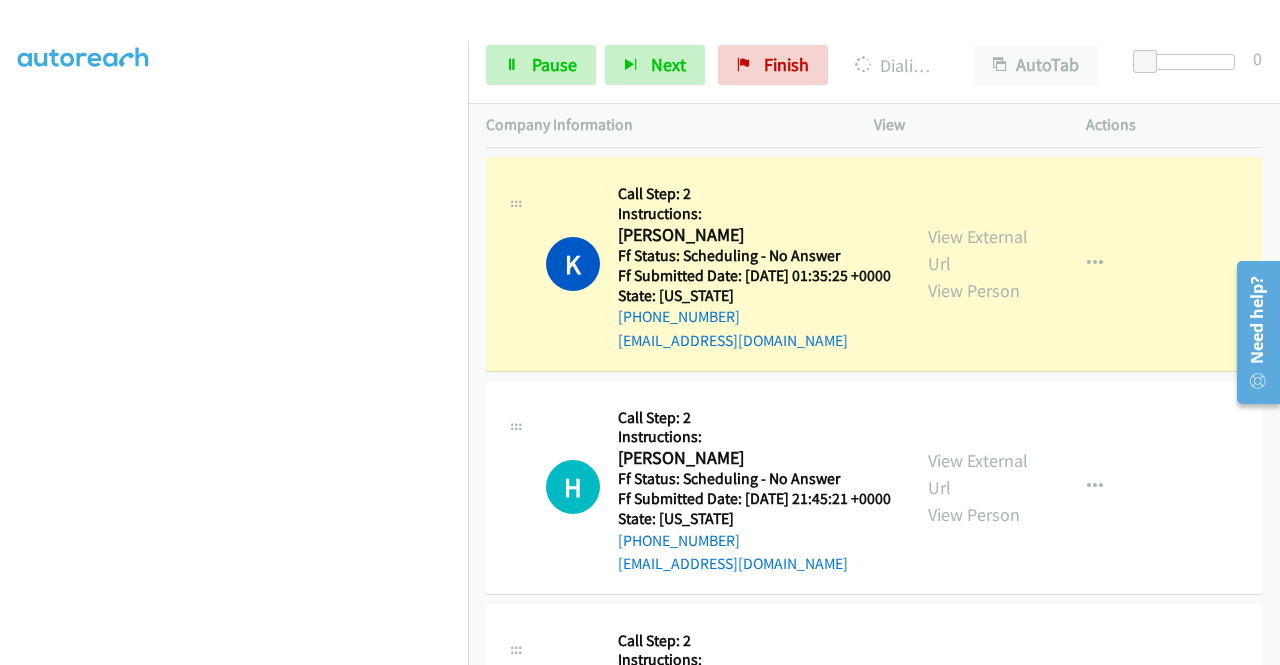 click on "View External Url
View Person" at bounding box center [980, 263] 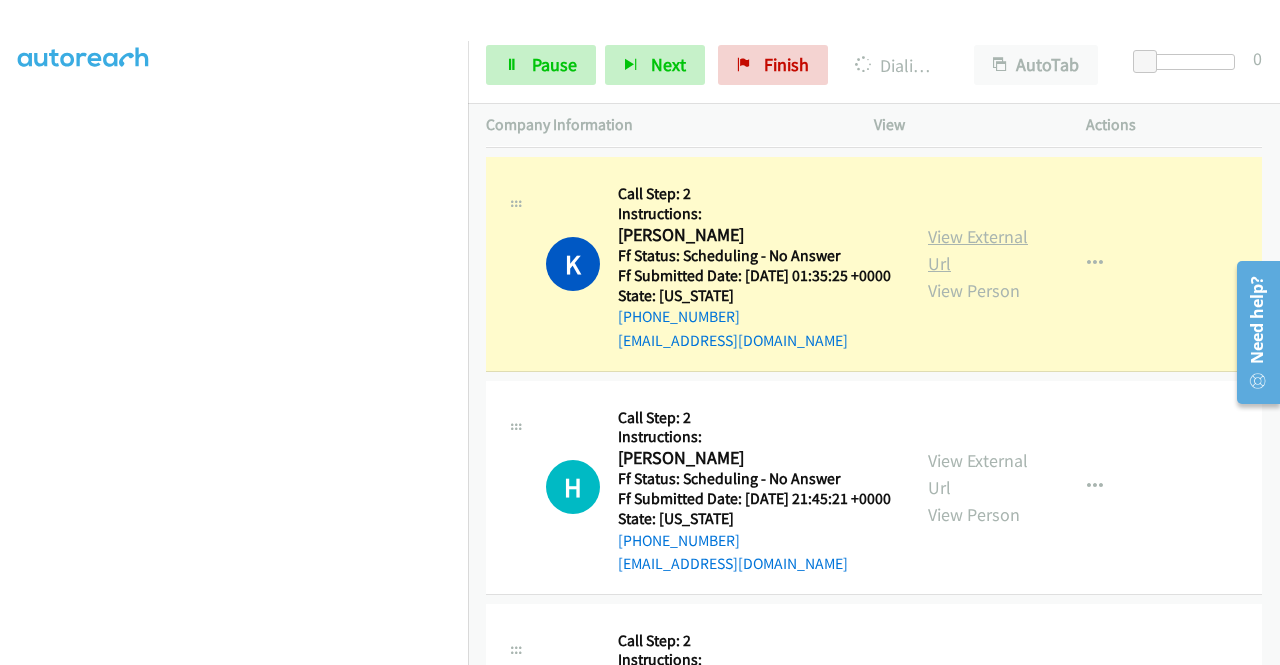 click on "View External Url" at bounding box center (978, 250) 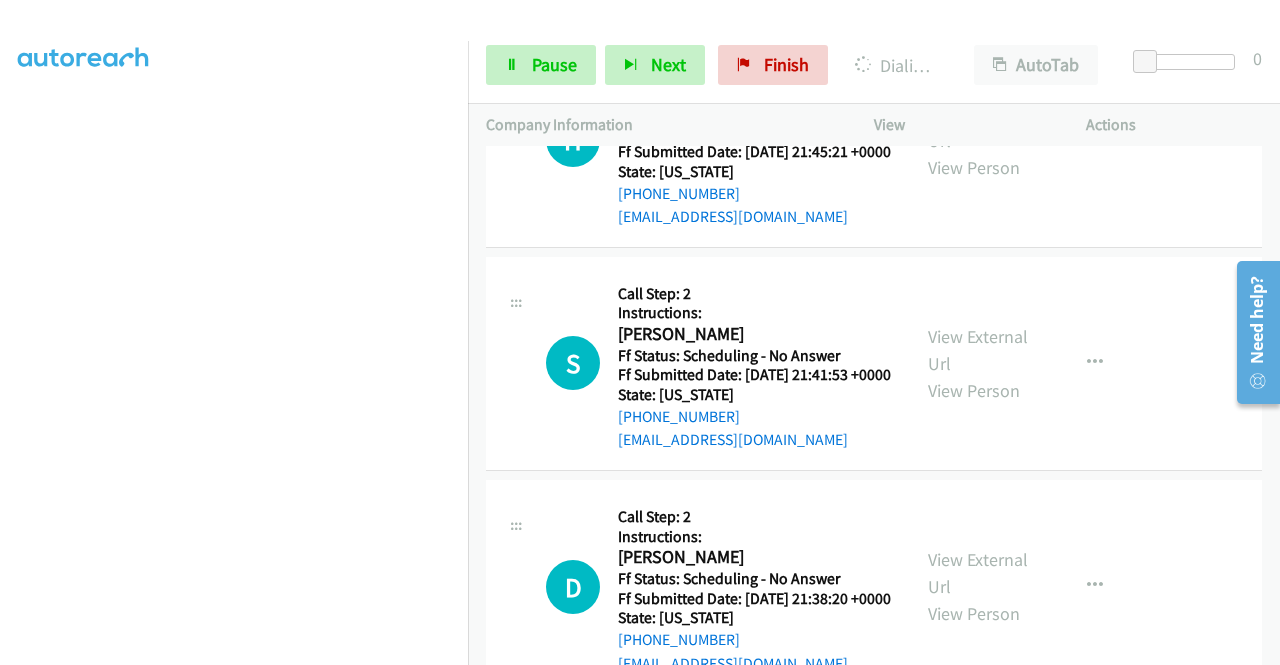scroll, scrollTop: 3226, scrollLeft: 0, axis: vertical 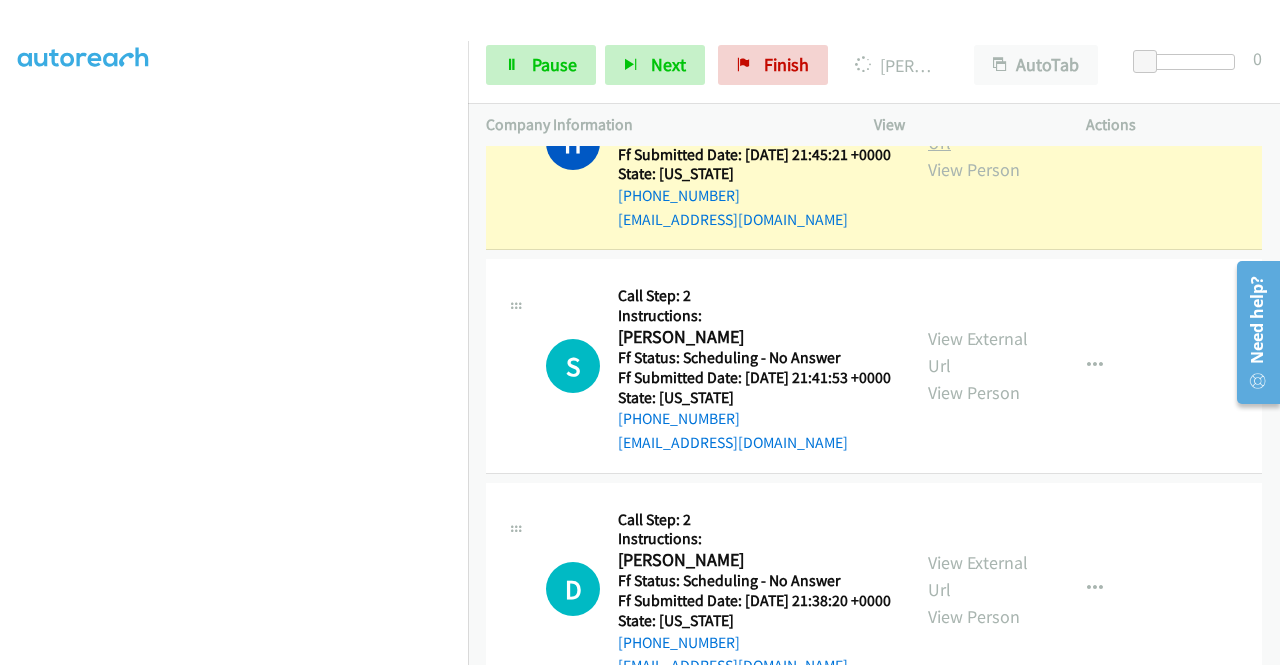 click on "View External Url" at bounding box center (978, 129) 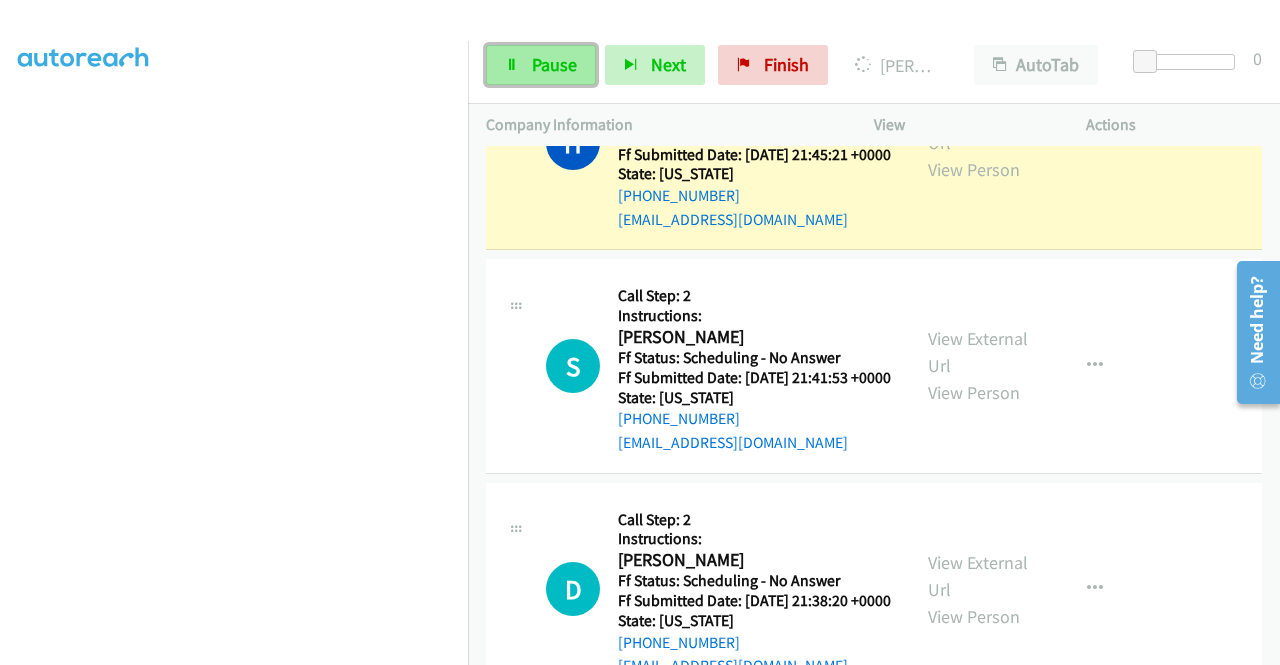 click on "Pause" at bounding box center [541, 65] 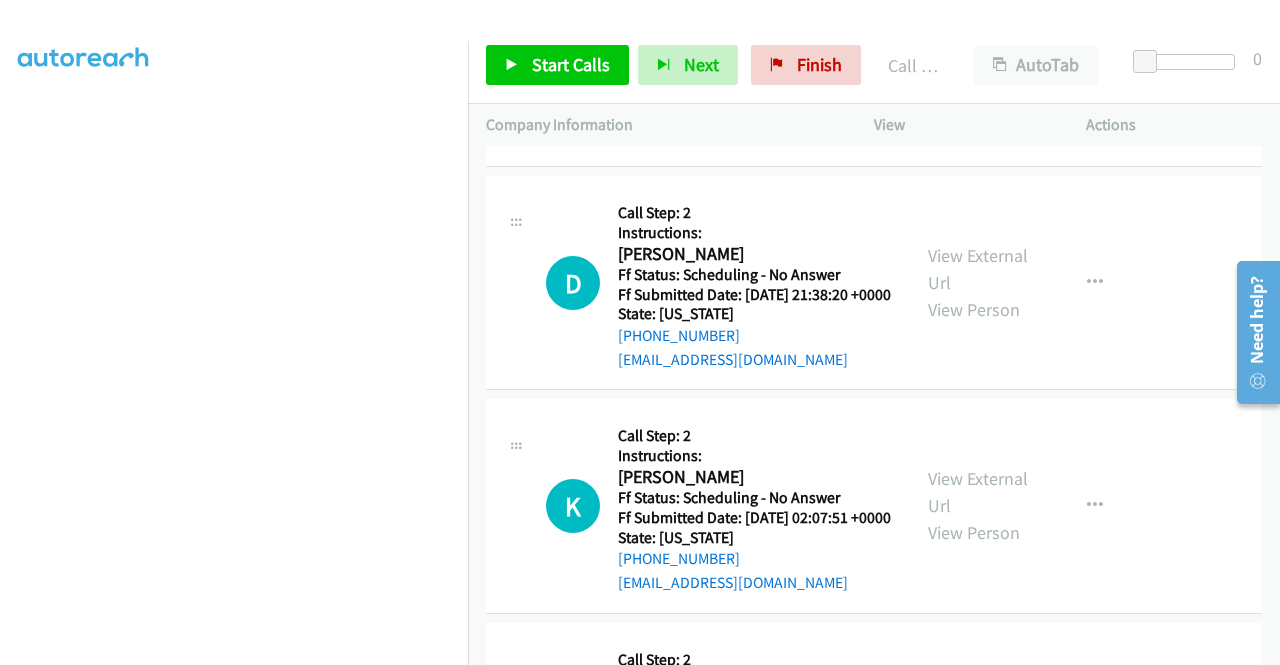 scroll, scrollTop: 3586, scrollLeft: 0, axis: vertical 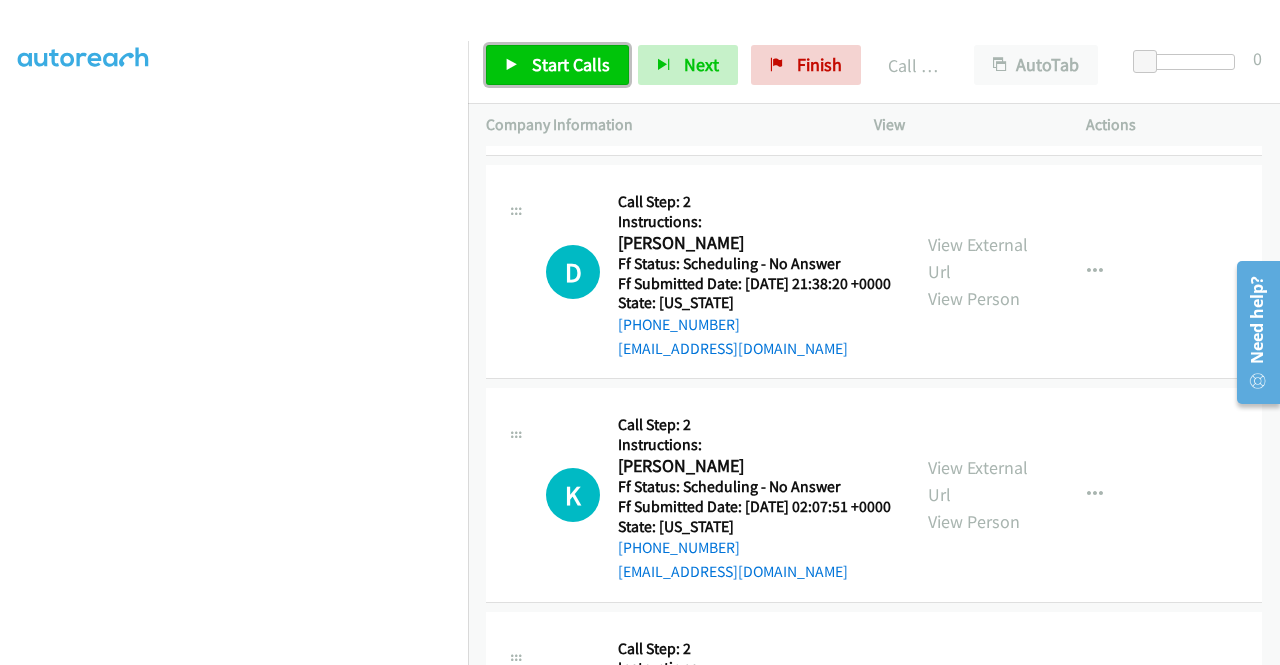 click on "Start Calls" at bounding box center (571, 64) 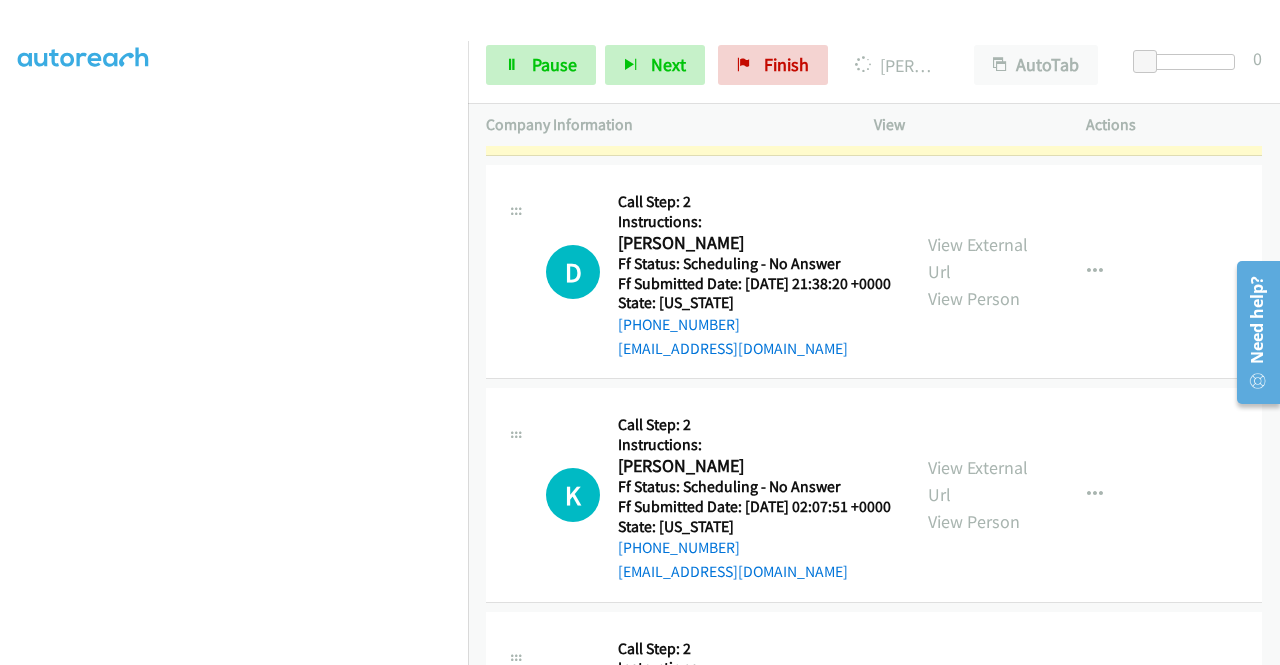 click on "View External Url
View Person
View External Url
Email
Schedule/Manage Callback
Skip Call
Add to do not call list" at bounding box center [1025, 48] 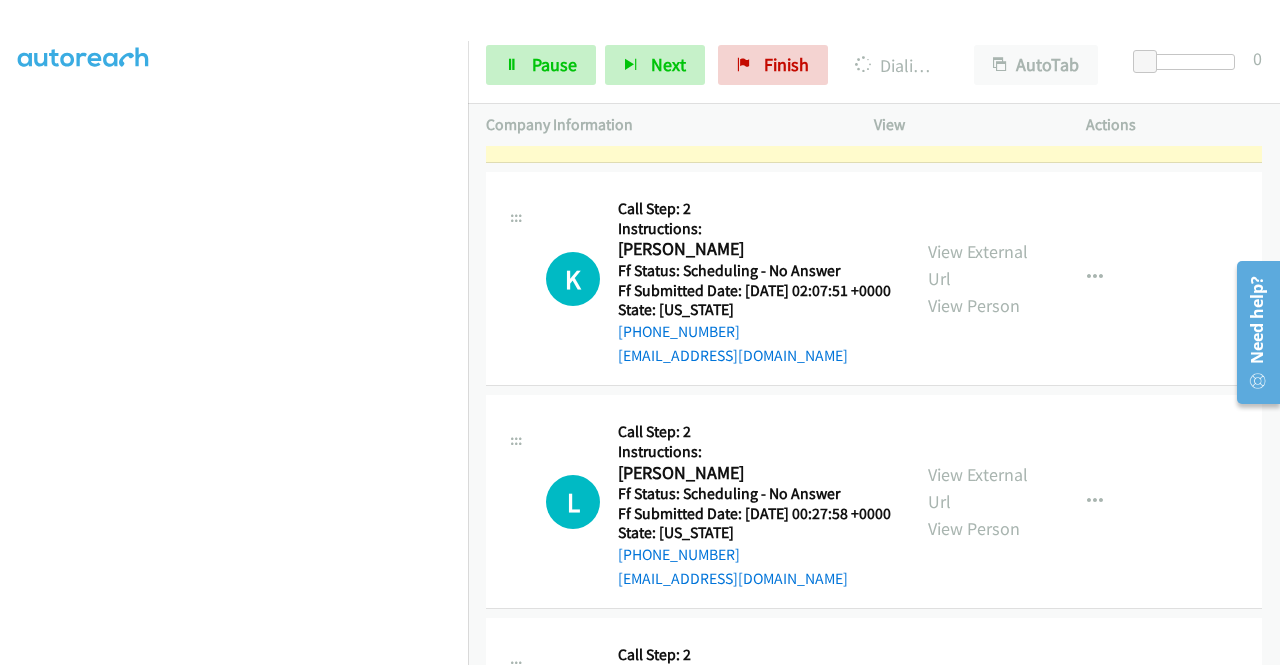 scroll, scrollTop: 3866, scrollLeft: 0, axis: vertical 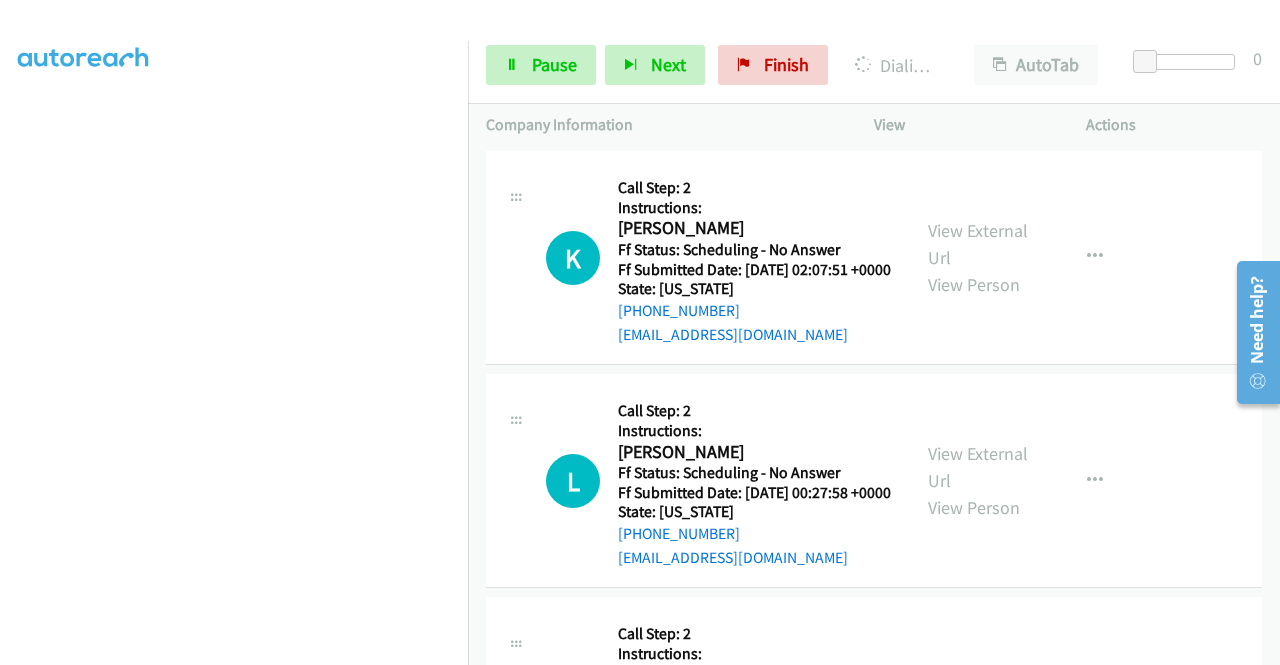 click on "View External Url" at bounding box center [978, 21] 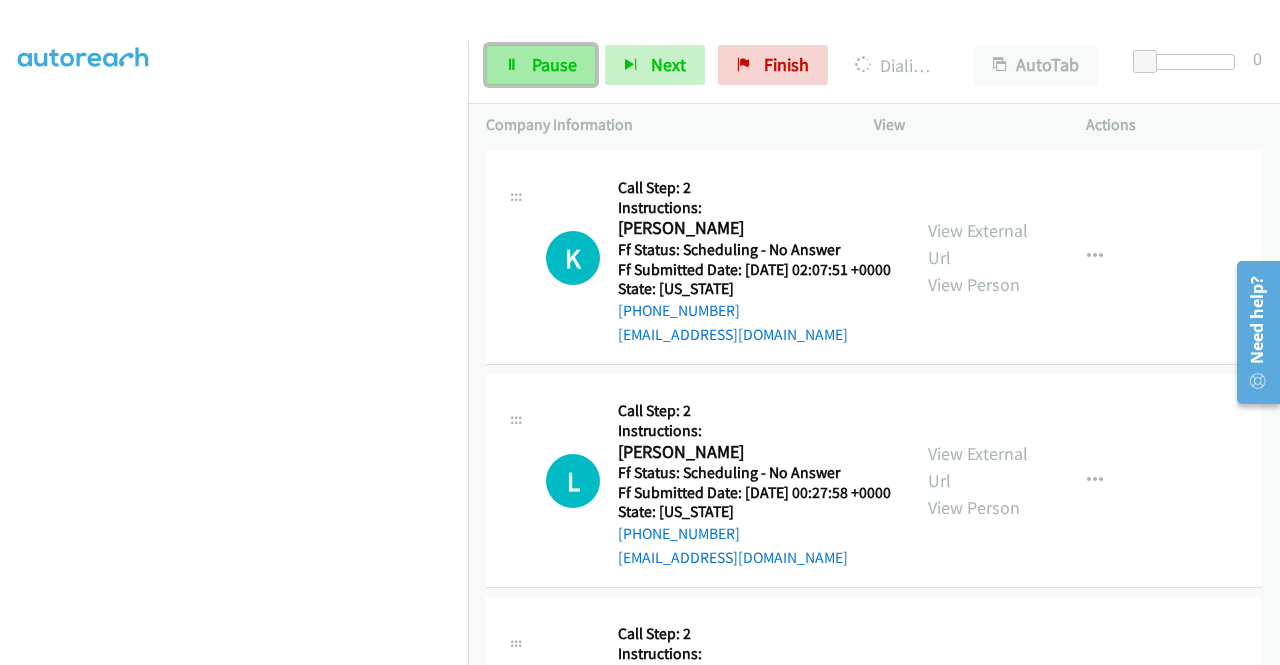 click on "Pause" at bounding box center [541, 65] 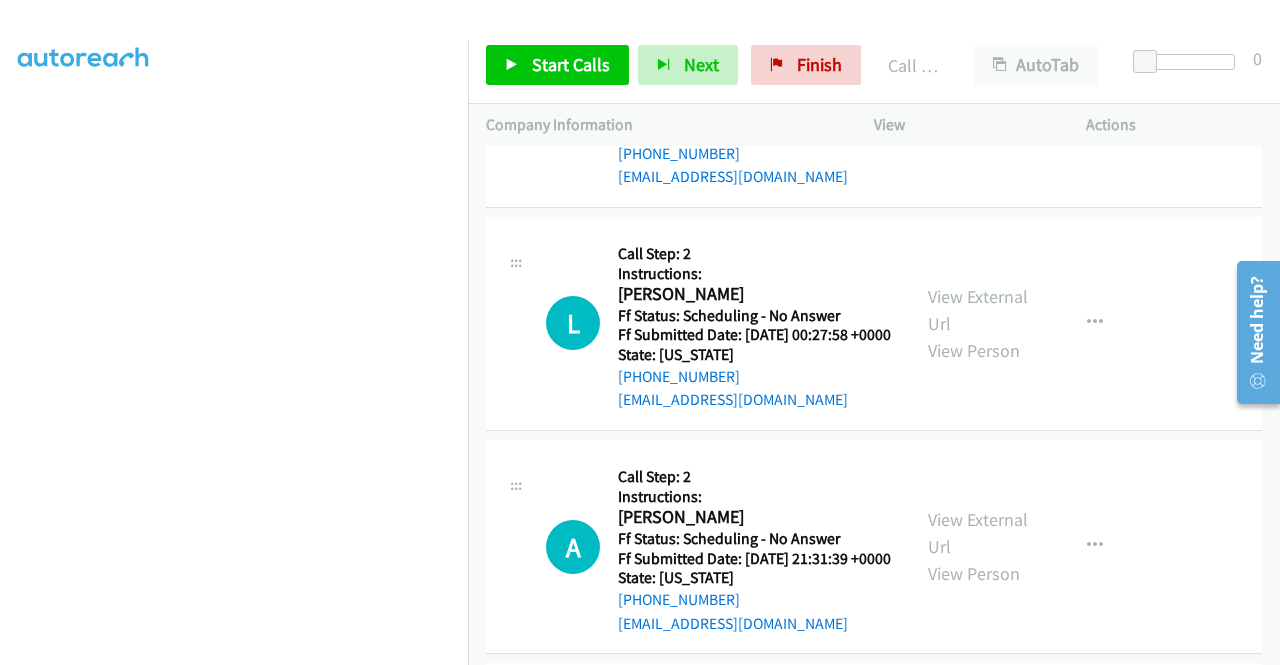 scroll, scrollTop: 4106, scrollLeft: 0, axis: vertical 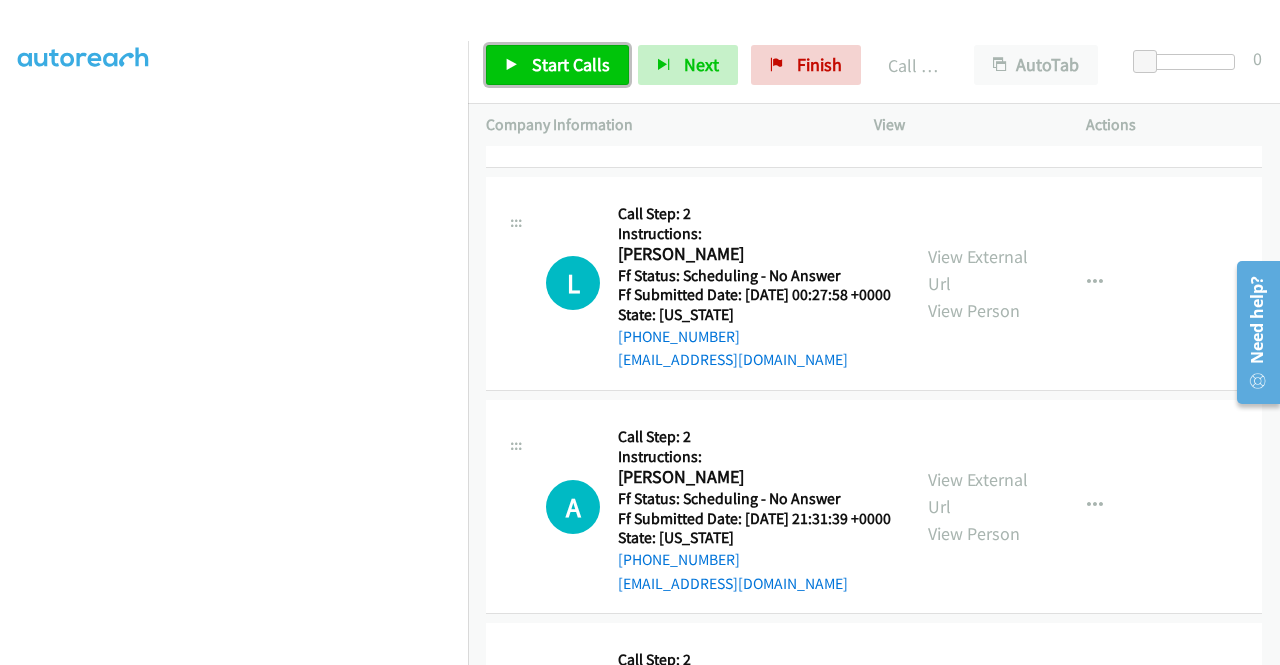 click on "Start Calls" at bounding box center [571, 64] 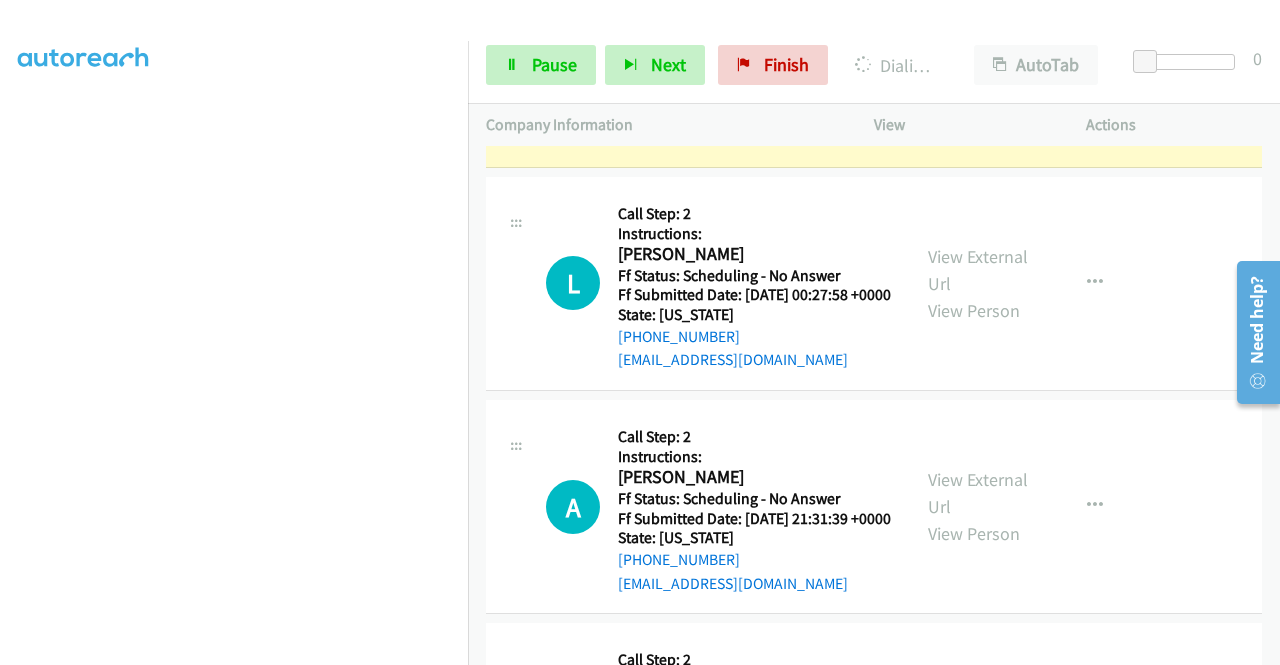 click on "D
Callback Scheduled
Call Step: 2
Instructions:
Denise Lents
America/New_York
Ff Status: Scheduling - No Answer
Ff Submitted Date: 2025-07-09 21:38:20 +0000
State: Indiana
+1 317-407-3700
dalents9799@gmail.com
Call was successful?" at bounding box center [698, -184] 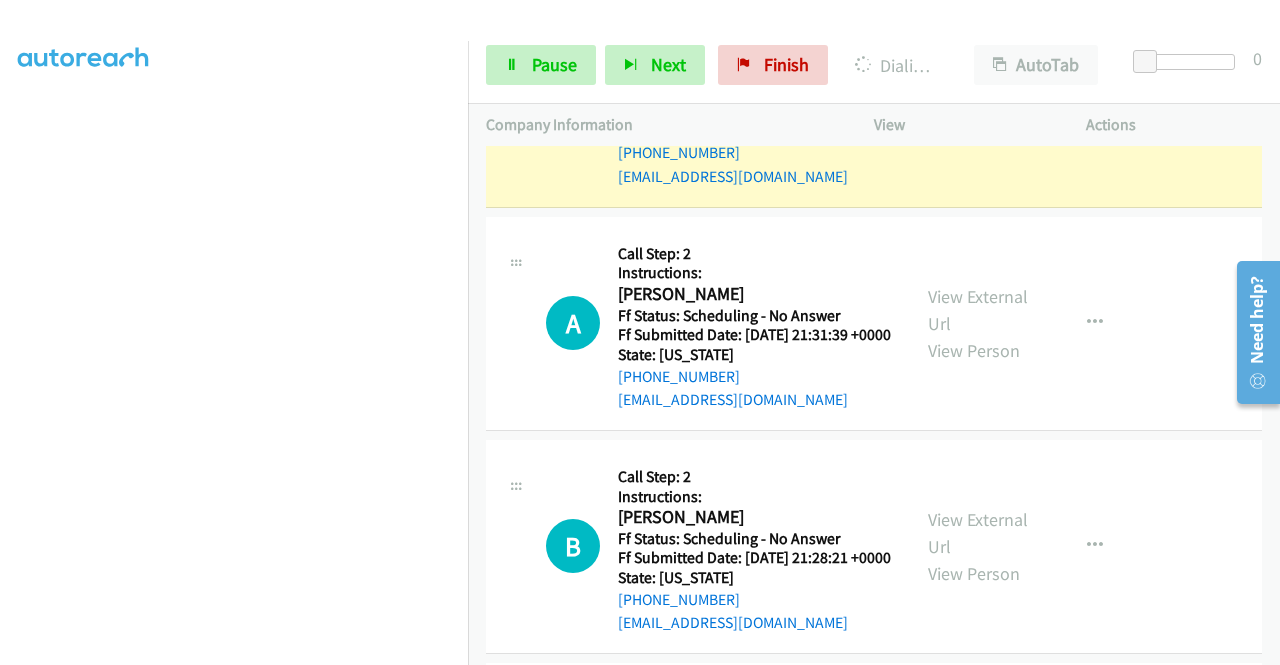 scroll, scrollTop: 4412, scrollLeft: 0, axis: vertical 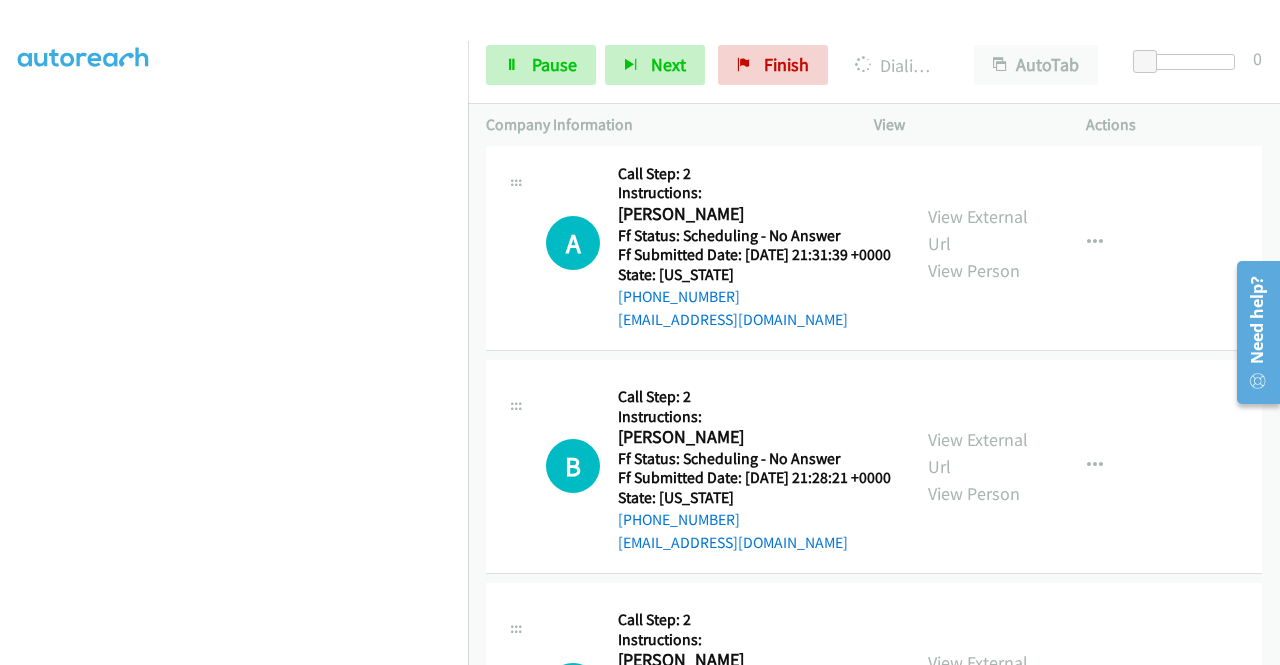 click on "View External Url" at bounding box center (978, 7) 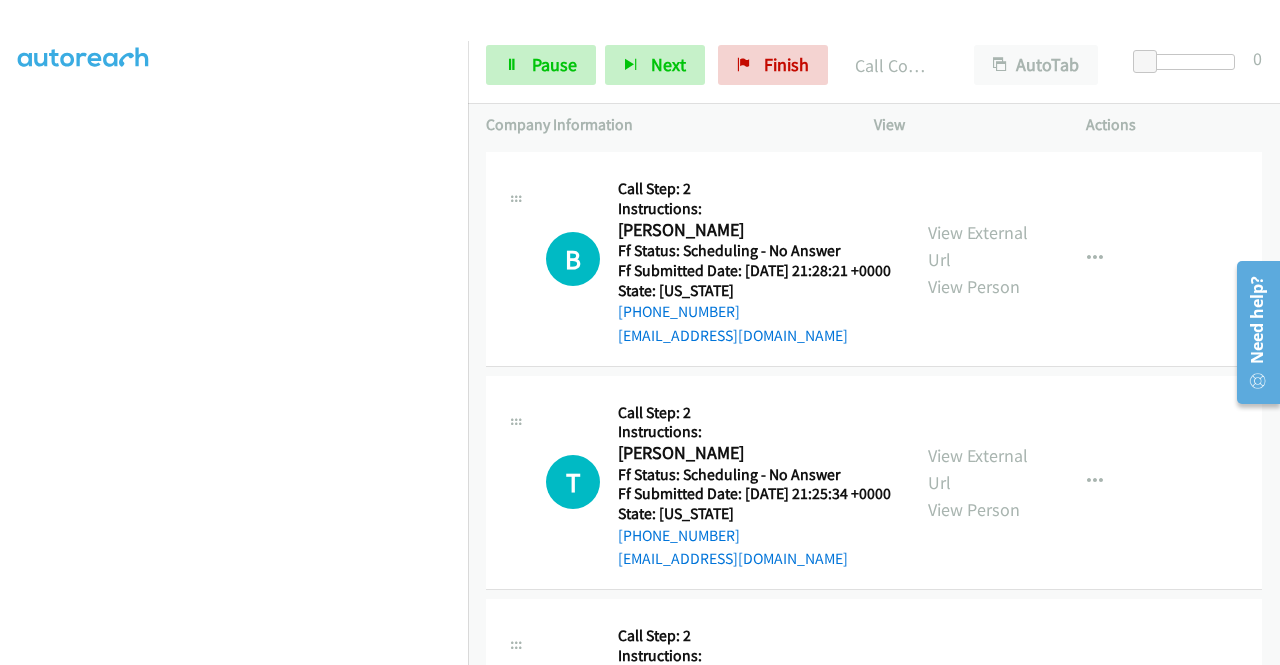 scroll, scrollTop: 4679, scrollLeft: 0, axis: vertical 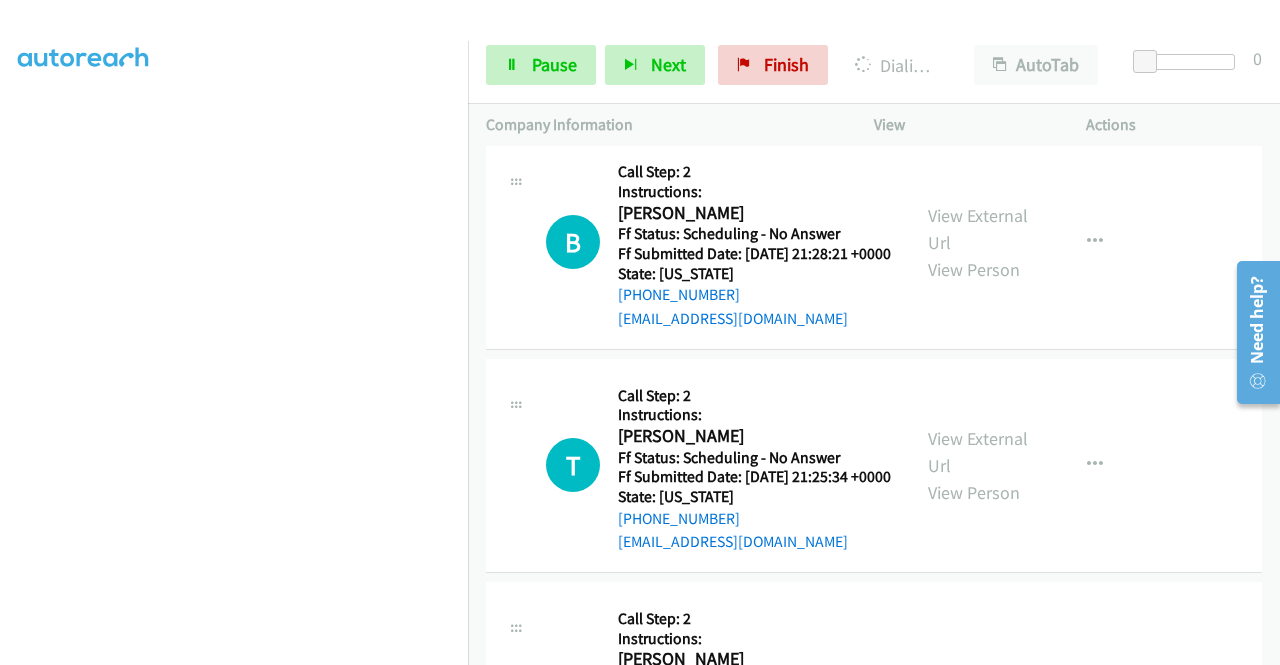click on "View External Url
View Person" at bounding box center (980, 18) 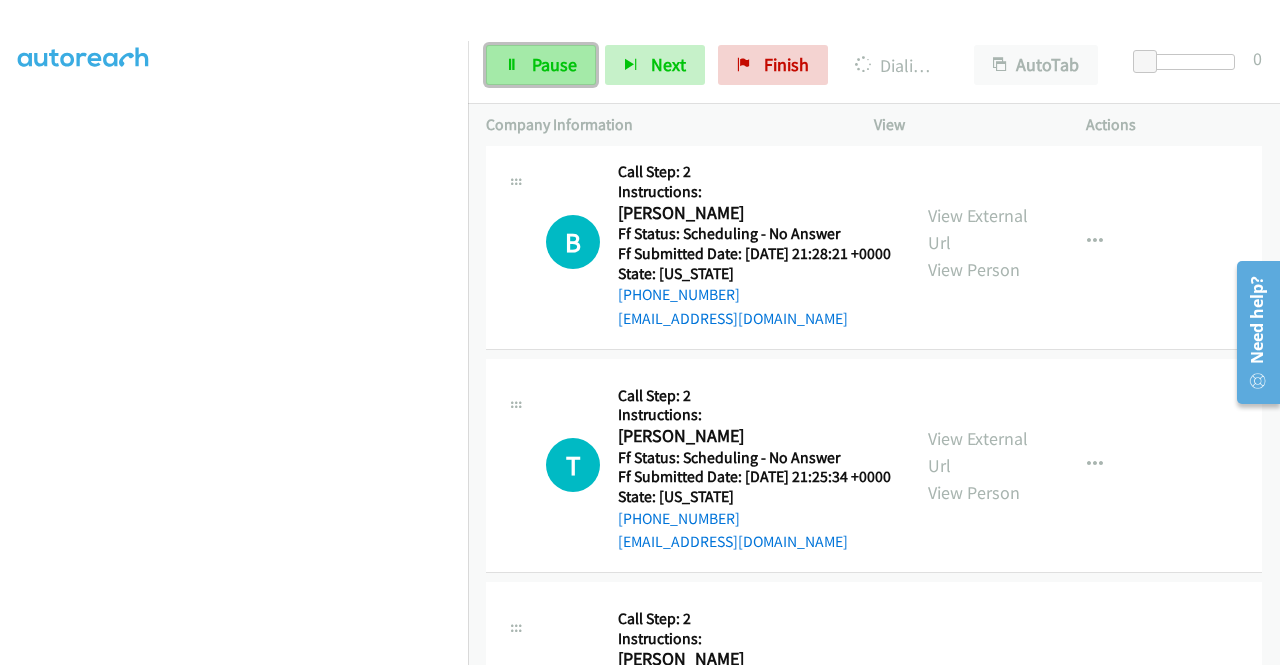 click on "Pause" at bounding box center (541, 65) 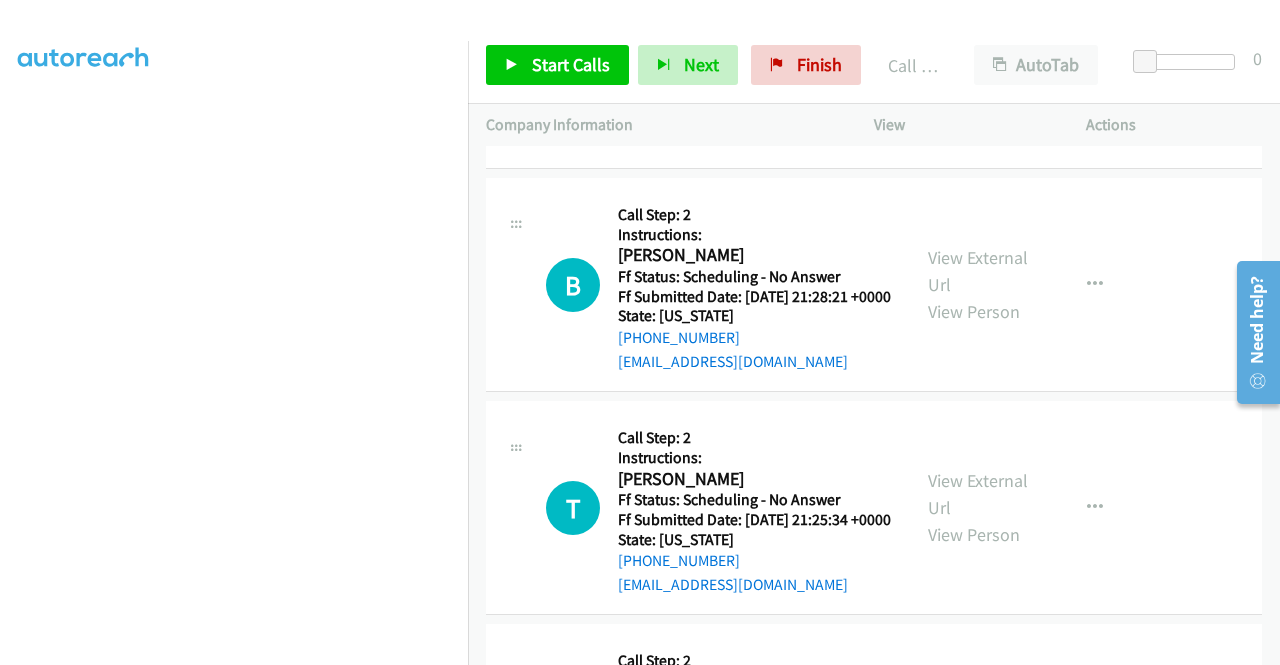 click on "Call was successful?" at bounding box center [685, 137] 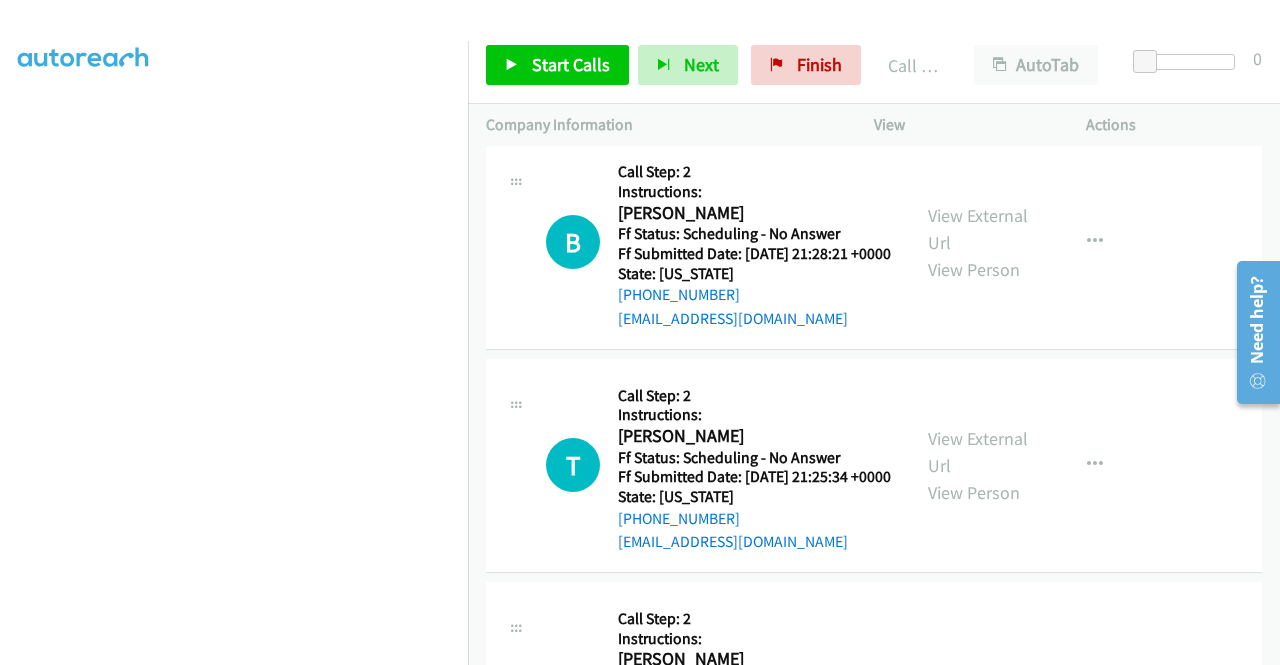 click at bounding box center (1095, 19) 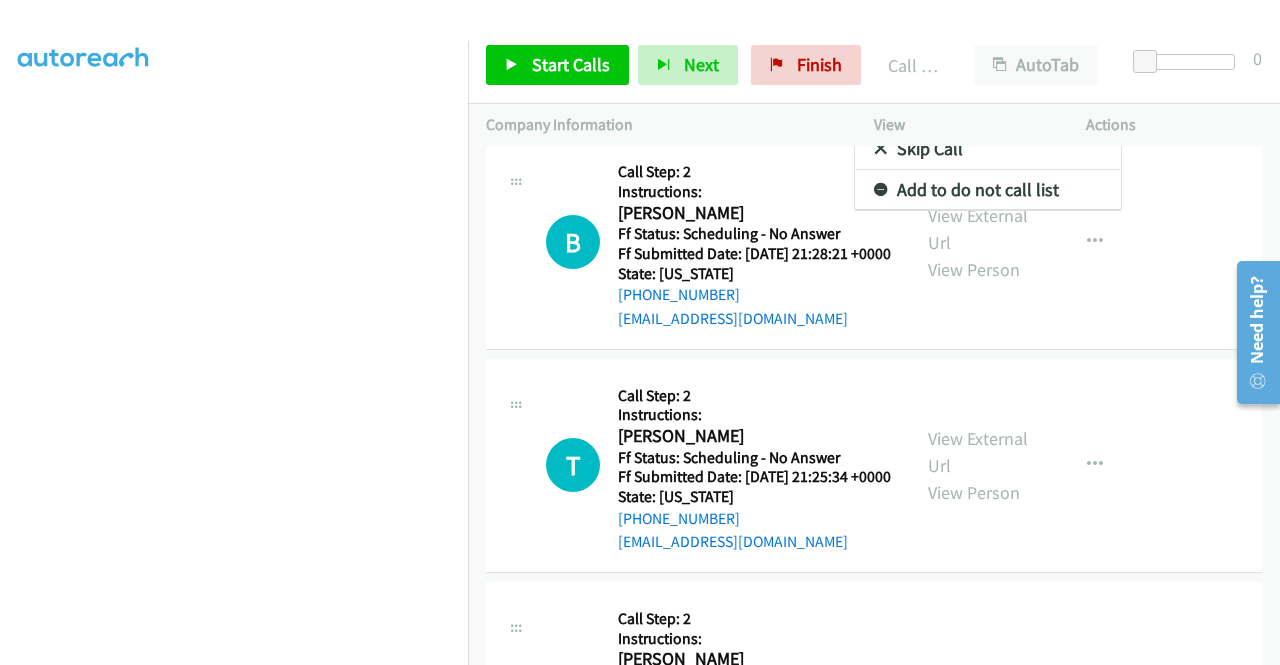 click on "Add to do not call list" at bounding box center [988, 190] 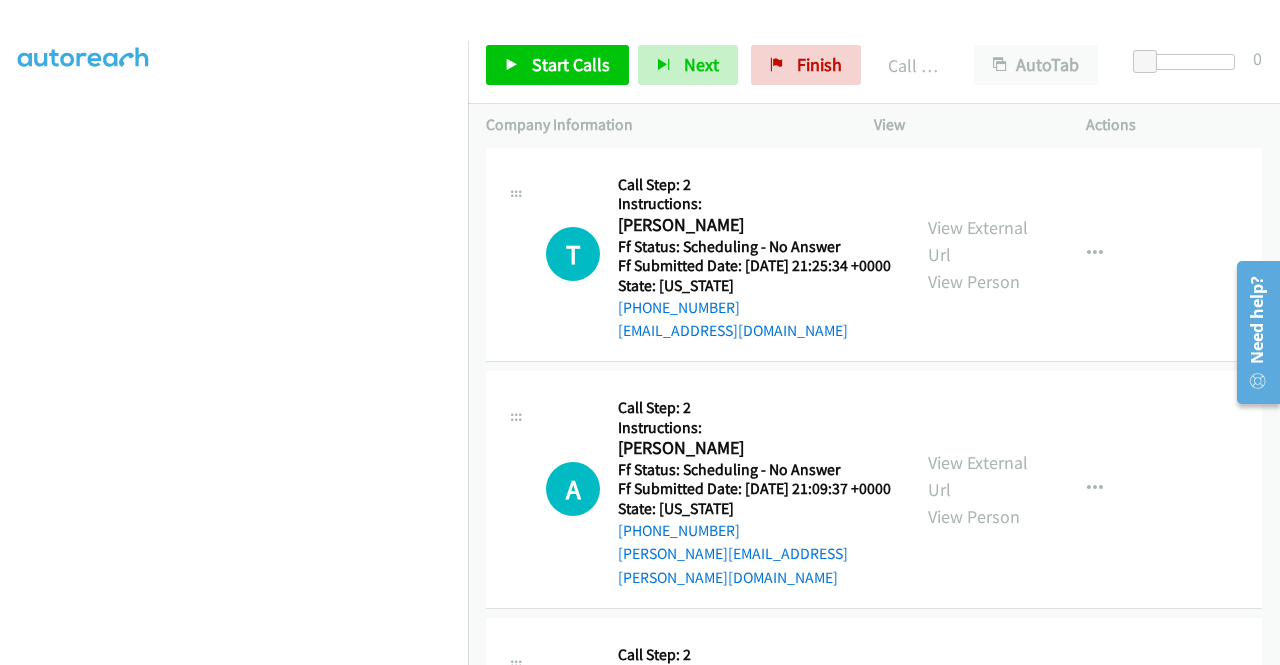 scroll, scrollTop: 4892, scrollLeft: 0, axis: vertical 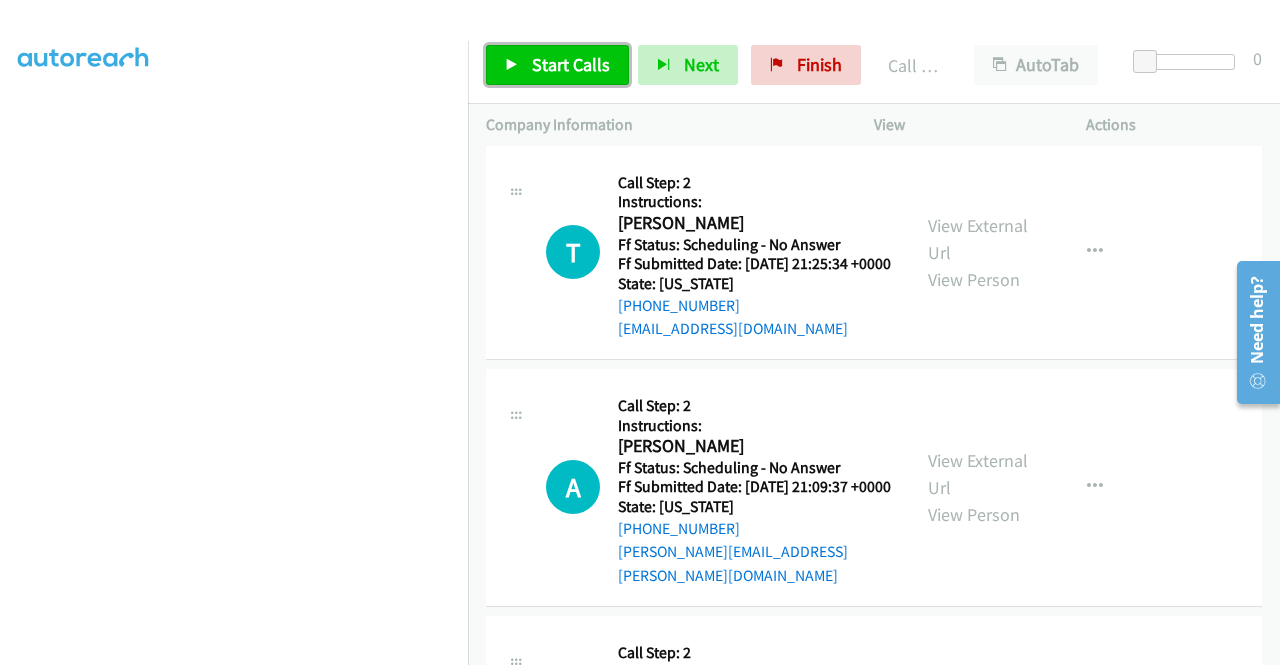 click on "Start Calls" at bounding box center (571, 64) 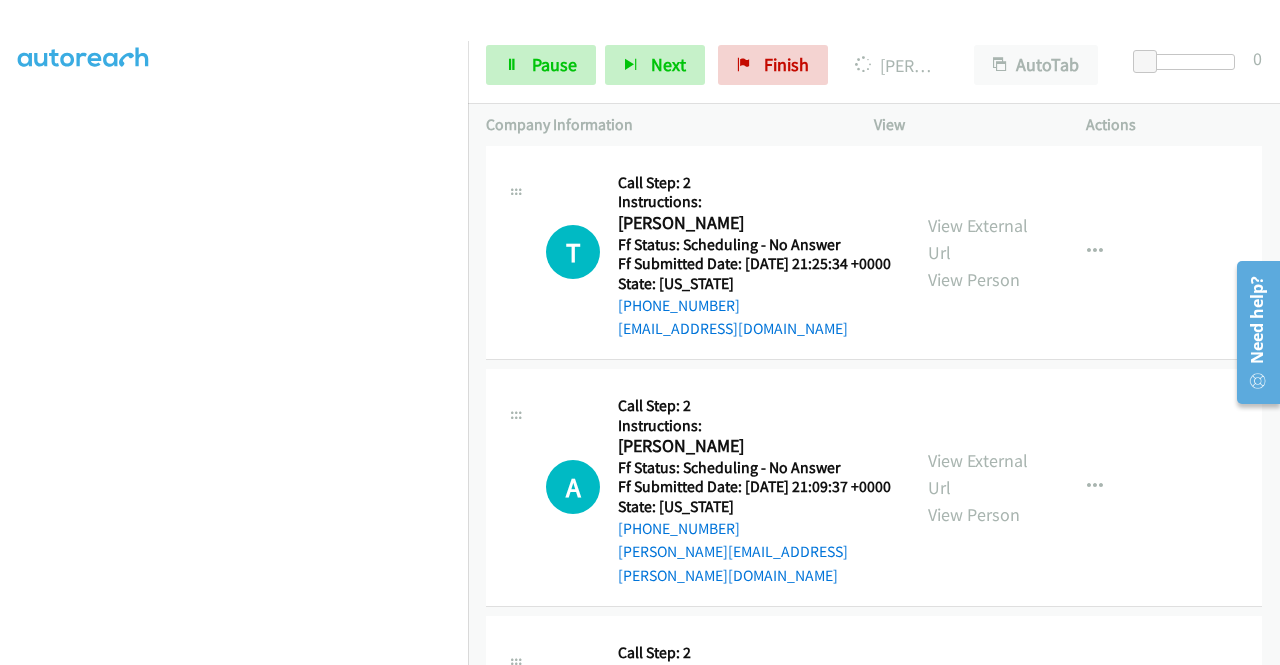 click on "View External Url" at bounding box center [978, 16] 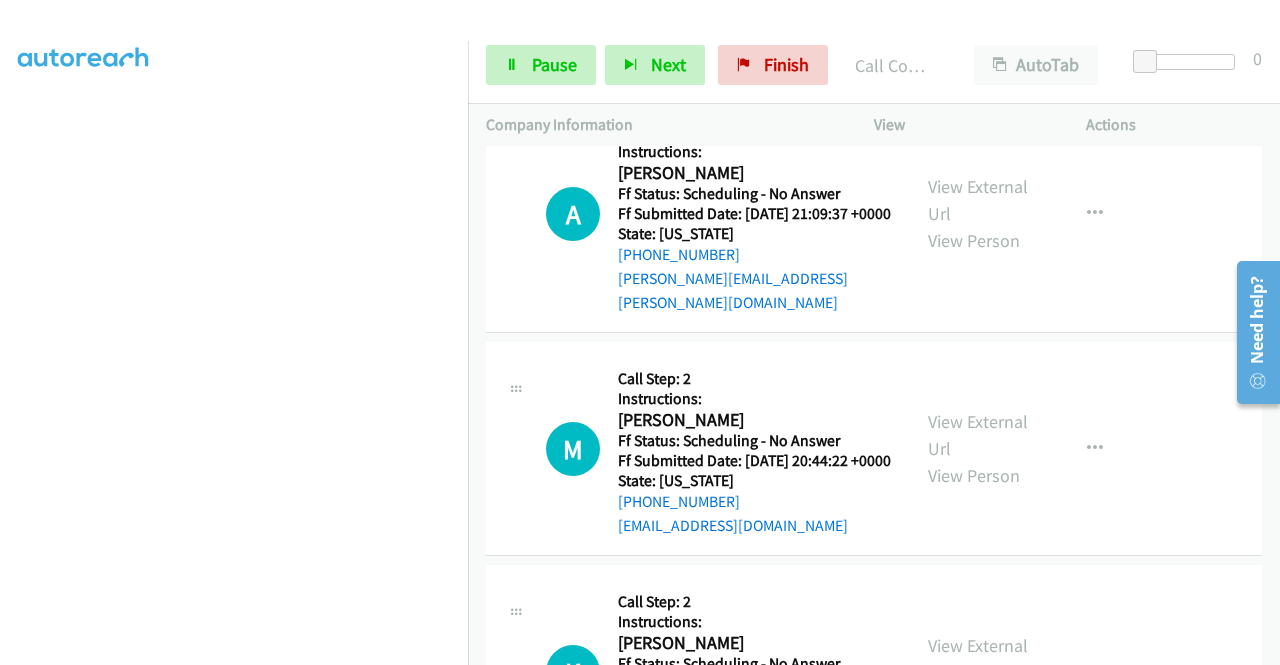 scroll, scrollTop: 5212, scrollLeft: 0, axis: vertical 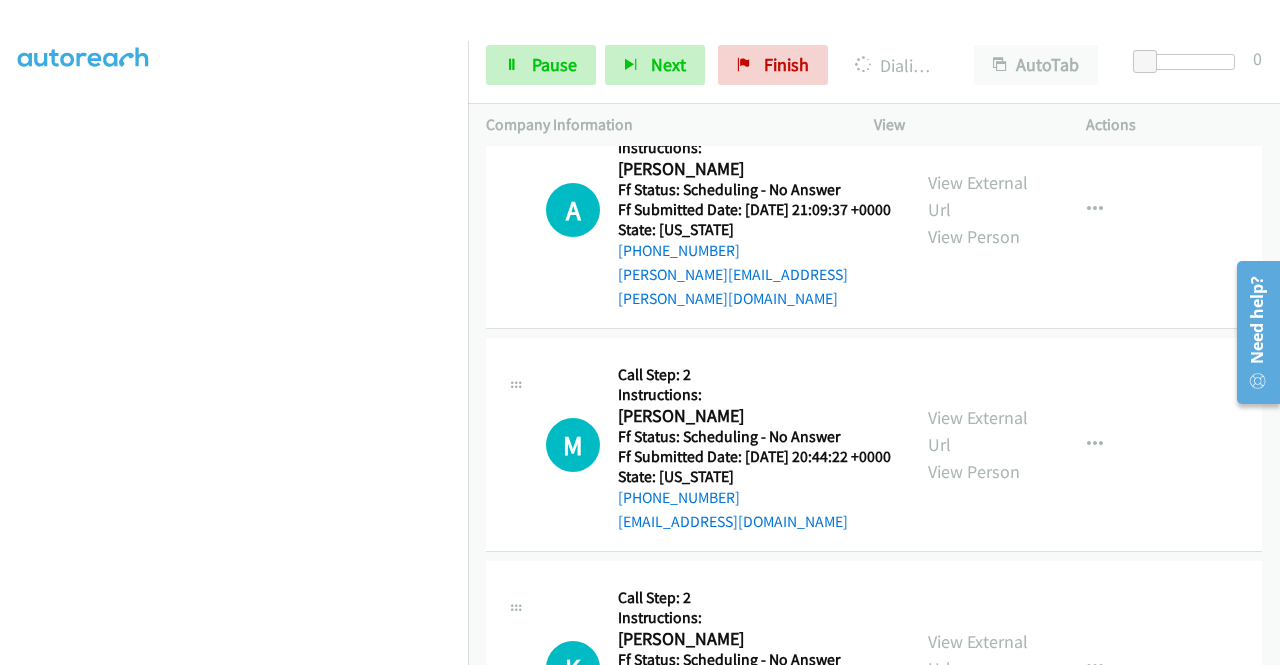 click on "View External Url" at bounding box center [978, -39] 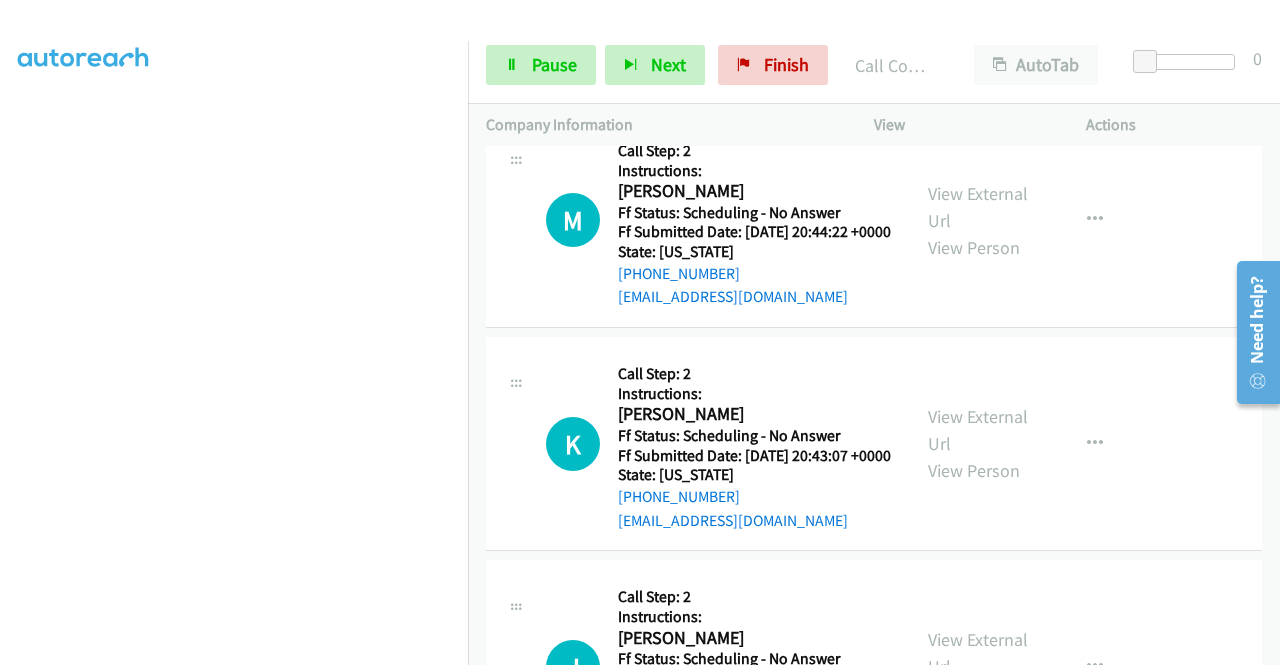 scroll, scrollTop: 5519, scrollLeft: 0, axis: vertical 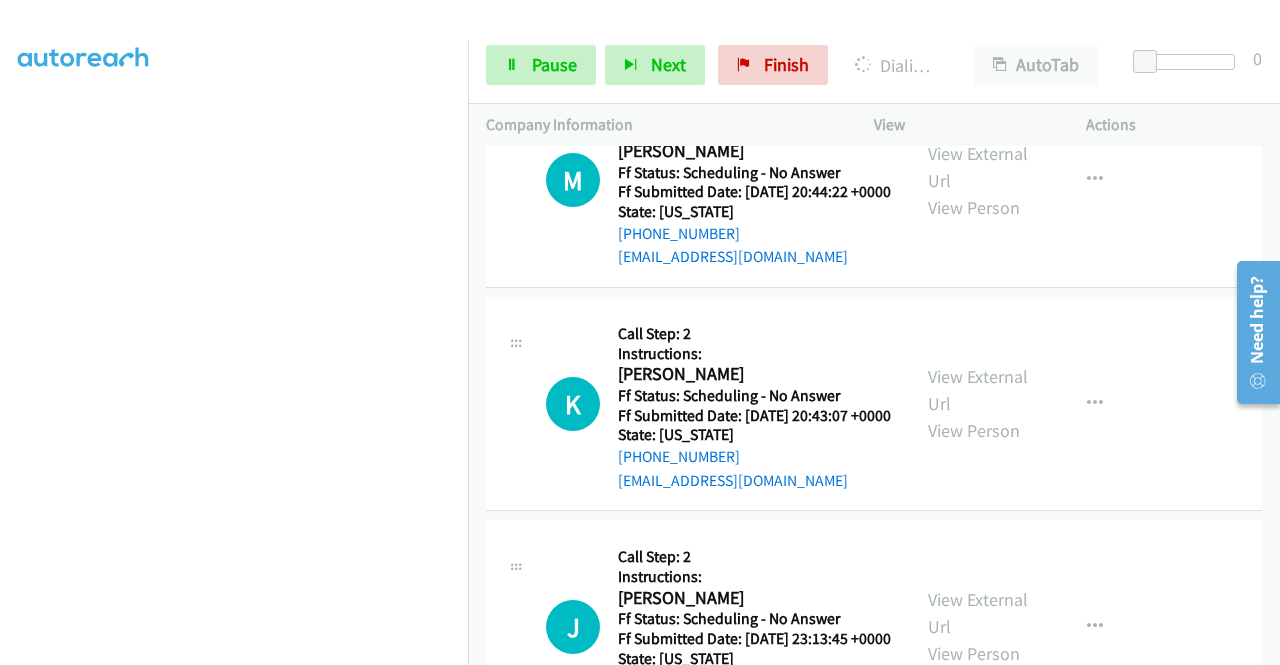 click on "View External Url
View Person
View External Url
Email
Schedule/Manage Callback
Skip Call
Add to do not call list" at bounding box center [1025, -55] 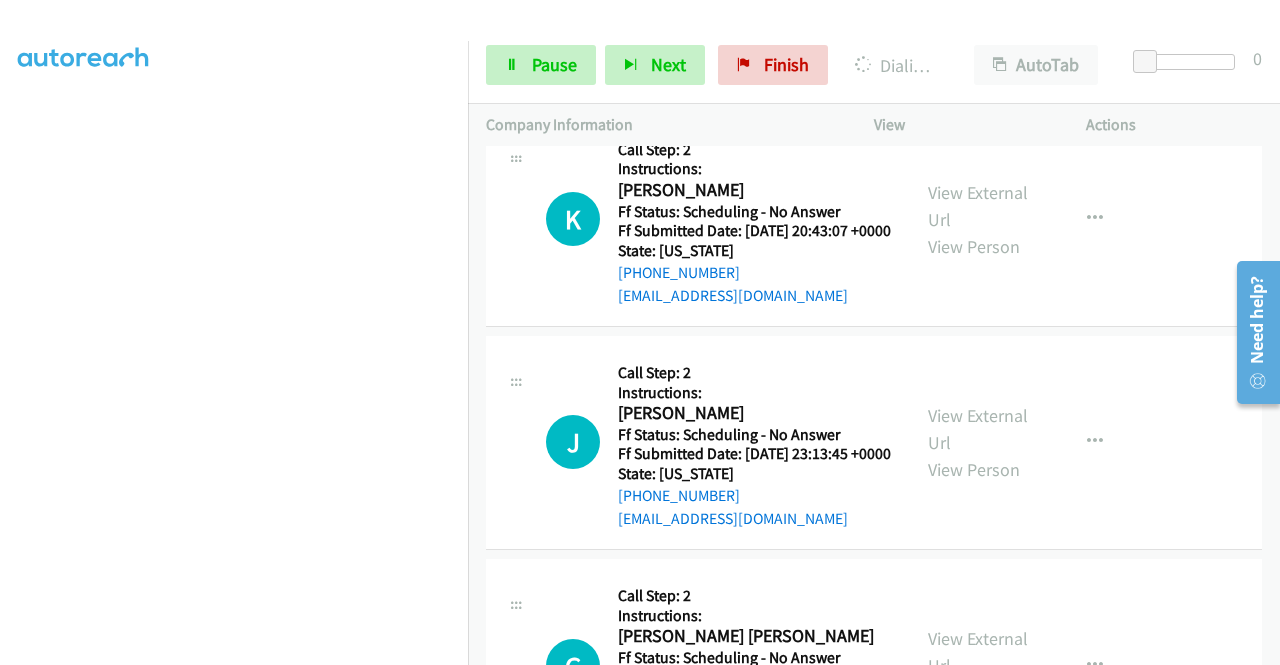 scroll, scrollTop: 5786, scrollLeft: 0, axis: vertical 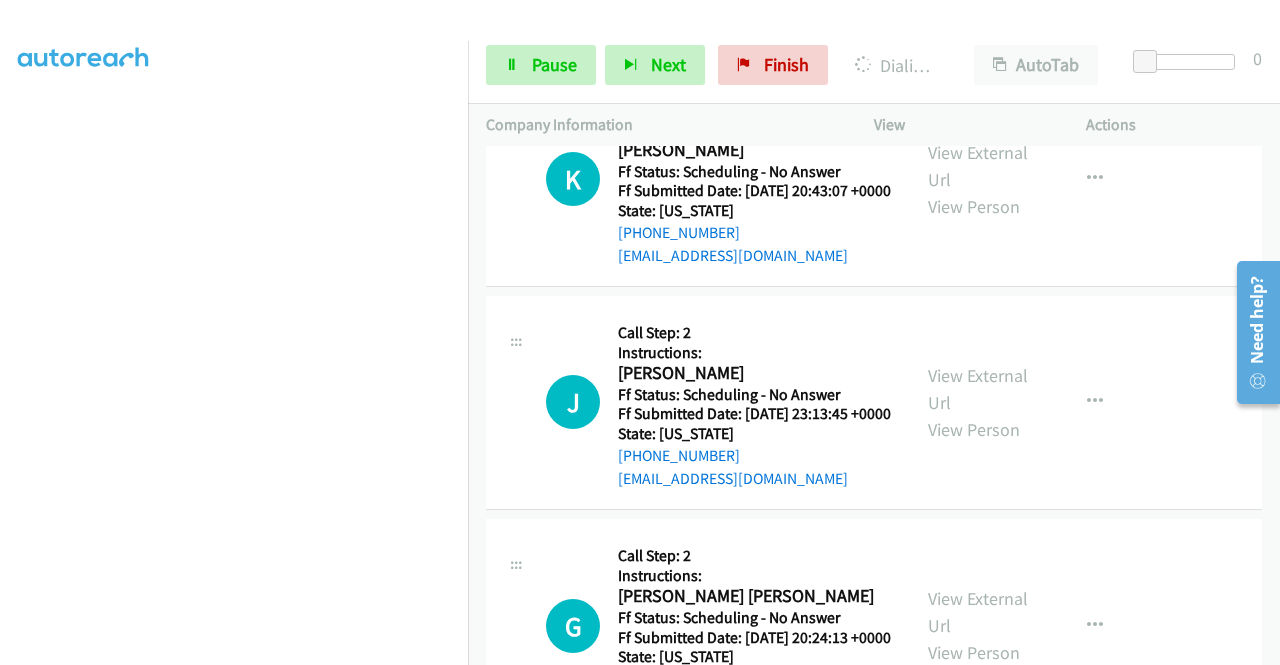 click on "View External Url" at bounding box center (978, -57) 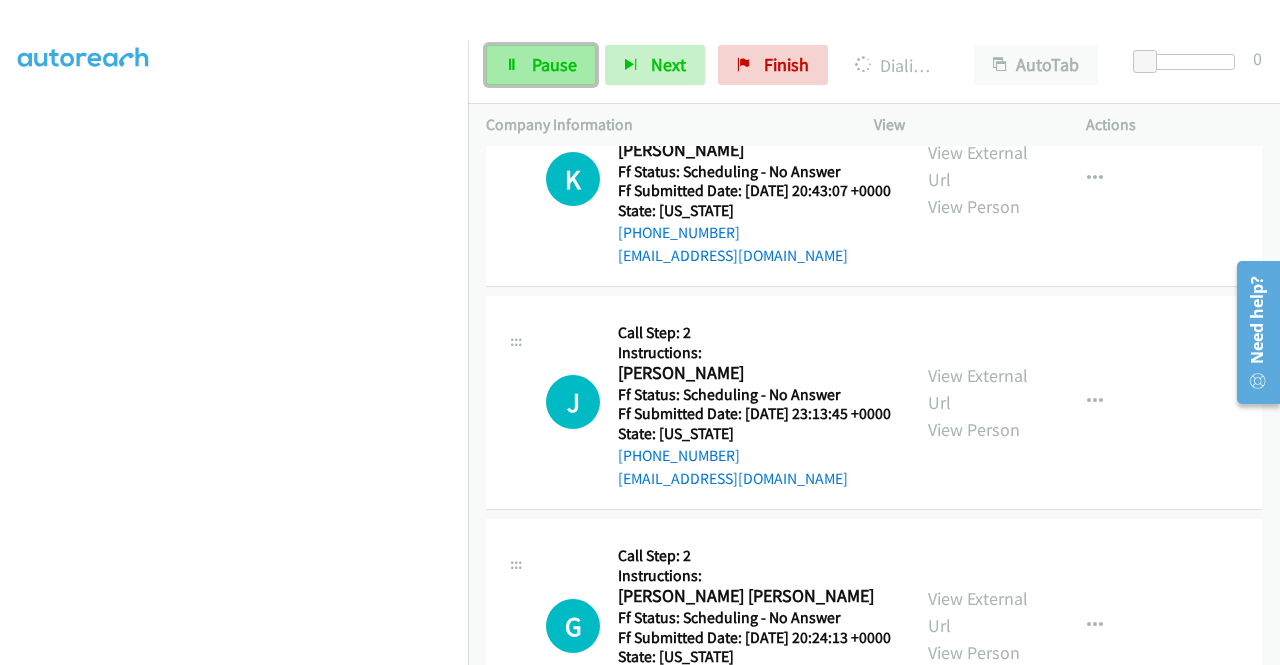 click on "Pause" at bounding box center (541, 65) 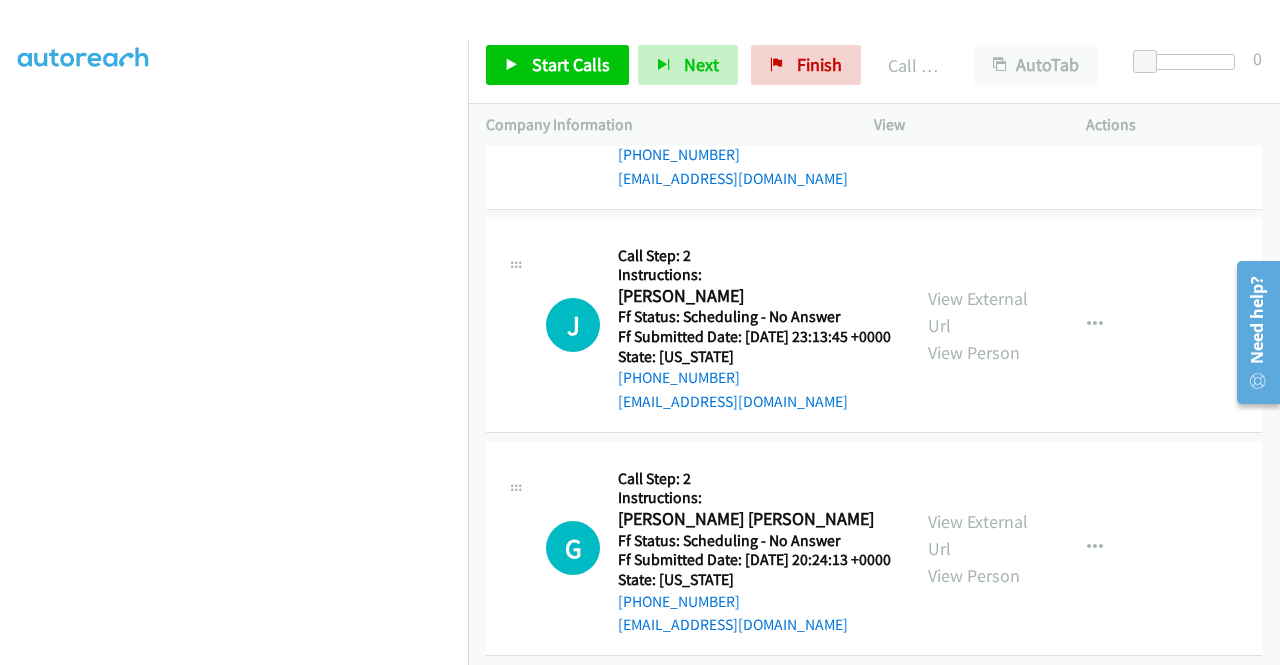 scroll, scrollTop: 5946, scrollLeft: 0, axis: vertical 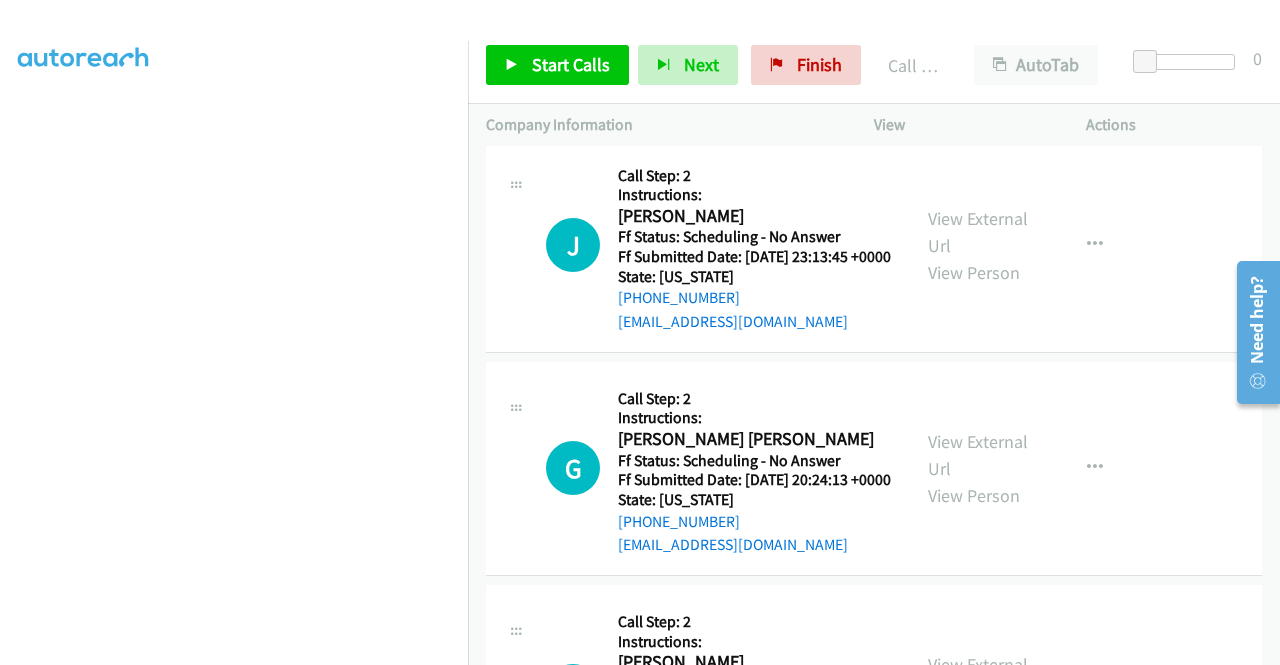 click on "Call was successful?" at bounding box center (685, -125) 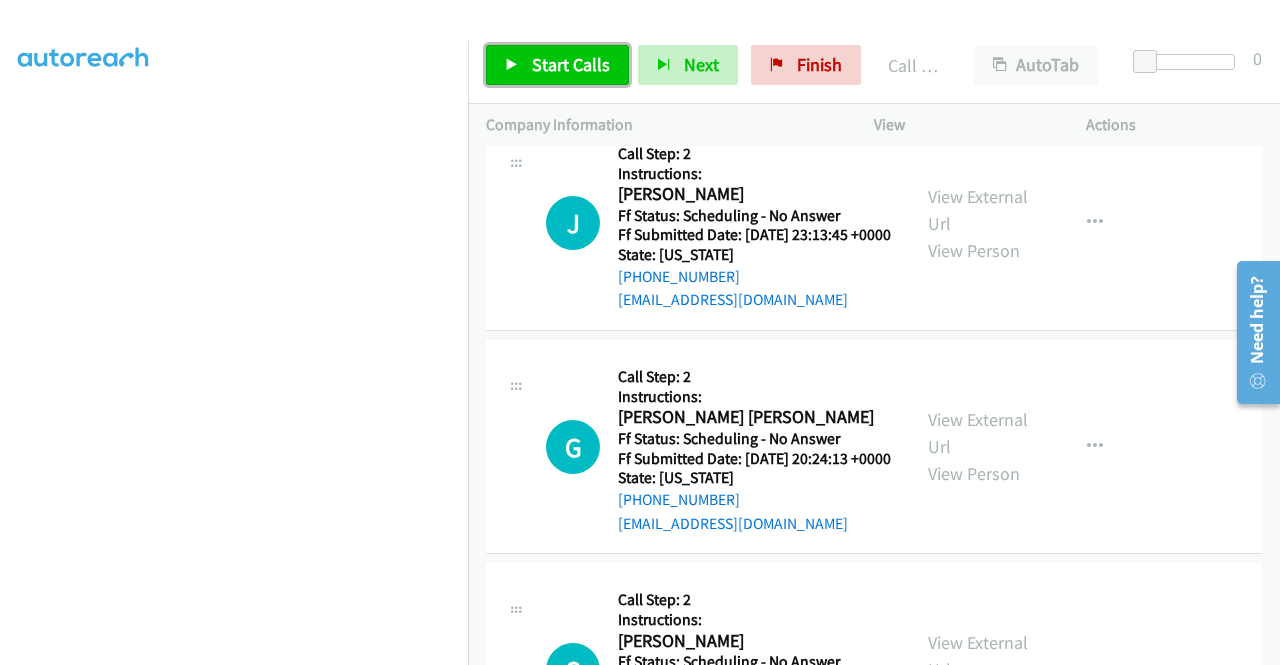 click on "Start Calls" at bounding box center (571, 64) 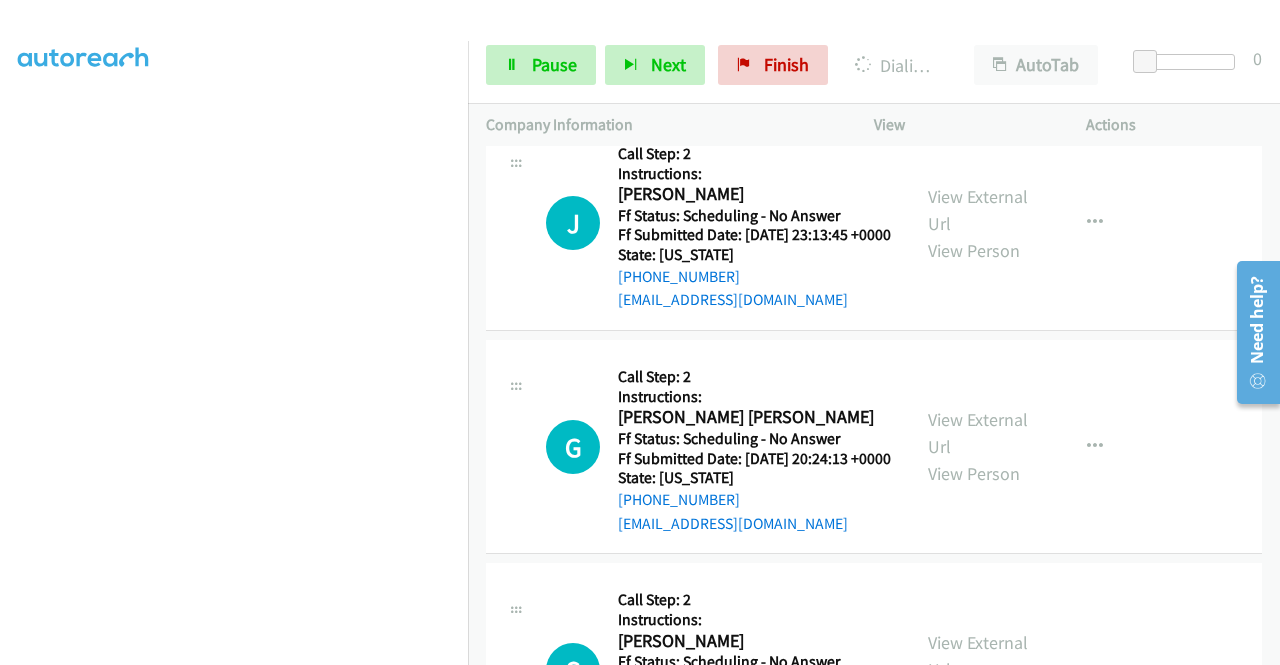 click on "View External Url
View Person" at bounding box center (980, 0) 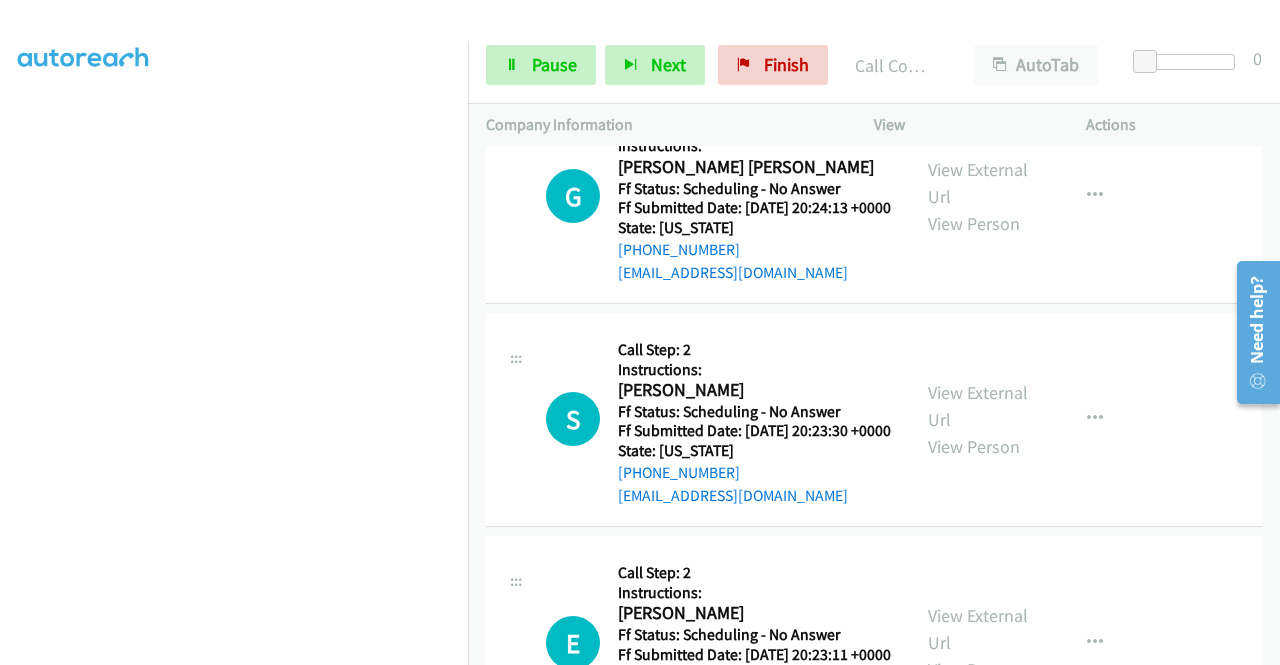 scroll, scrollTop: 6298, scrollLeft: 0, axis: vertical 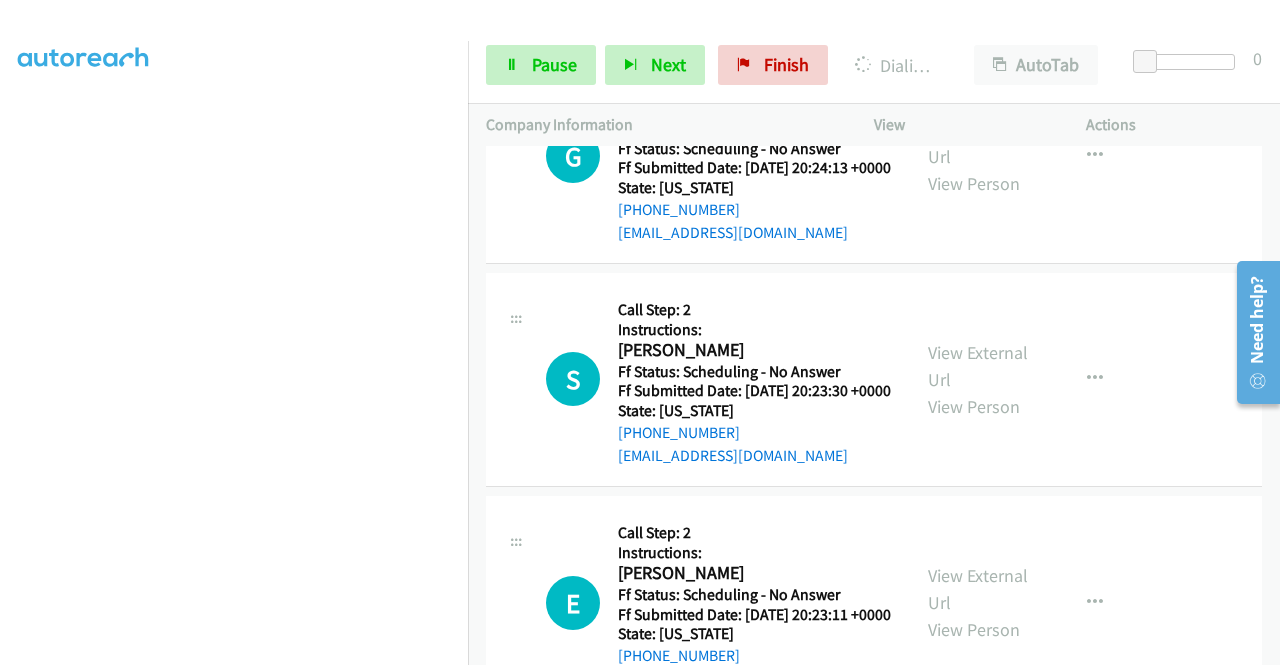 click on "View External Url" at bounding box center (978, -80) 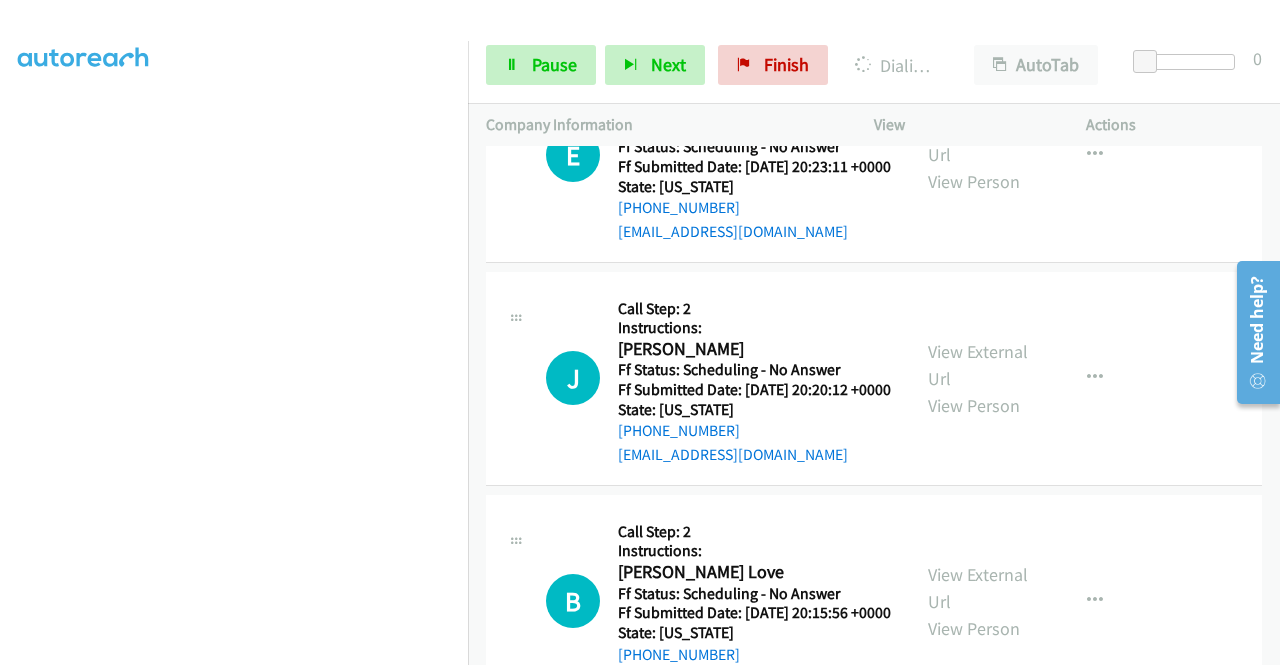 scroll, scrollTop: 6871, scrollLeft: 0, axis: vertical 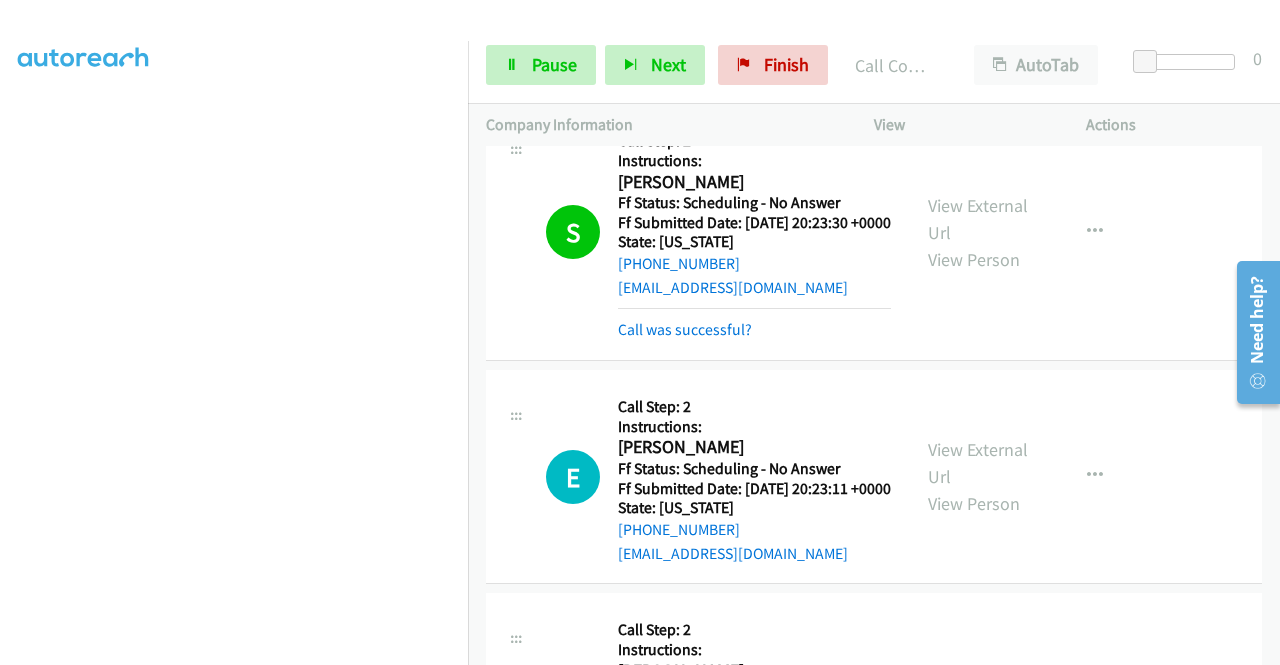 click on "View External Url
View Person
View External Url
Email
Schedule/Manage Callback
Skip Call
Add to do not call list" at bounding box center (1025, -34) 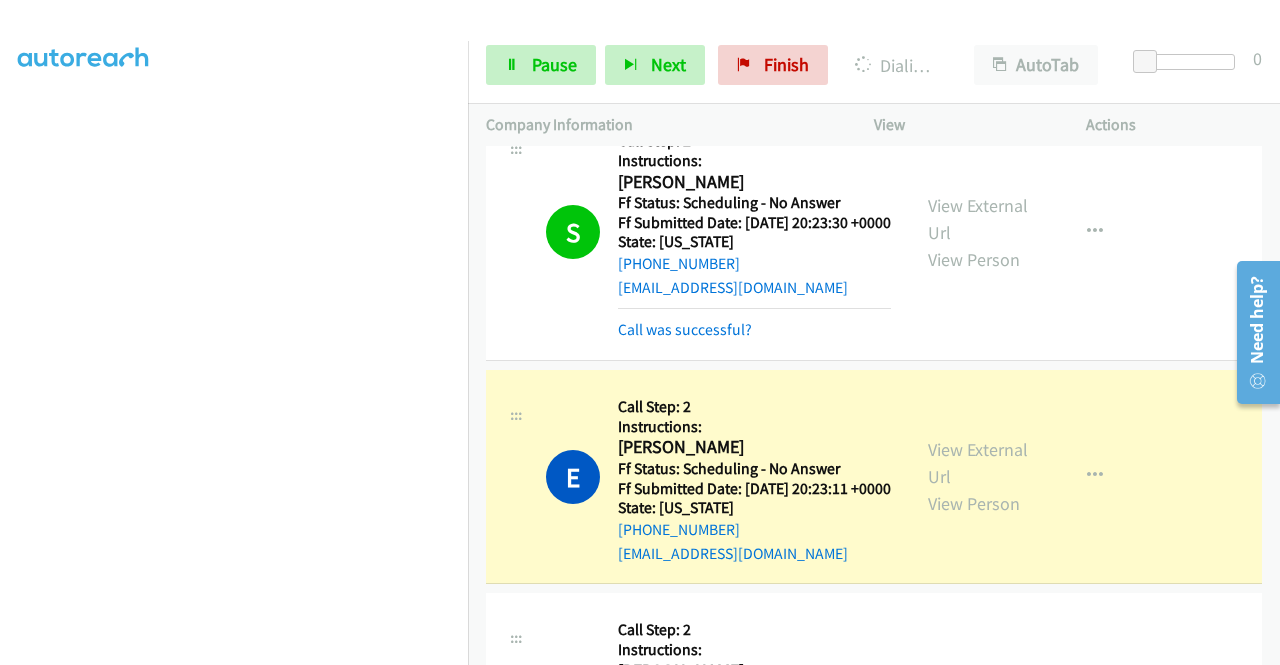 click on "+1 415-964-1034
Call failed - Please reload the list and try again
The Callbar Failed to Load Please Open it and Reload the Page
Hmm something isn't quite right.. Please refresh the page
Hmm something isn't quite right.. Please refresh the page
No records are currently dialable. We'll auto-refresh when new records are added or you can switch to another list or campaign.
Loading New Records ...
C
Callback Scheduled
Call Step: 1
Constance Mc Whinney
America/Los_Angeles
Ff Status: No Answer/VM/Email/Text
Ff Submitted Date: 2025-07-14 17:01:43 +0000
State: California
+1 714-317-5832
conniecw@aol.com
Call was successful?
View External Url
View Person
View External Url
Email
Schedule/Manage Callback
Skip Call
Add to do not call list
K
Callback Scheduled" at bounding box center (874, 405) 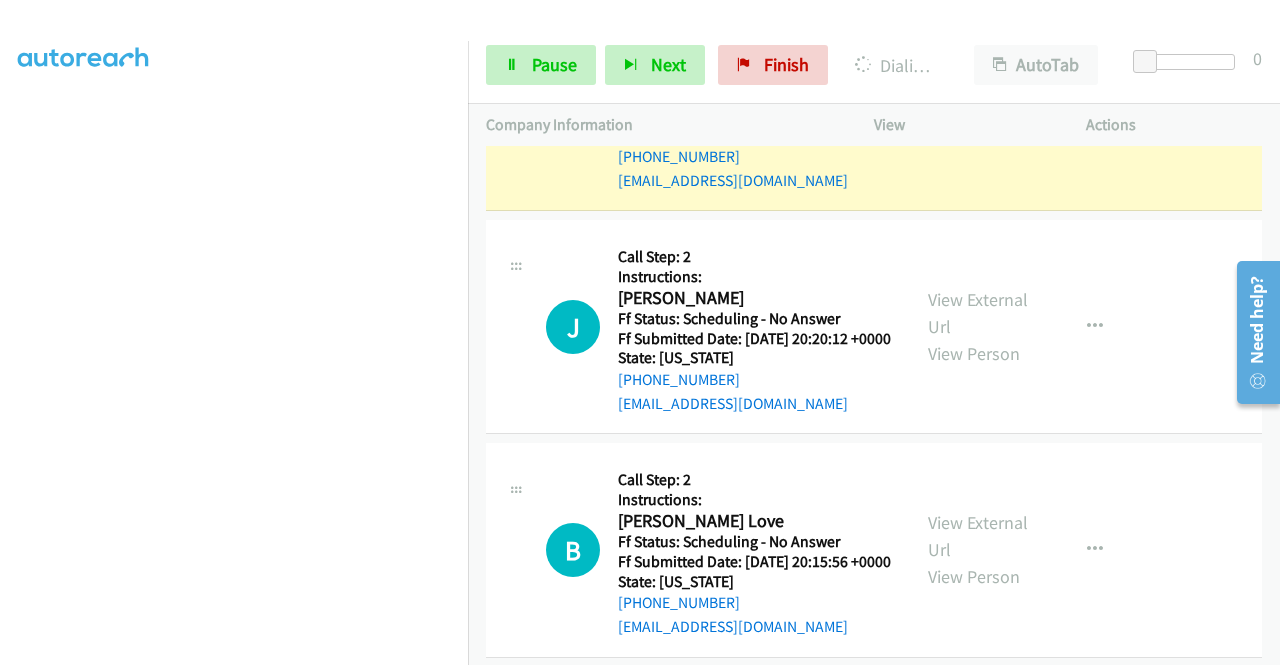 scroll, scrollTop: 6978, scrollLeft: 0, axis: vertical 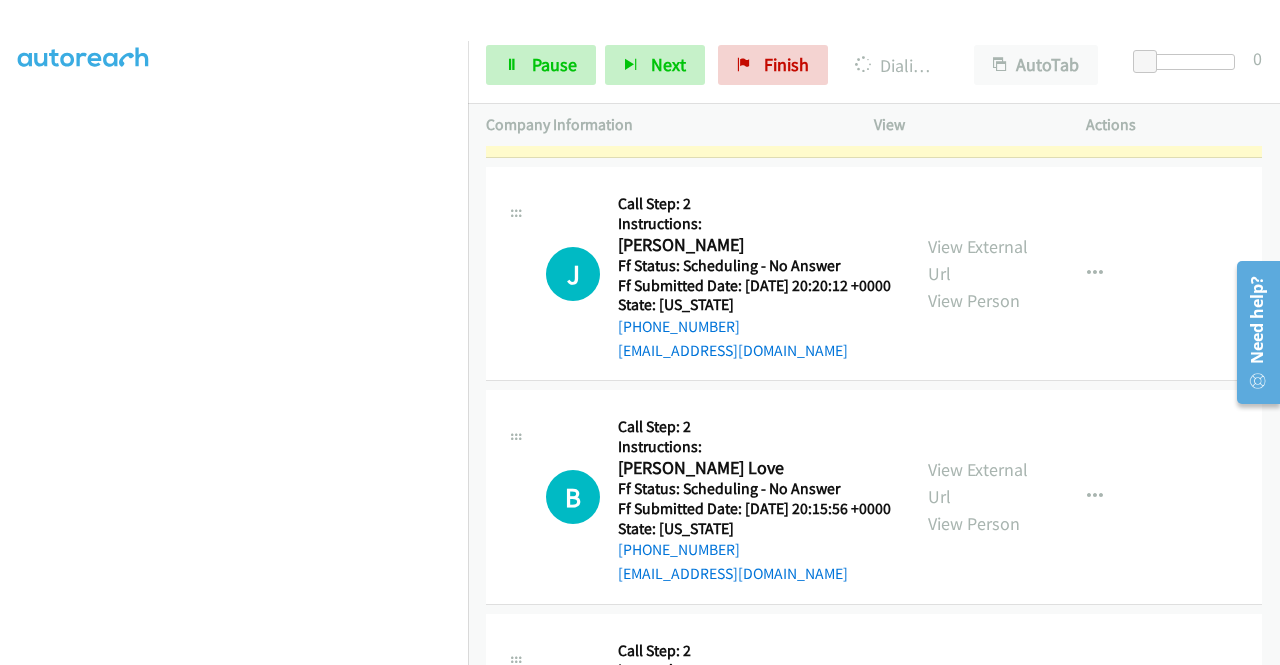 click on "View External Url" at bounding box center [978, -207] 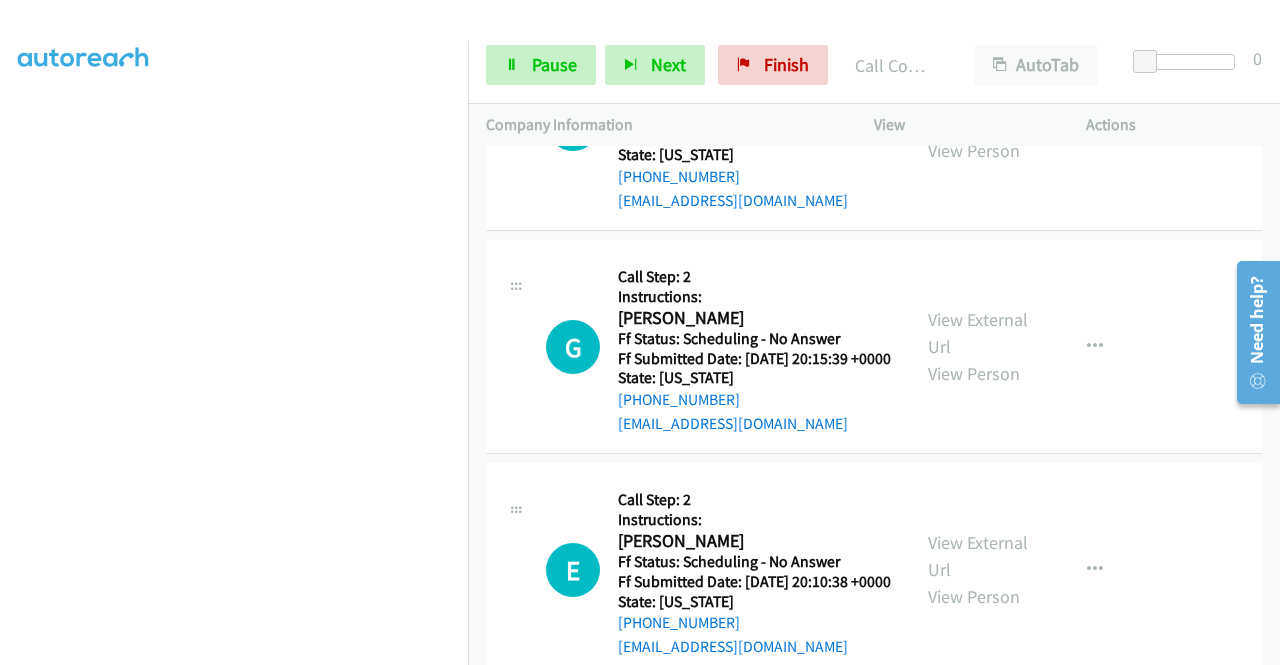 scroll, scrollTop: 7418, scrollLeft: 0, axis: vertical 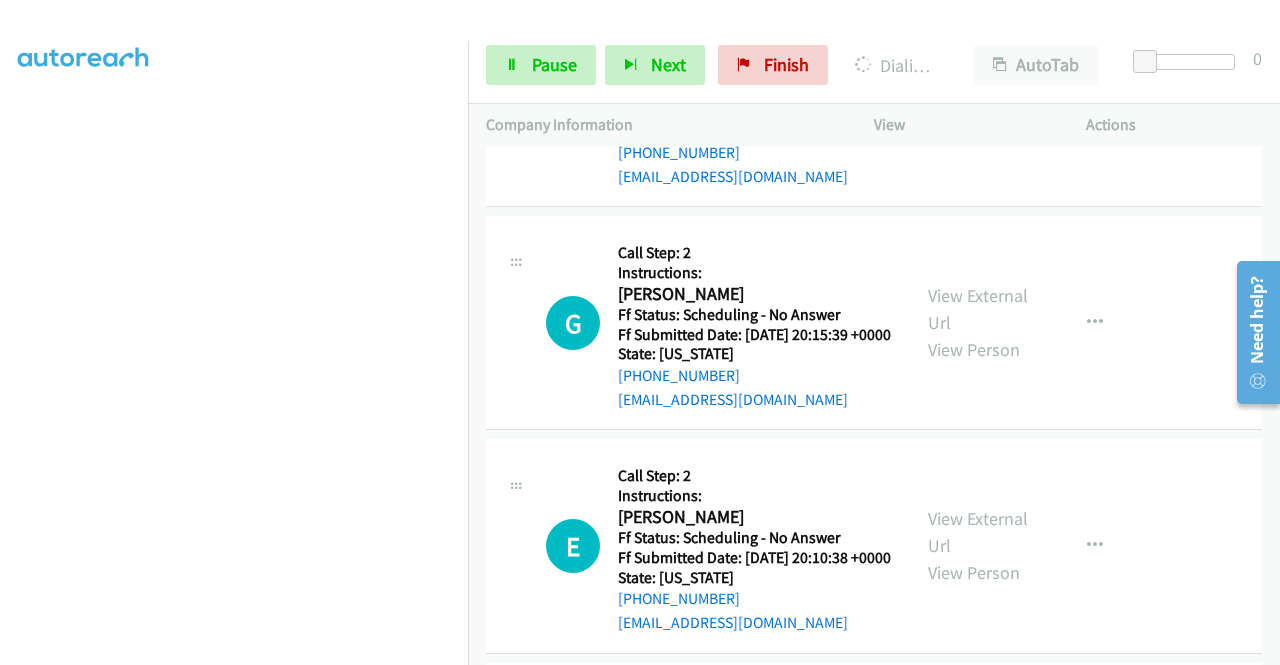 click on "View External Url" at bounding box center [978, -137] 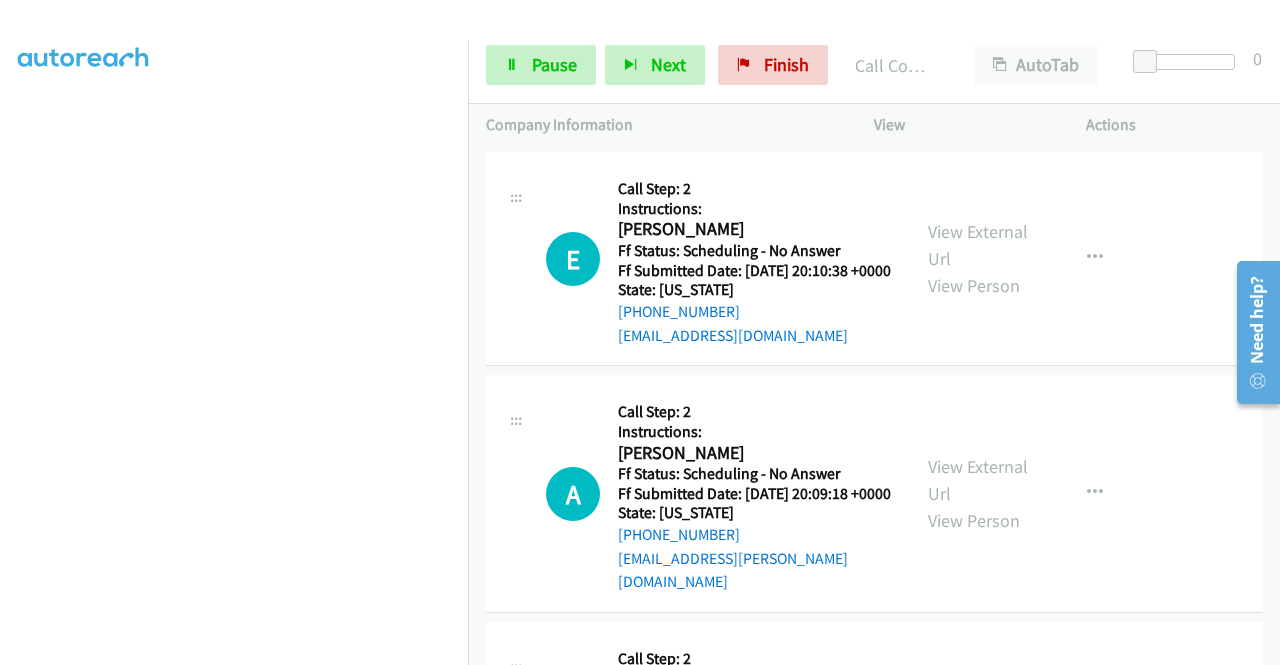 scroll, scrollTop: 7765, scrollLeft: 0, axis: vertical 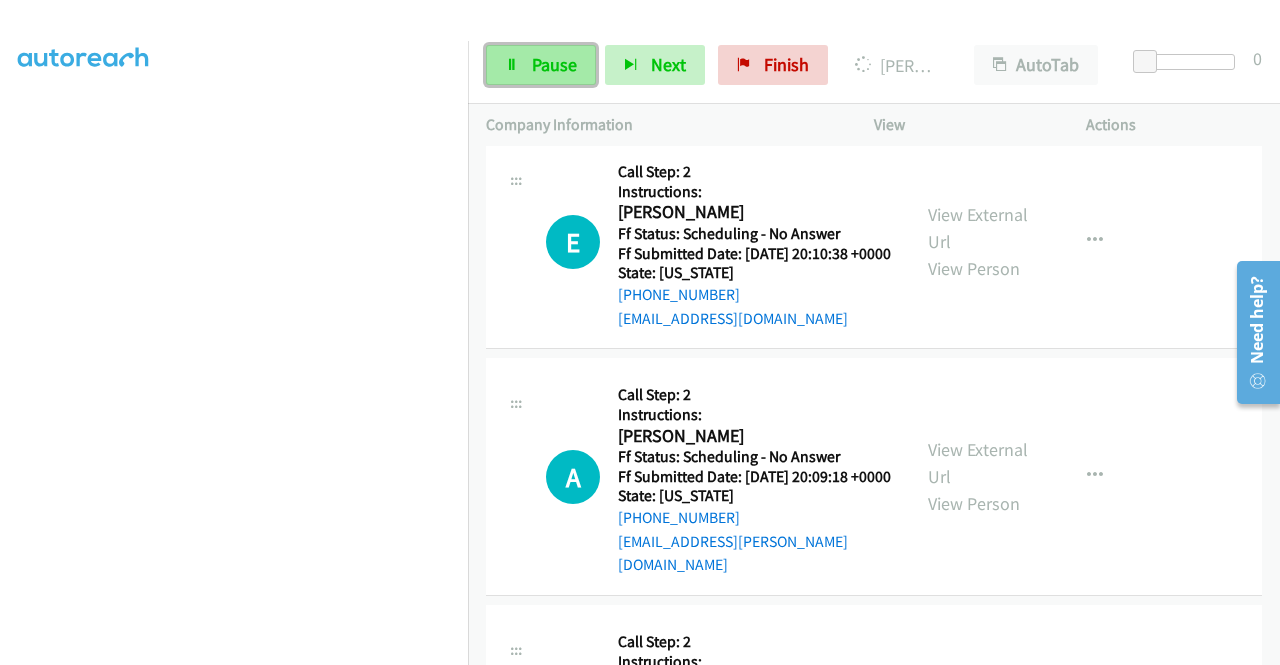 click on "Pause" at bounding box center [554, 64] 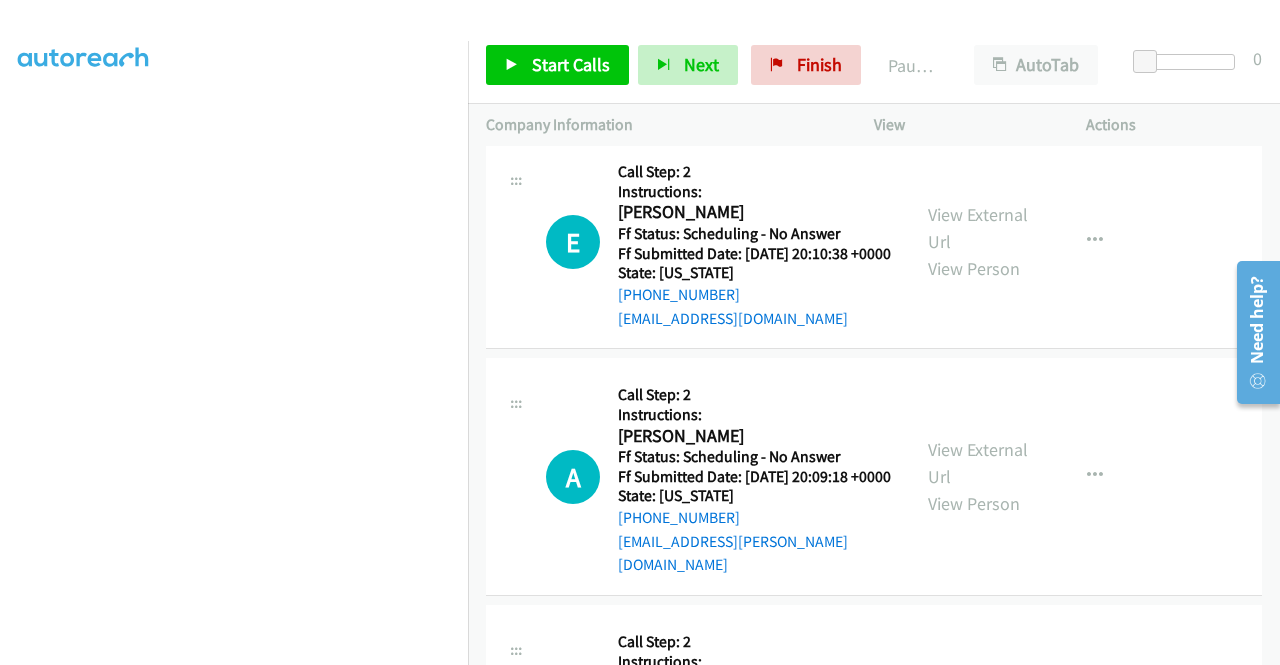click on "View External Url" at bounding box center (978, -218) 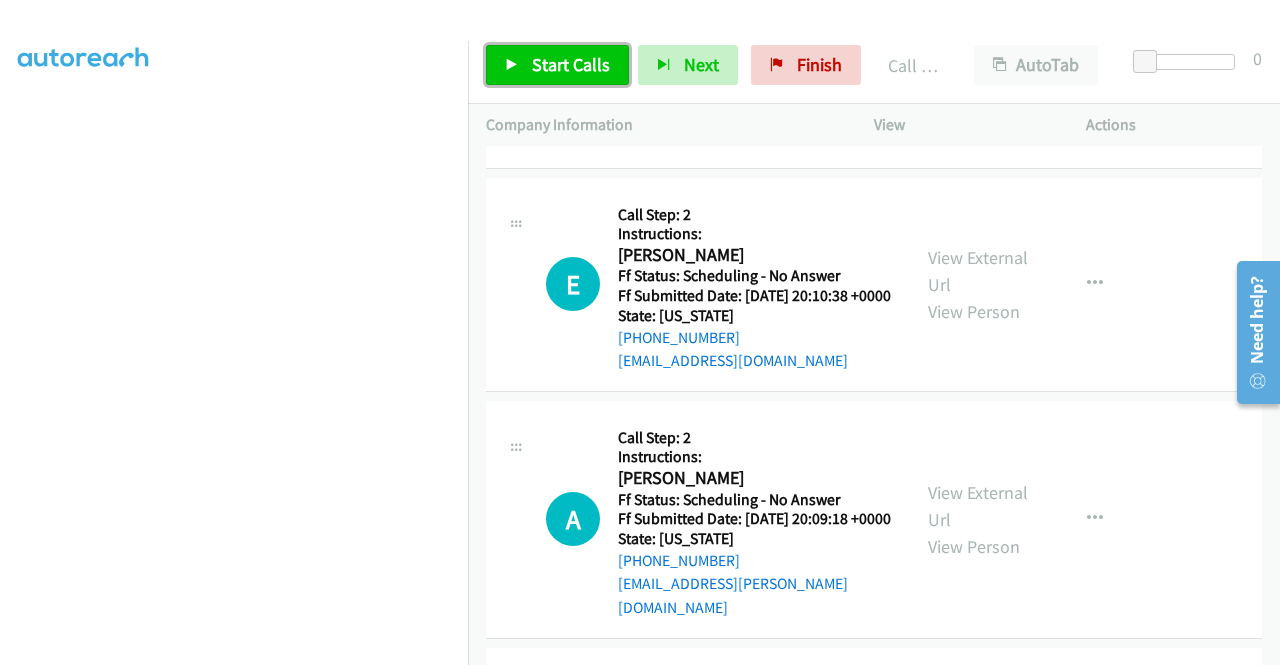 click on "Start Calls" at bounding box center [557, 65] 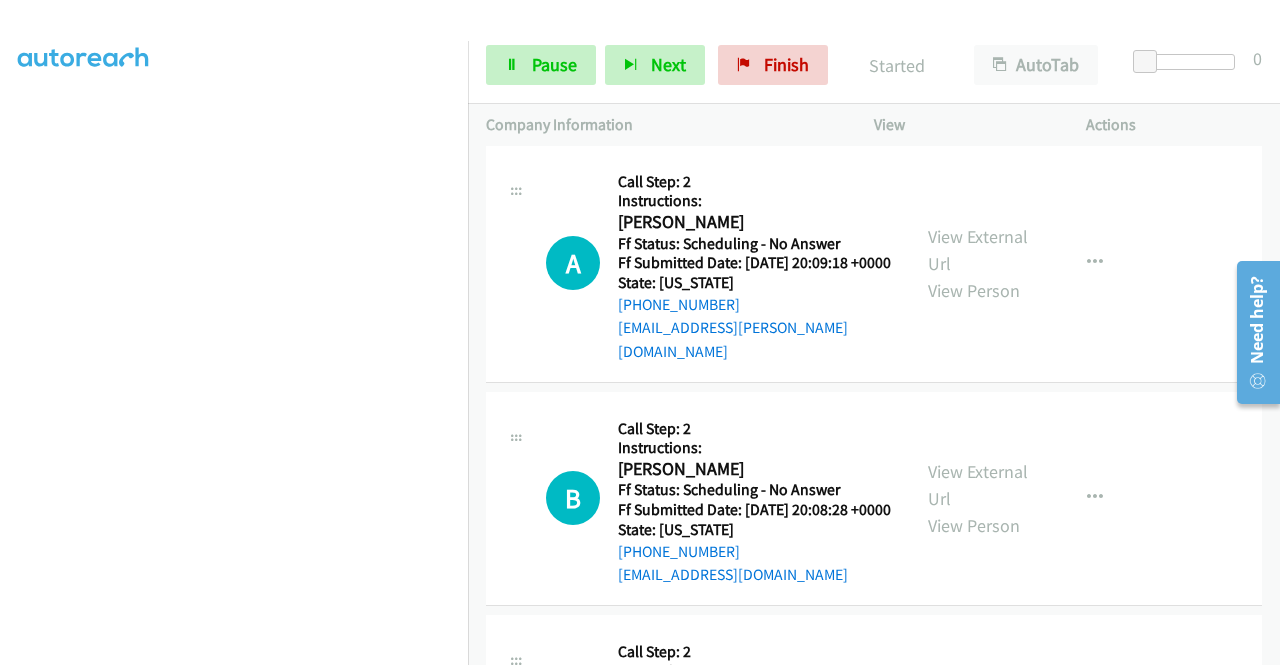 scroll, scrollTop: 8058, scrollLeft: 0, axis: vertical 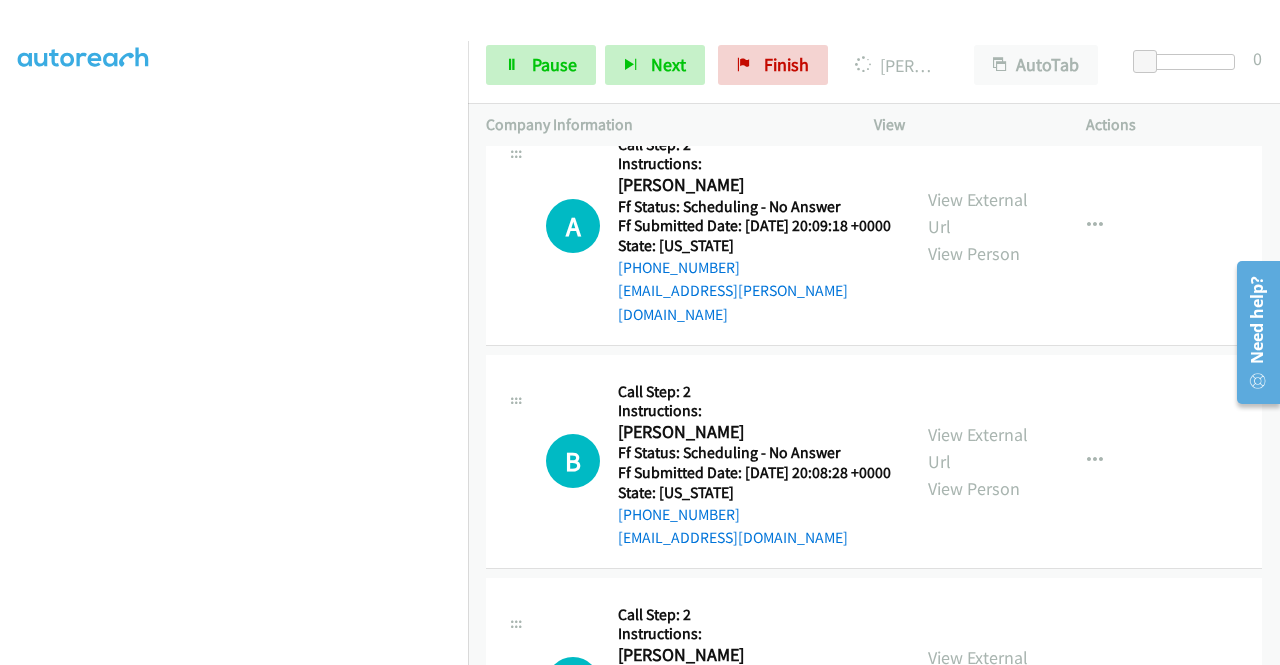 click on "View External Url" at bounding box center (978, -246) 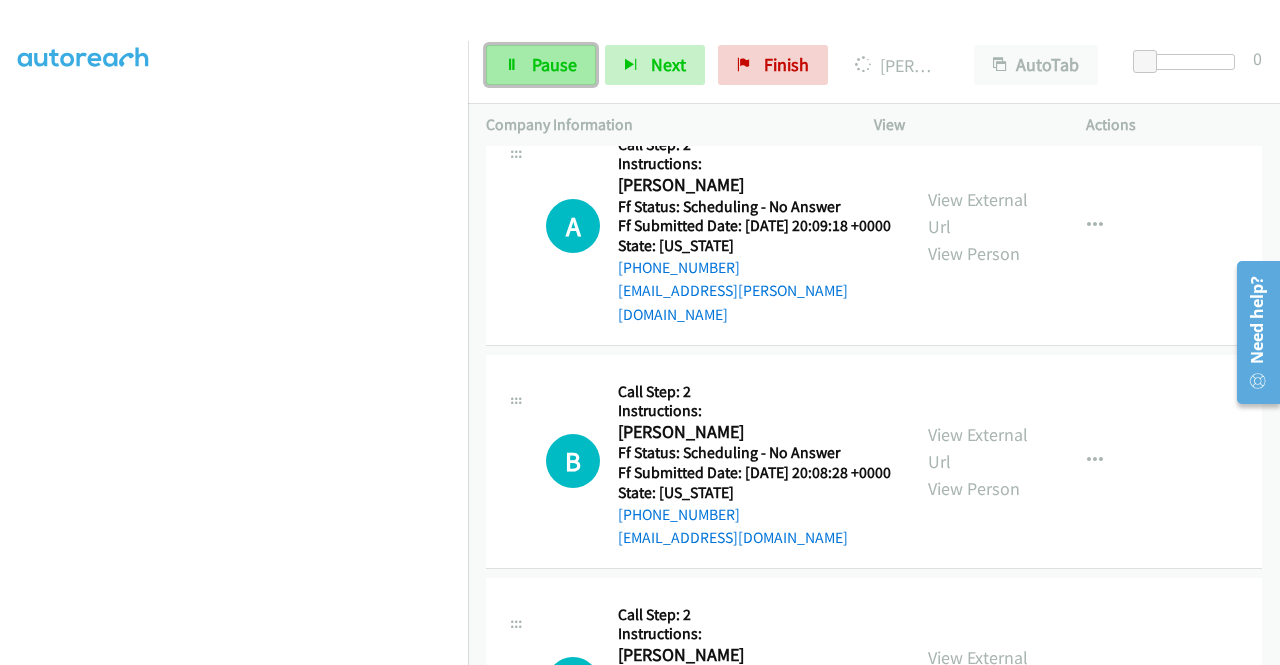 click on "Pause" at bounding box center (541, 65) 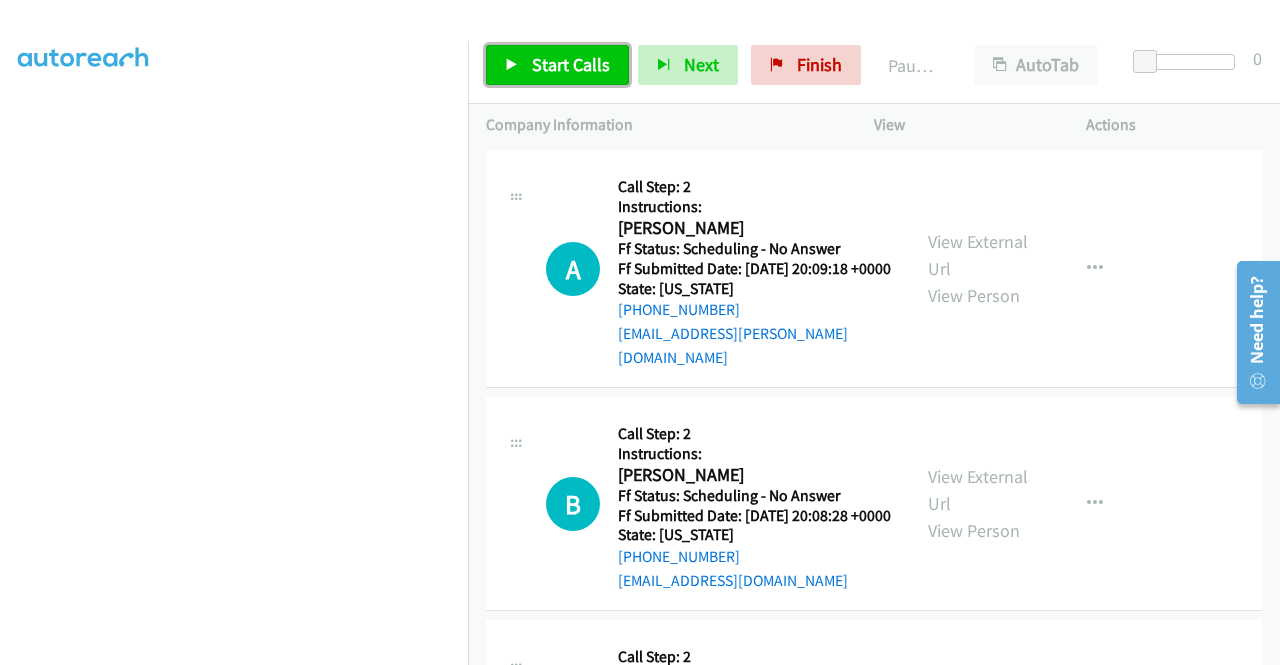 click on "Start Calls" at bounding box center [571, 64] 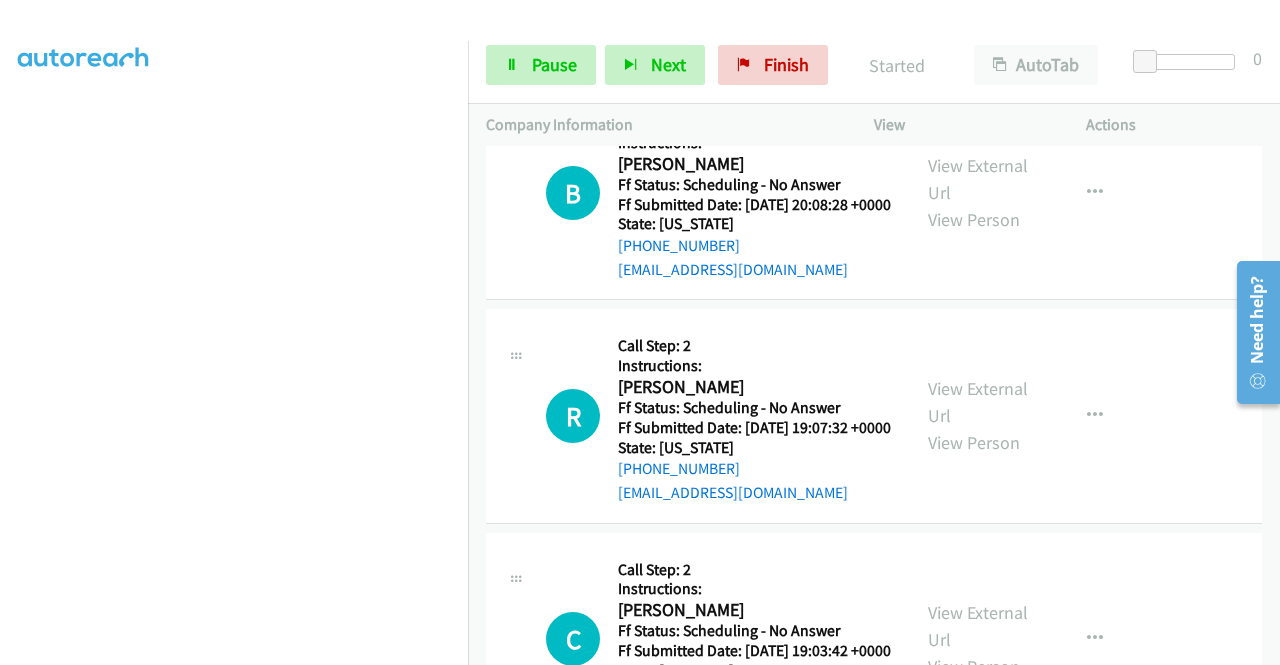 scroll, scrollTop: 8378, scrollLeft: 0, axis: vertical 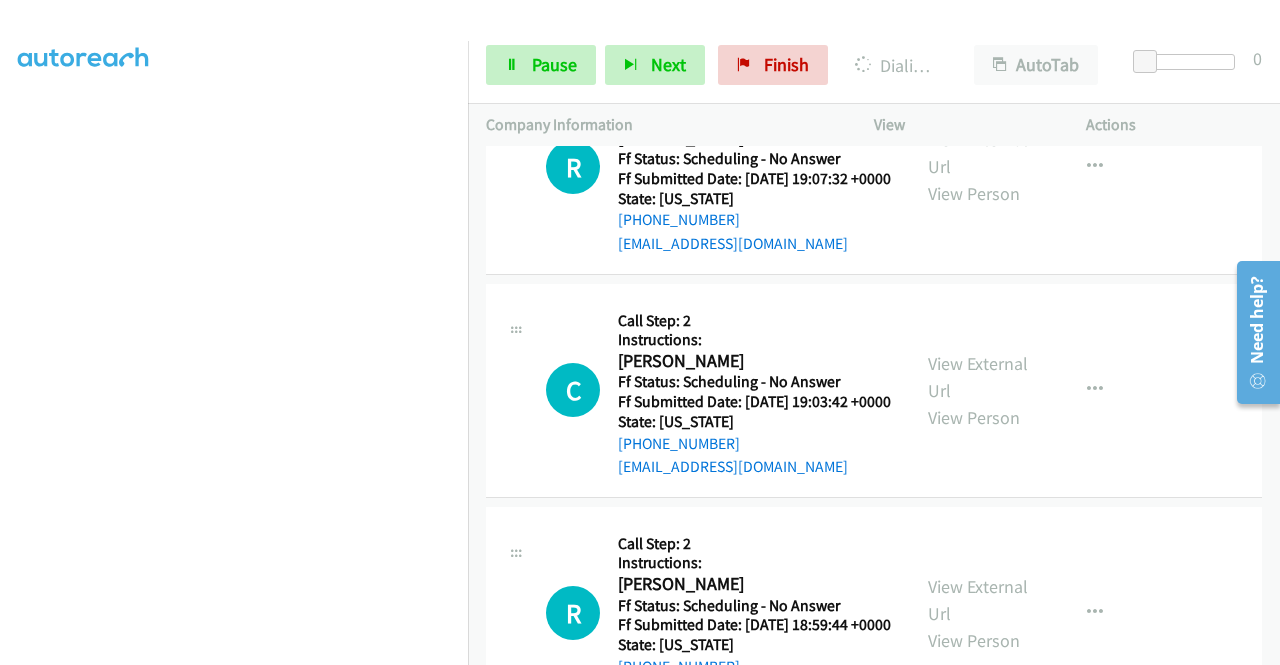 click on "View External Url" at bounding box center (978, -305) 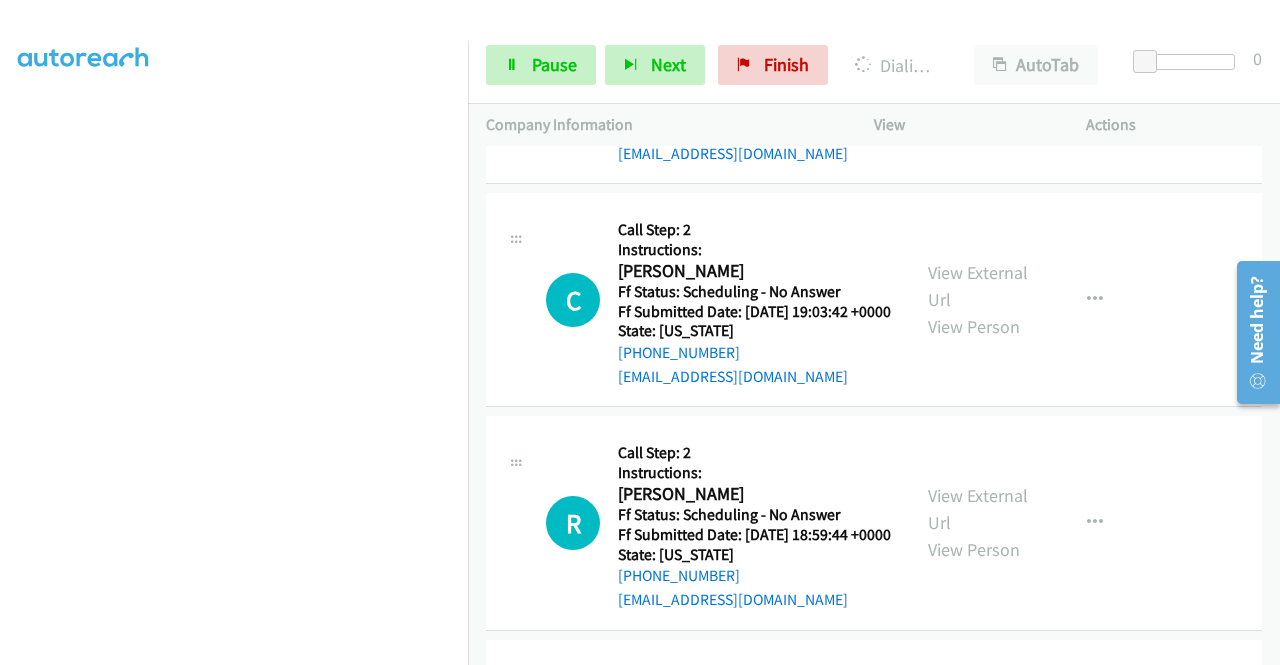 scroll, scrollTop: 8804, scrollLeft: 0, axis: vertical 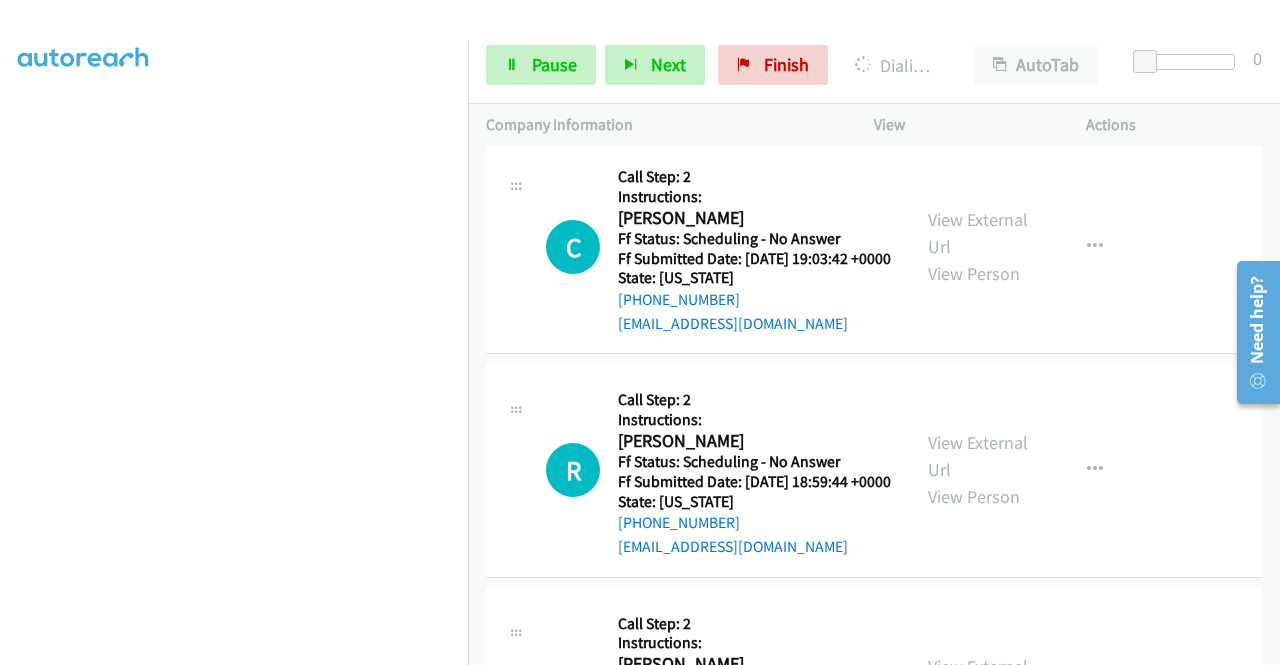 click on "View External Url
View Person" at bounding box center (980, -200) 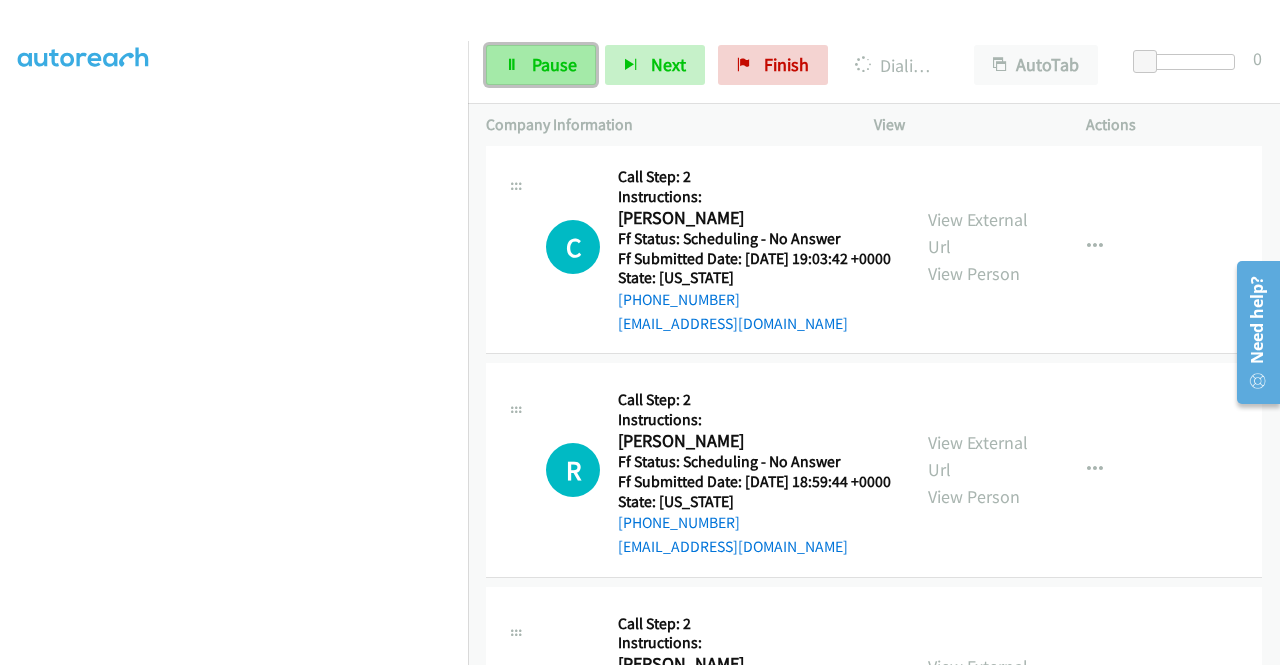 click on "Pause" at bounding box center [541, 65] 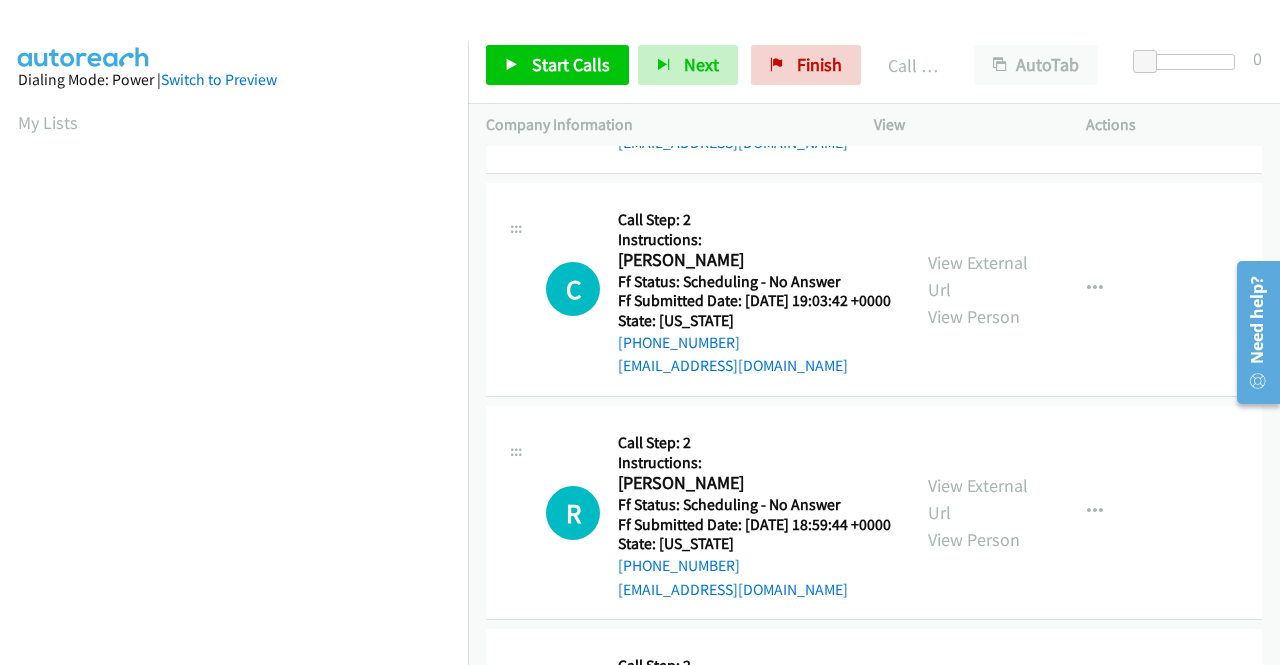 scroll, scrollTop: 456, scrollLeft: 0, axis: vertical 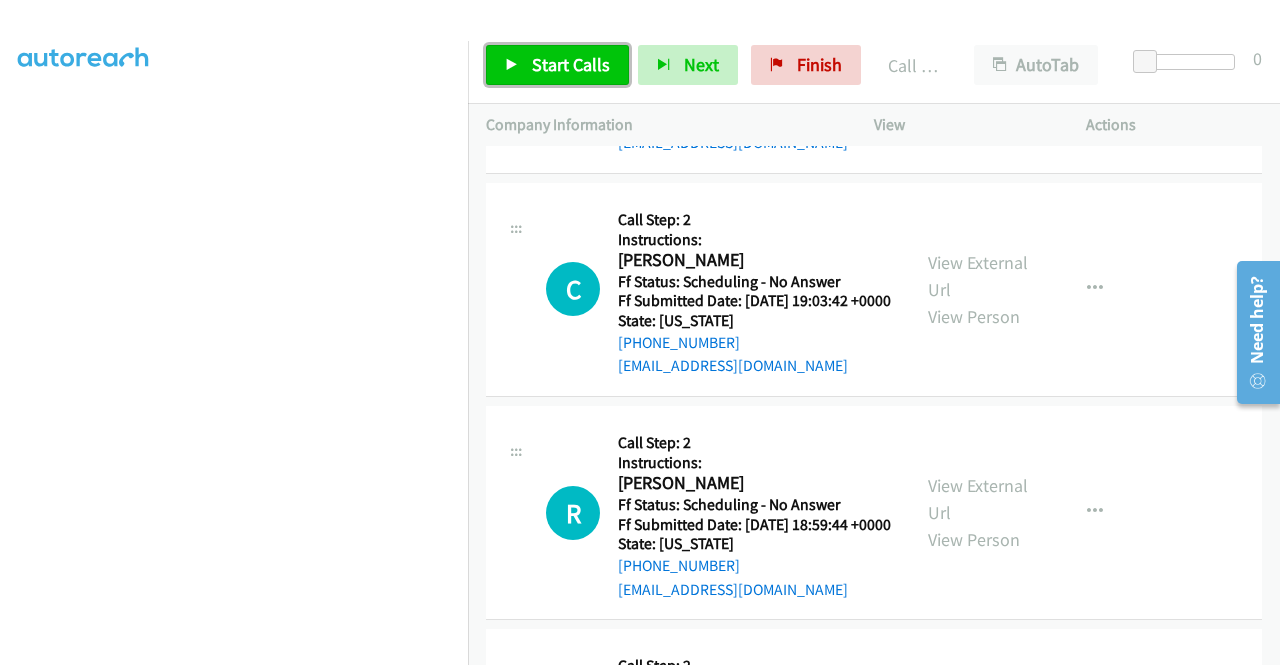 click on "Start Calls" at bounding box center [557, 65] 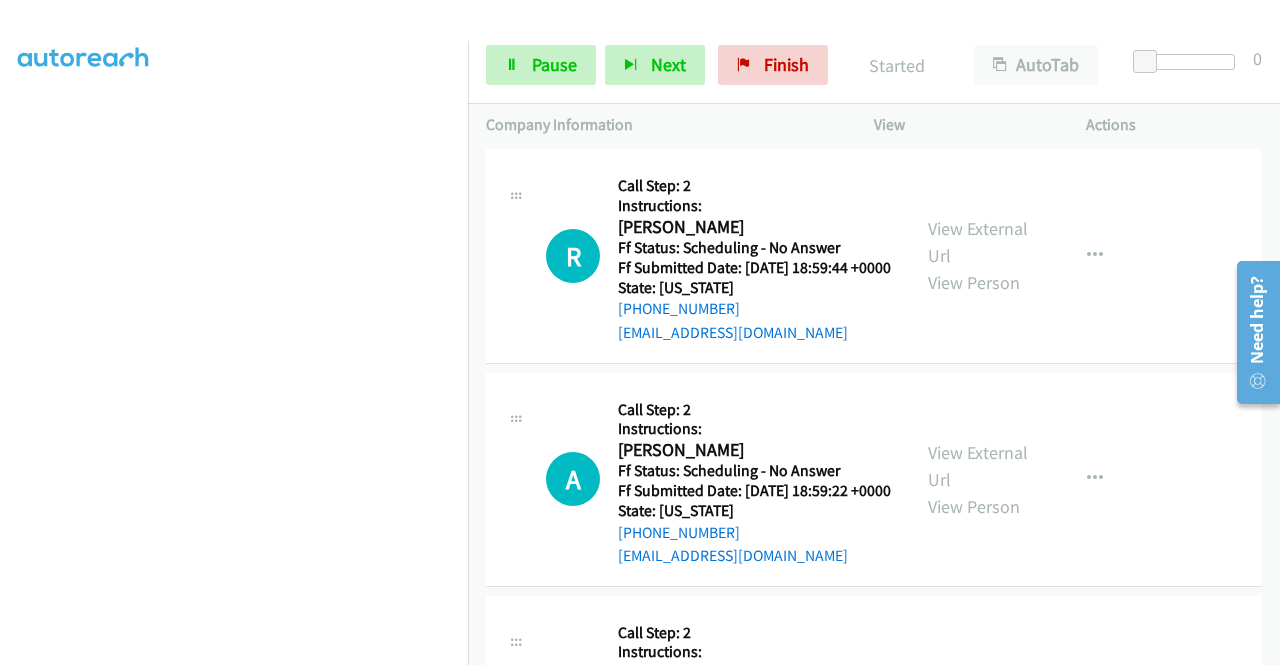 scroll, scrollTop: 9071, scrollLeft: 0, axis: vertical 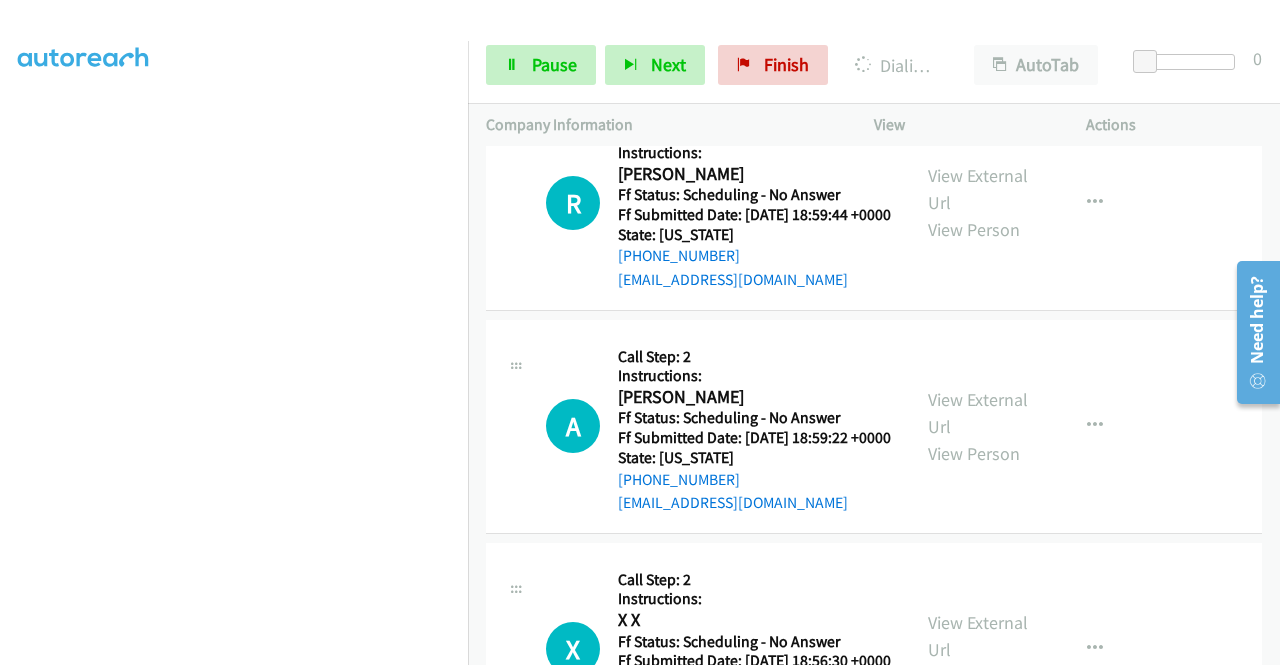 click on "View External Url" at bounding box center (978, -257) 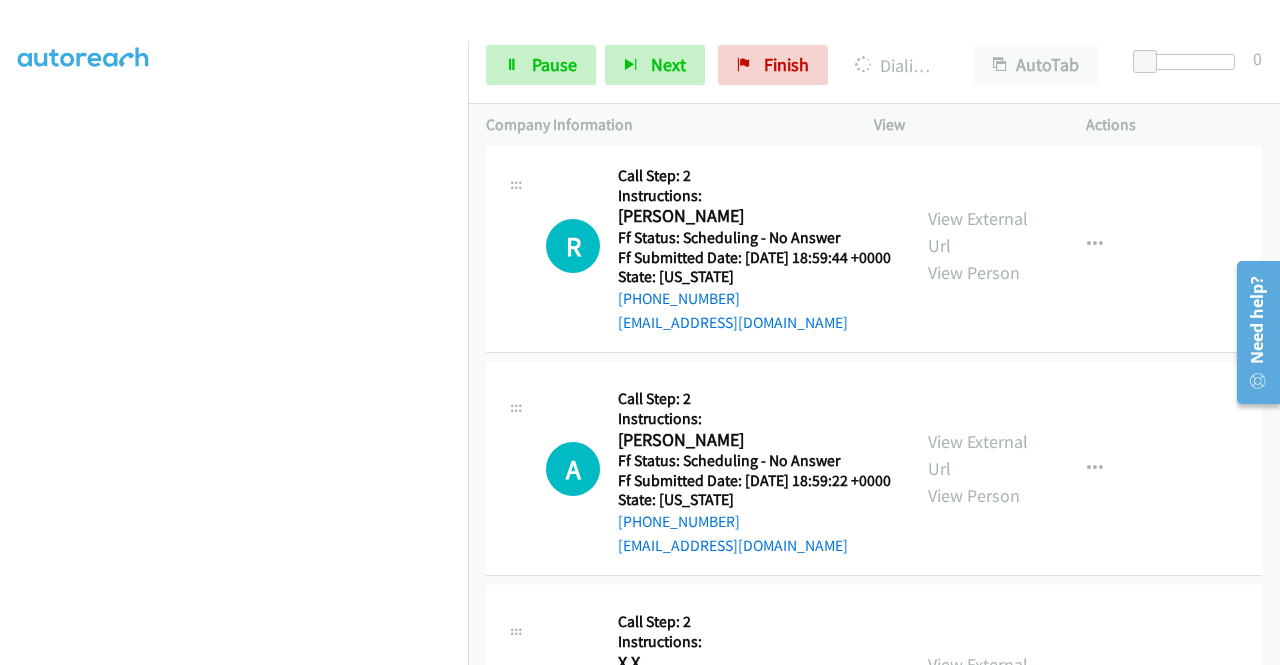 click on "View External Url" at bounding box center [978, 9] 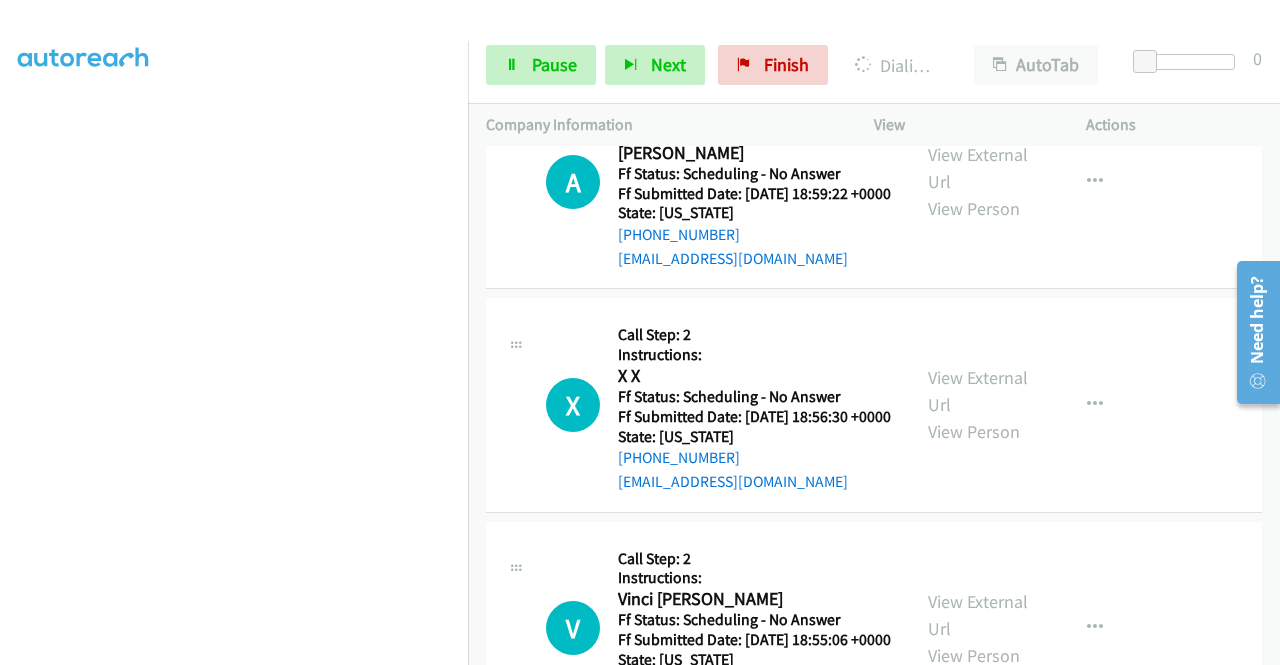 scroll, scrollTop: 9364, scrollLeft: 0, axis: vertical 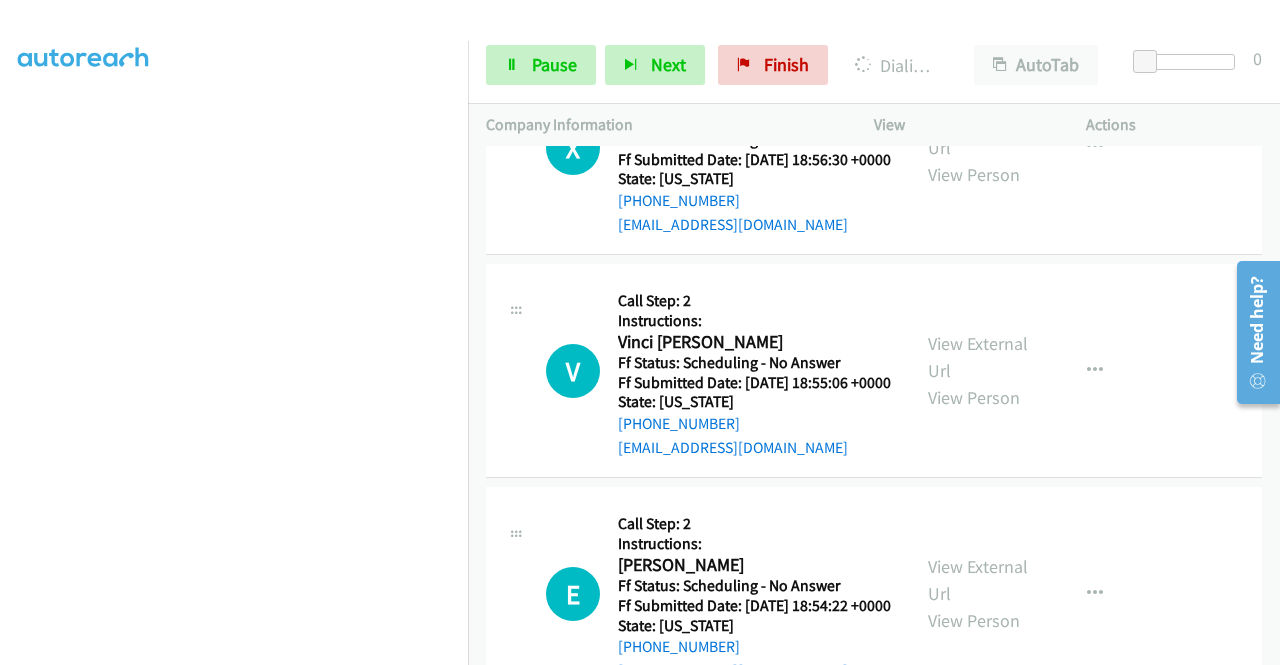click on "View External Url" at bounding box center (978, -312) 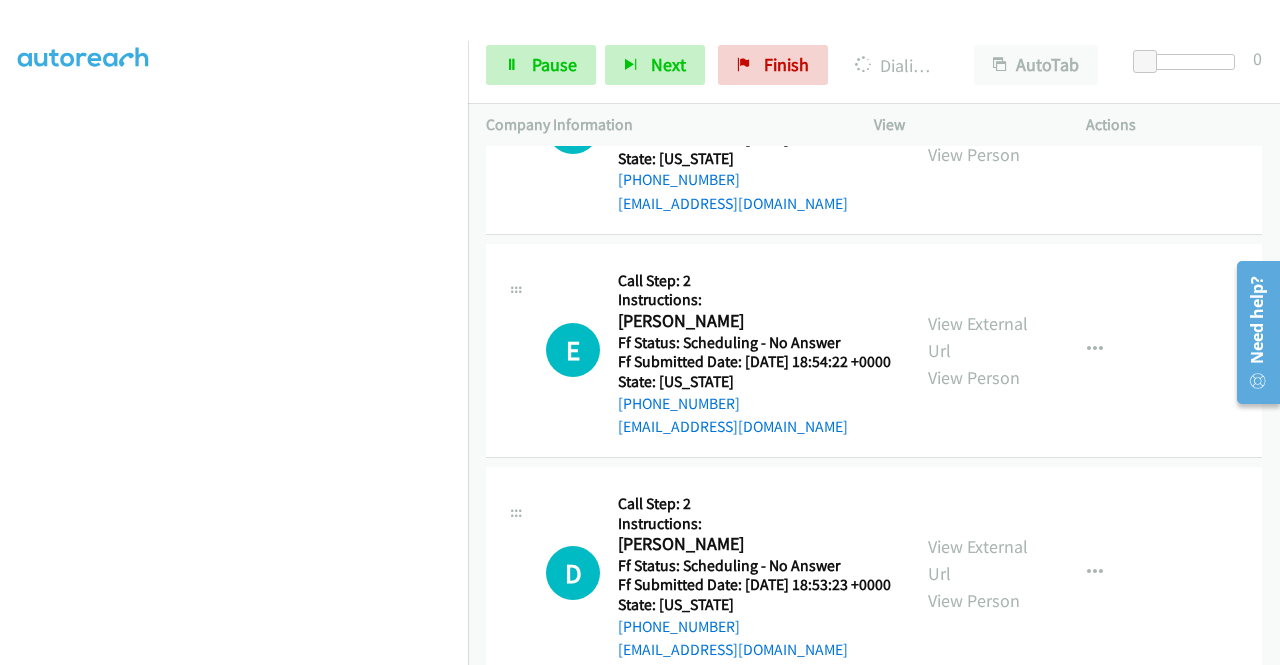 scroll, scrollTop: 10004, scrollLeft: 0, axis: vertical 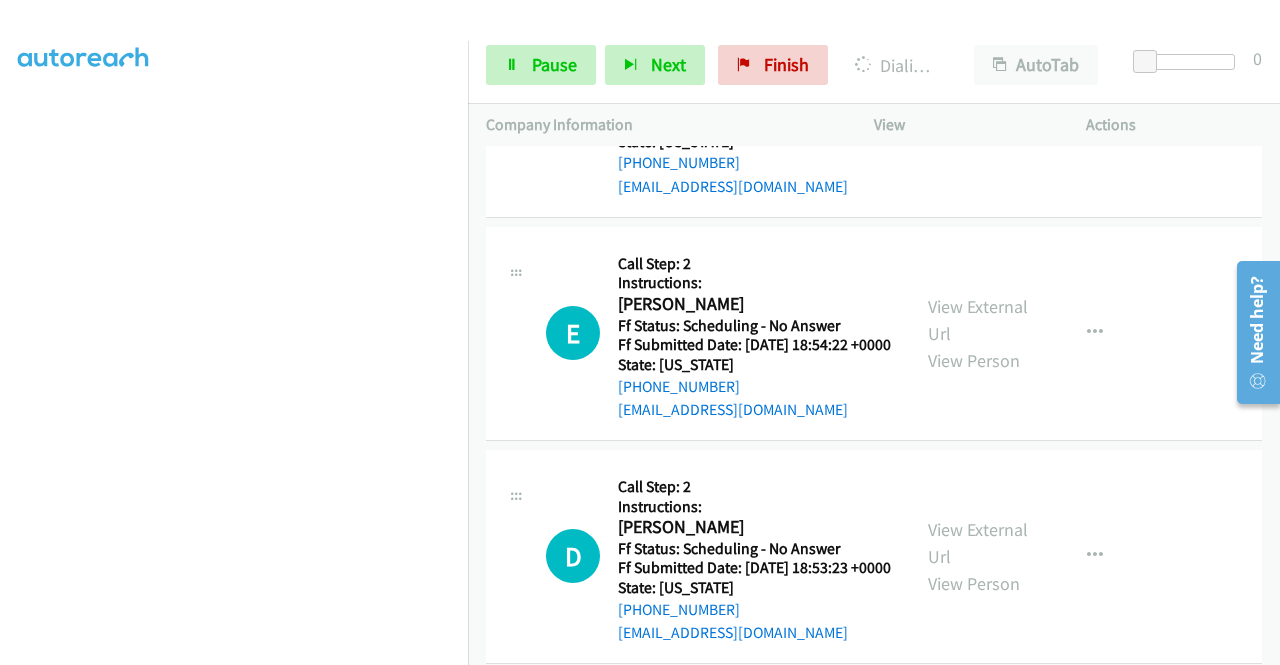 click on "View External Url" at bounding box center (978, -371) 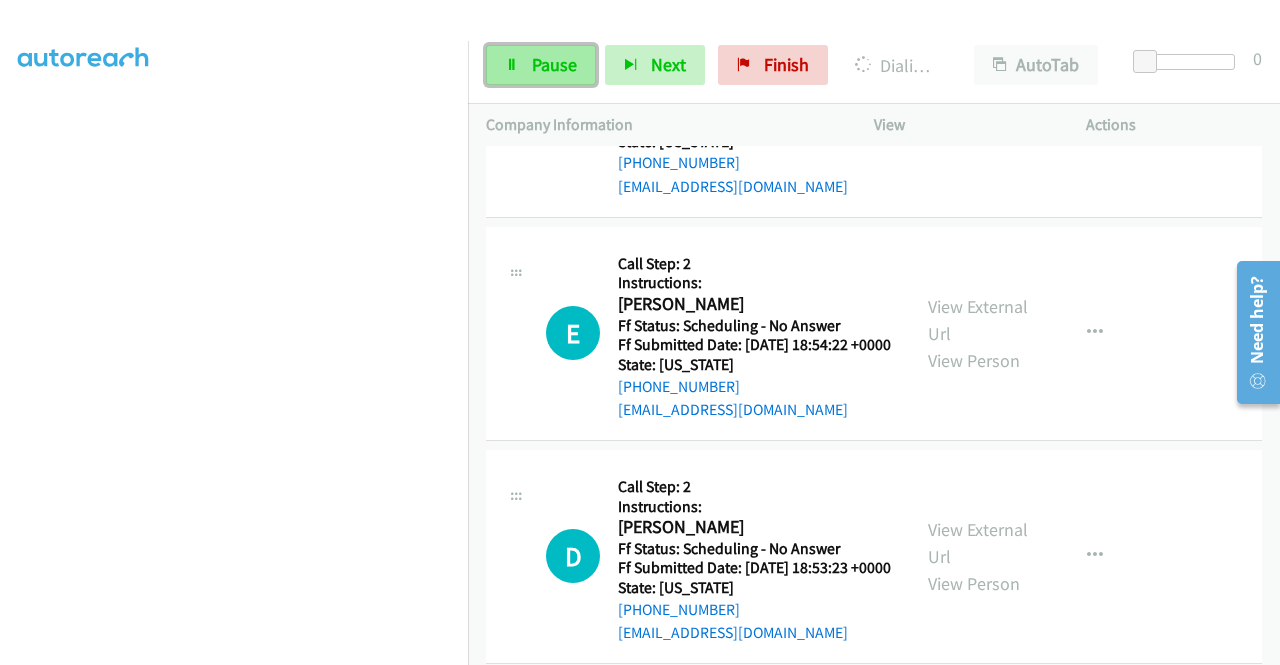 click at bounding box center [512, 66] 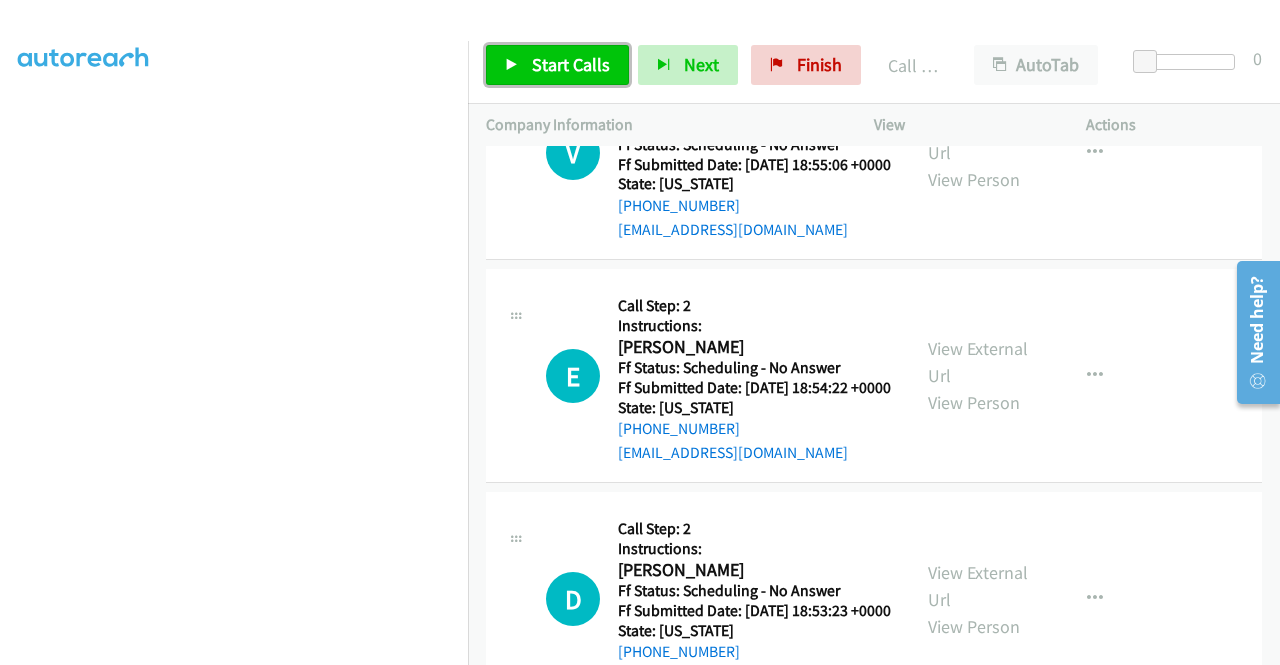 click on "Start Calls" at bounding box center [571, 64] 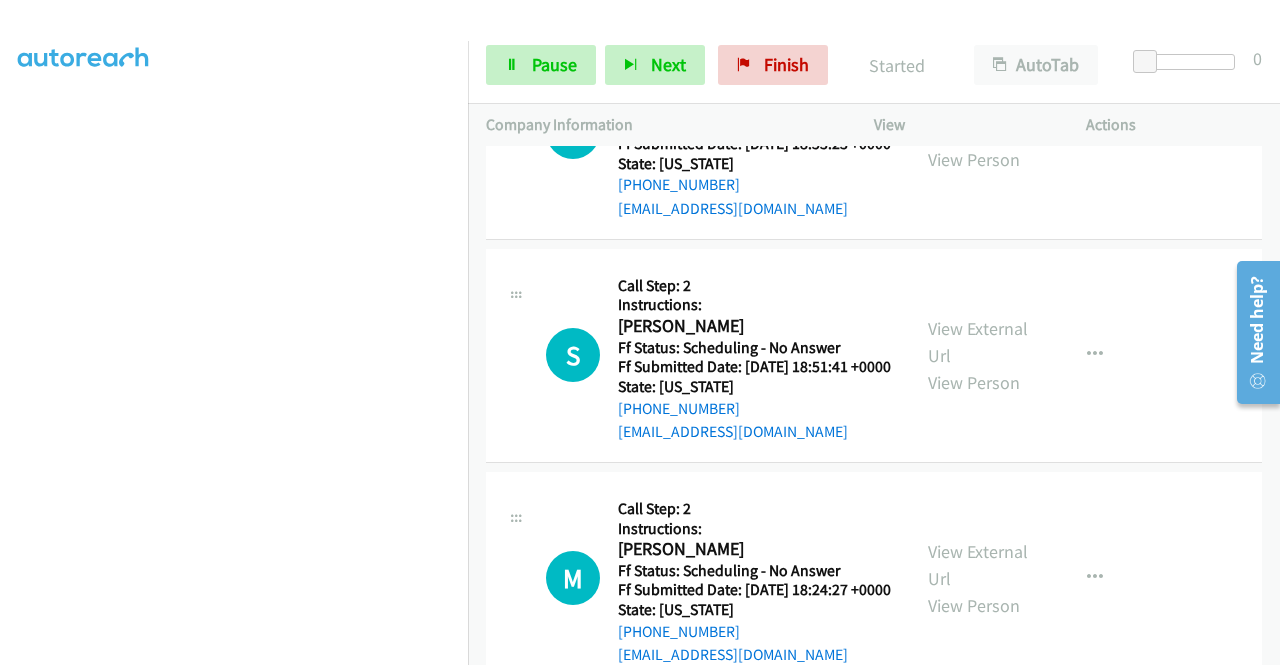 scroll, scrollTop: 10604, scrollLeft: 0, axis: vertical 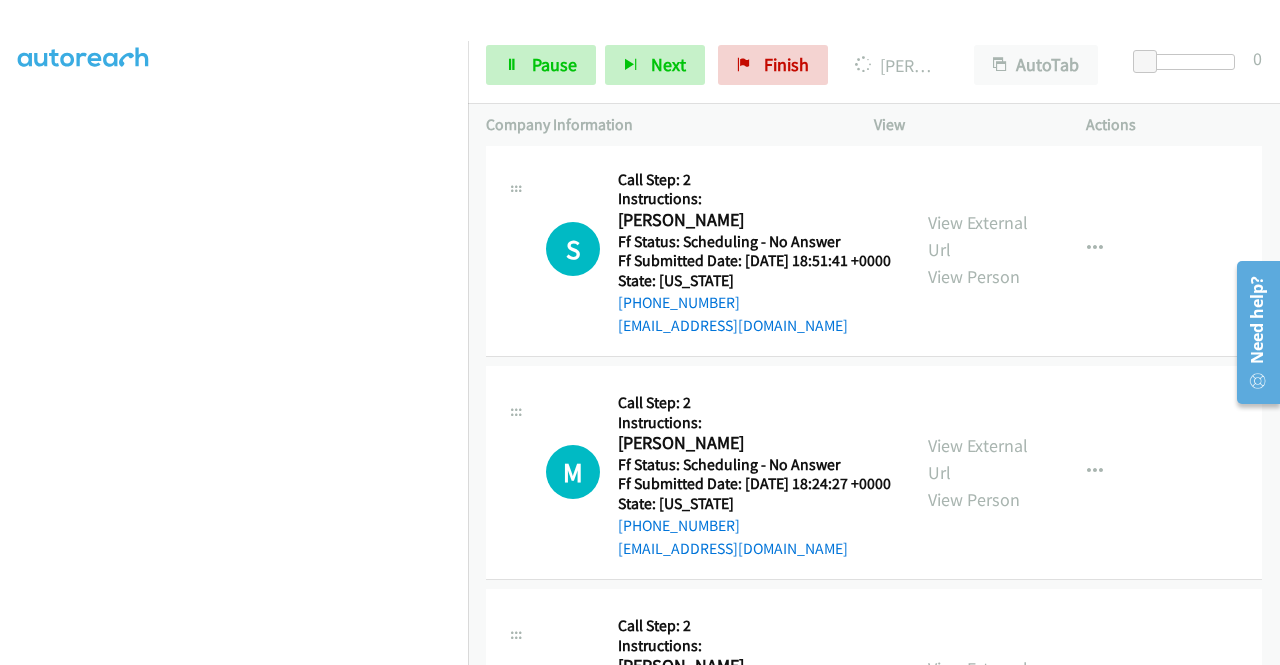 click on "View External Url" at bounding box center [978, -434] 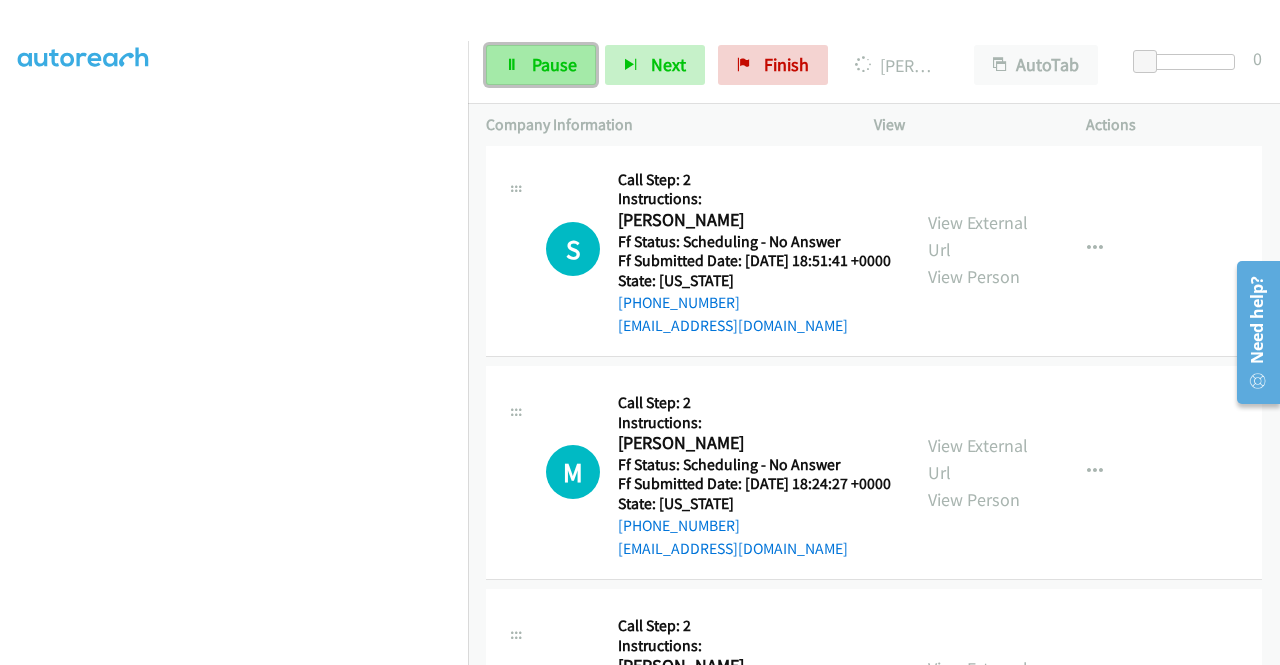 click on "Pause" at bounding box center (541, 65) 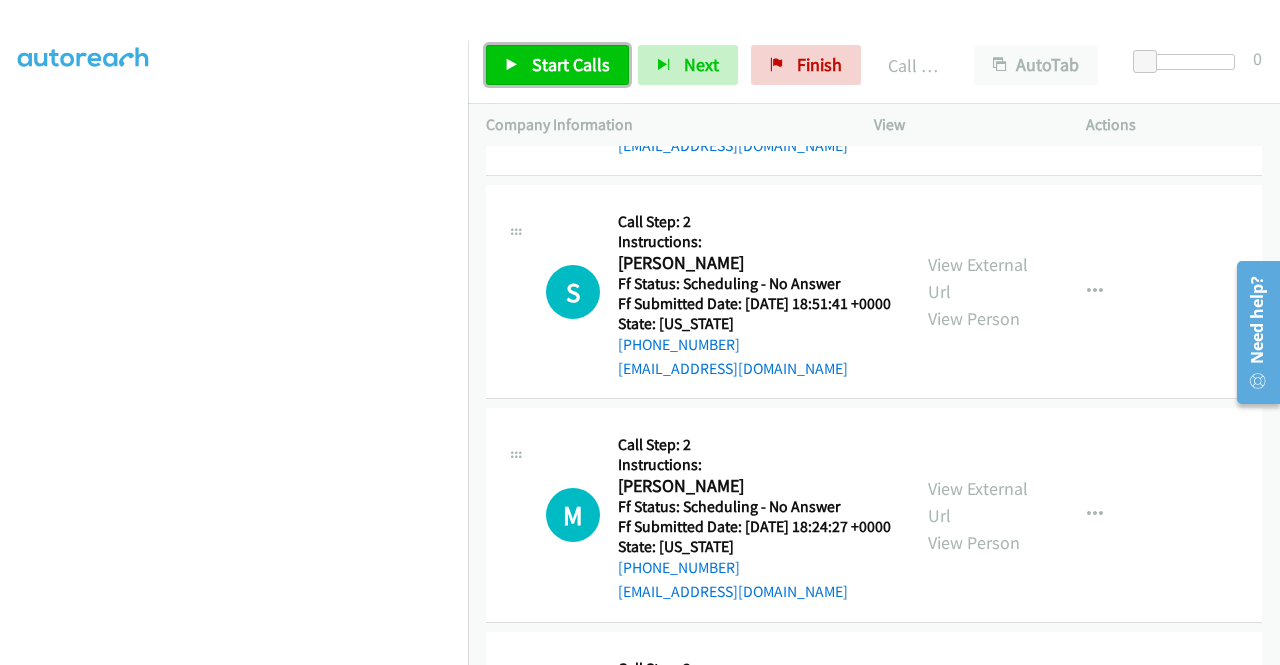 click on "Start Calls" at bounding box center (557, 65) 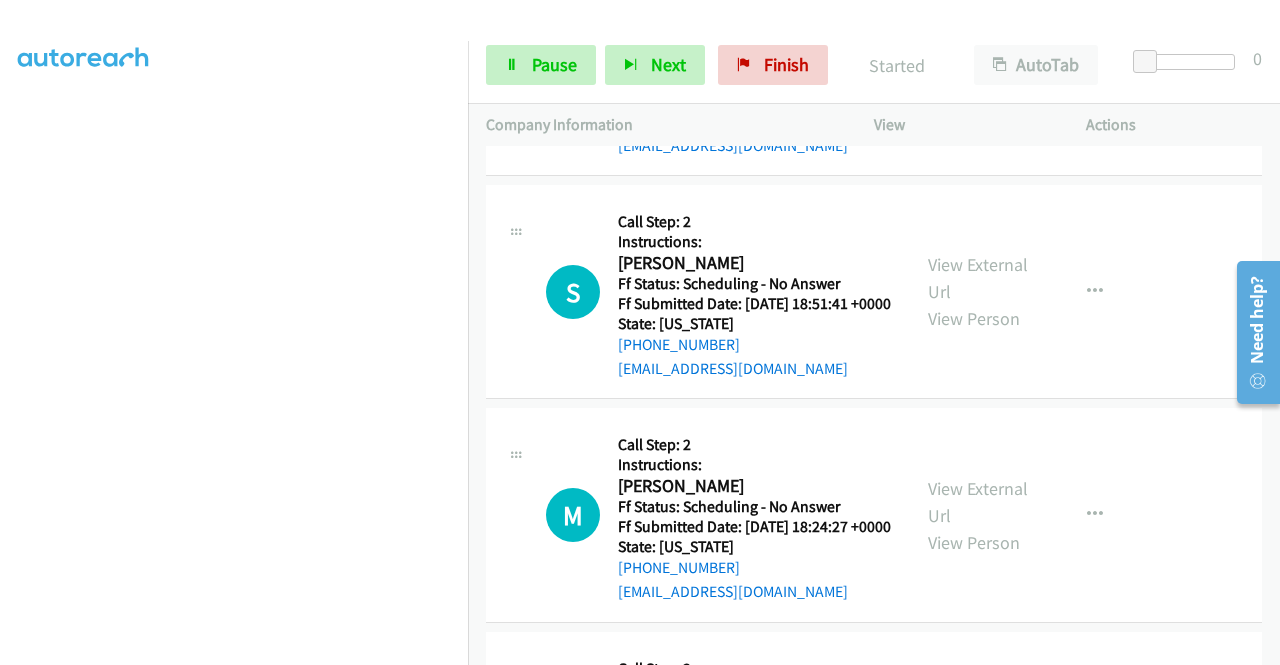 click on "Call was successful?" at bounding box center (685, -302) 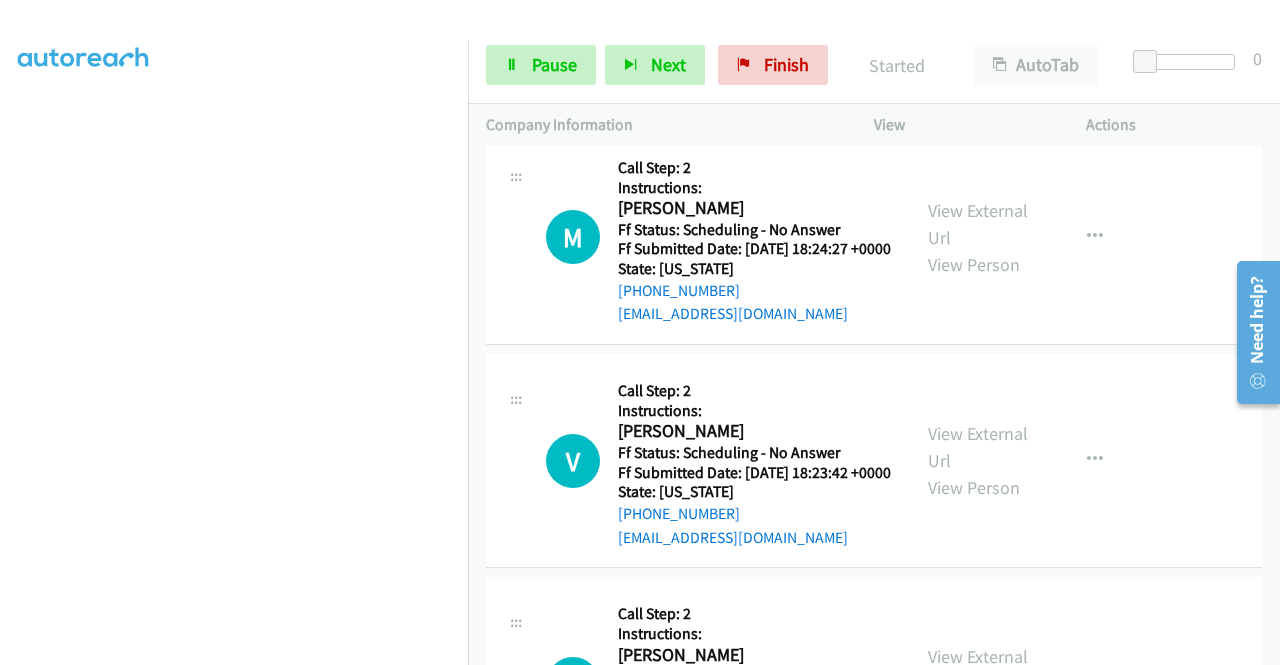 scroll, scrollTop: 10830, scrollLeft: 0, axis: vertical 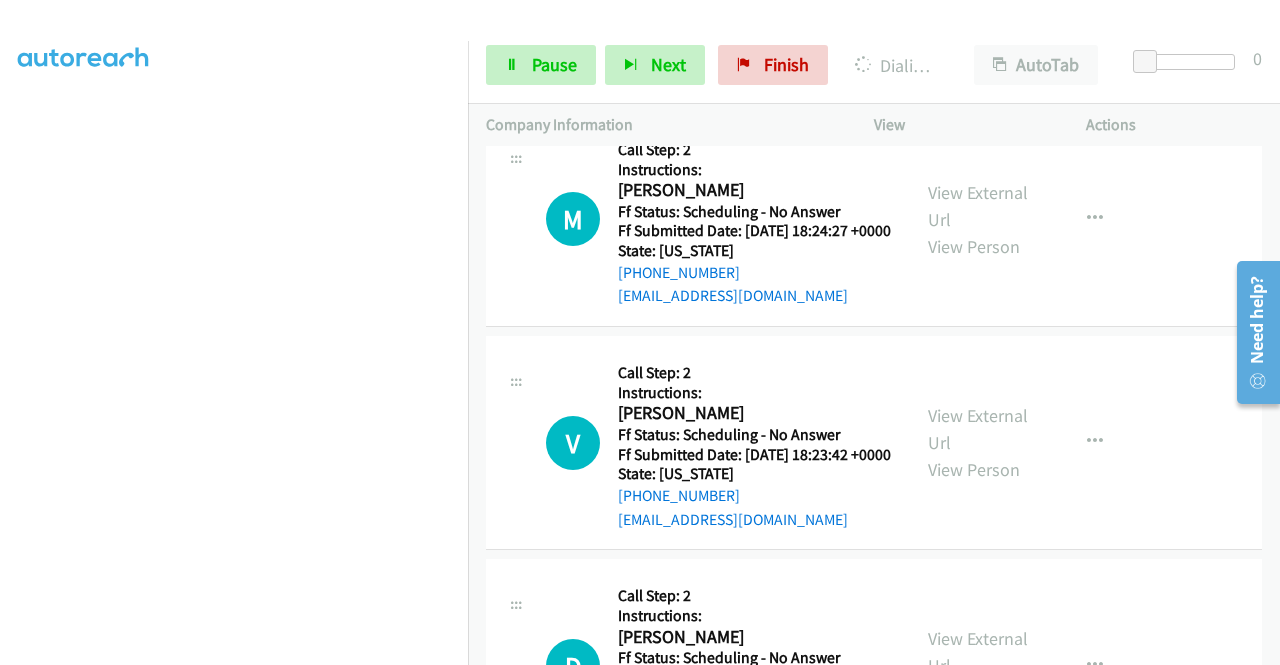 click on "View External Url" at bounding box center [978, -464] 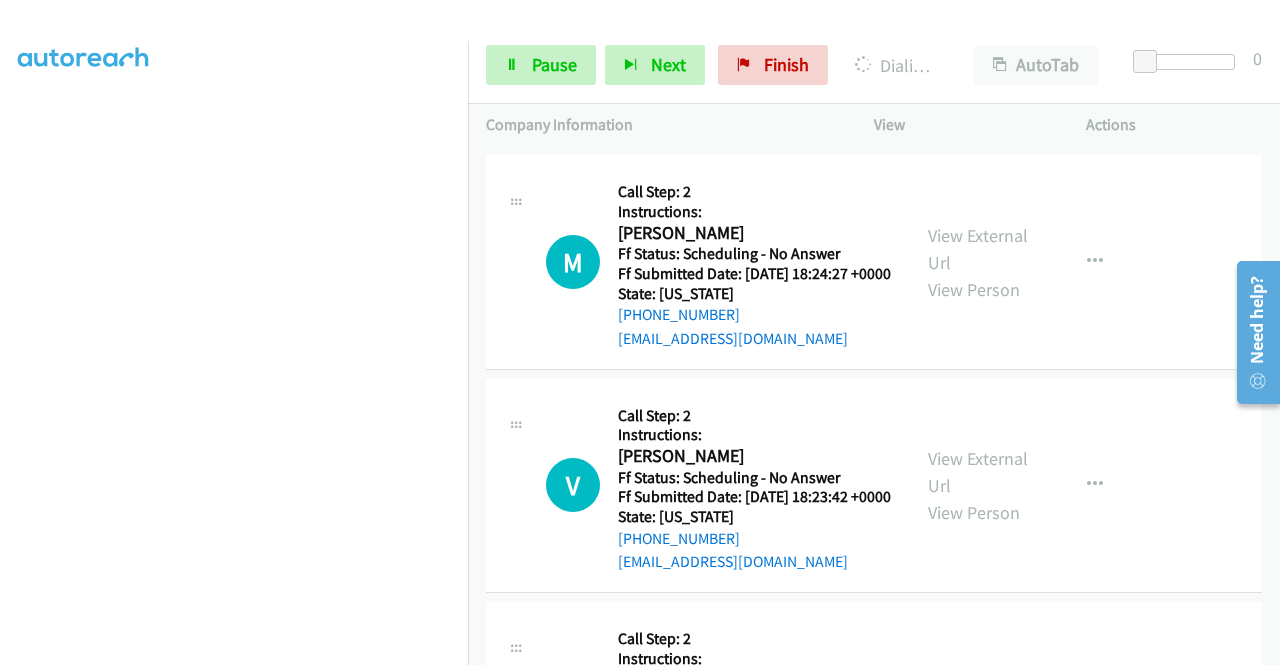 click on "View External Url" at bounding box center (978, -198) 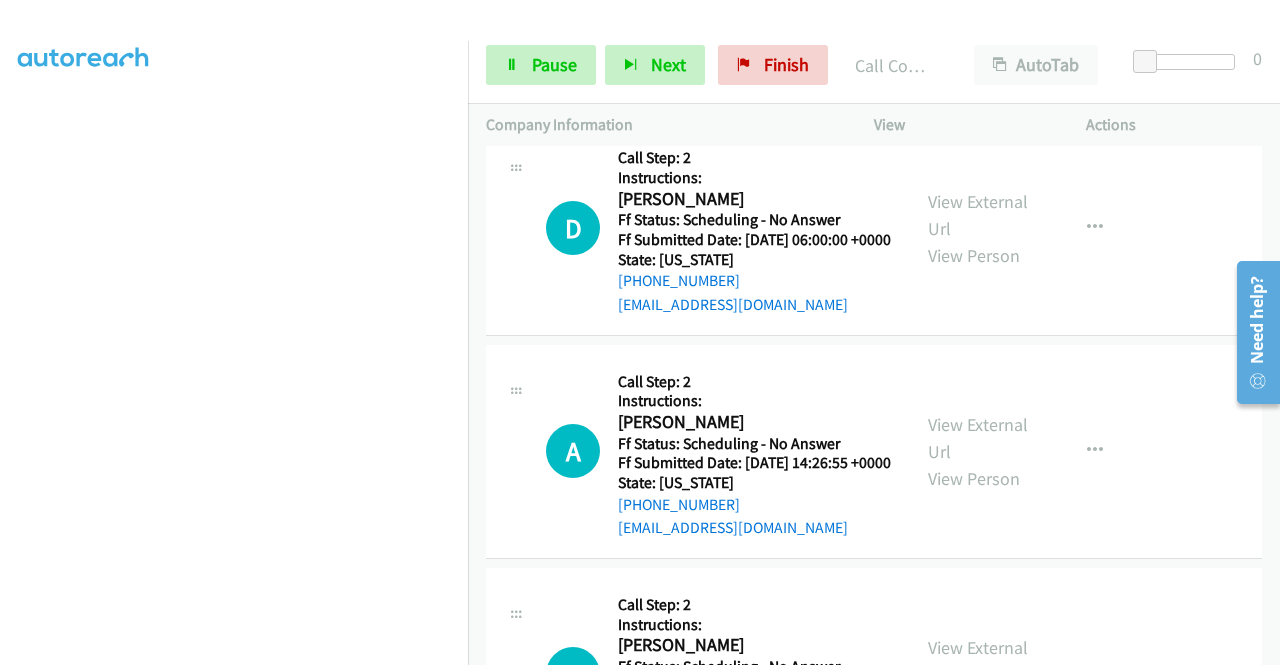 scroll, scrollTop: 11364, scrollLeft: 0, axis: vertical 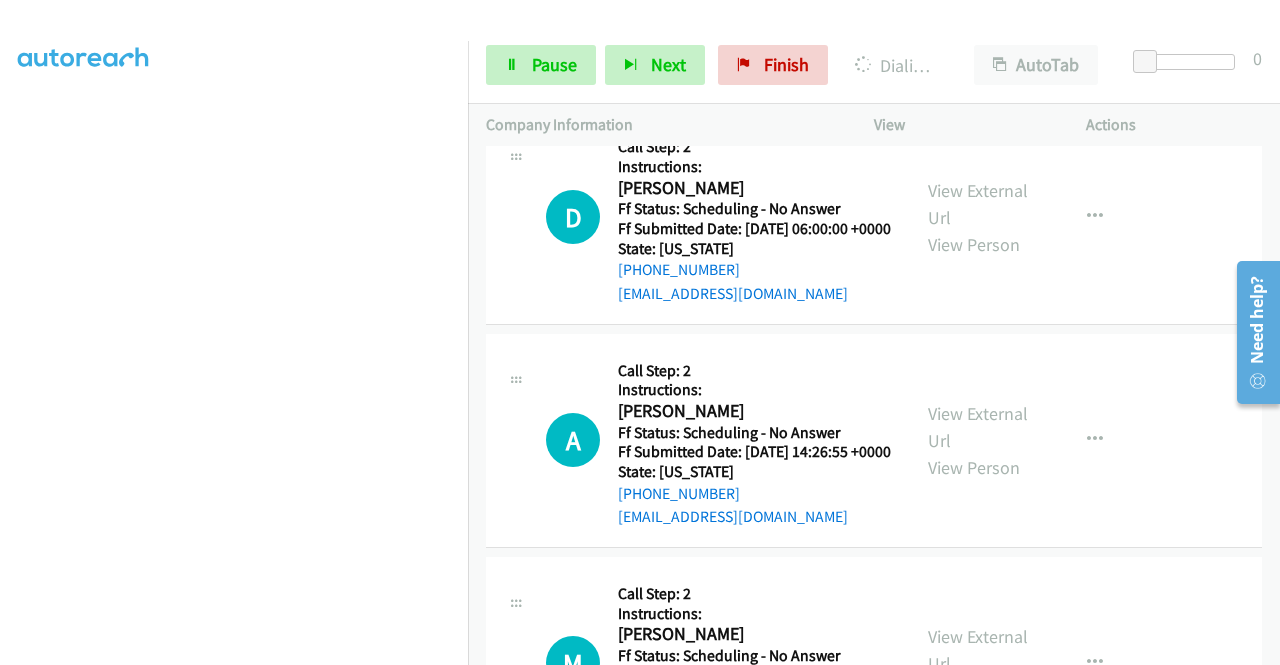 click on "View External Url
View Person
View External Url
Email
Schedule/Manage Callback
Skip Call
Add to do not call list" at bounding box center (1025, -453) 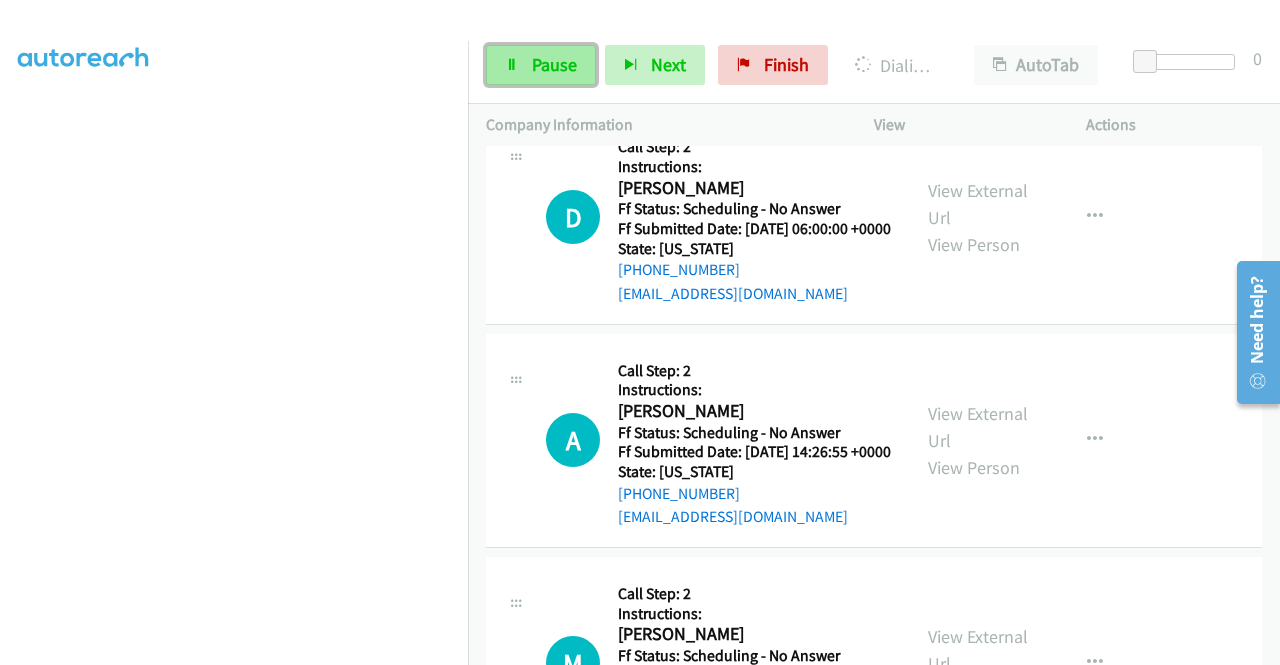 click at bounding box center [512, 66] 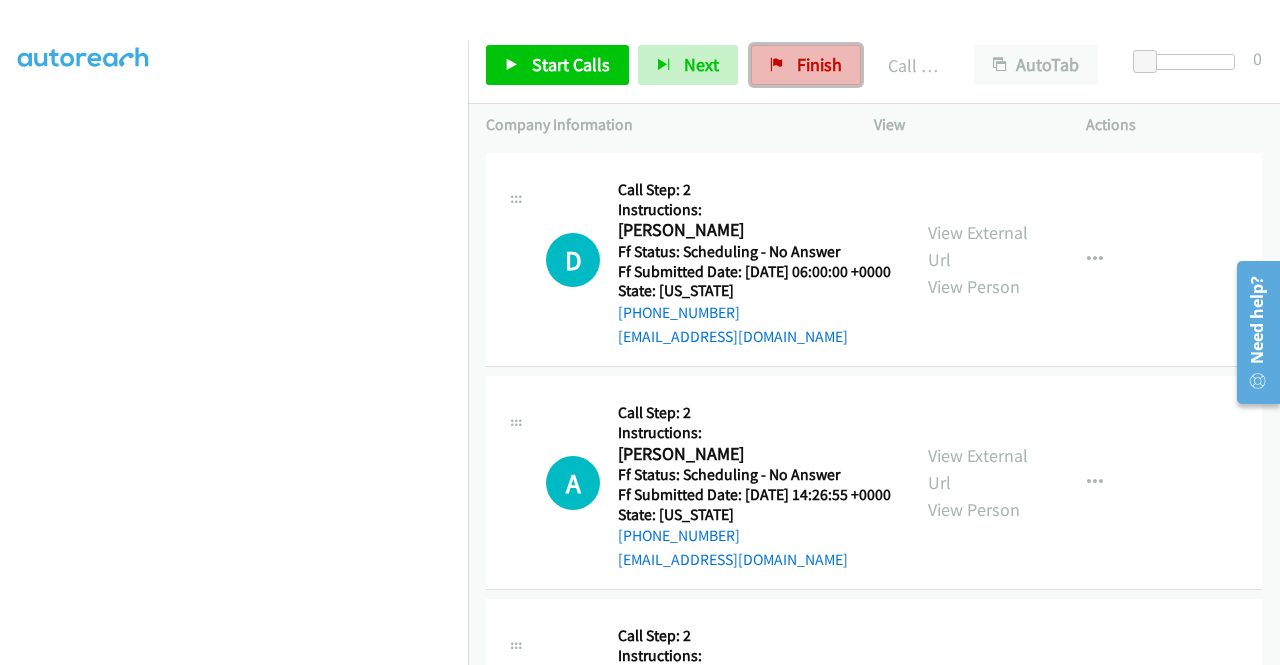 click on "Finish" at bounding box center (806, 65) 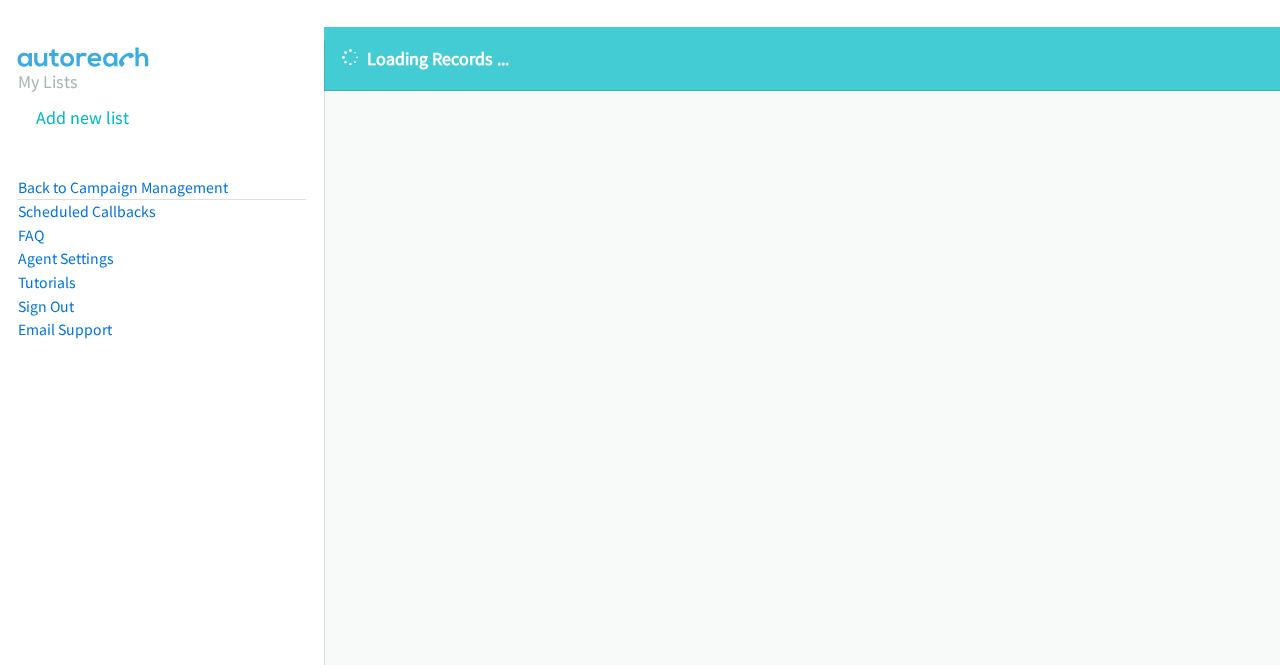 scroll, scrollTop: 0, scrollLeft: 0, axis: both 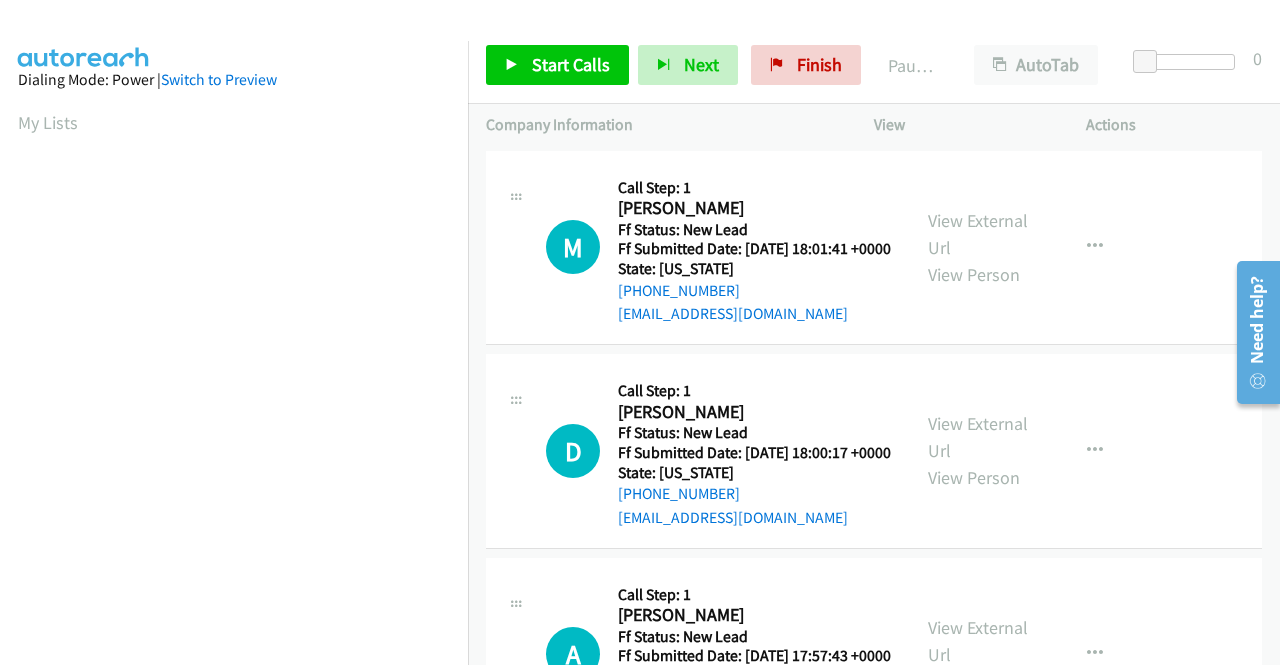 click on "Start Calls
Pause
Next
Finish
Paused
AutoTab
AutoTab
0" at bounding box center (874, 65) 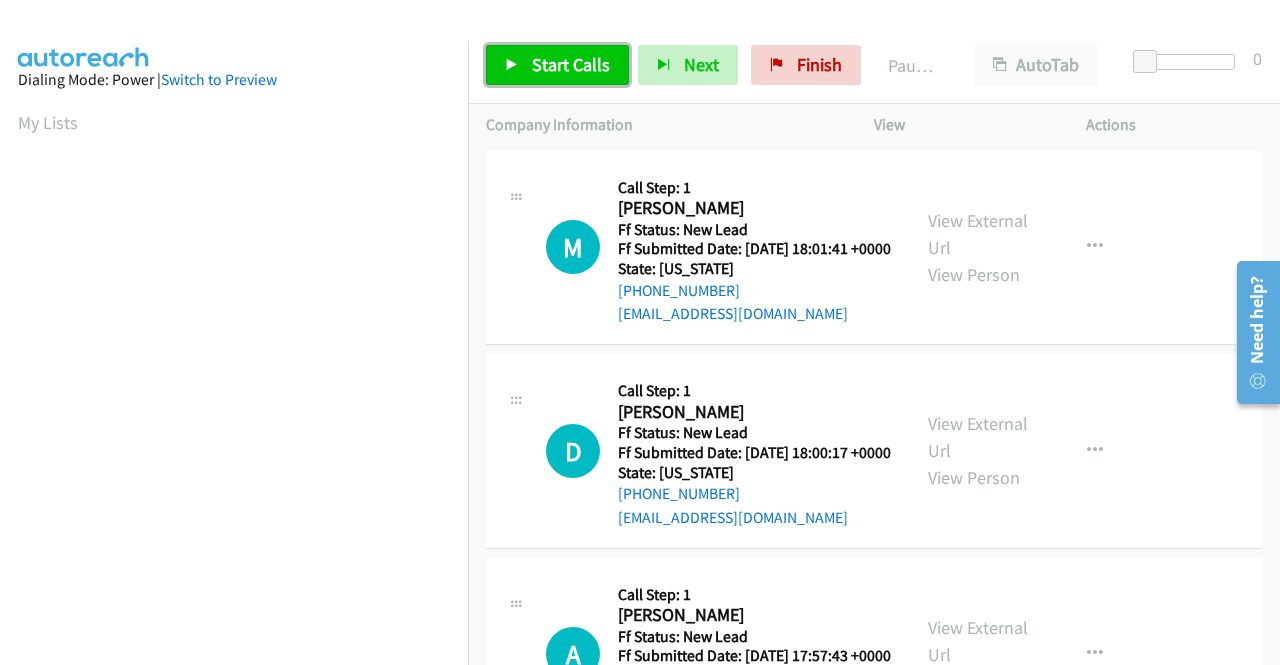 click at bounding box center (512, 66) 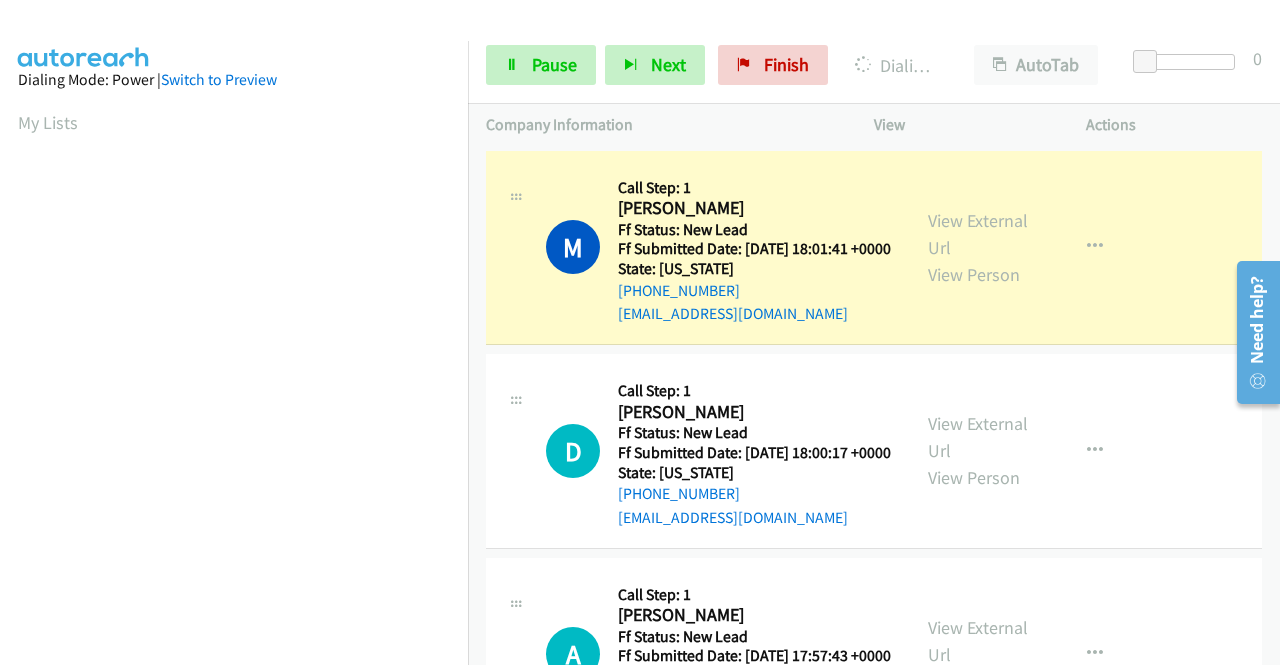 click on "View External Url
View Person
View External Url
Email
Schedule/Manage Callback
Skip Call
Add to do not call list" at bounding box center (1025, 248) 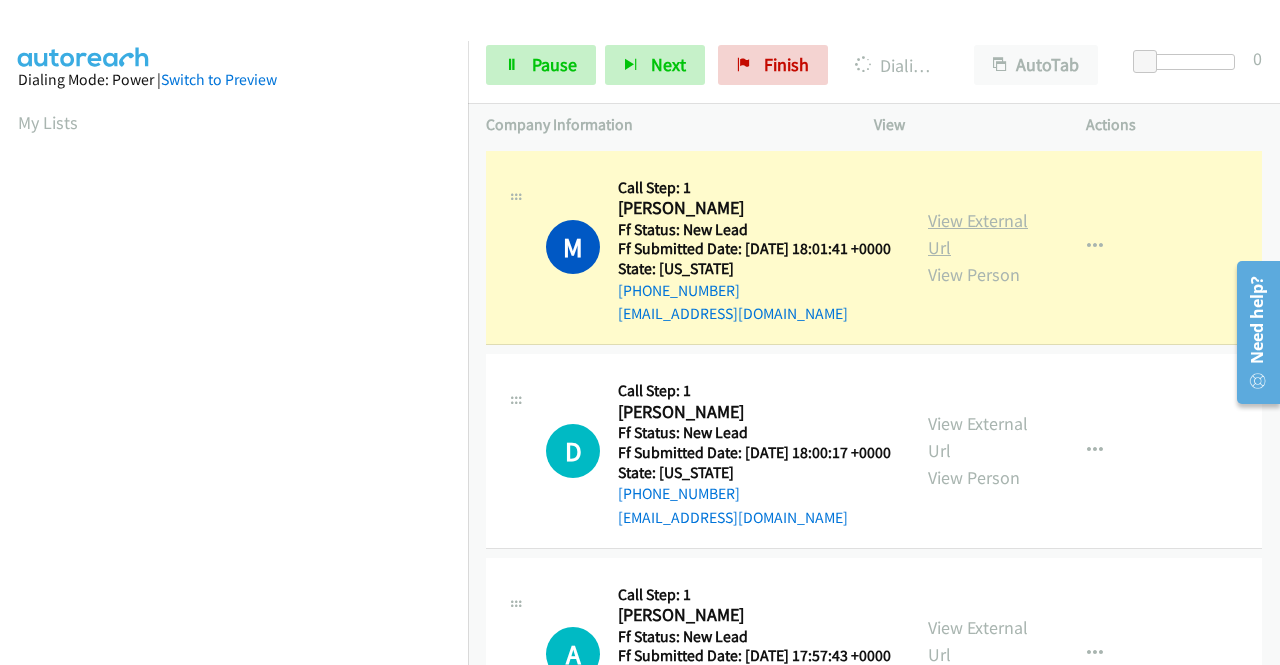 click on "View External Url" at bounding box center [978, 234] 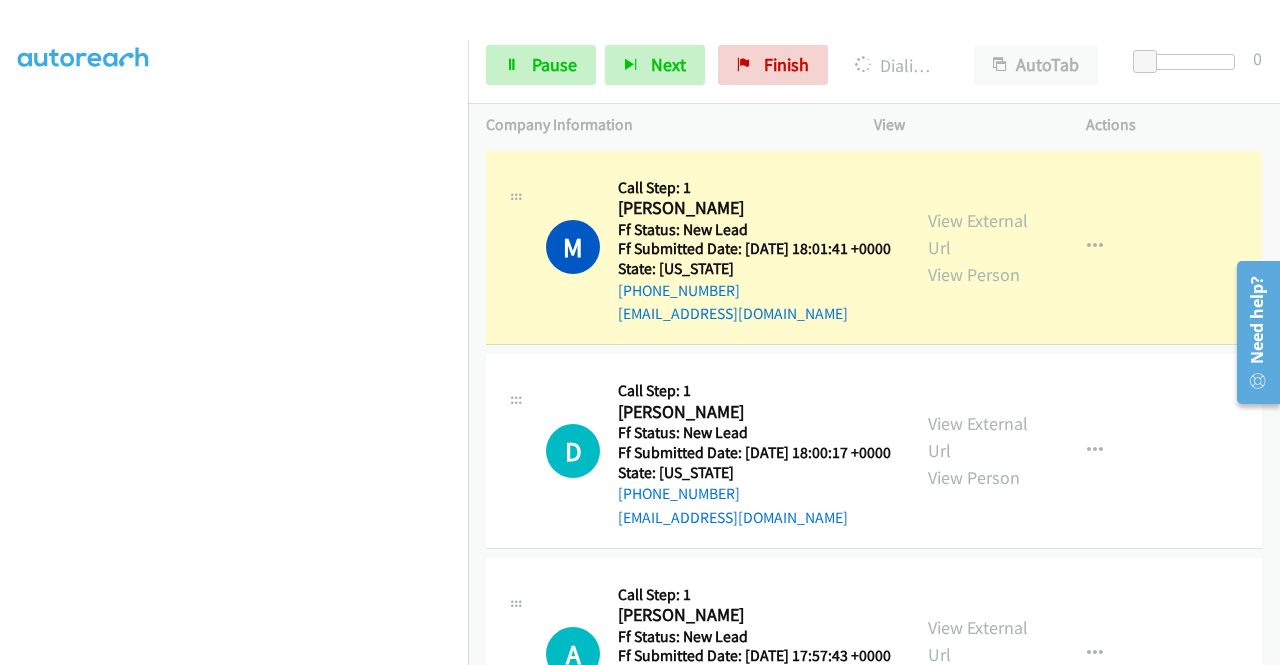 scroll, scrollTop: 376, scrollLeft: 0, axis: vertical 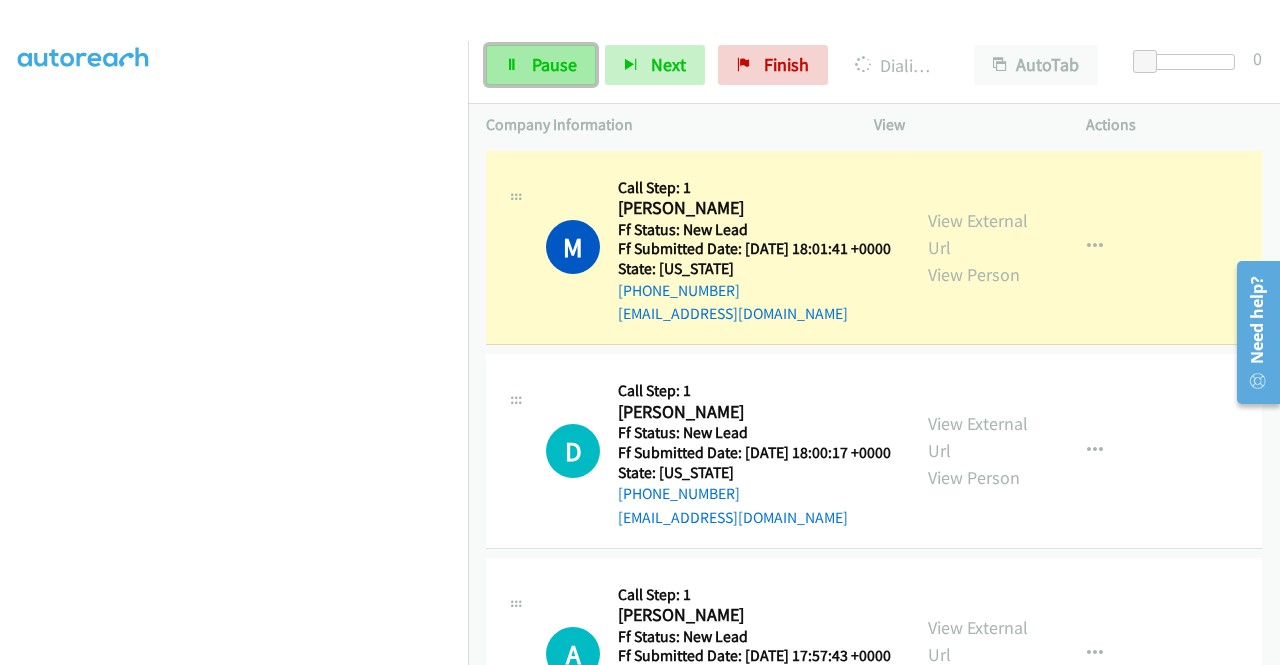 click on "Pause" at bounding box center (554, 64) 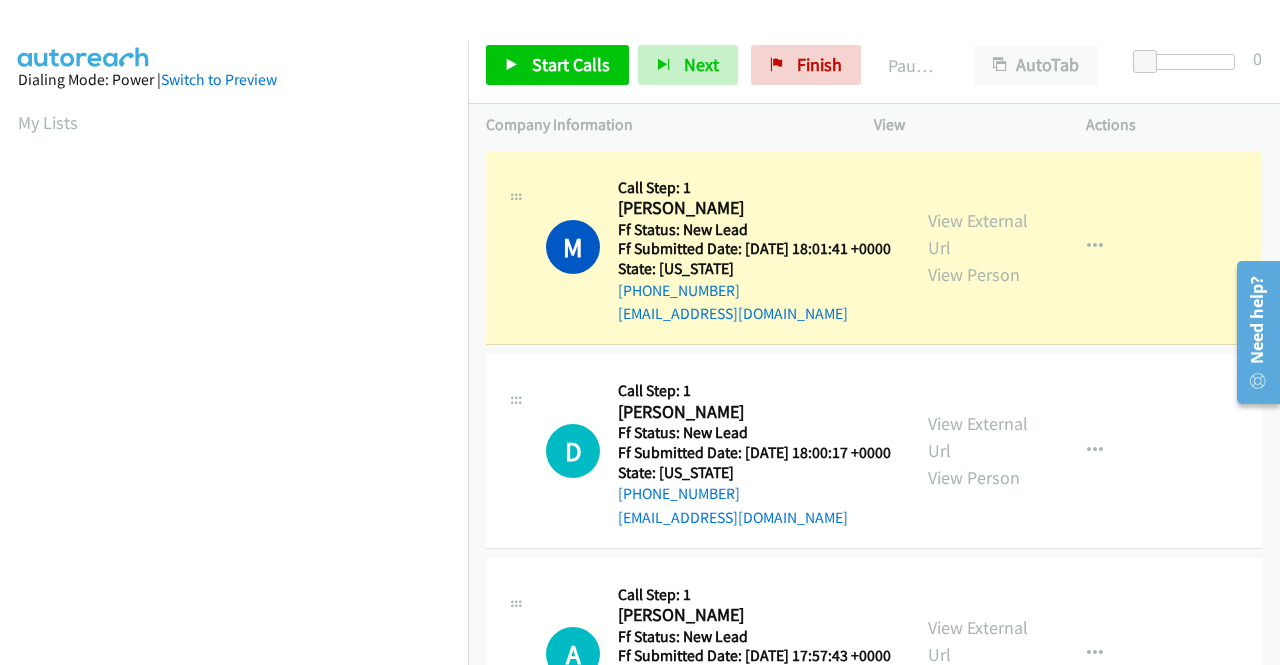 scroll, scrollTop: 456, scrollLeft: 0, axis: vertical 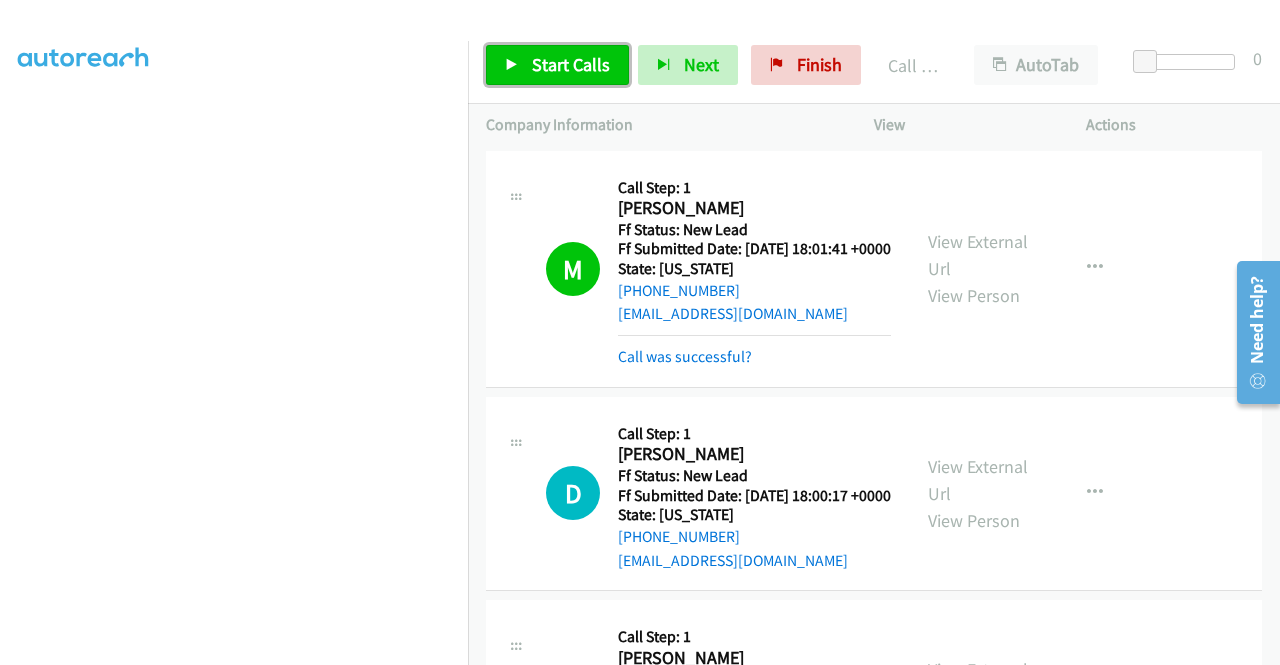 click on "Start Calls" at bounding box center [557, 65] 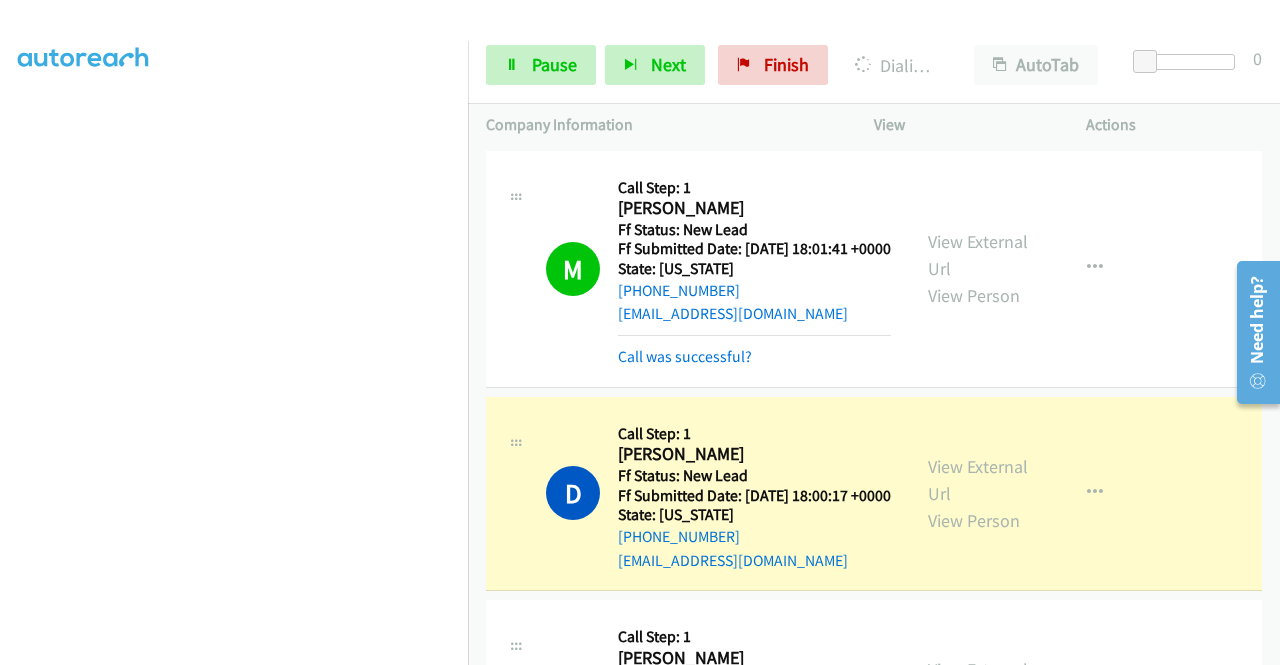 click on "+1 415-964-1034
Call failed - Please reload the list and try again
The Callbar Failed to Load Please Open it and Reload the Page
Hmm something isn't quite right.. Please refresh the page
Hmm something isn't quite right.. Please refresh the page
No records are currently dialable. We'll auto-refresh when new records are added or you can switch to another list or campaign.
Loading New Records ...
M
Callback Scheduled
Call Step: 1
Maggie C
America/Chicago
Ff Status: New Lead
Ff Submitted Date: 2025-07-15 18:01:41 +0000
State: Texas
+1 623-268-0587
realestate@maggiesullivan.us
Call was successful?
View External Url
View Person
View External Url
Email
Schedule/Manage Callback
Skip Call
Add to do not call list
D
Callback Scheduled
Call Step: 1" at bounding box center [874, 405] 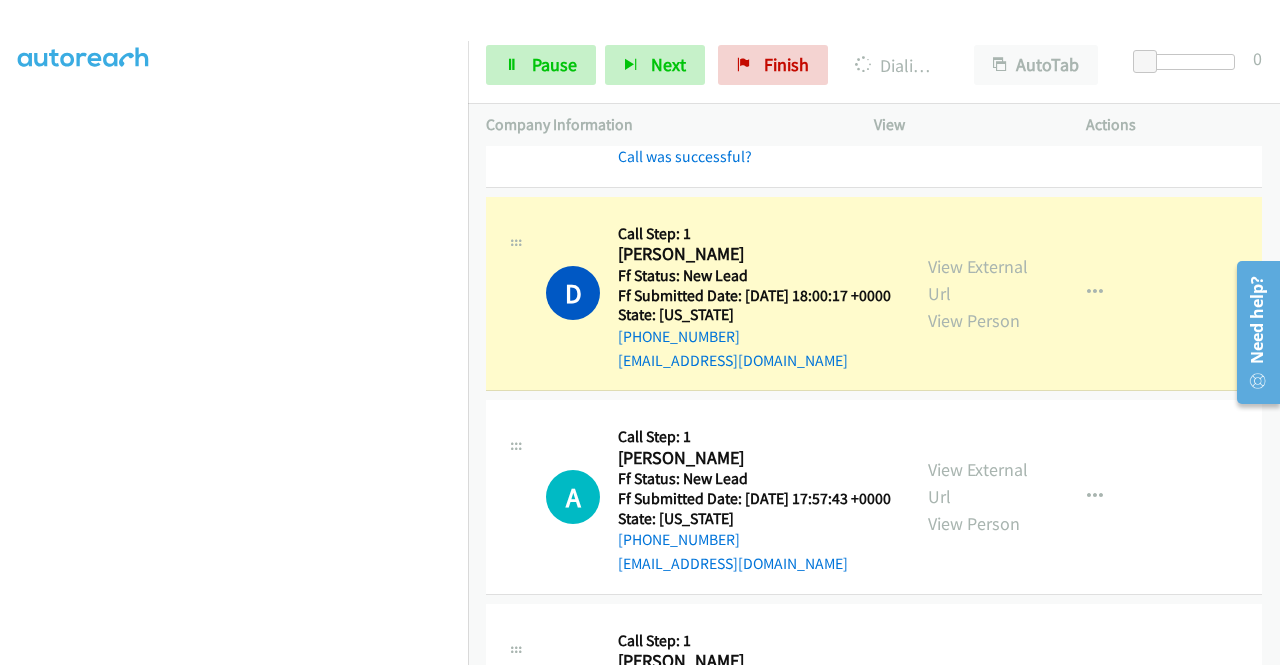 scroll, scrollTop: 267, scrollLeft: 0, axis: vertical 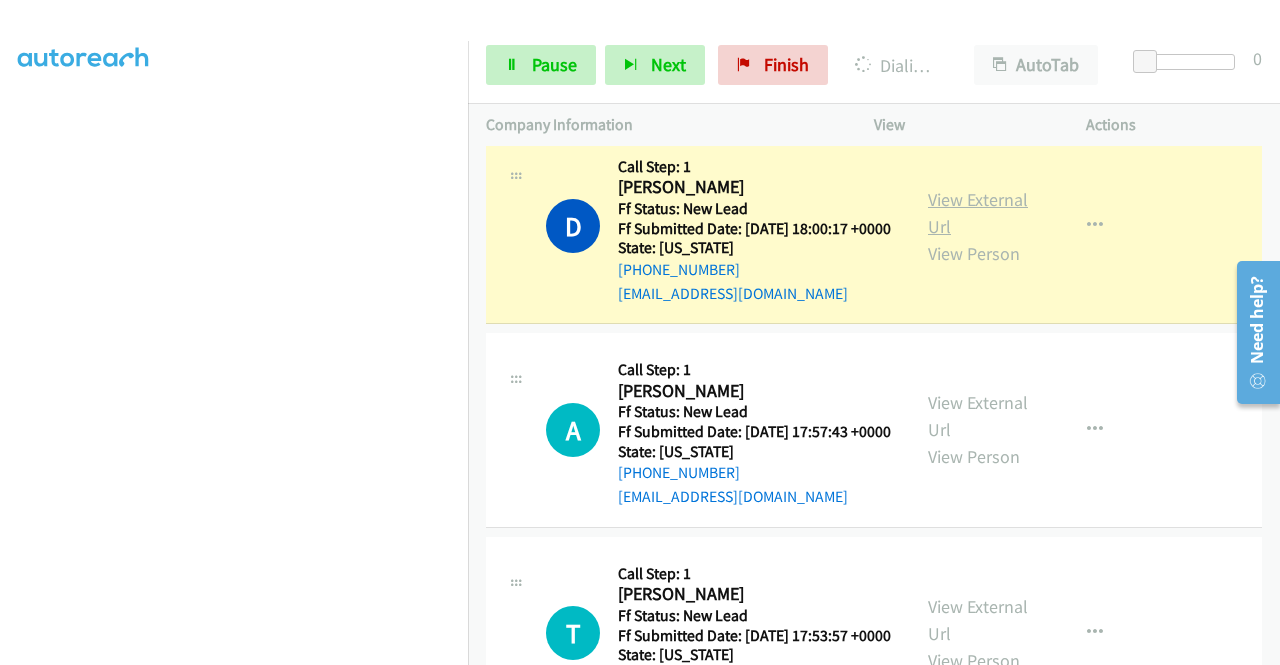 click on "View External Url" at bounding box center [978, 213] 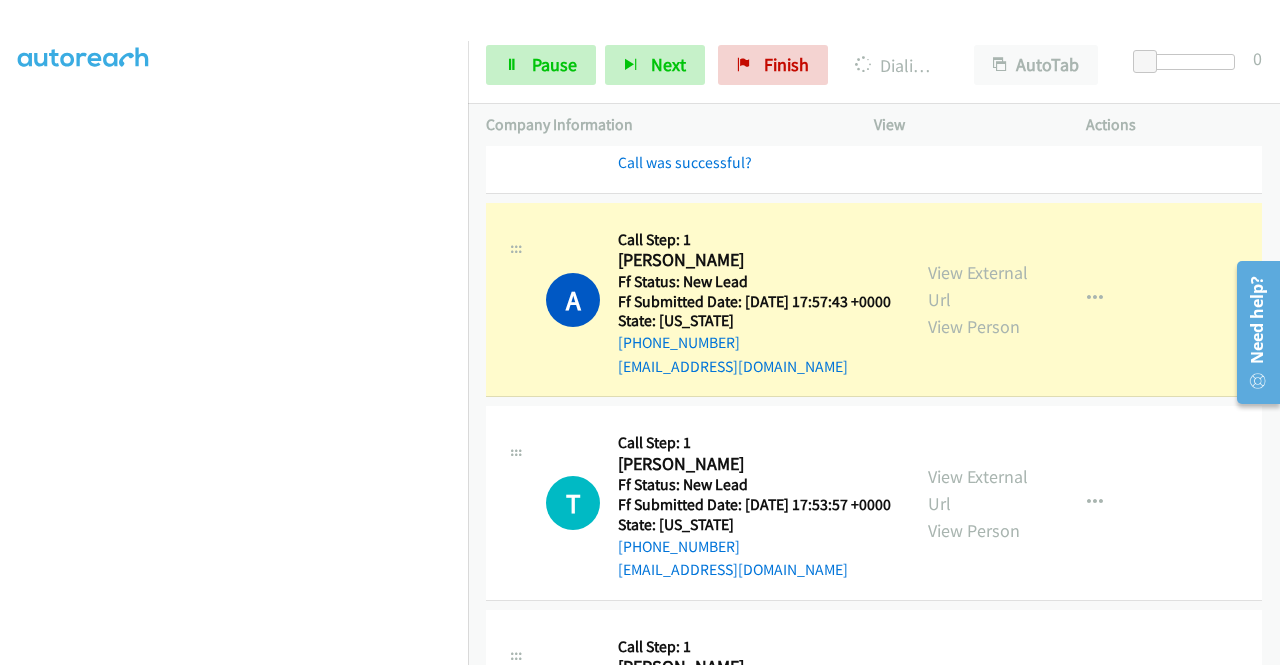 scroll, scrollTop: 534, scrollLeft: 0, axis: vertical 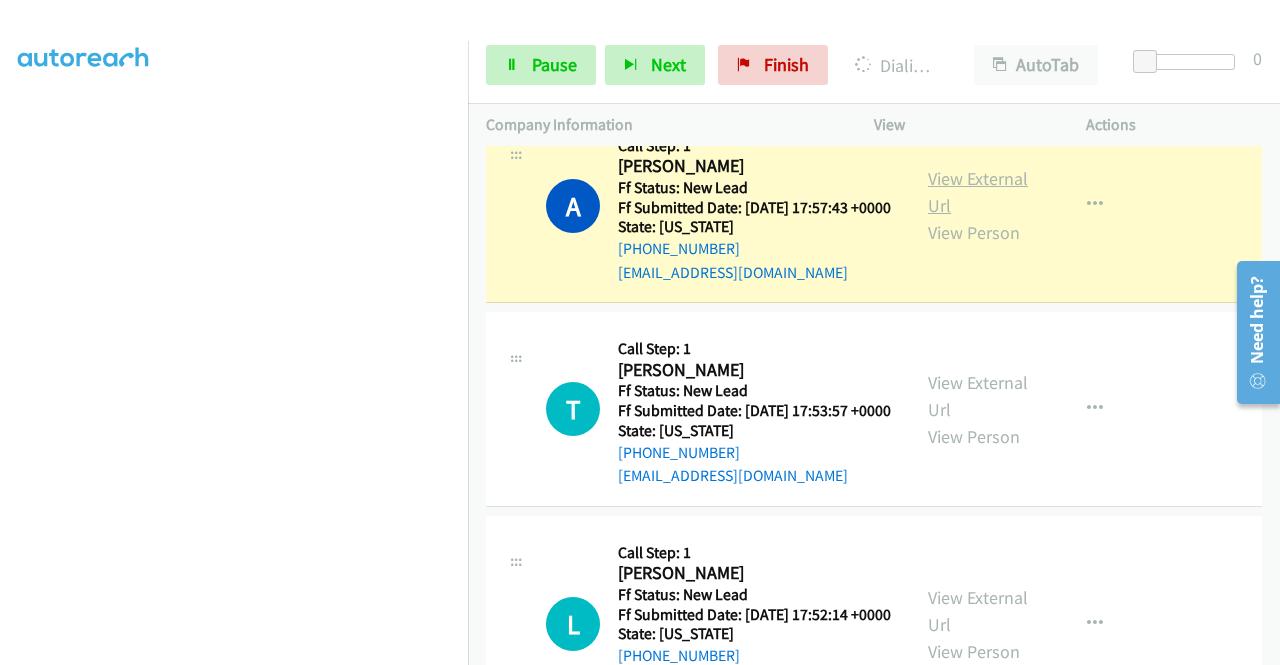 click on "View External Url" at bounding box center [978, 192] 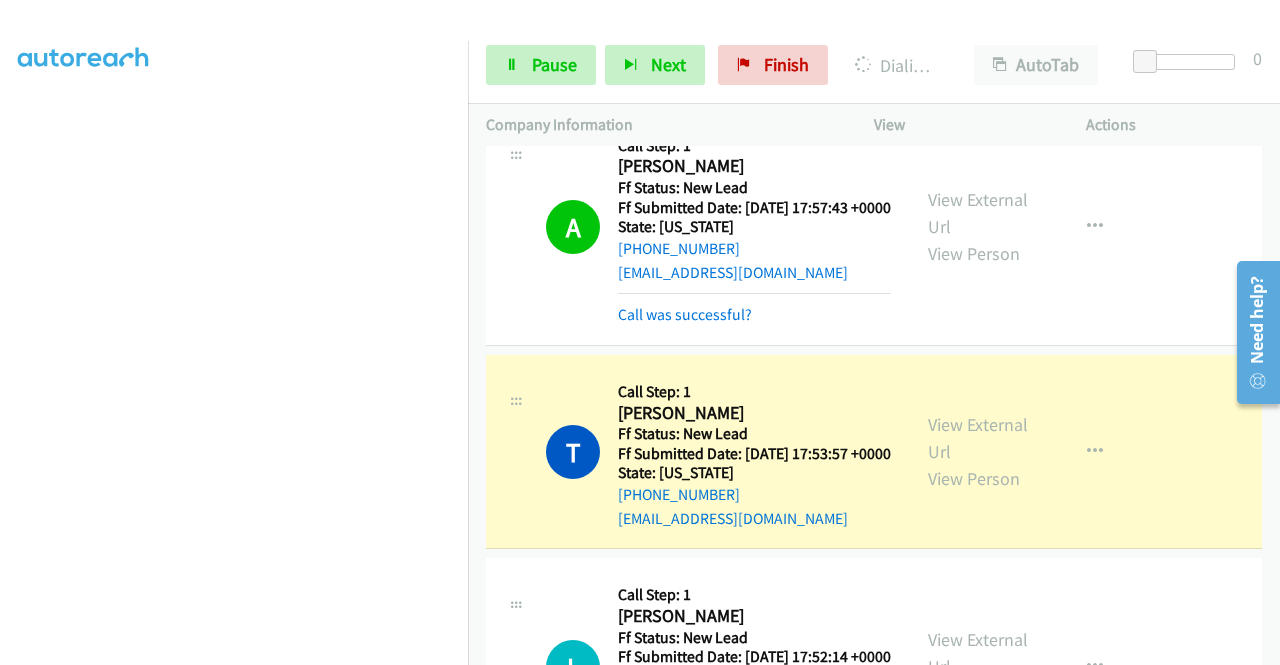 click on "View External Url
View Person" at bounding box center [980, 451] 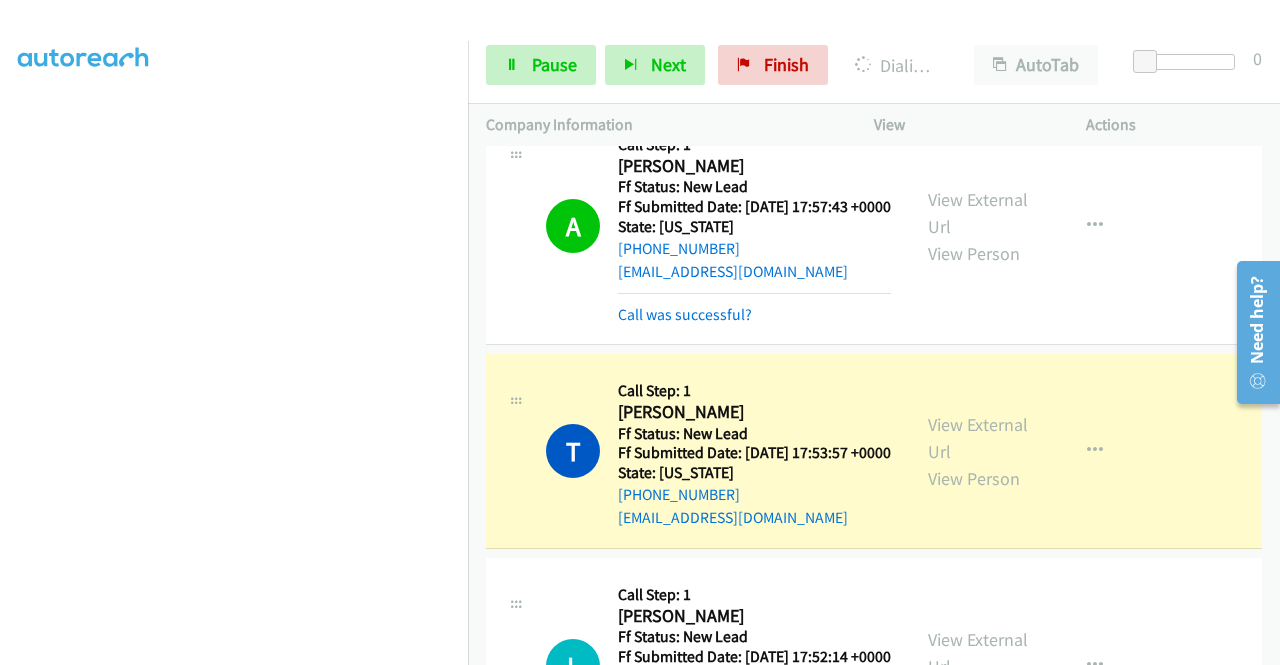 click on "View External Url
View Person" at bounding box center [980, 451] 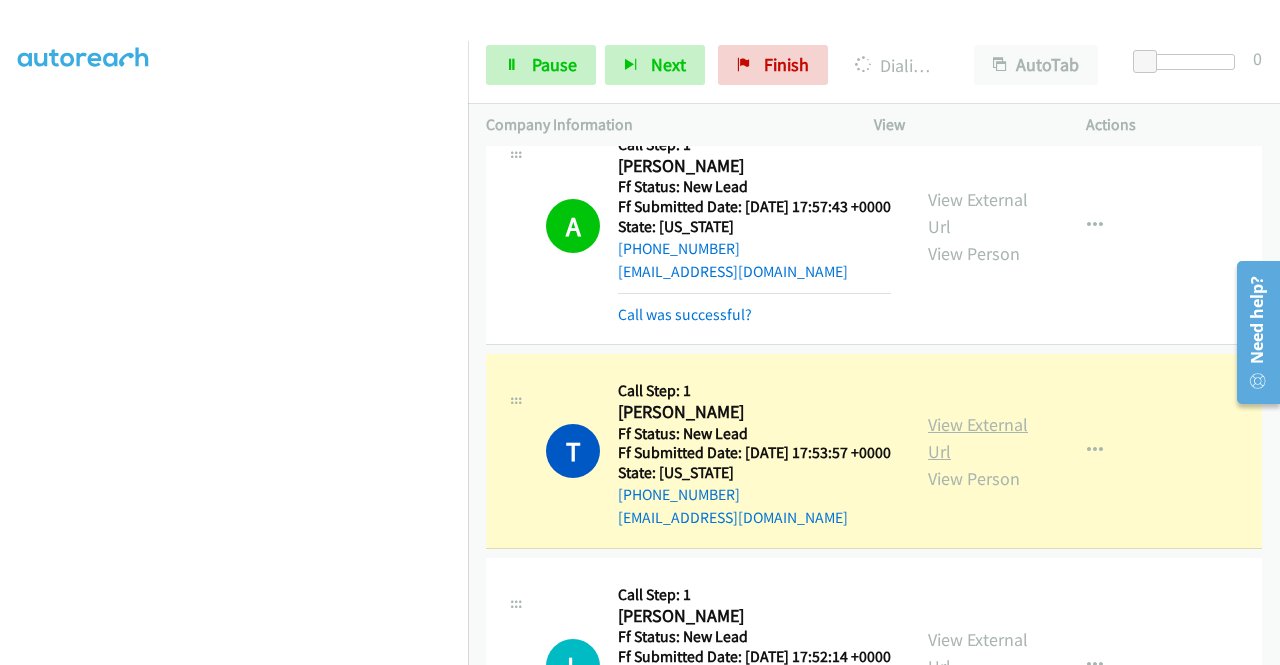 click on "View External Url" at bounding box center [978, 438] 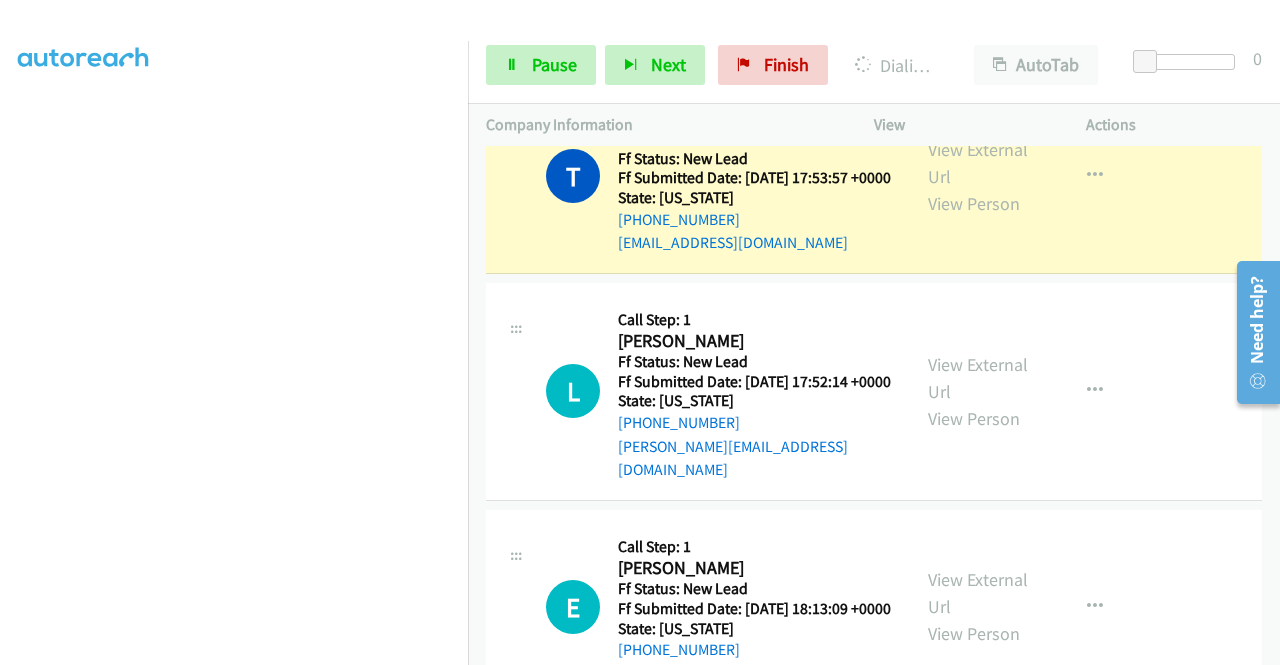 scroll, scrollTop: 827, scrollLeft: 0, axis: vertical 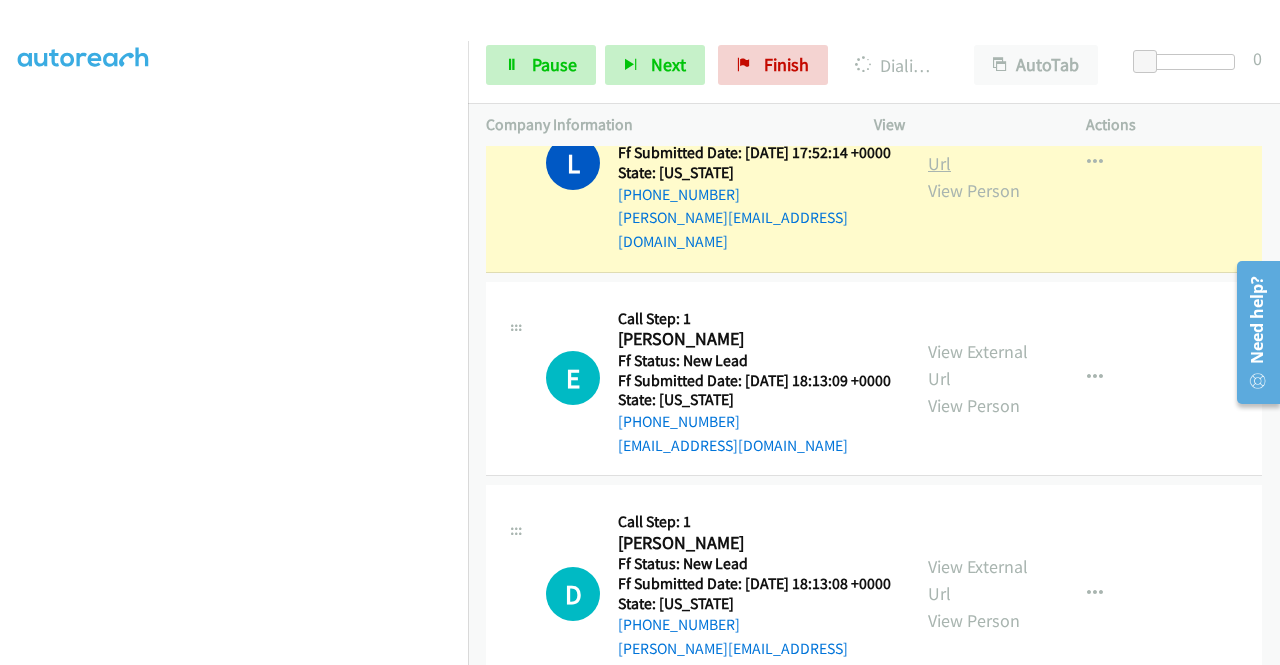 click on "View External Url" at bounding box center [978, 150] 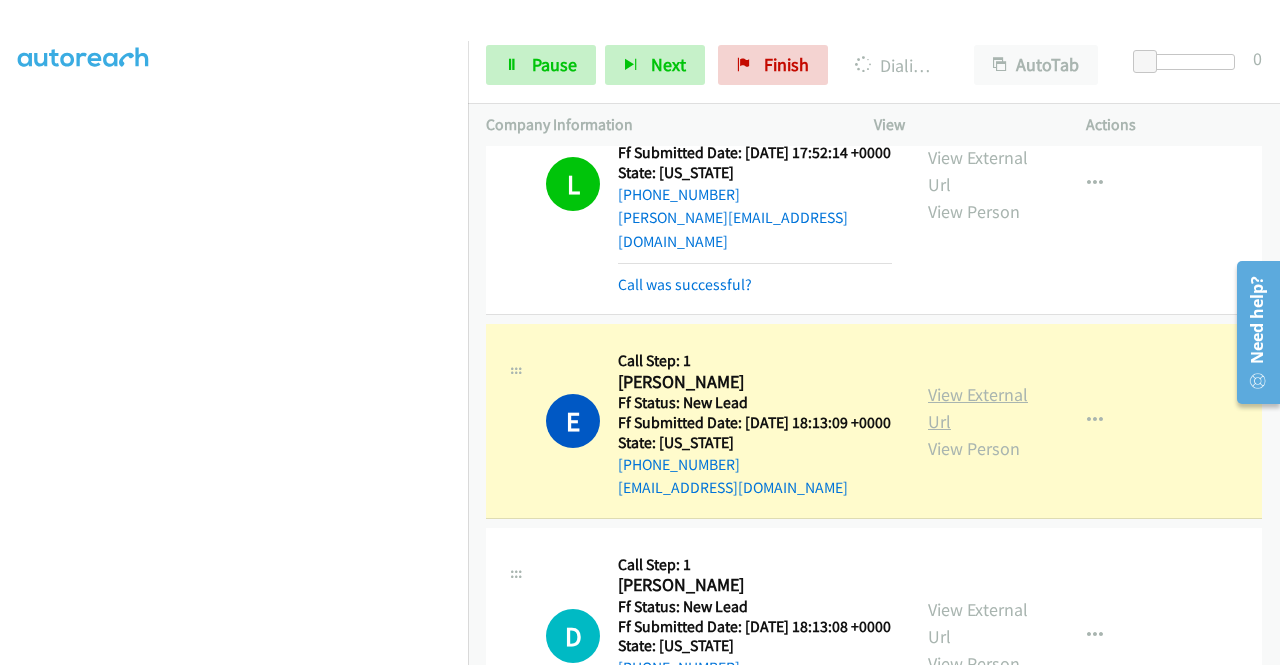 click on "View External Url" at bounding box center (978, 408) 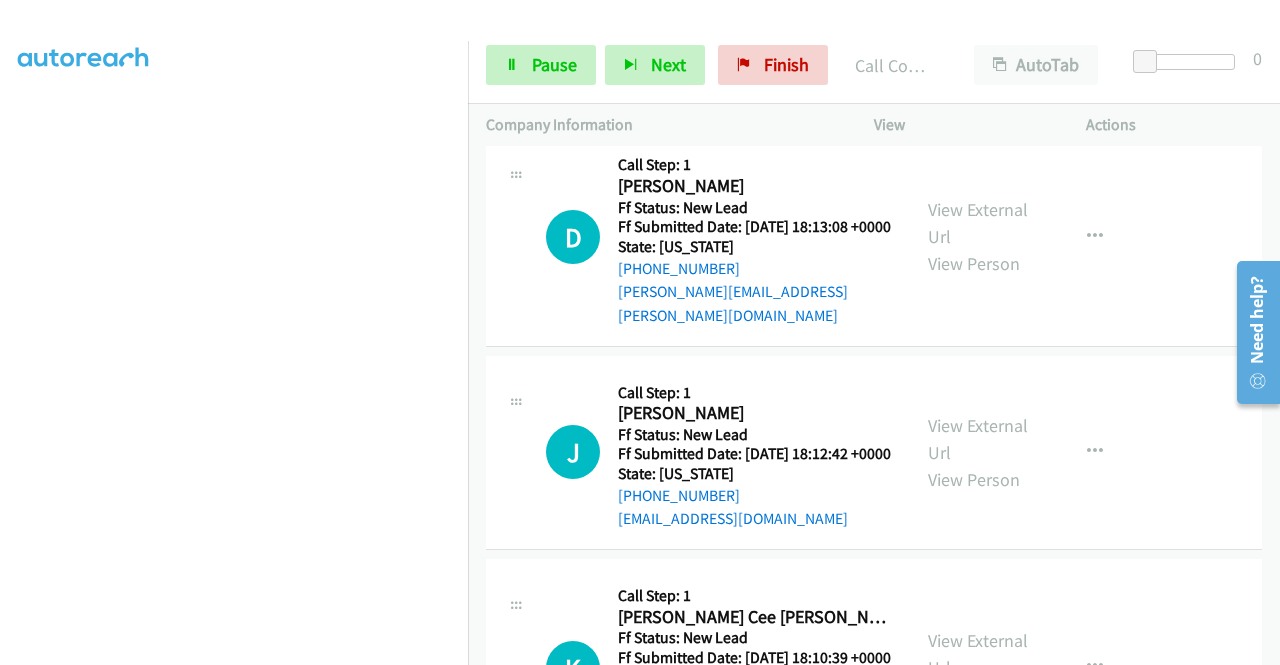scroll, scrollTop: 1560, scrollLeft: 0, axis: vertical 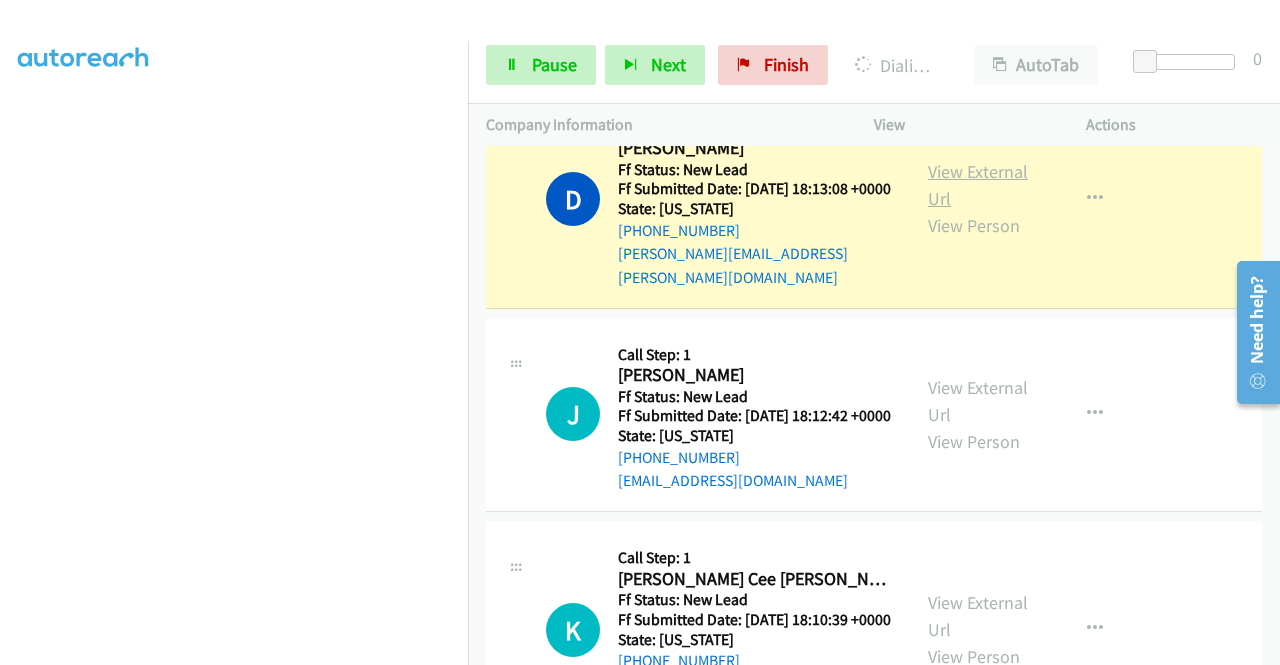 click on "View External Url" at bounding box center [978, 185] 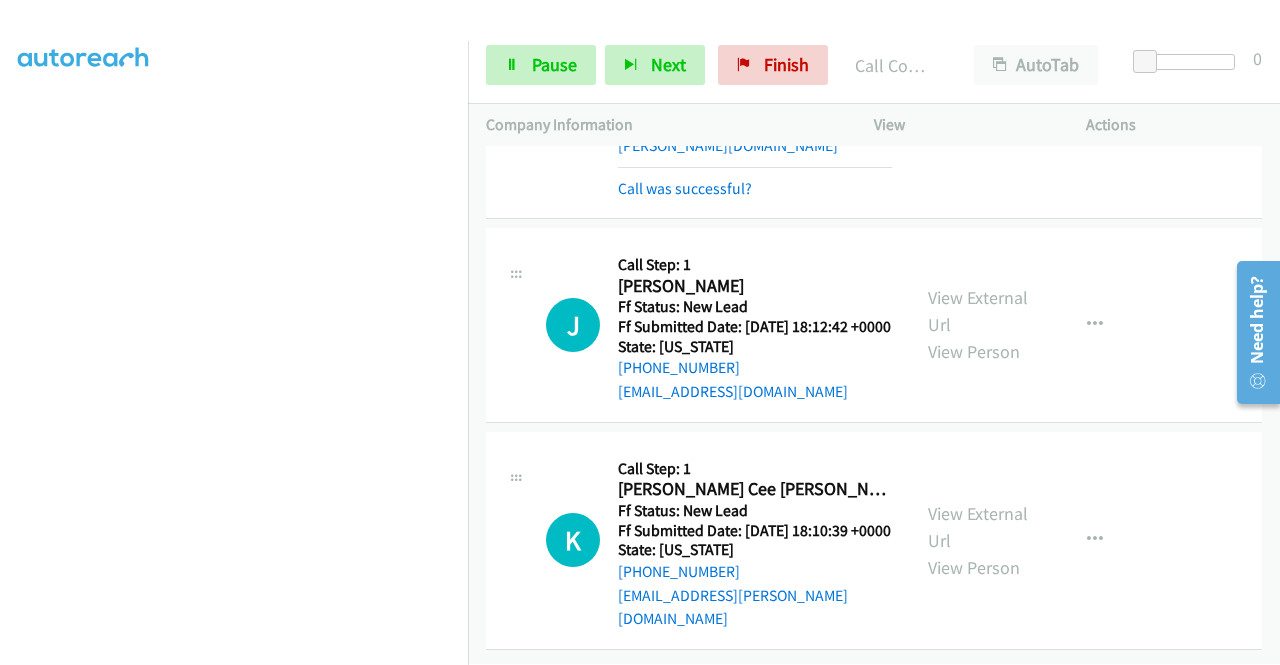 scroll, scrollTop: 1807, scrollLeft: 0, axis: vertical 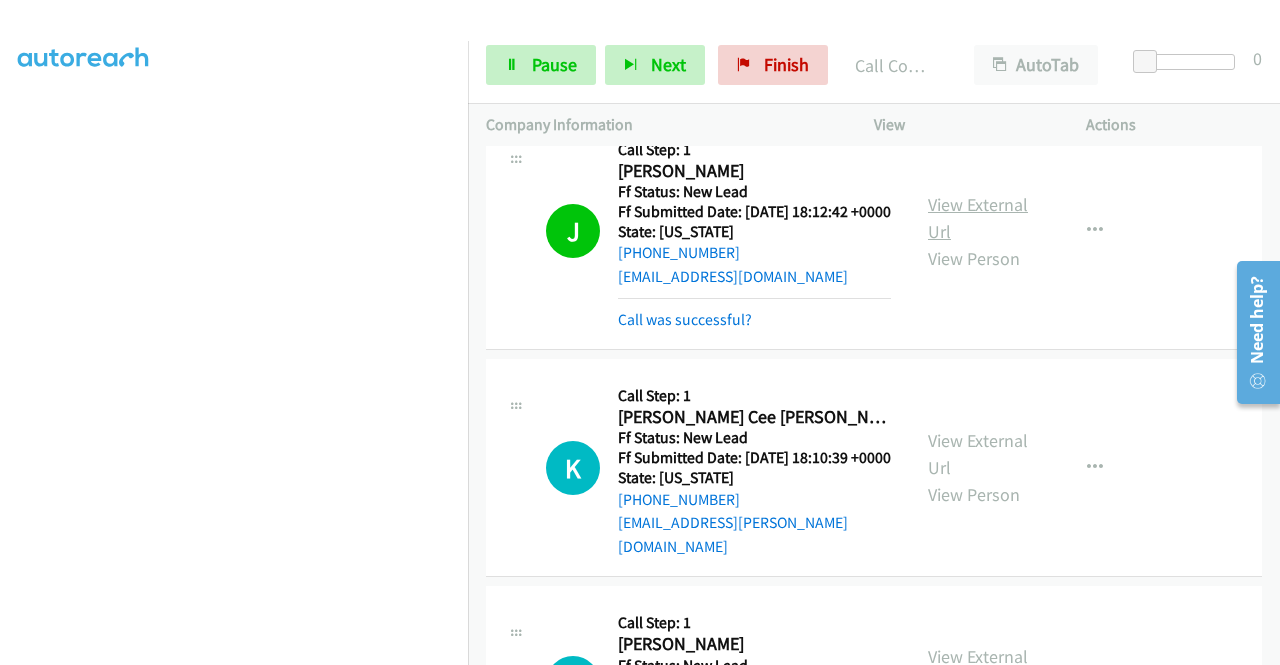 click on "View External Url" at bounding box center [978, 218] 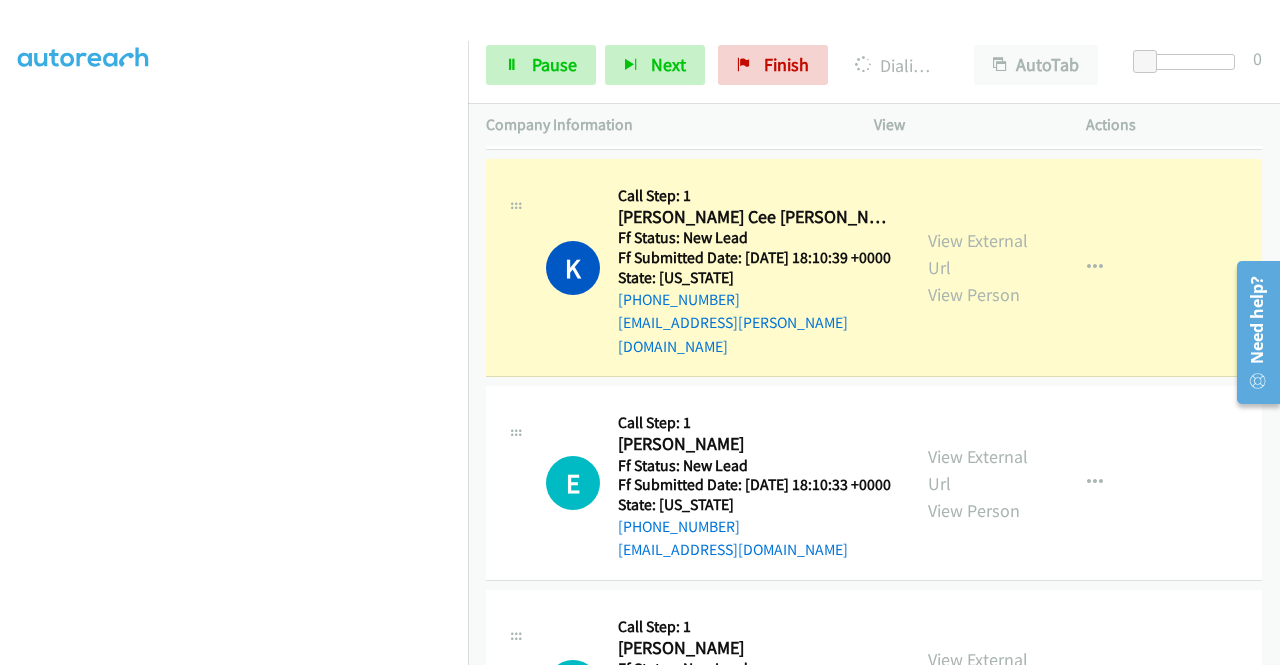 scroll, scrollTop: 2100, scrollLeft: 0, axis: vertical 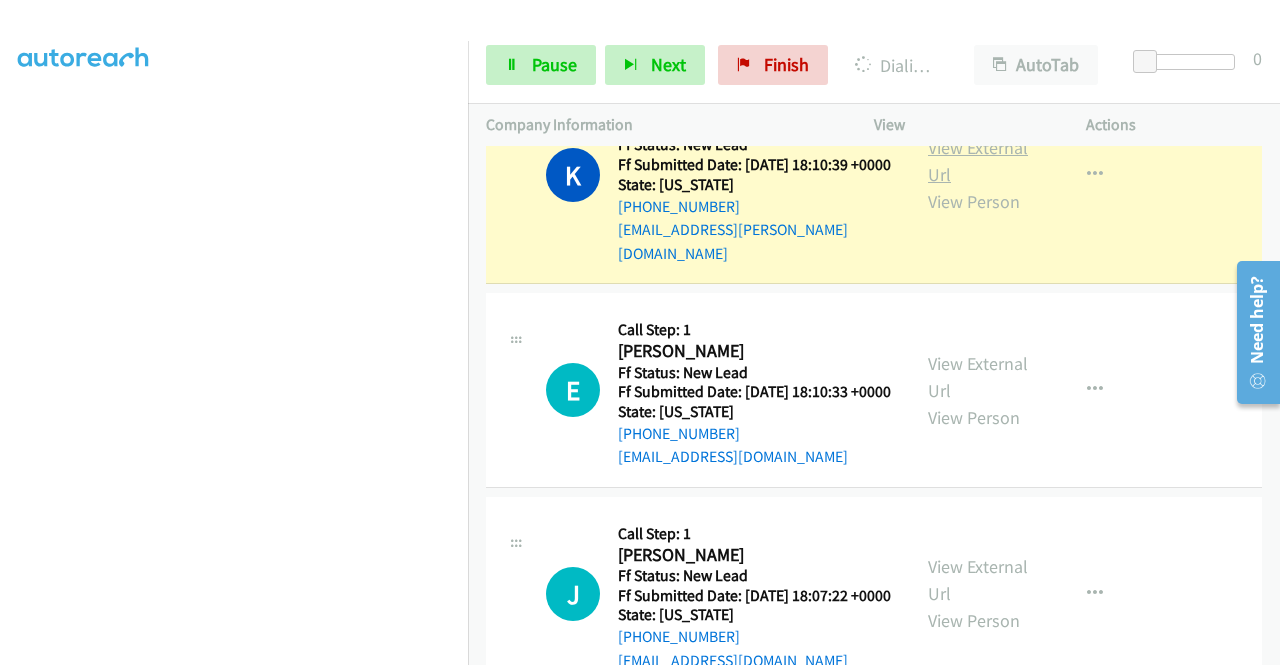 click on "View External Url" at bounding box center [978, 161] 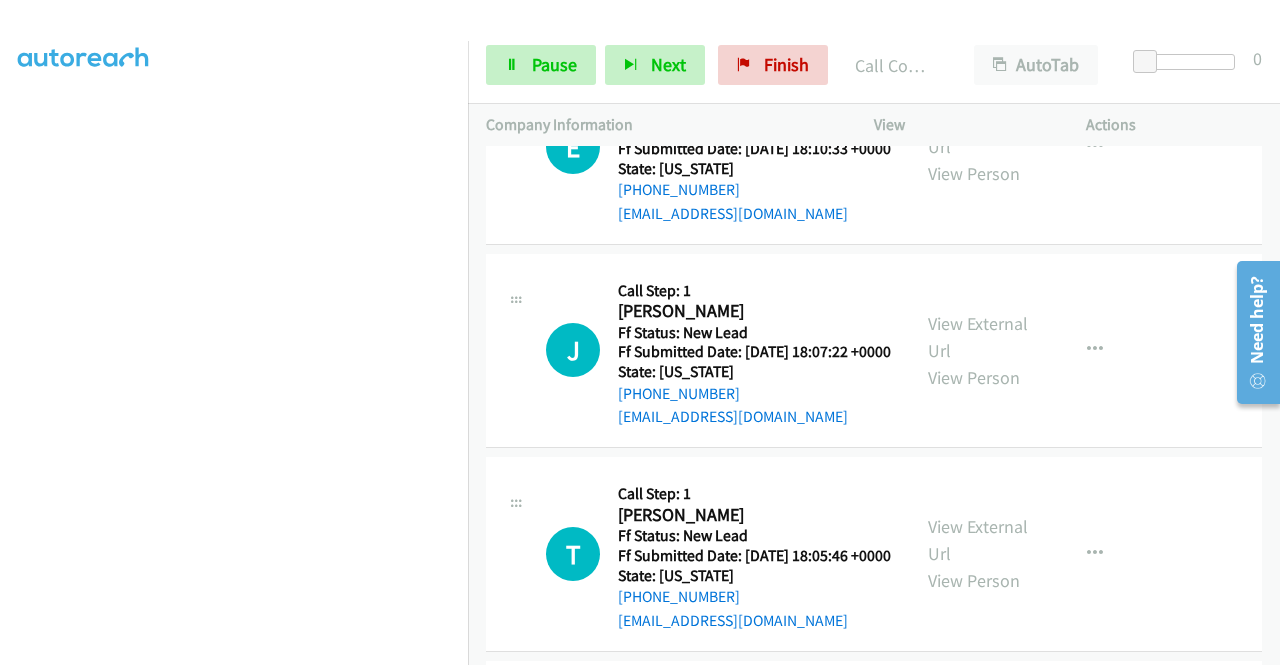 scroll, scrollTop: 2394, scrollLeft: 0, axis: vertical 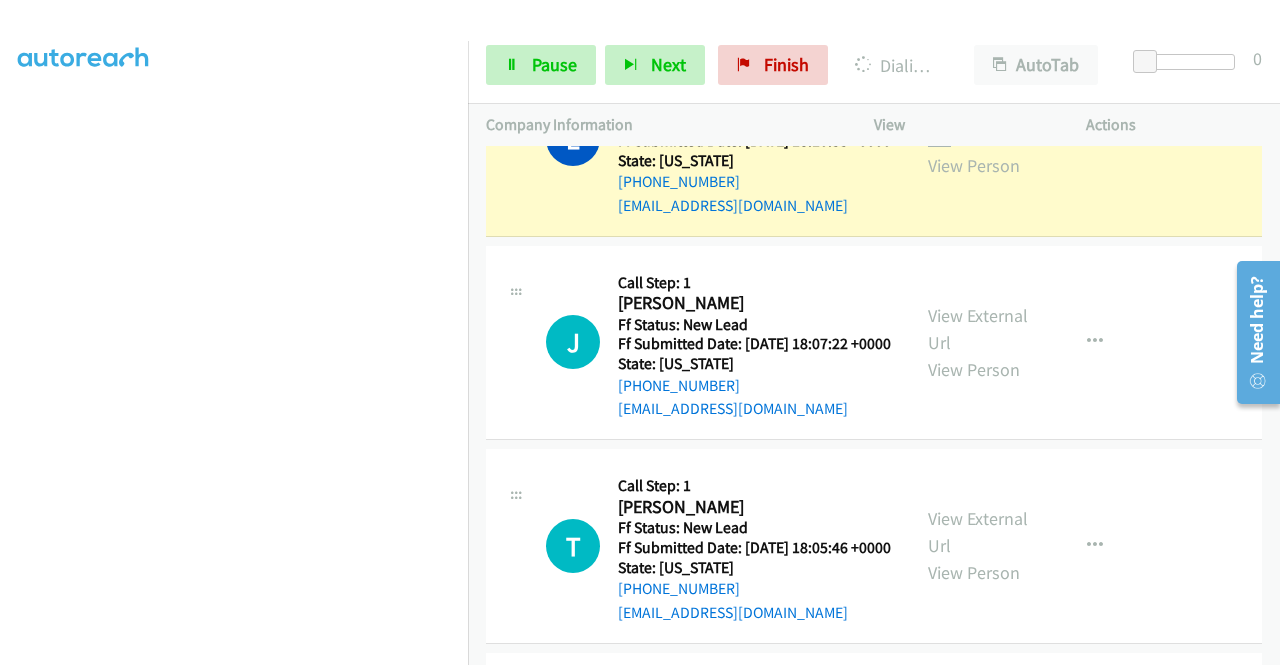 click on "View External Url" at bounding box center (978, 125) 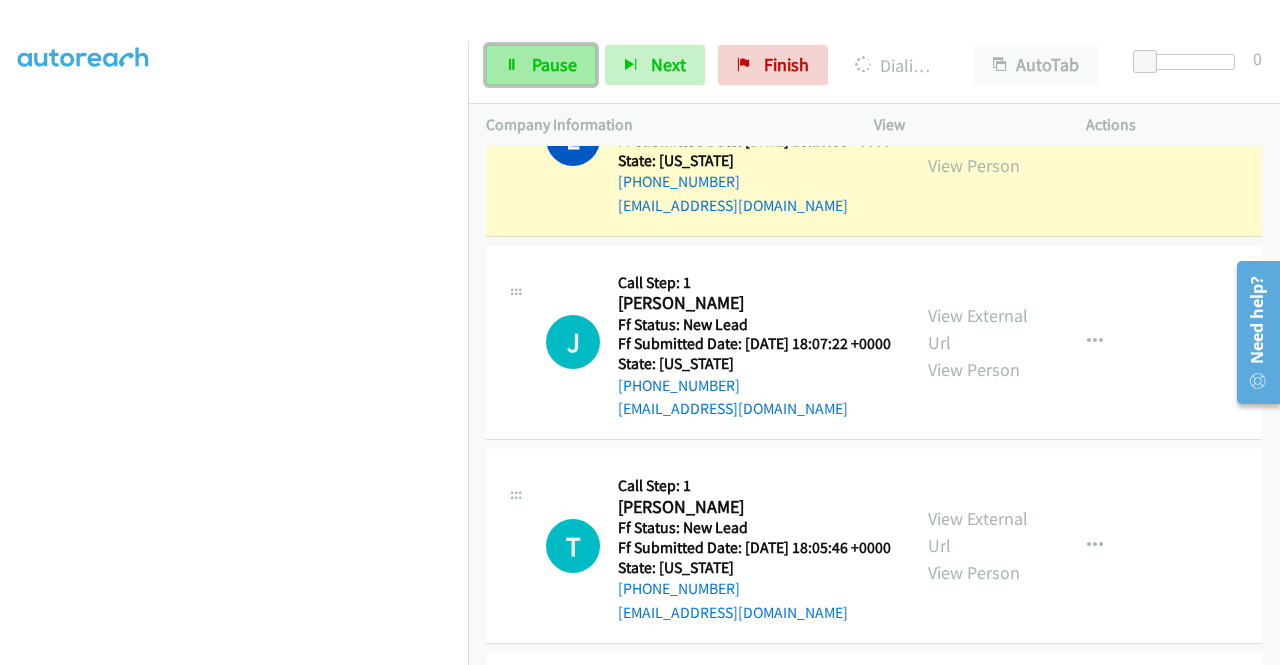 click on "Pause" at bounding box center (541, 65) 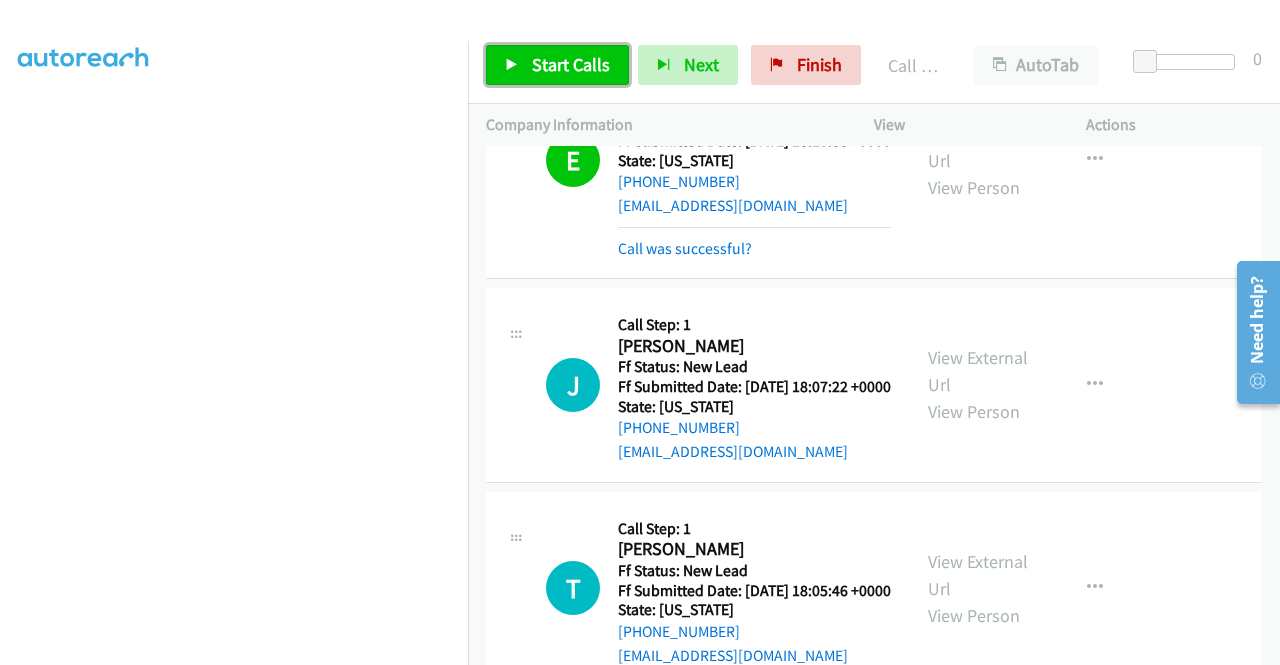 click on "Start Calls" at bounding box center (571, 64) 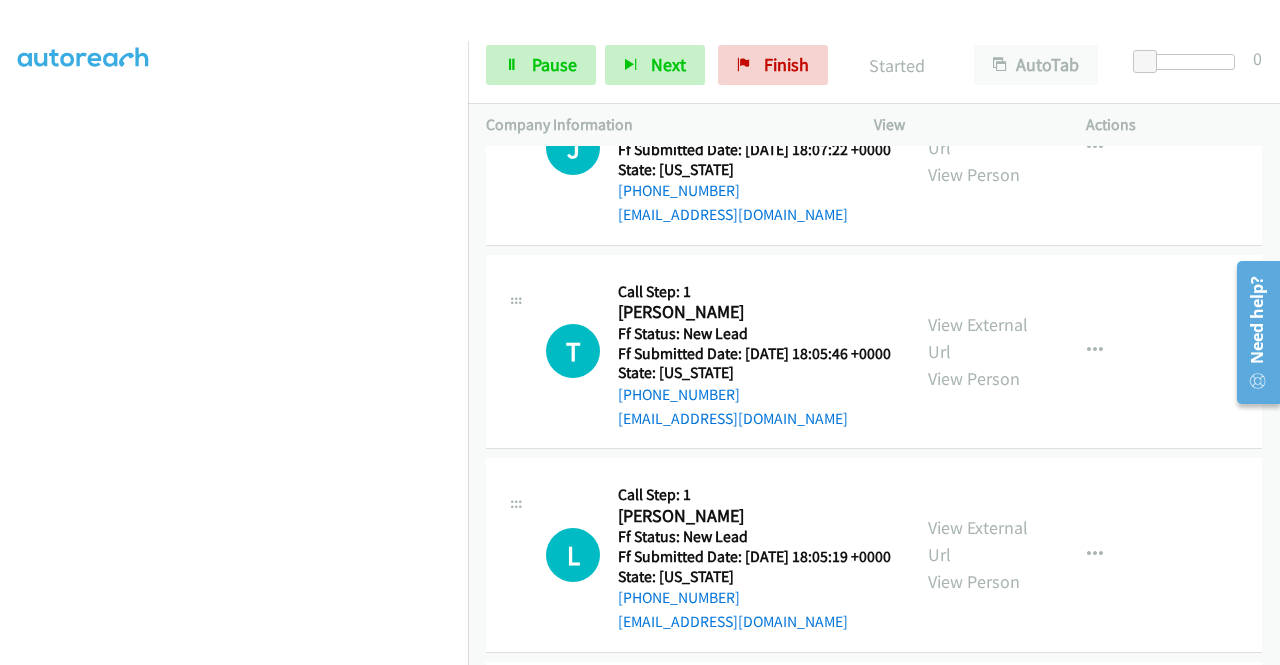 scroll, scrollTop: 2634, scrollLeft: 0, axis: vertical 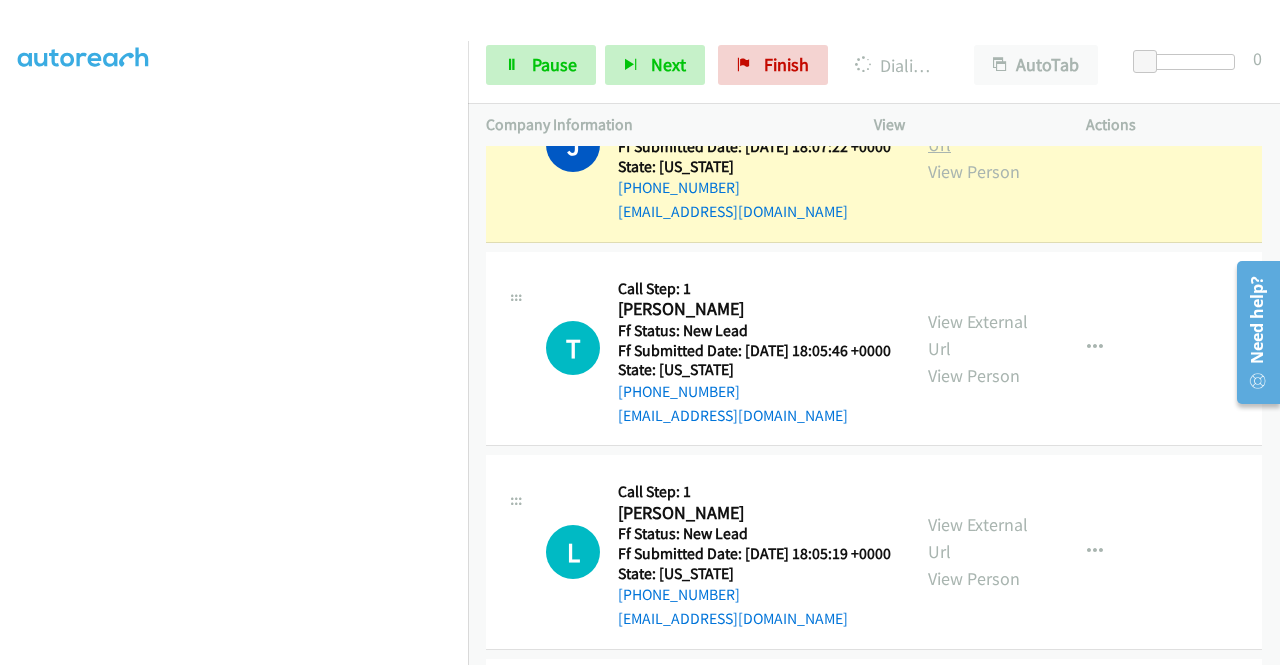 click on "View External Url" at bounding box center [978, 131] 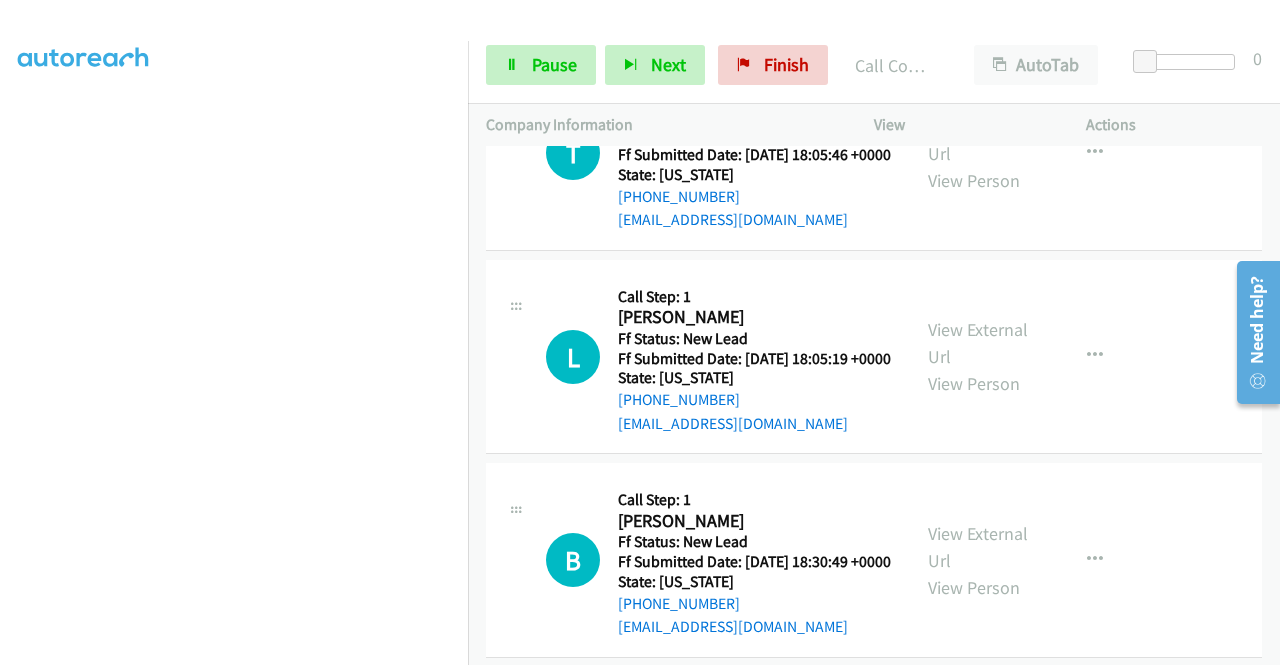 scroll, scrollTop: 2874, scrollLeft: 0, axis: vertical 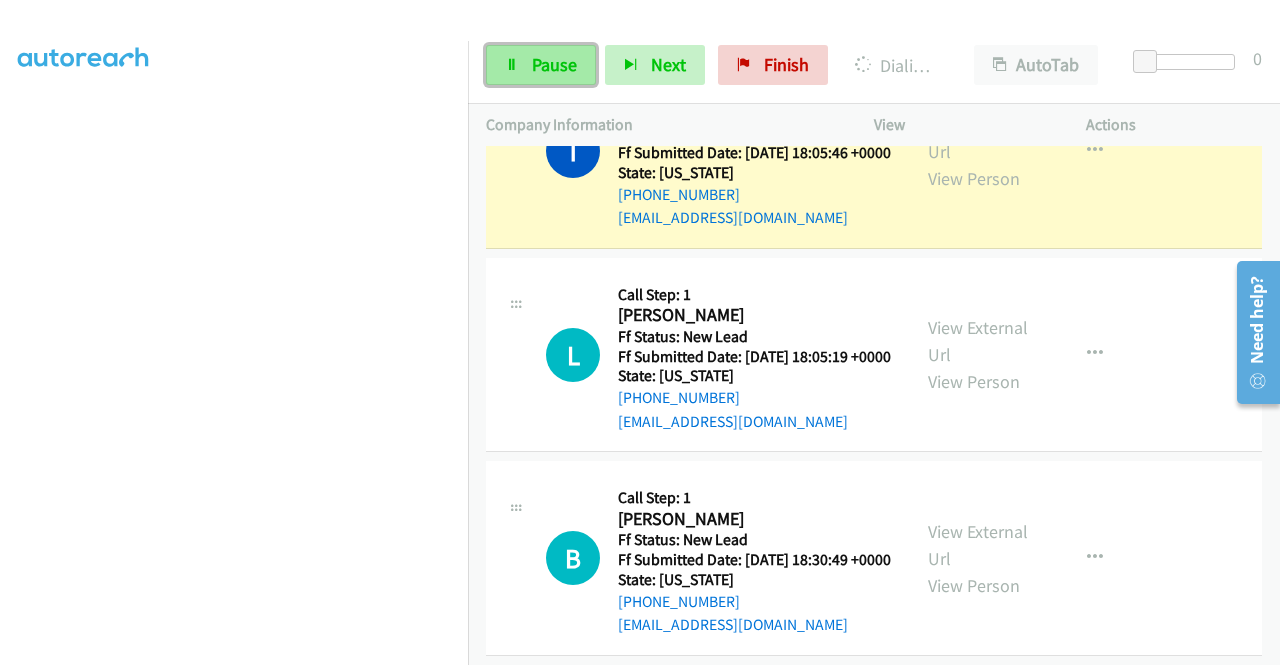 click on "Pause" at bounding box center [541, 65] 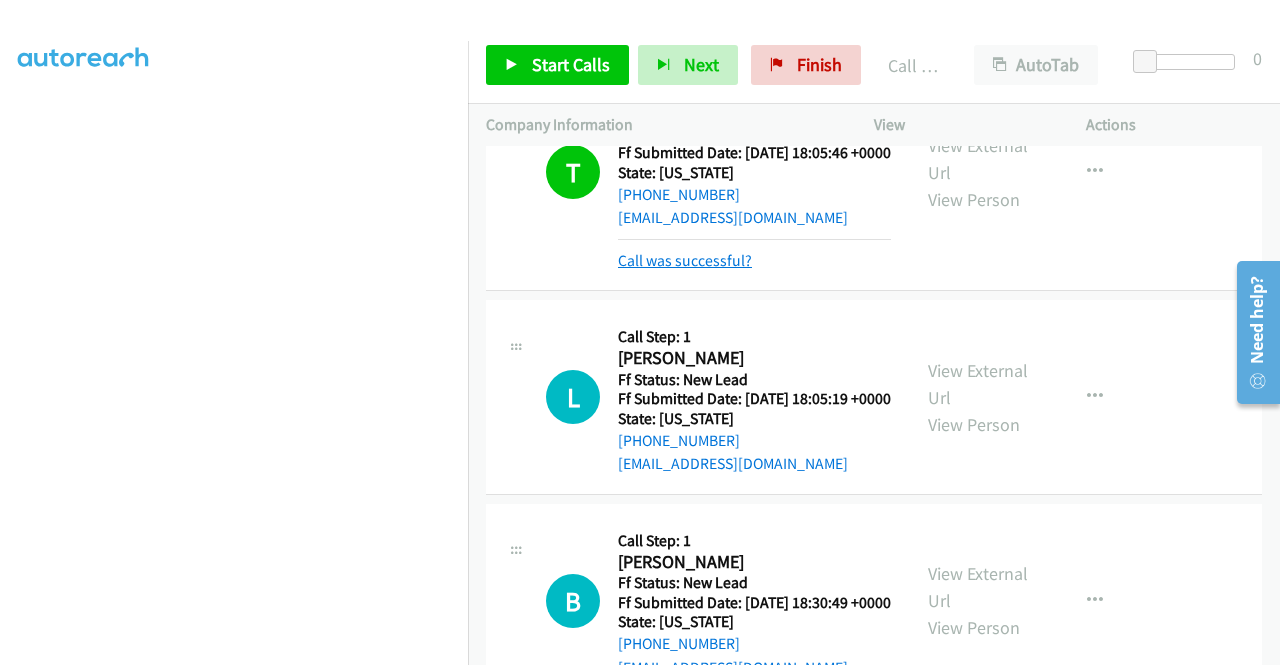 click on "Call was successful?" at bounding box center [685, 260] 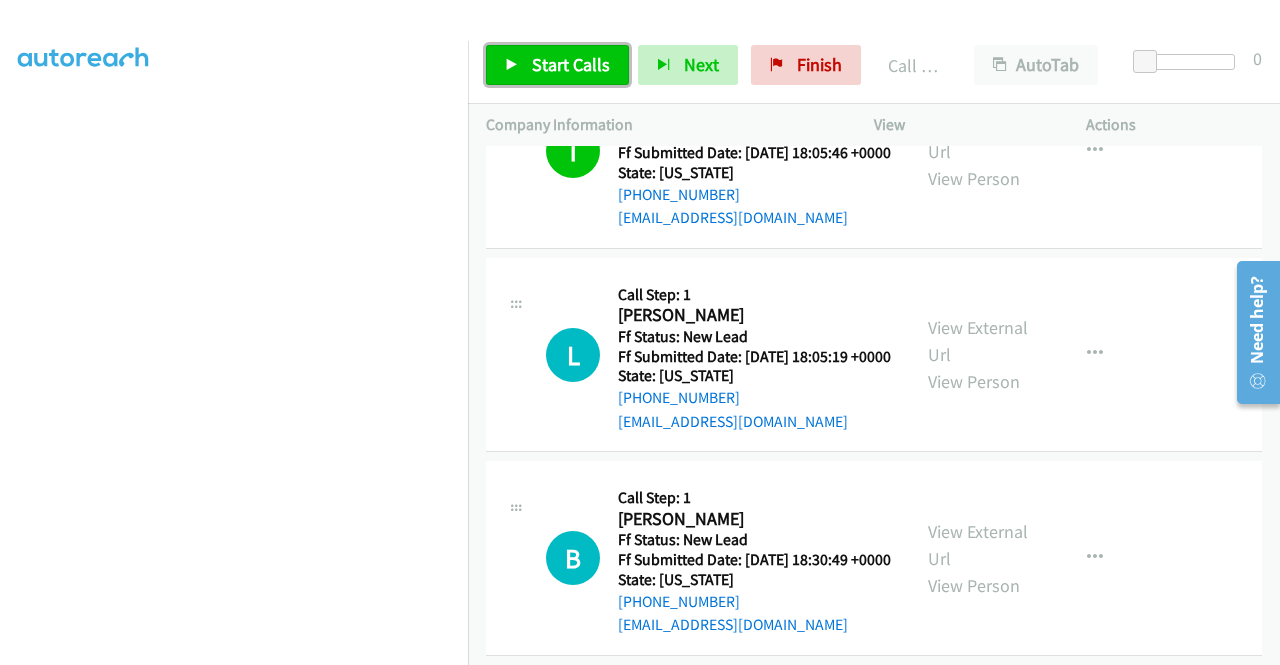click on "Start Calls" at bounding box center [571, 64] 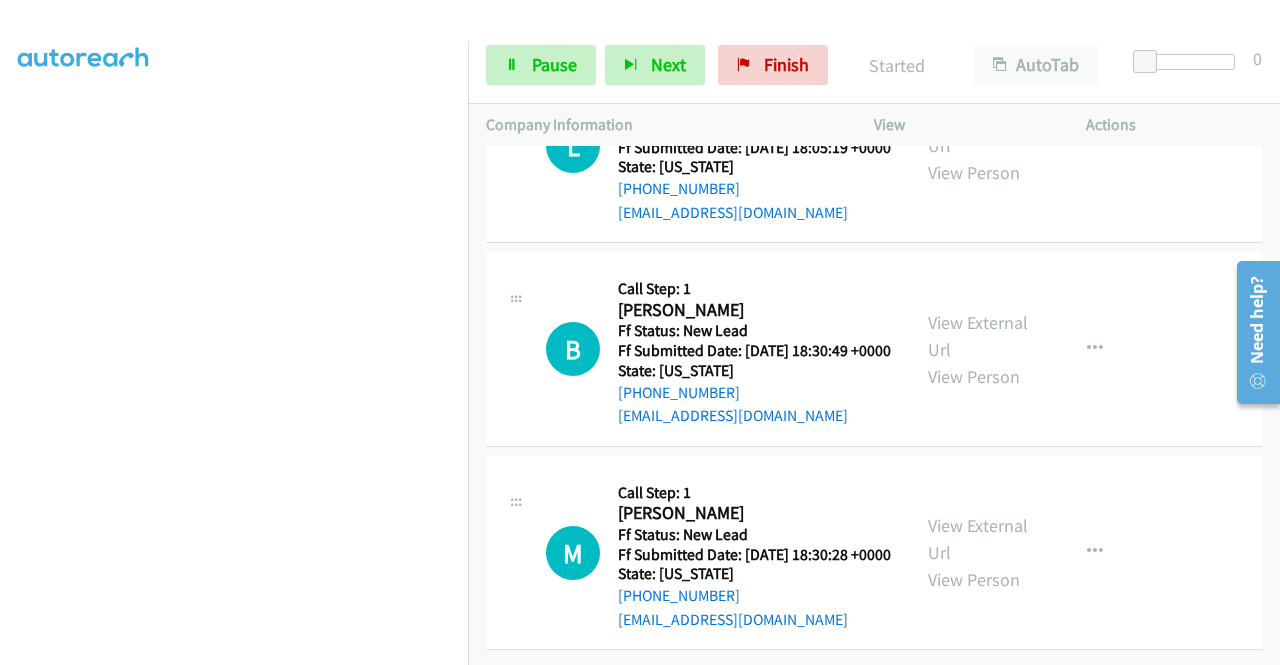 scroll, scrollTop: 3127, scrollLeft: 0, axis: vertical 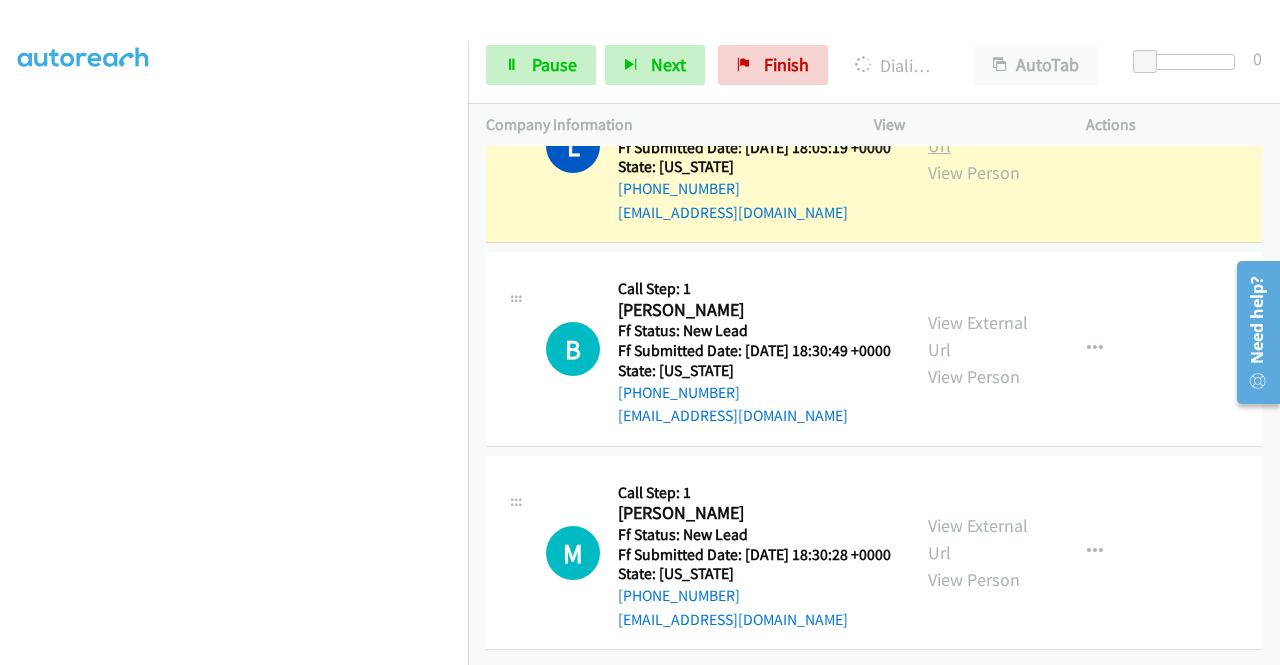 click on "View External Url" at bounding box center (978, 132) 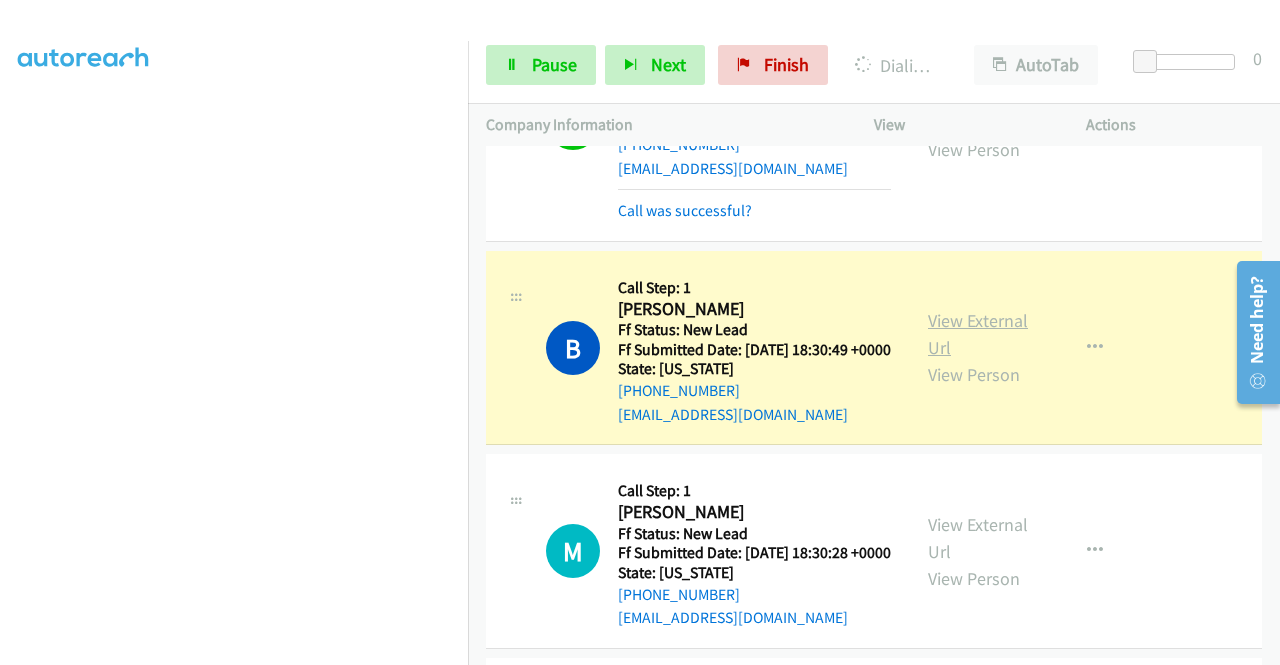 click on "View External Url" at bounding box center [978, 334] 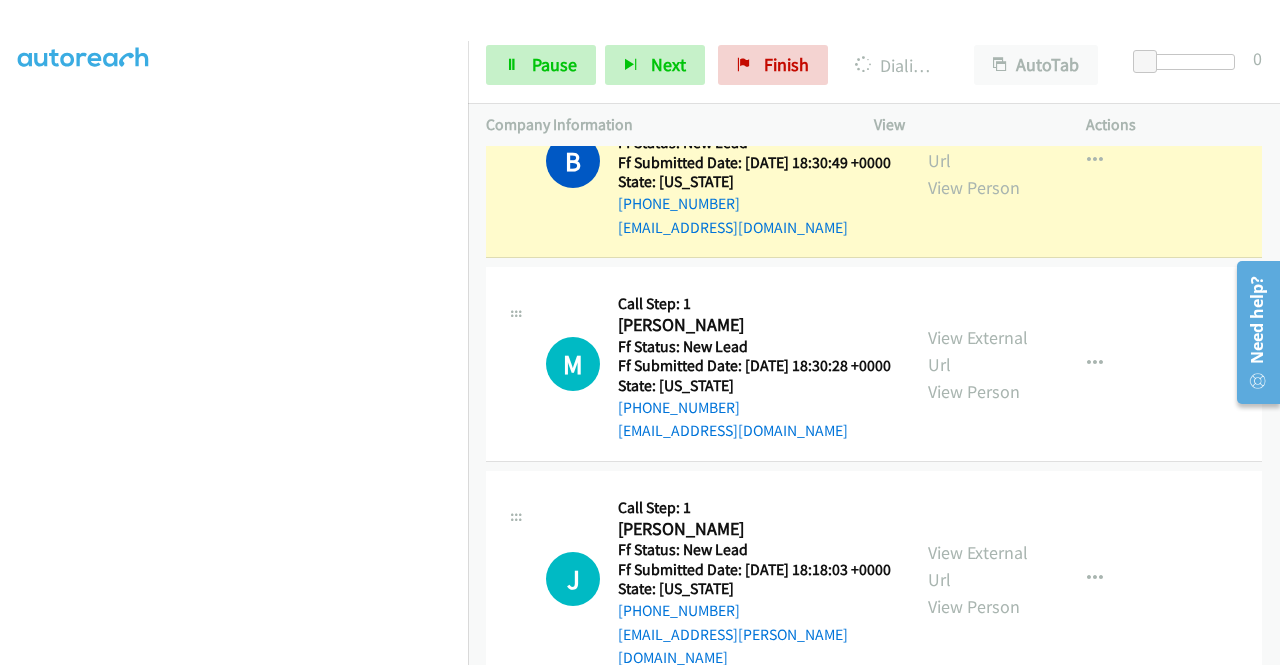 scroll, scrollTop: 3354, scrollLeft: 0, axis: vertical 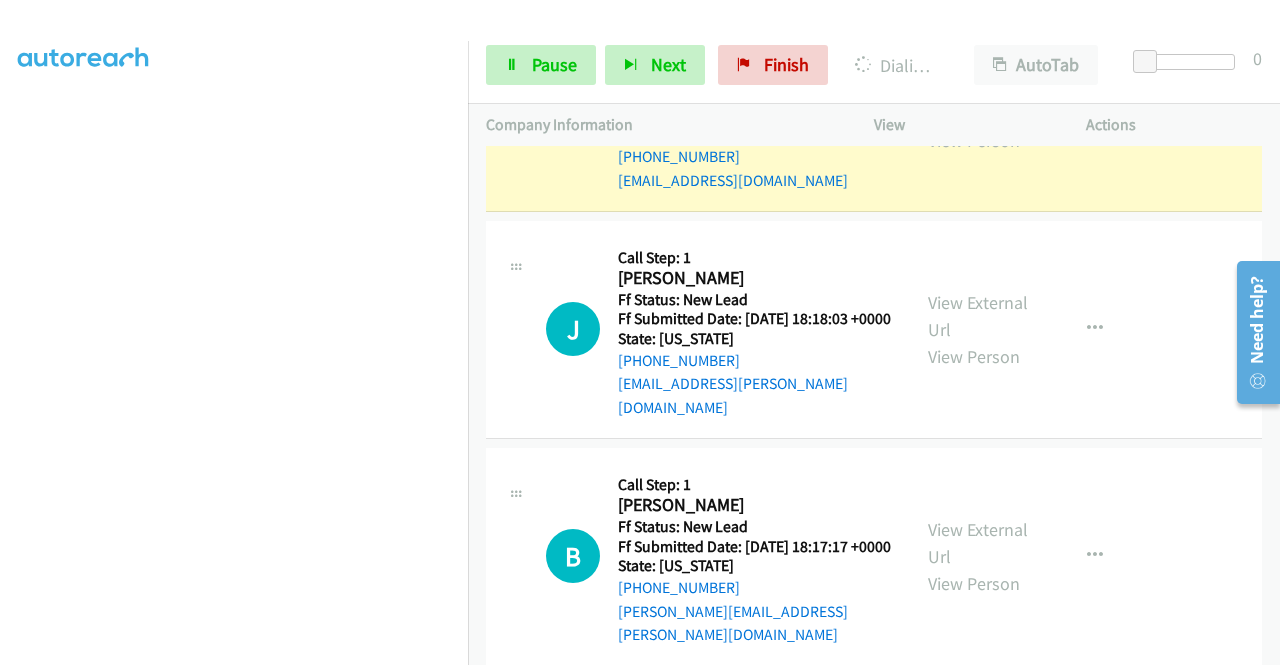 click on "View External Url" at bounding box center (978, 100) 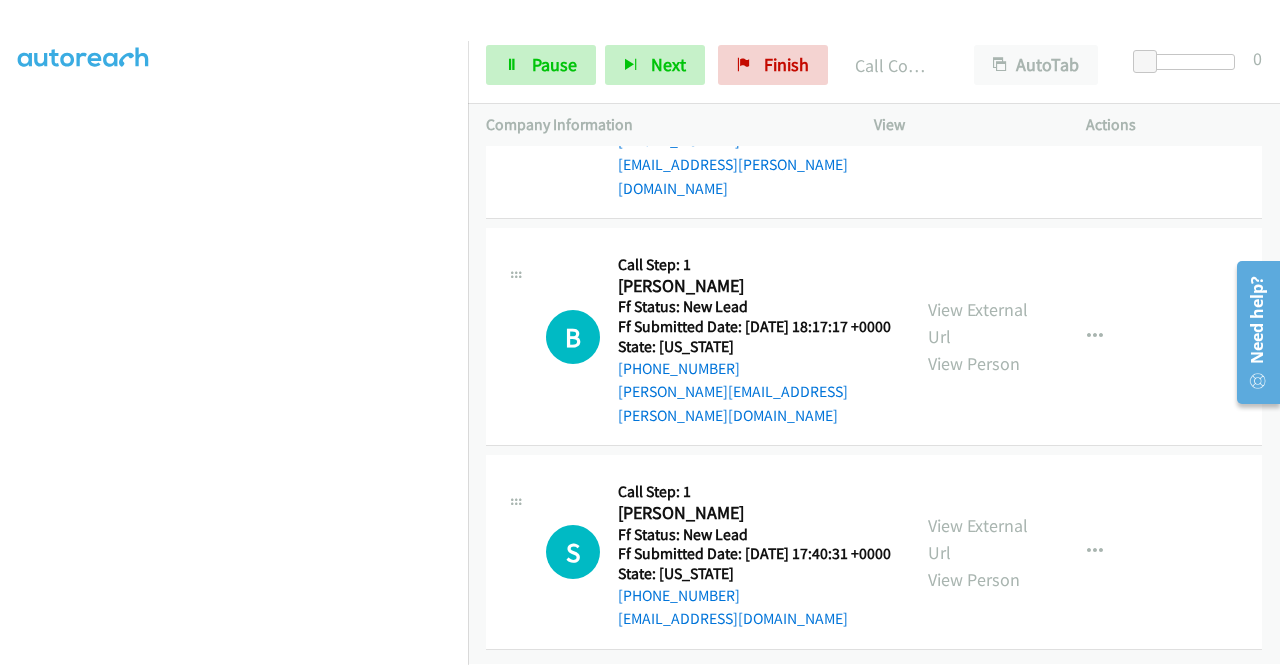 scroll, scrollTop: 3926, scrollLeft: 0, axis: vertical 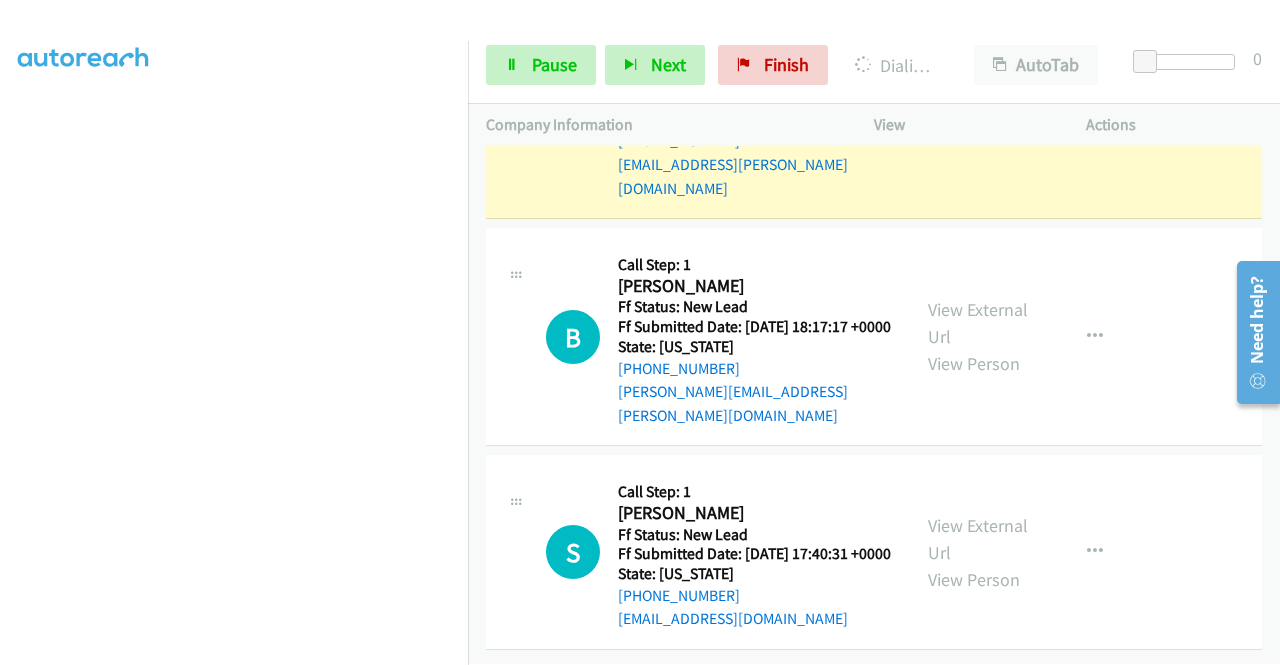 click on "View External Url" at bounding box center (978, 96) 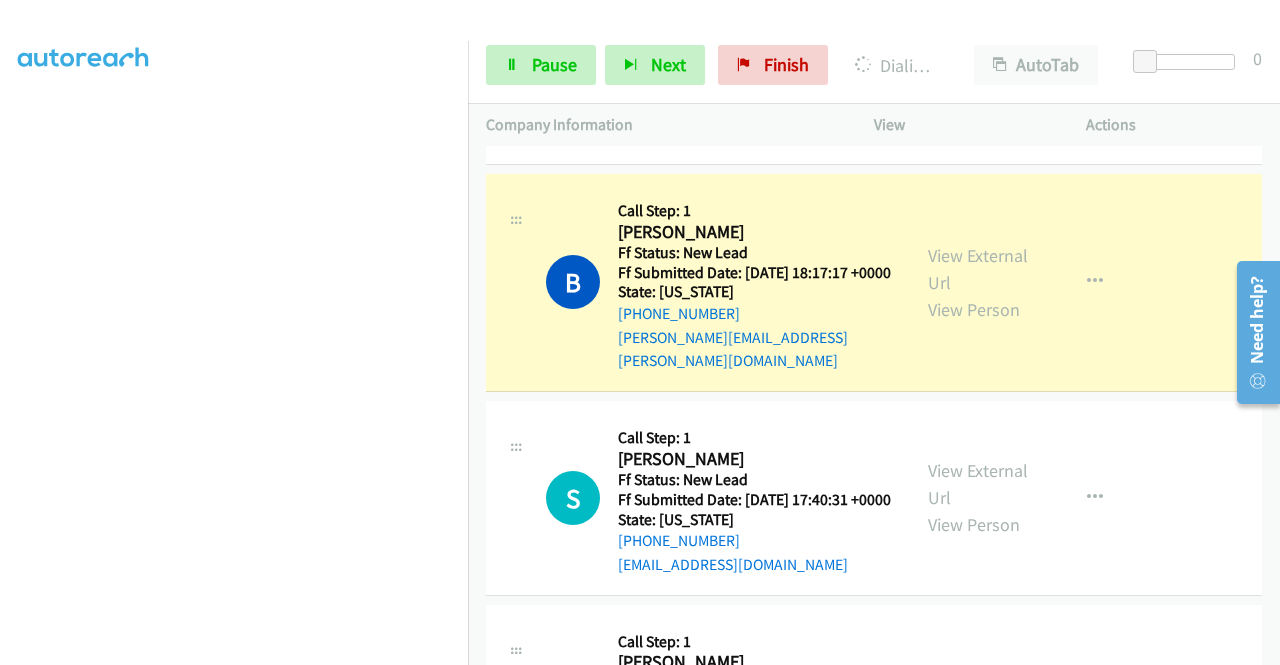 scroll, scrollTop: 4113, scrollLeft: 0, axis: vertical 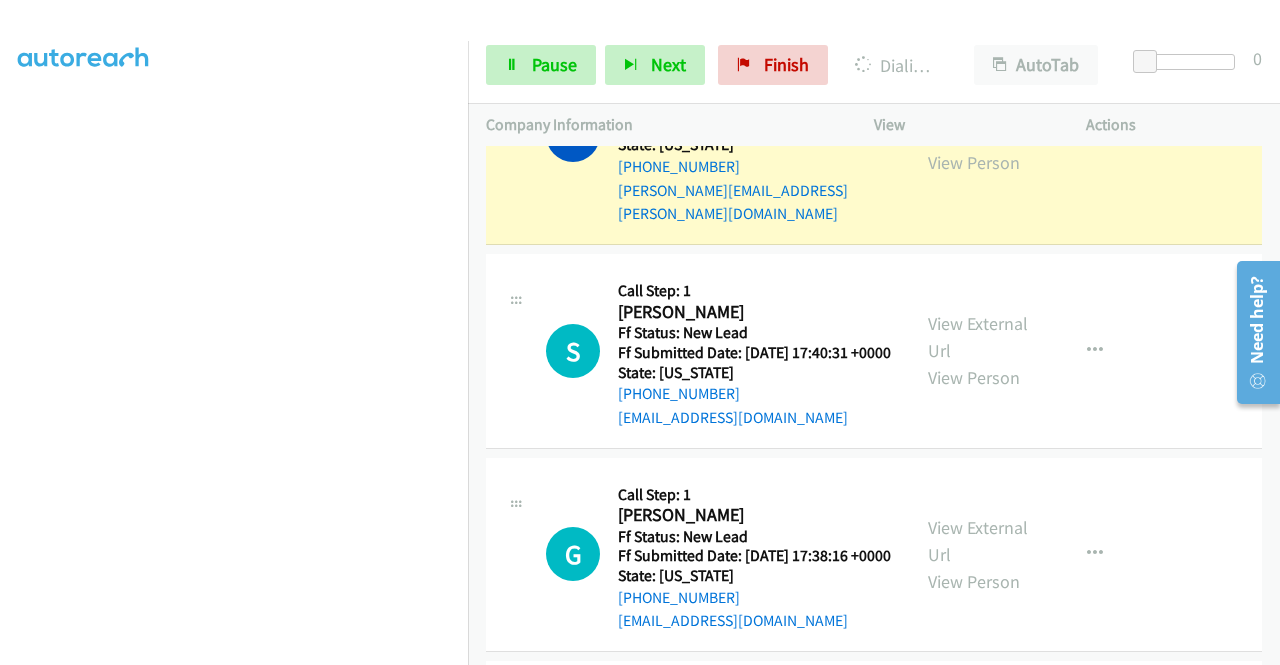 click on "View External Url
View Person" at bounding box center (980, 135) 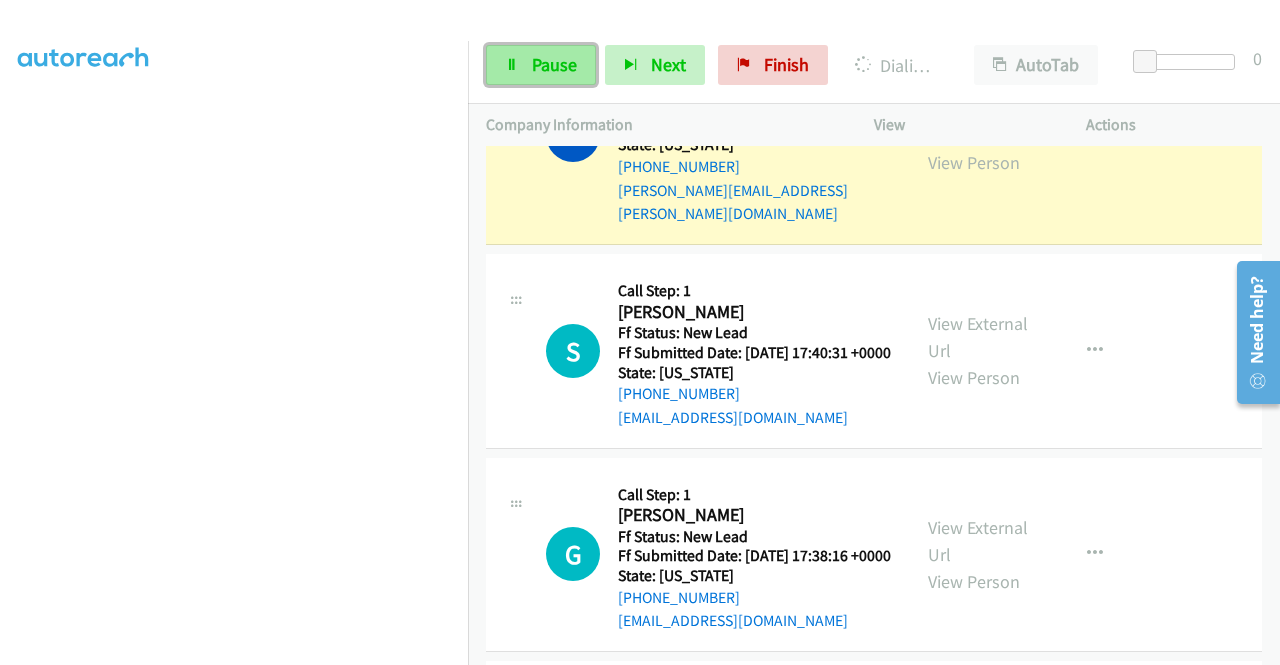 click on "Pause" at bounding box center (541, 65) 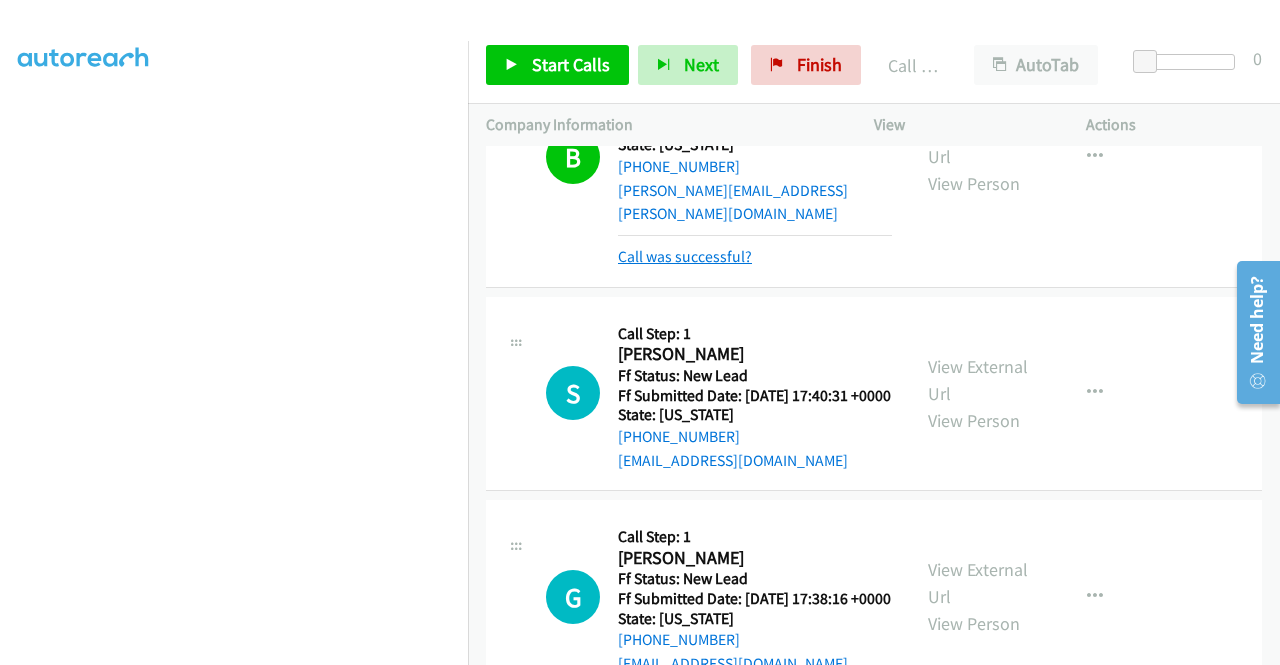 click on "Call was successful?" at bounding box center (685, 256) 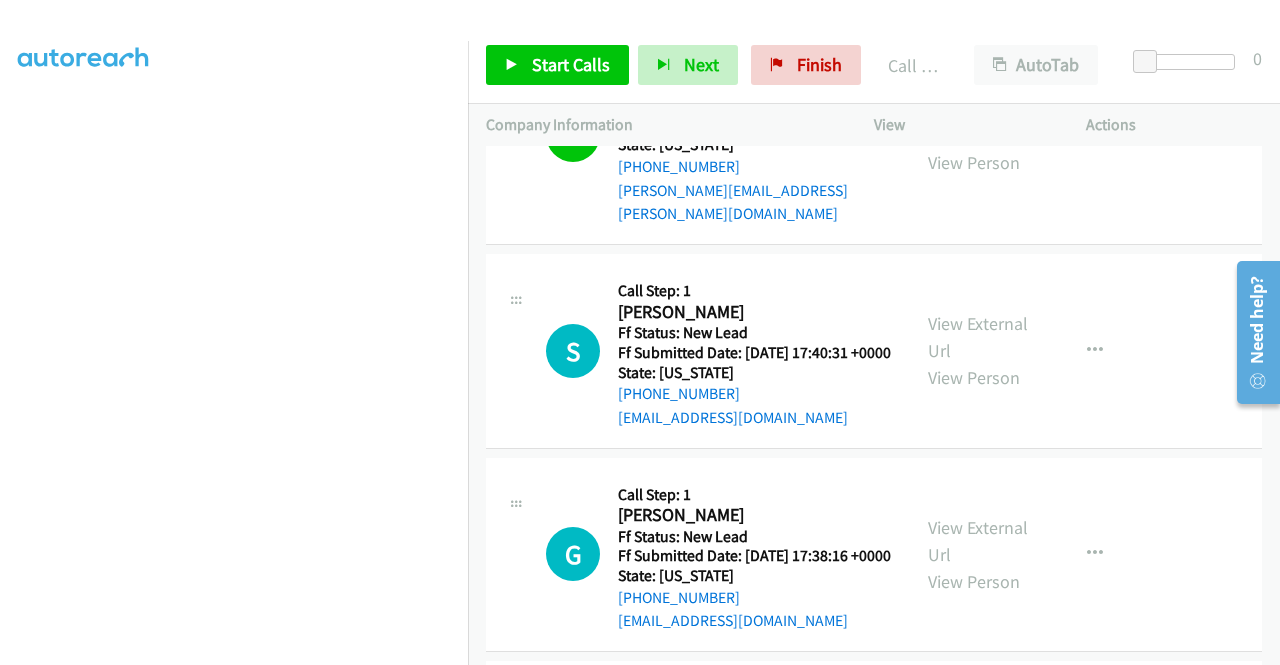 click on "Company Information" at bounding box center (662, 125) 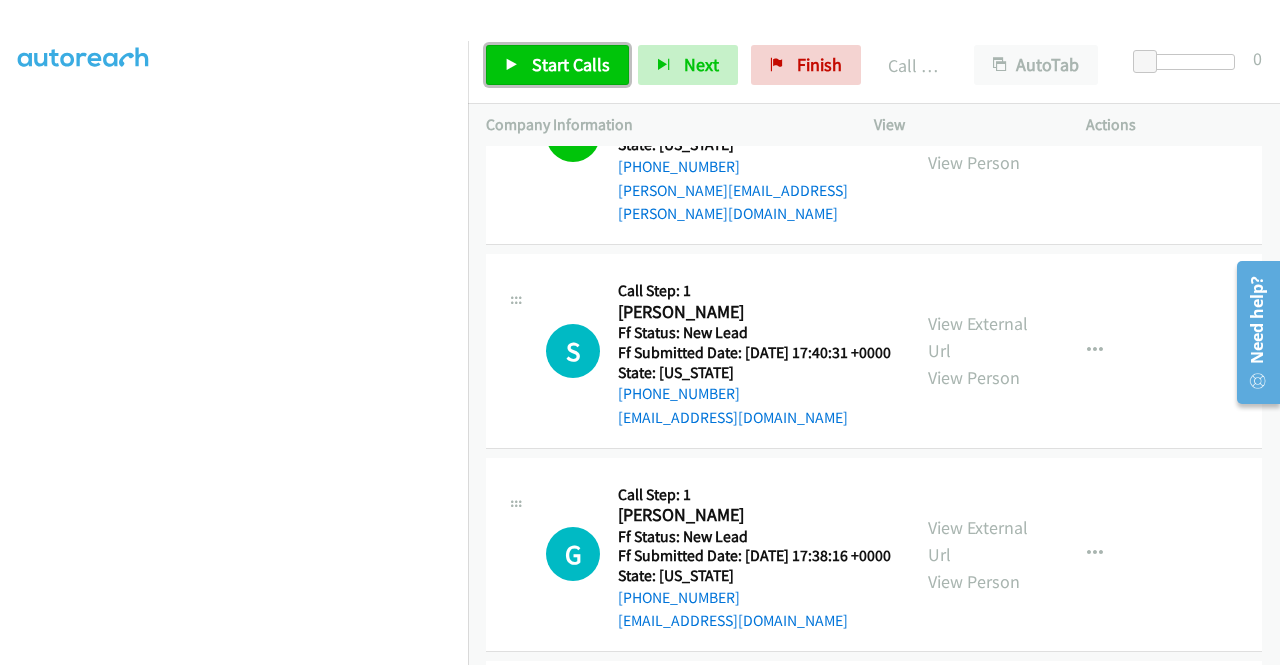 click on "Start Calls" at bounding box center (557, 65) 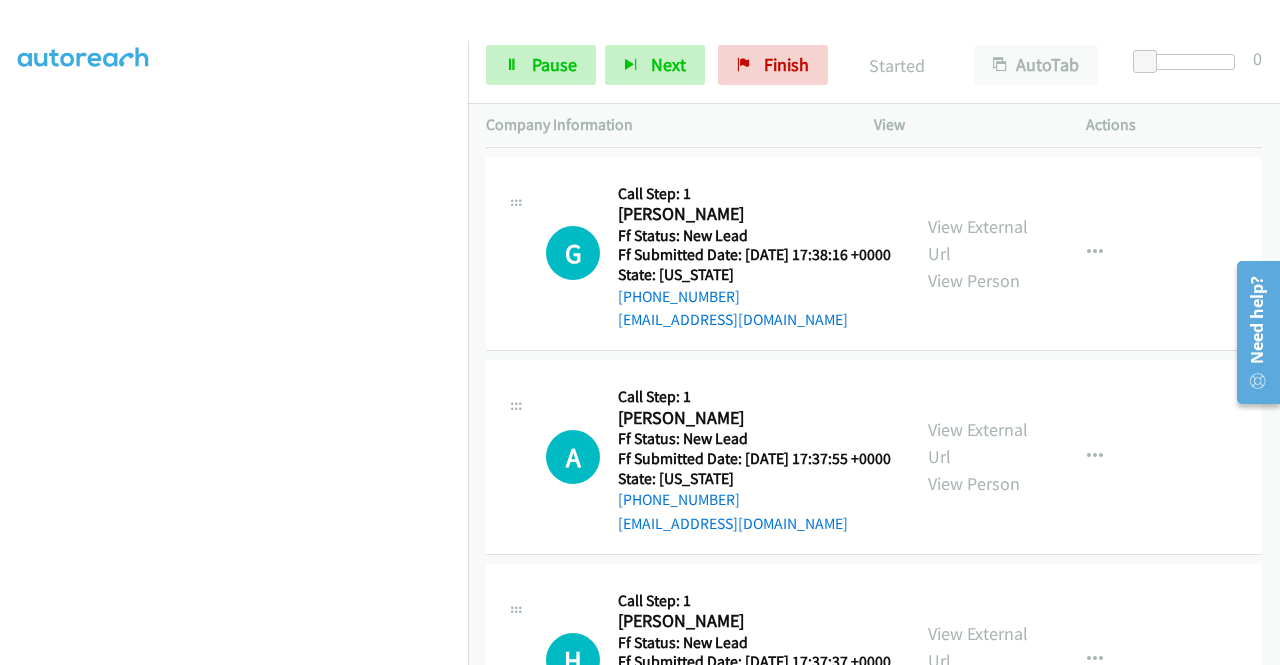 scroll, scrollTop: 4420, scrollLeft: 0, axis: vertical 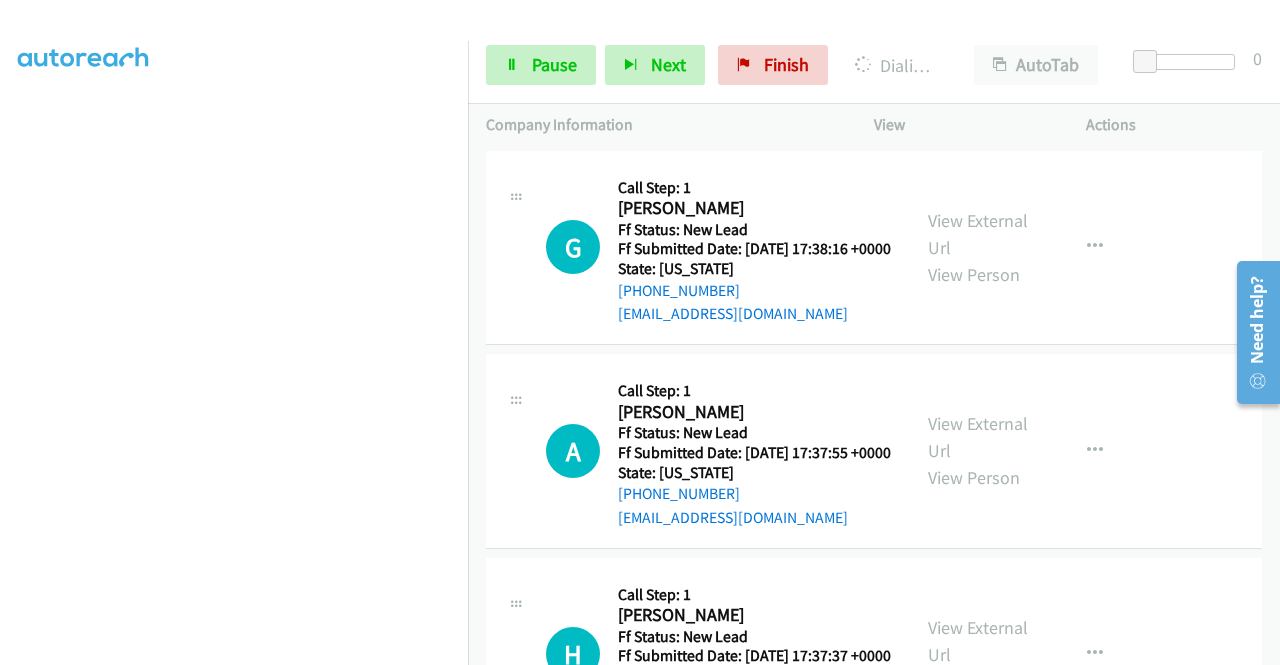 click on "View External Url" at bounding box center (978, 30) 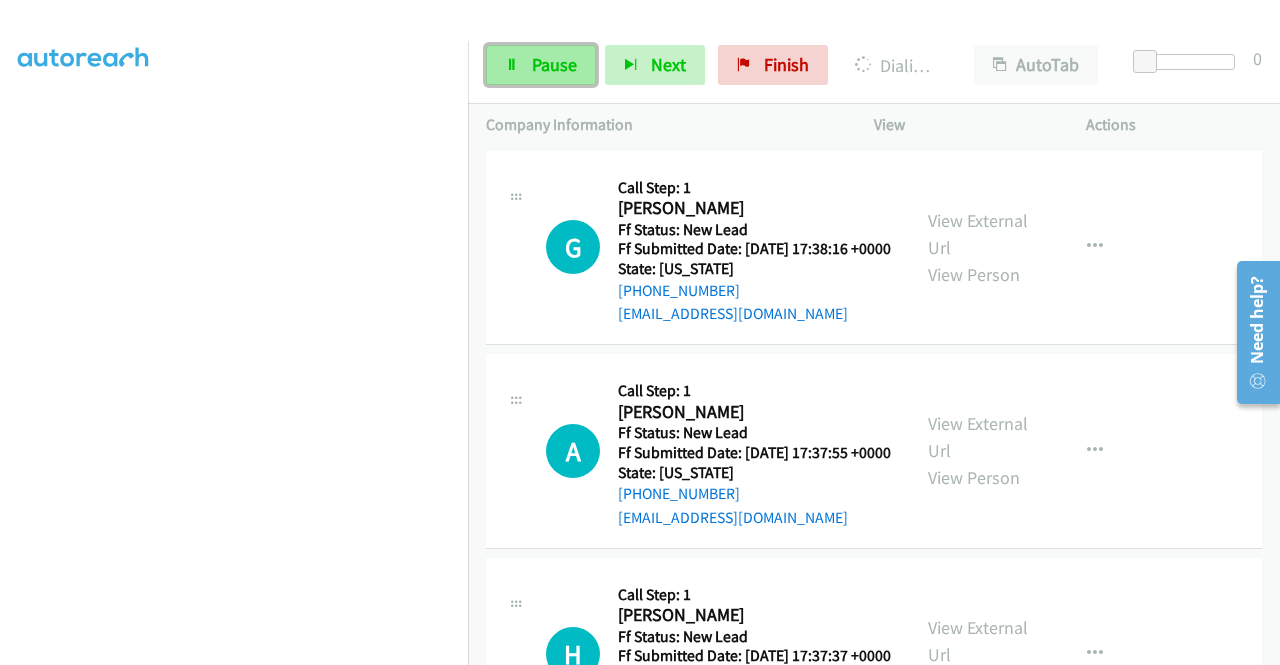 click on "Pause" at bounding box center (541, 65) 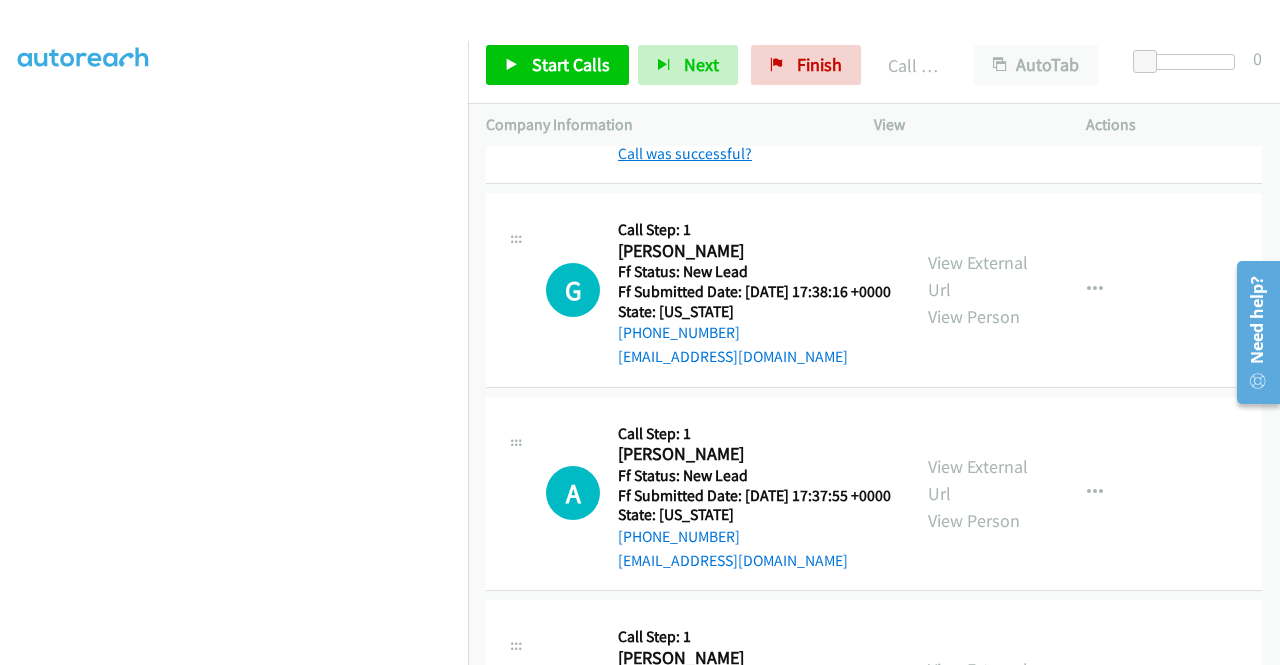 click on "Call was successful?" at bounding box center (685, 153) 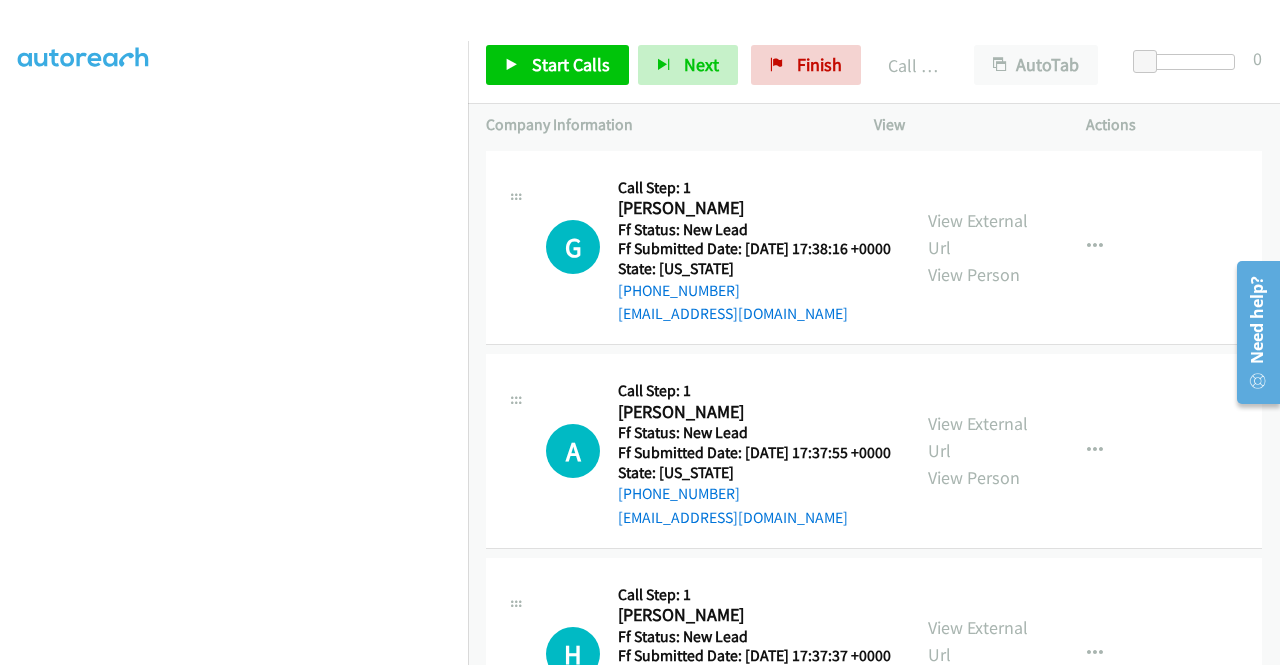 click at bounding box center (1095, 44) 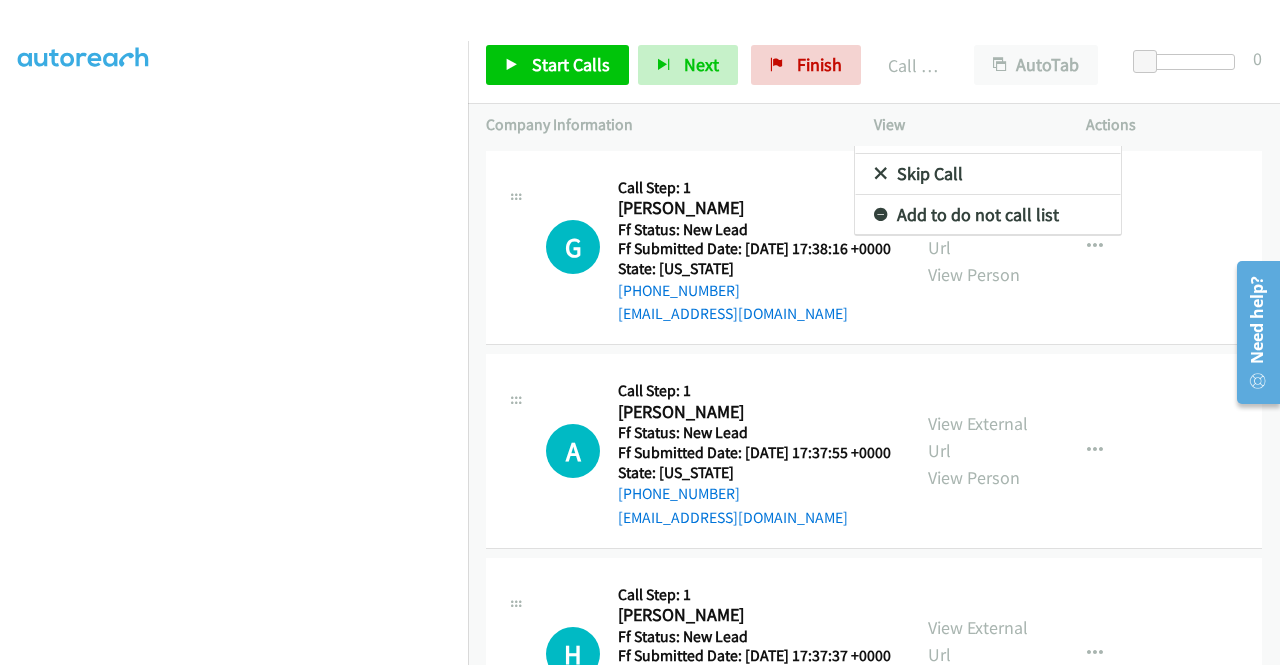 click on "Add to do not call list" at bounding box center (988, 215) 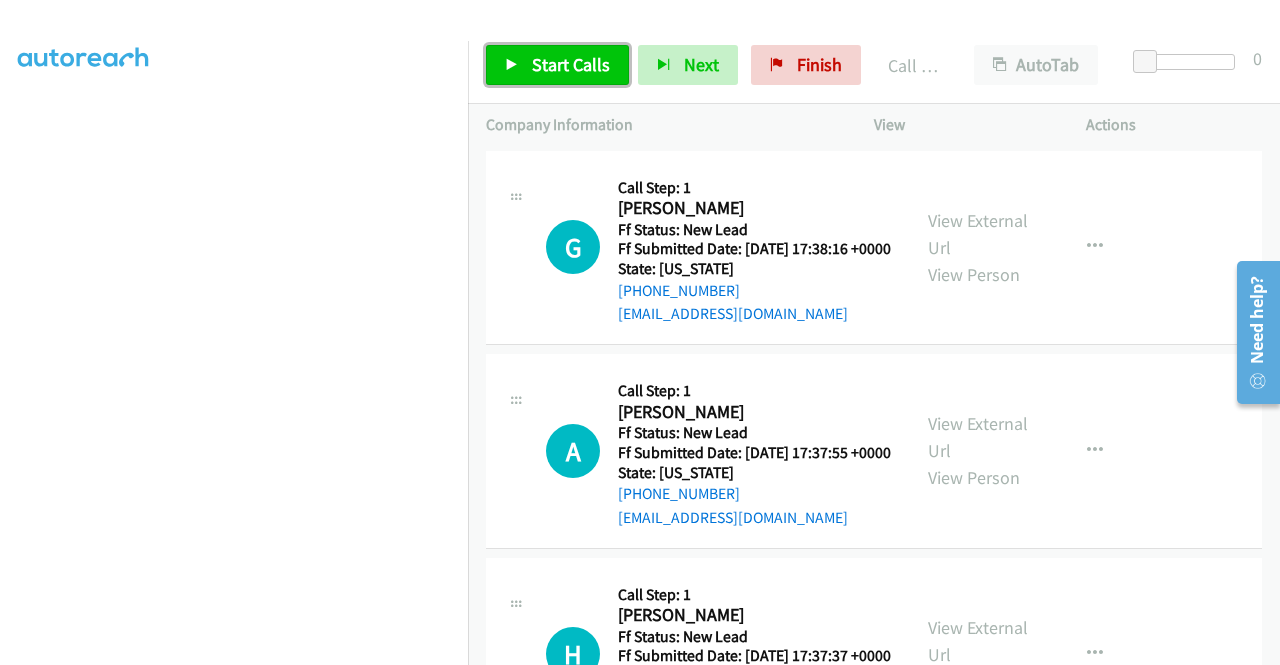 click on "Start Calls" at bounding box center (557, 65) 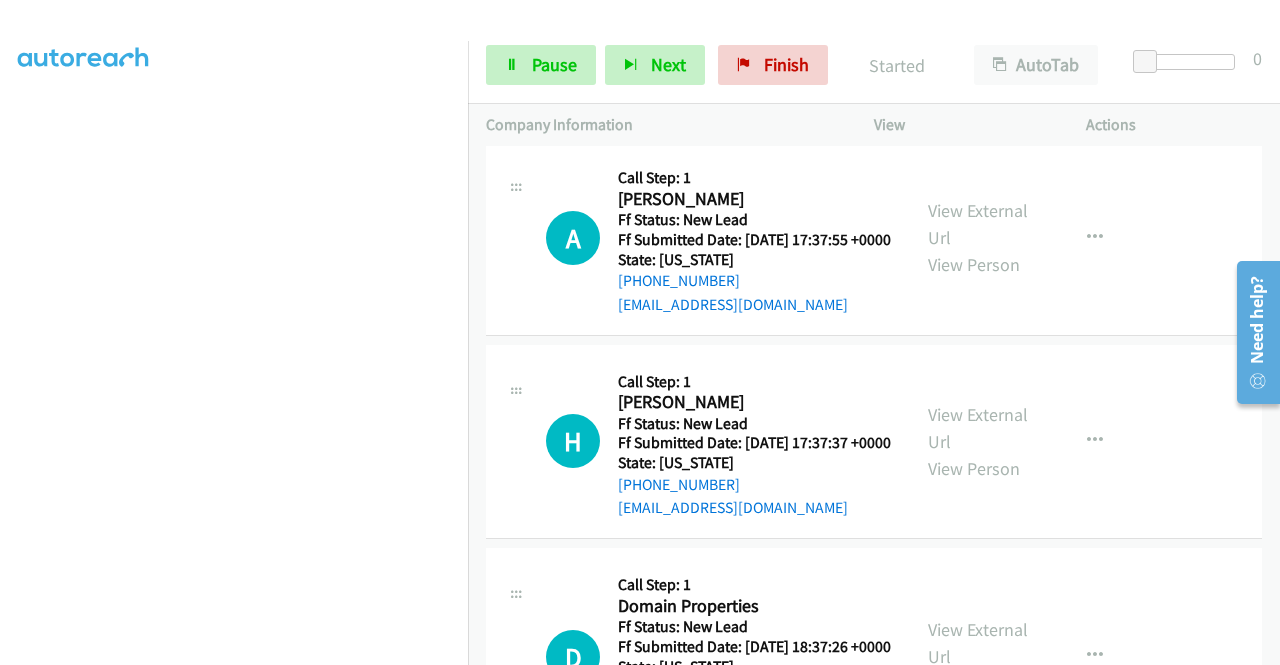 scroll, scrollTop: 4673, scrollLeft: 0, axis: vertical 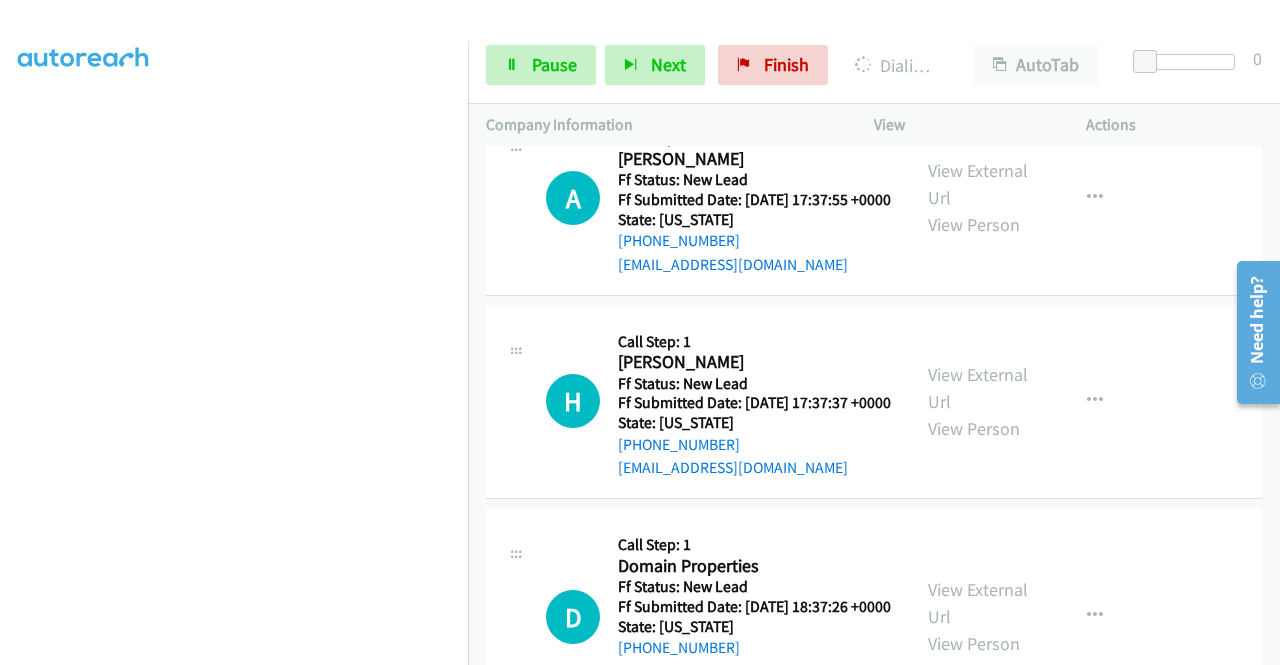 click on "View External Url" at bounding box center [978, -19] 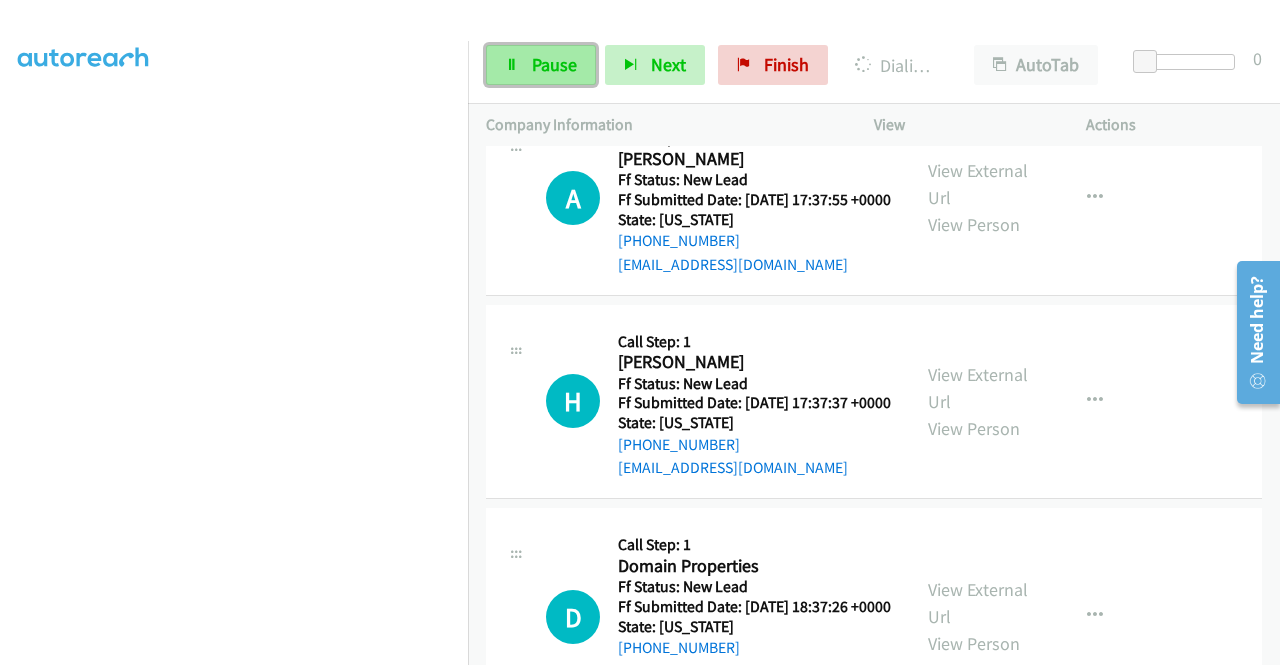 click on "Pause" at bounding box center [541, 65] 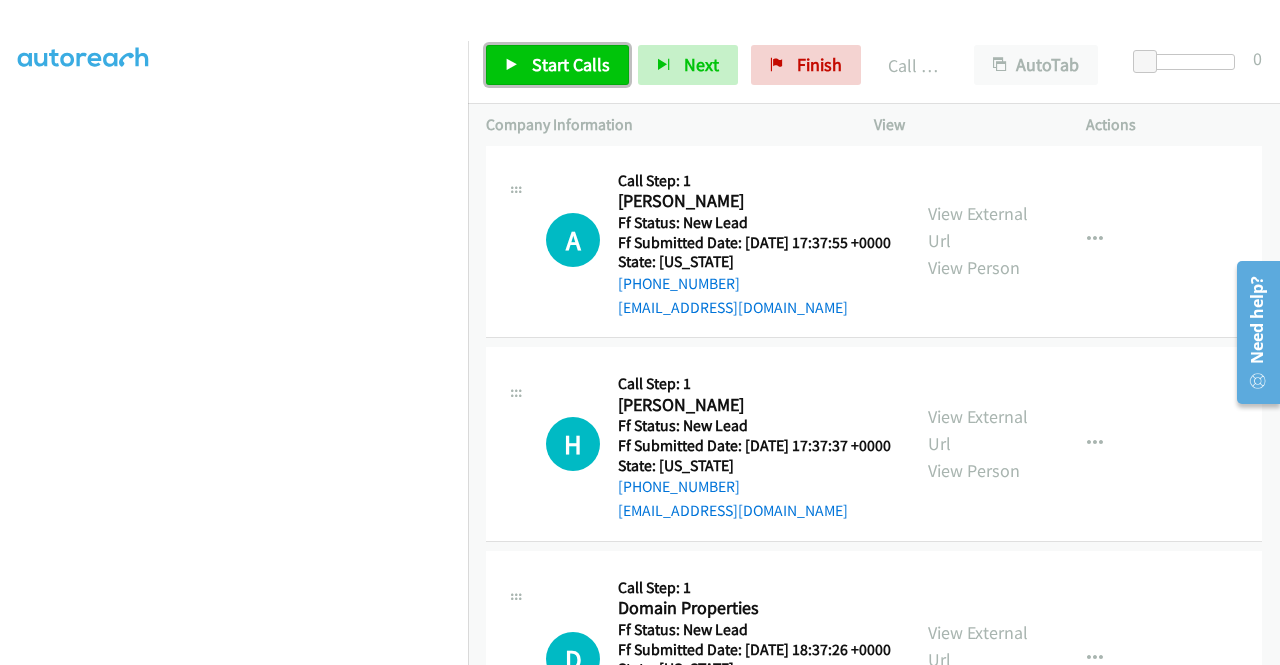click on "Start Calls" at bounding box center (557, 65) 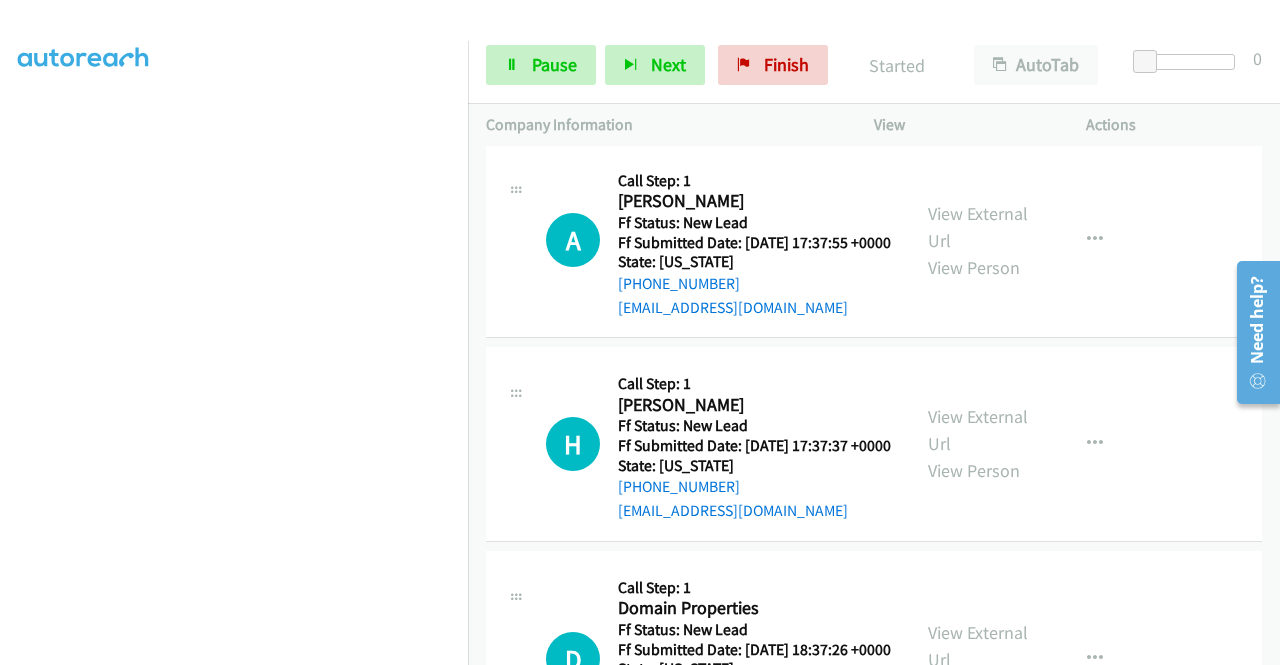 click on "Call was successful?" at bounding box center [685, 103] 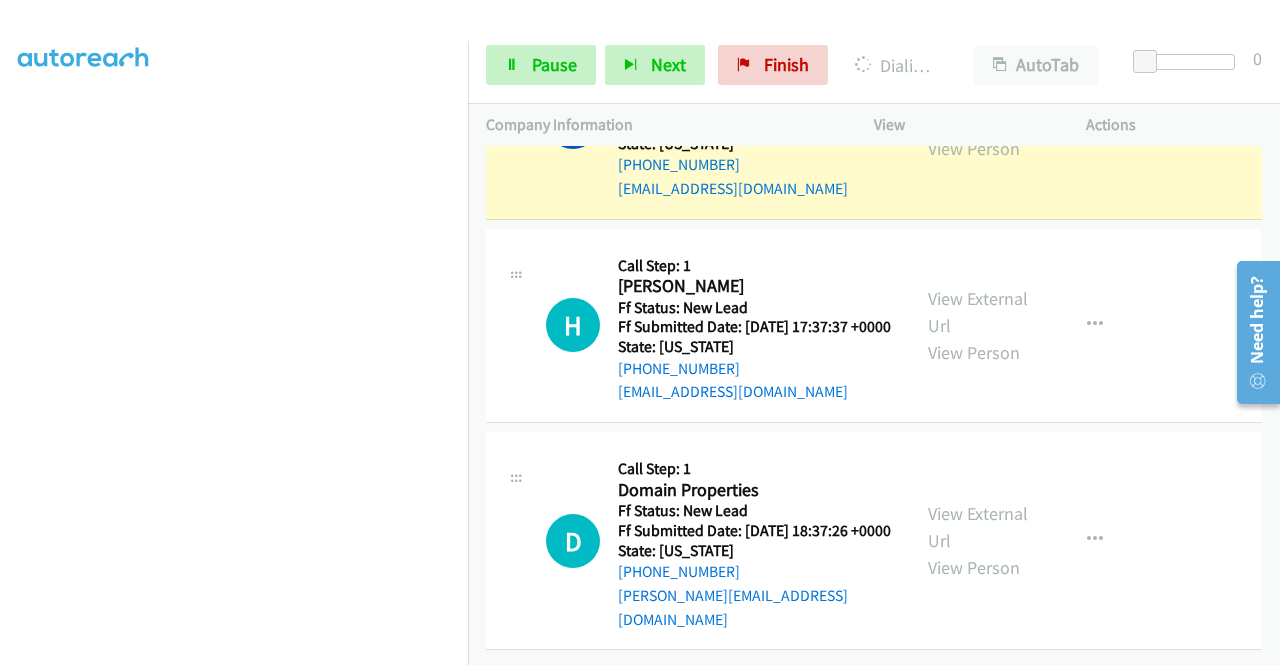 scroll, scrollTop: 4859, scrollLeft: 0, axis: vertical 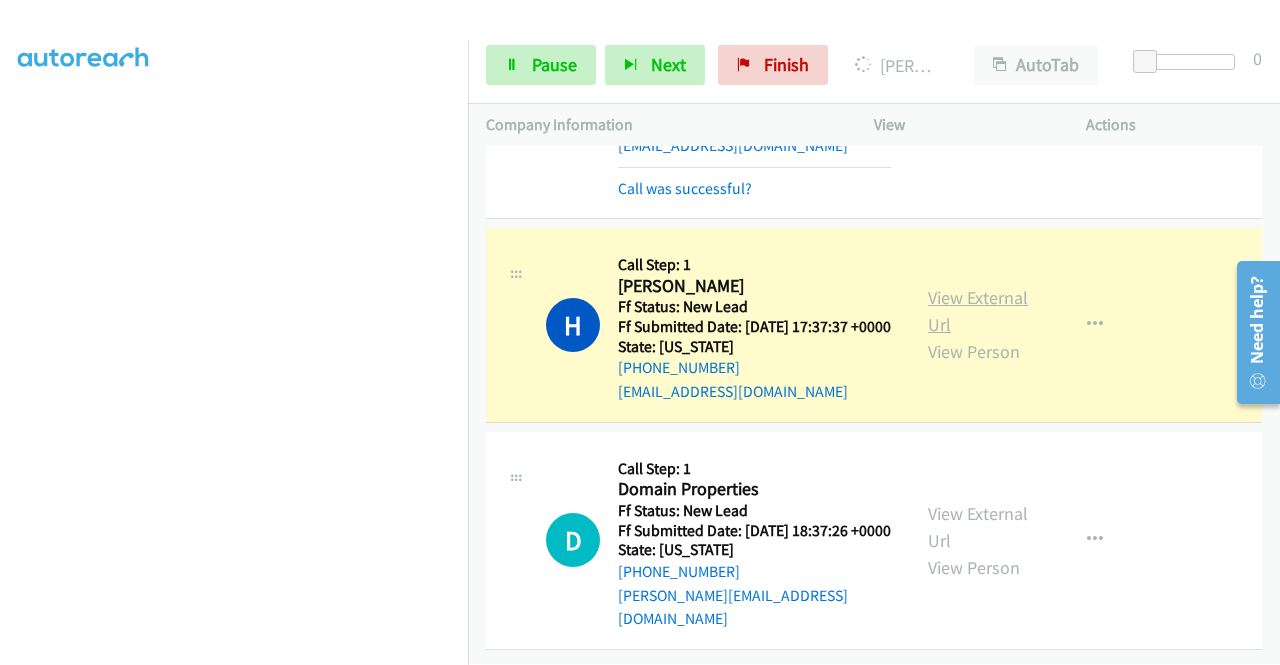 click on "View External Url" at bounding box center (978, 311) 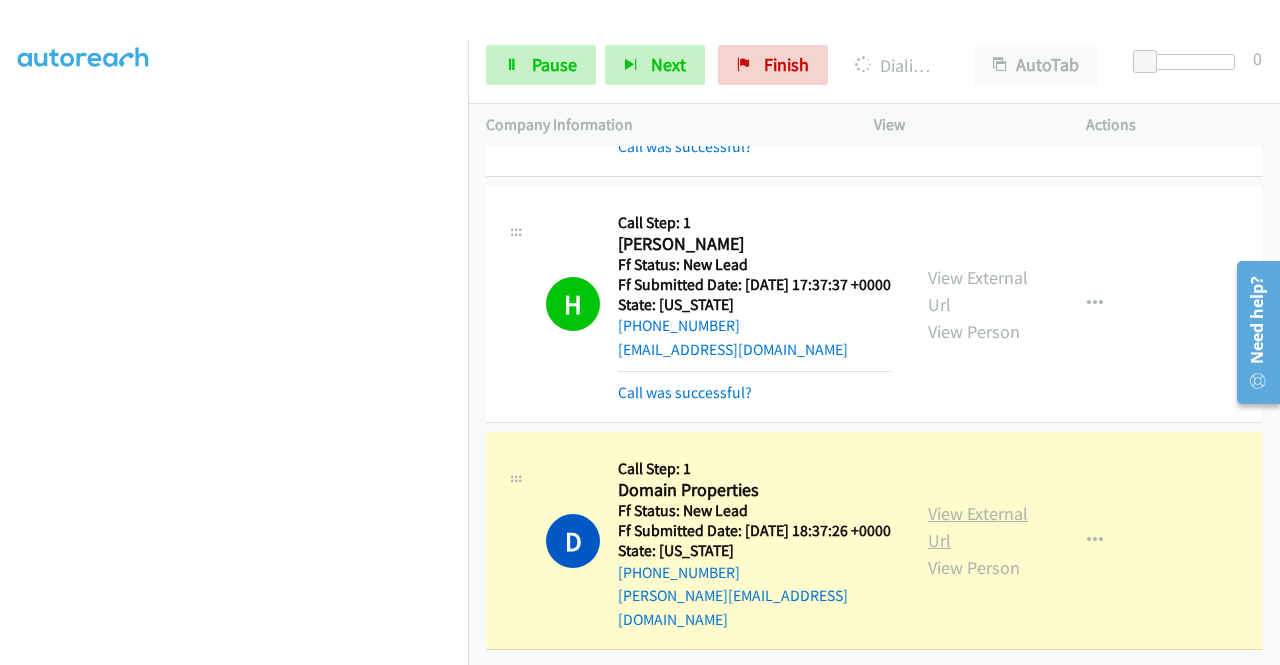click on "View External Url" at bounding box center (978, 527) 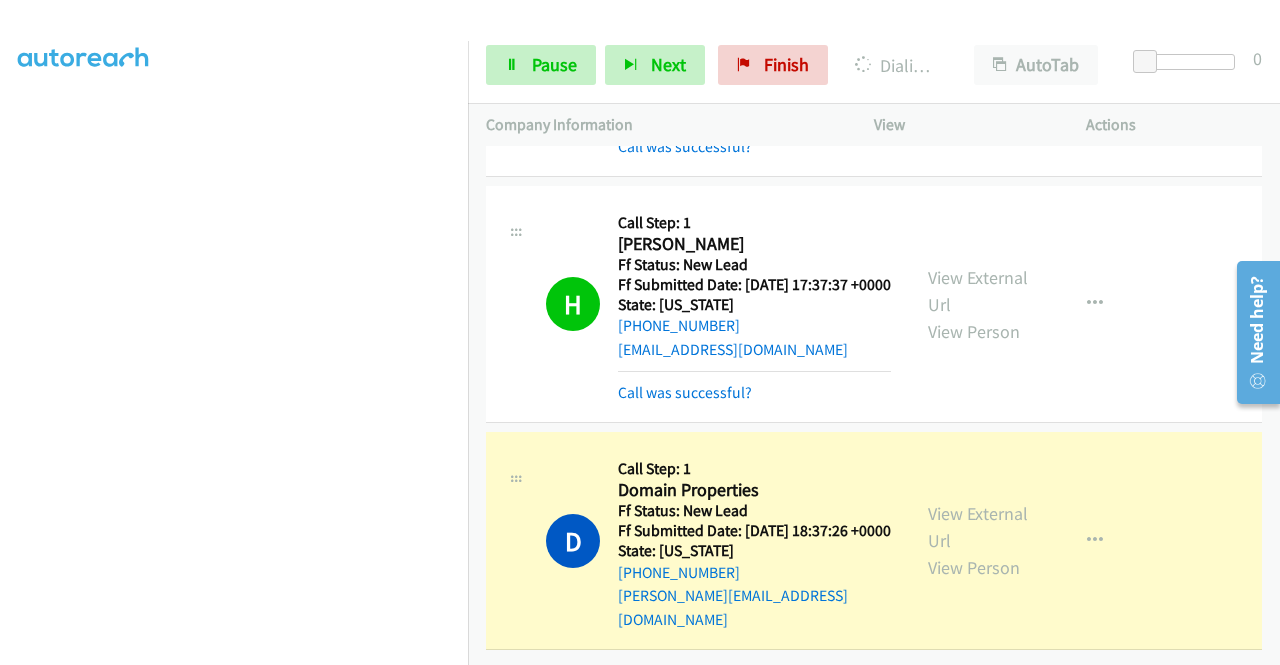 scroll, scrollTop: 5127, scrollLeft: 0, axis: vertical 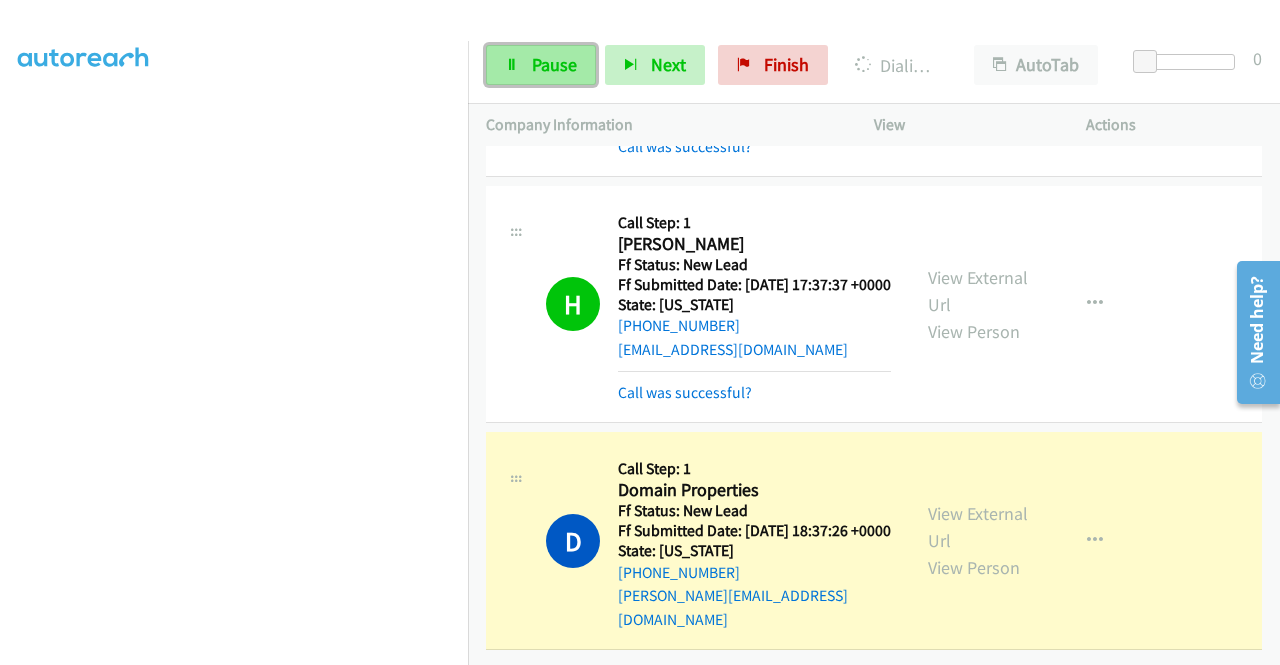click on "Pause" at bounding box center [554, 64] 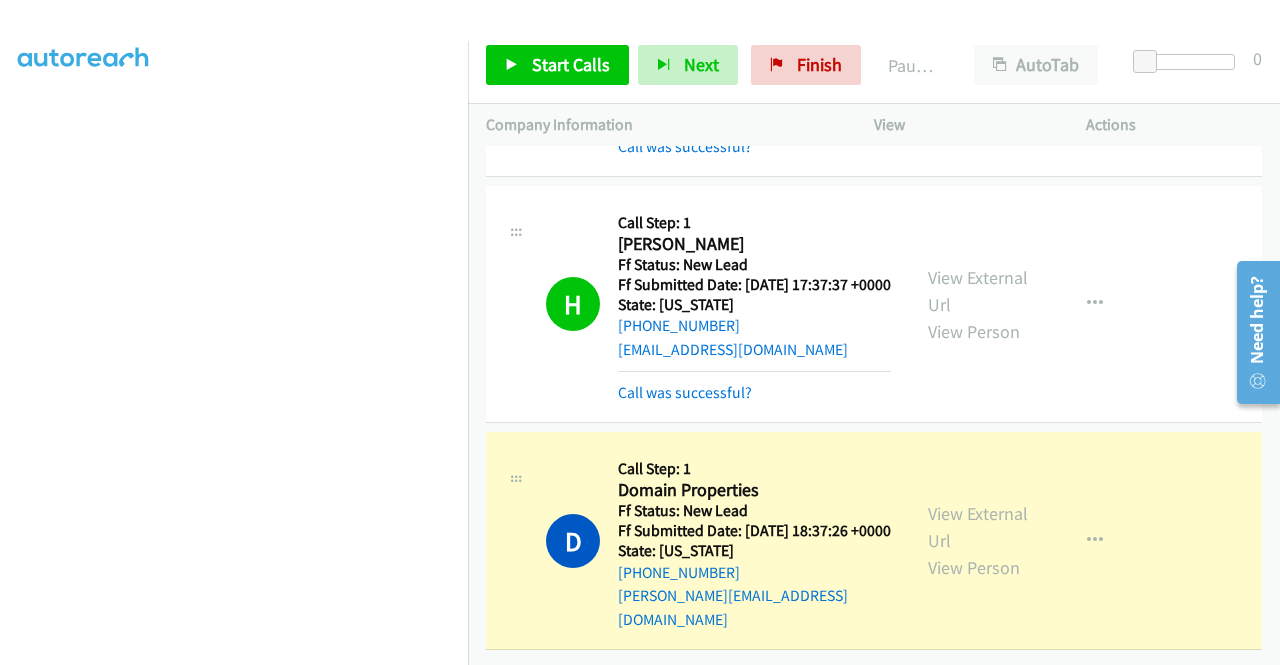 scroll, scrollTop: 93, scrollLeft: 0, axis: vertical 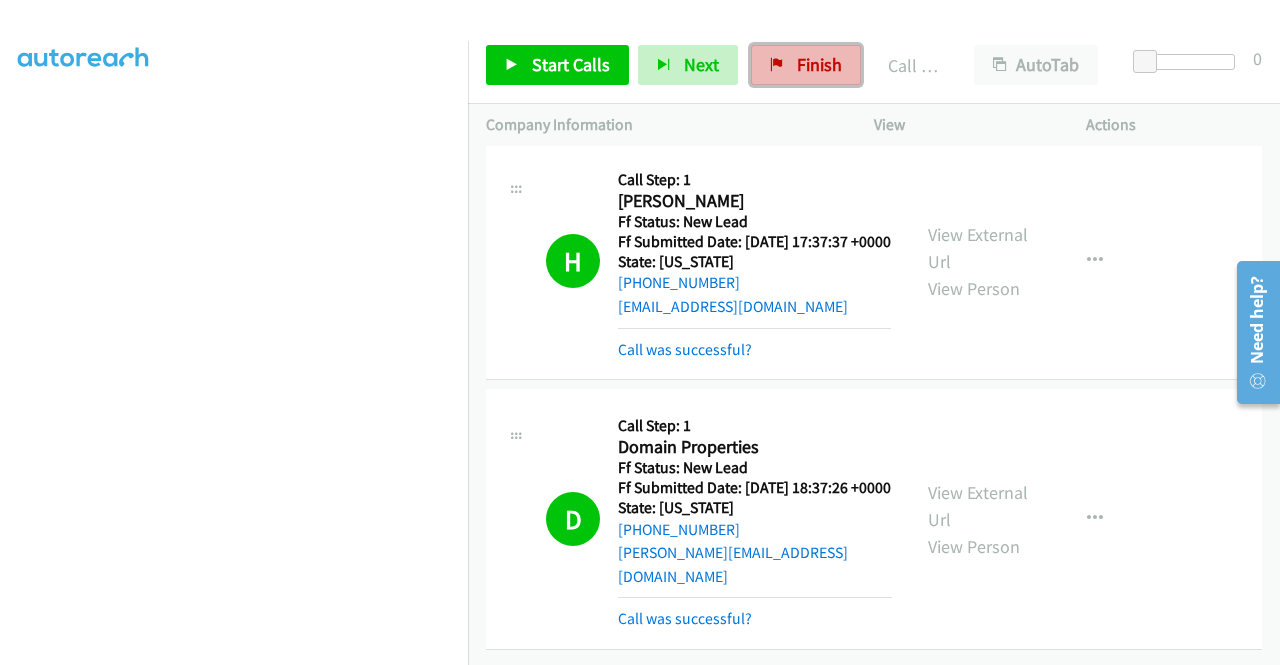 click on "Finish" at bounding box center [819, 64] 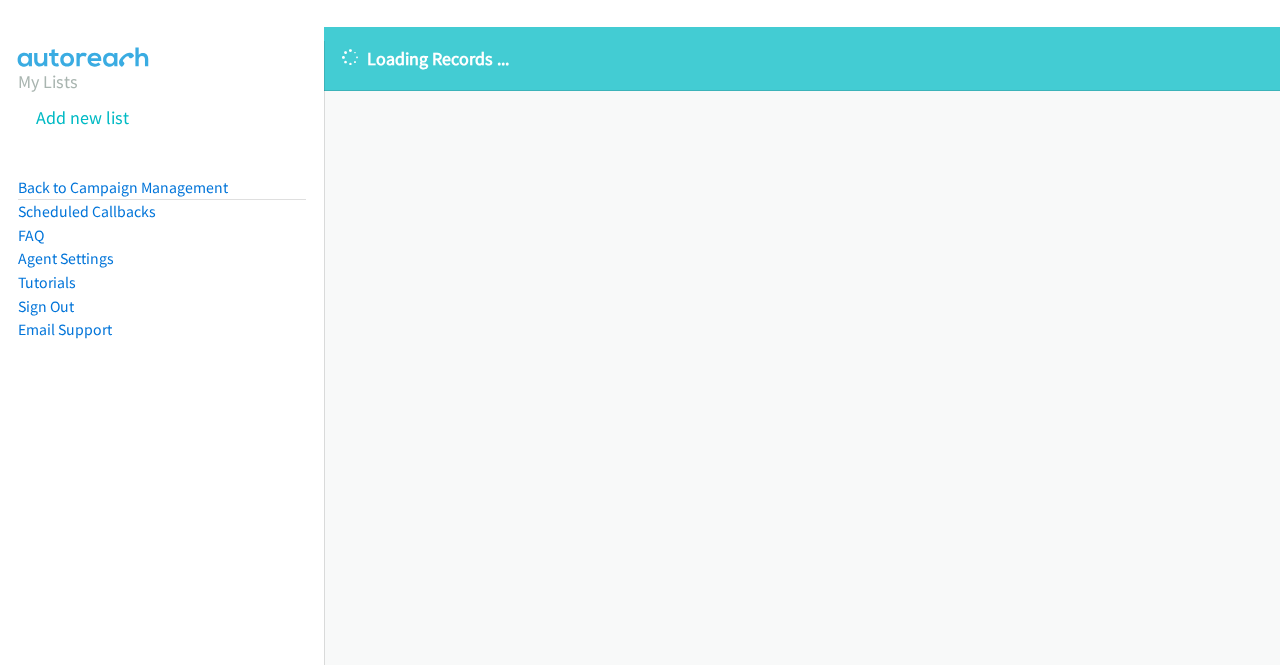 scroll, scrollTop: 0, scrollLeft: 0, axis: both 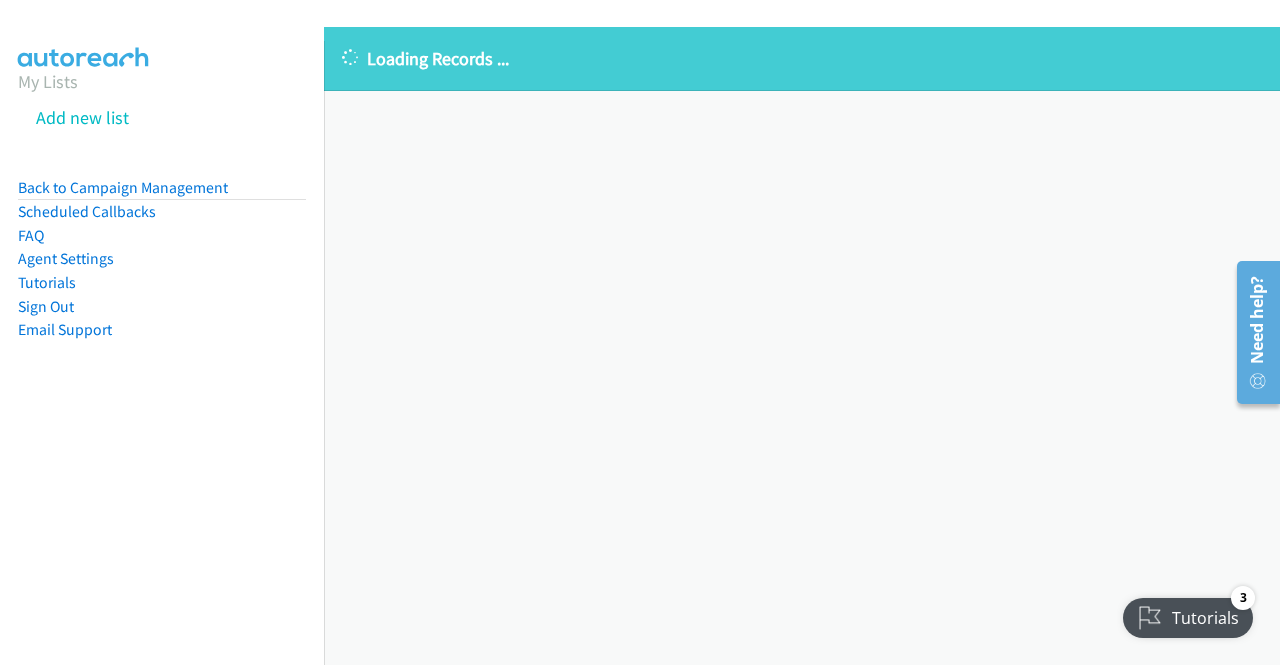 click on "Back to Campaign Management" at bounding box center [123, 187] 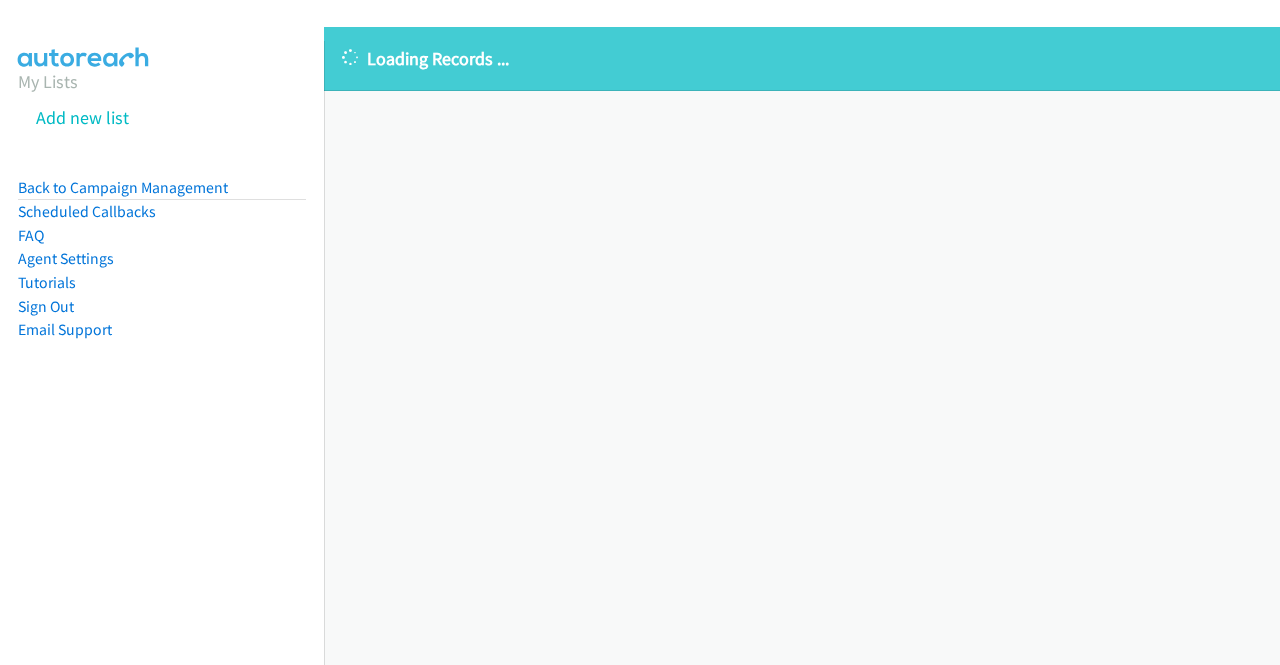 scroll, scrollTop: 0, scrollLeft: 0, axis: both 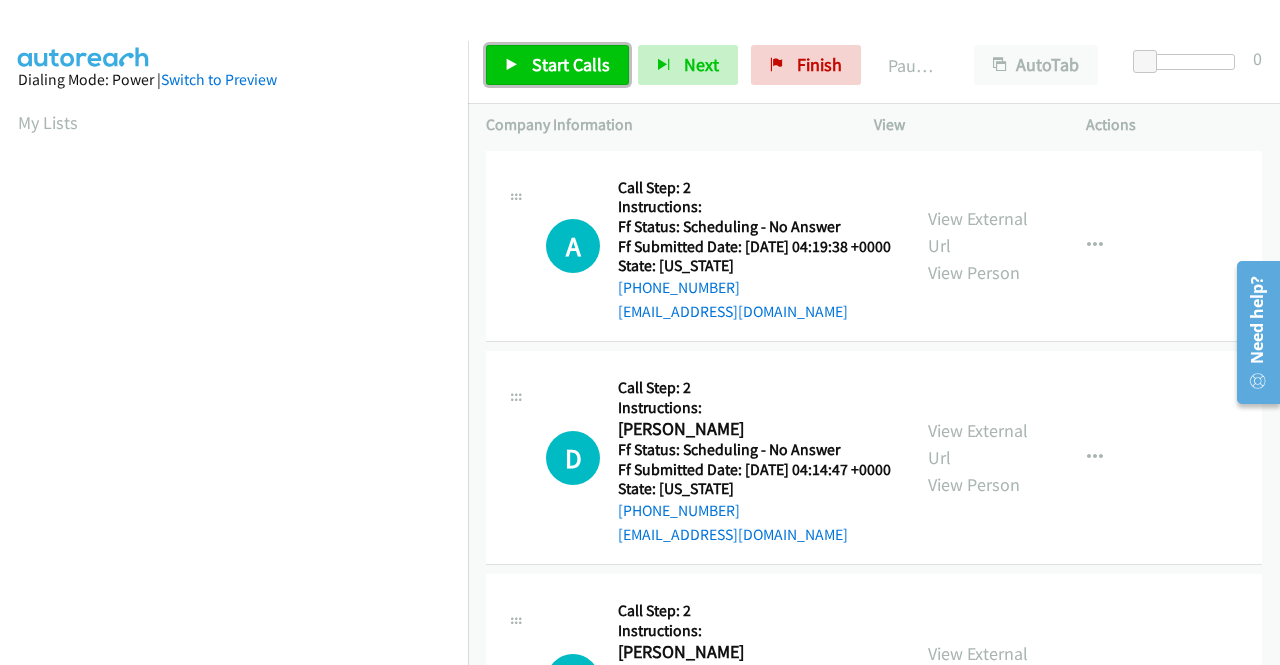 click on "Start Calls" at bounding box center (571, 64) 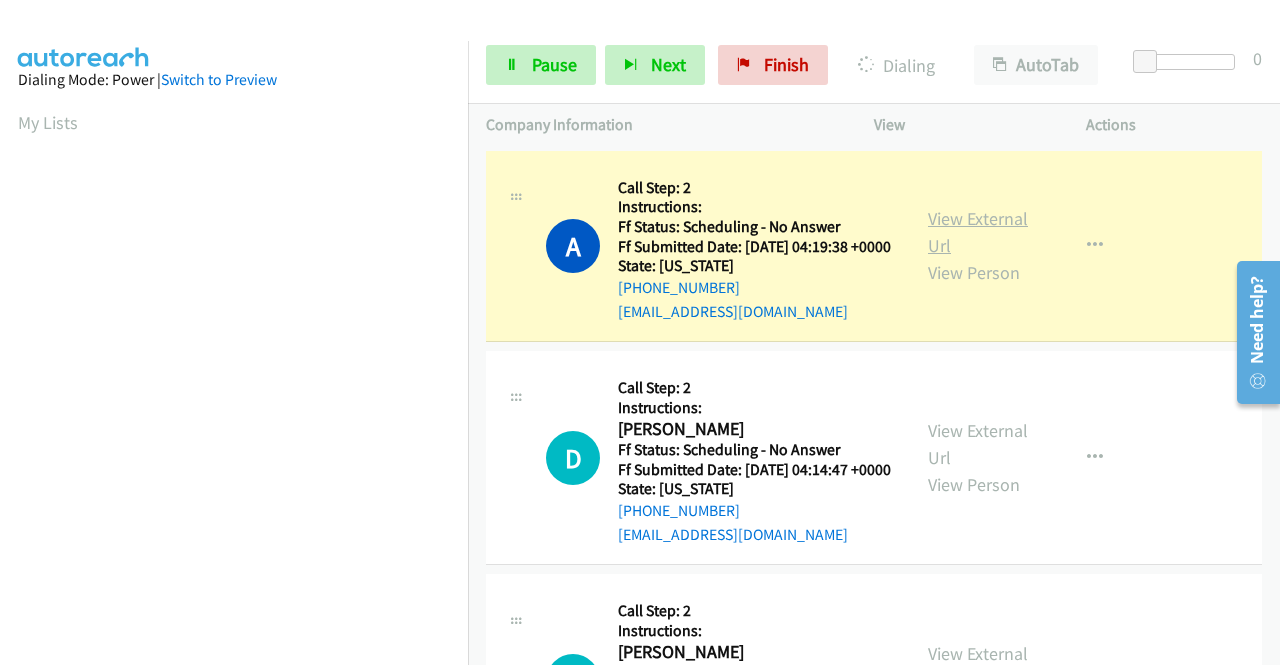 click on "View External Url" at bounding box center [978, 232] 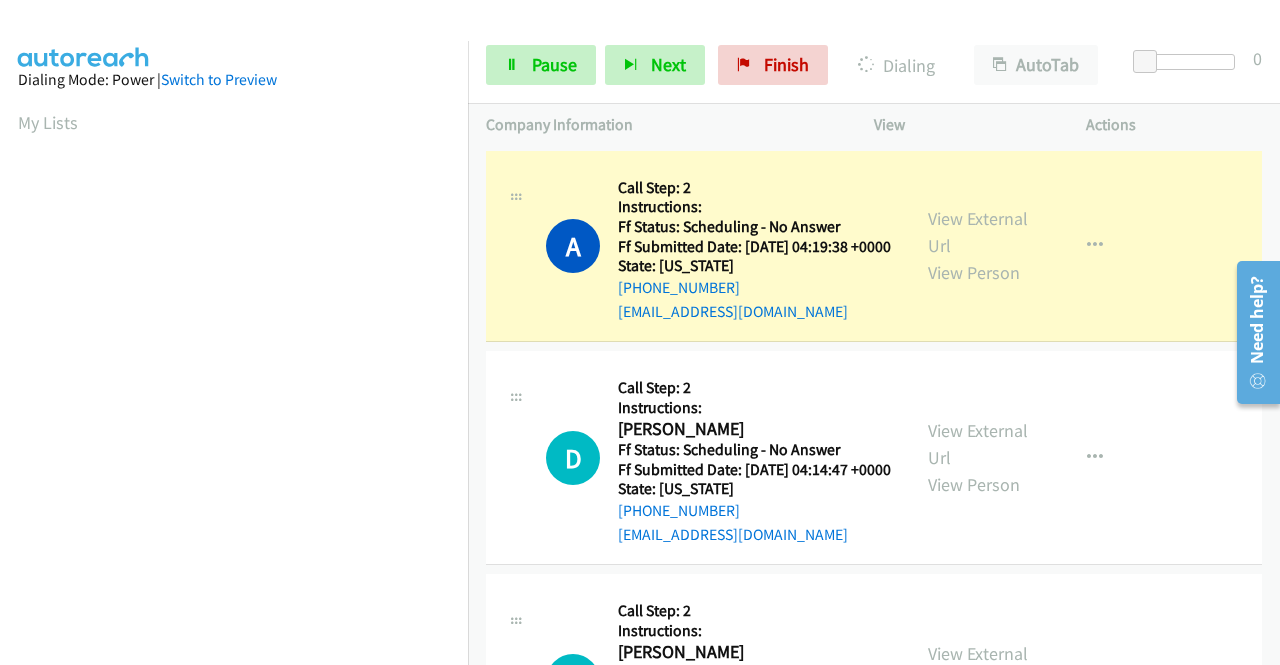 scroll, scrollTop: 456, scrollLeft: 0, axis: vertical 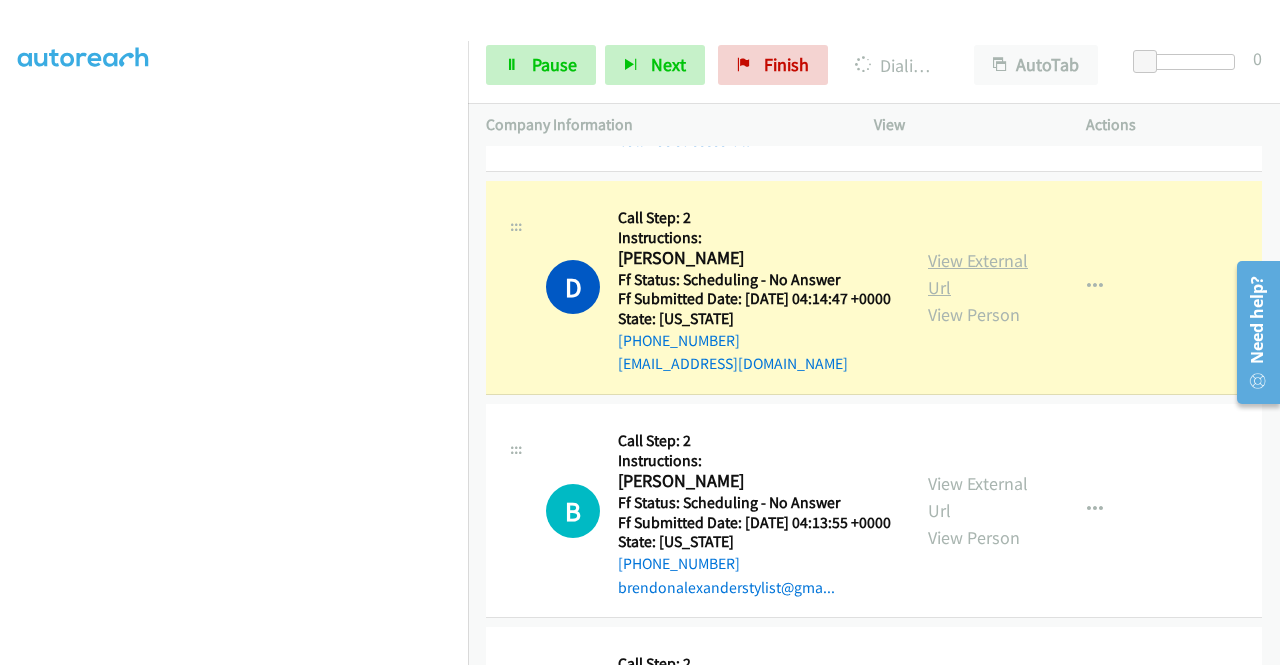 click on "View External Url" at bounding box center [978, 274] 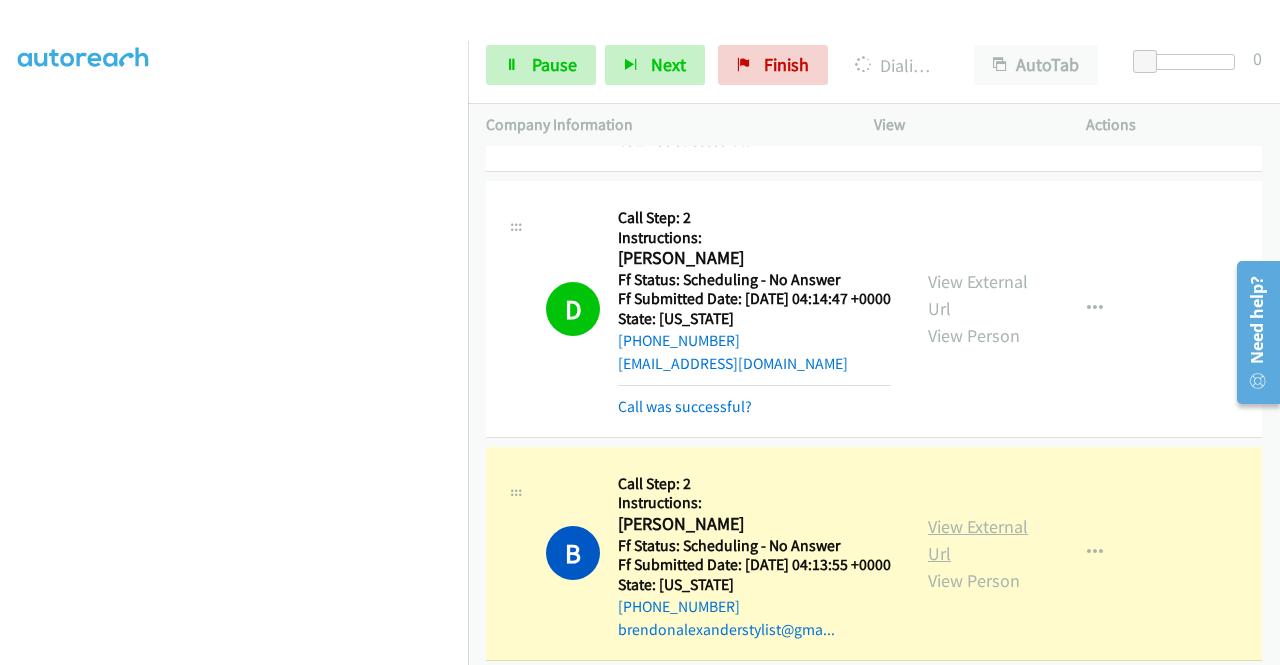 click on "View External Url" at bounding box center (978, 540) 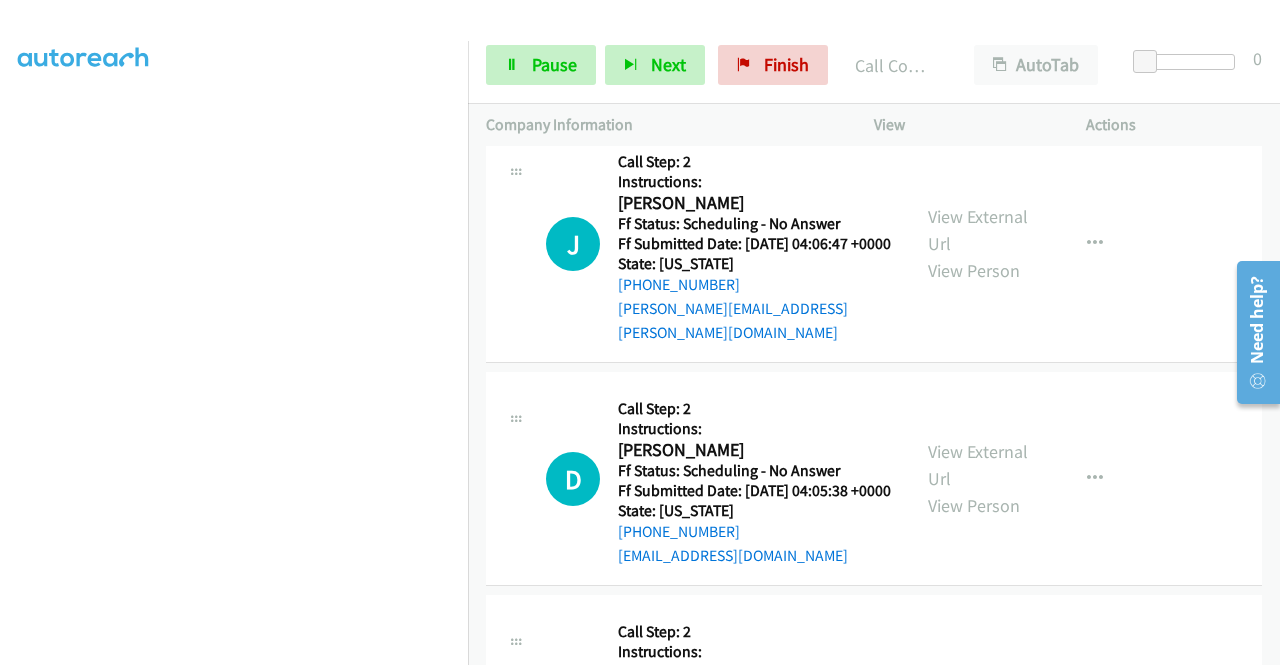 scroll, scrollTop: 826, scrollLeft: 0, axis: vertical 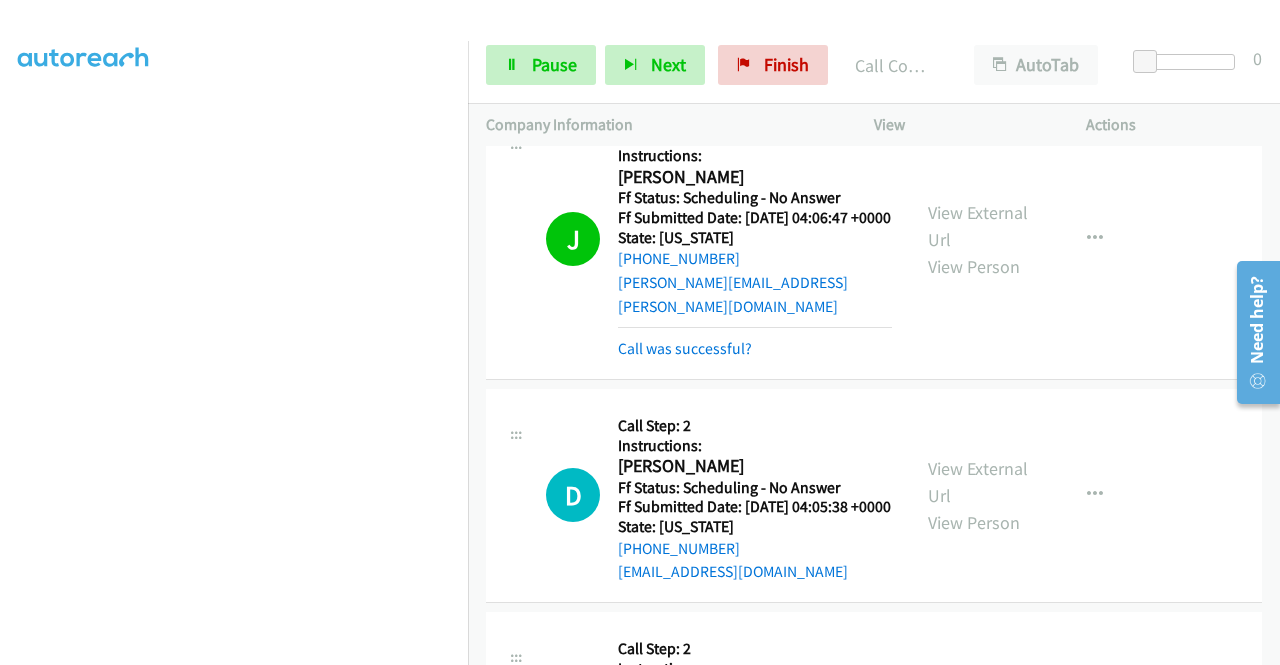 click on "View External Url
View Person" at bounding box center [980, 239] 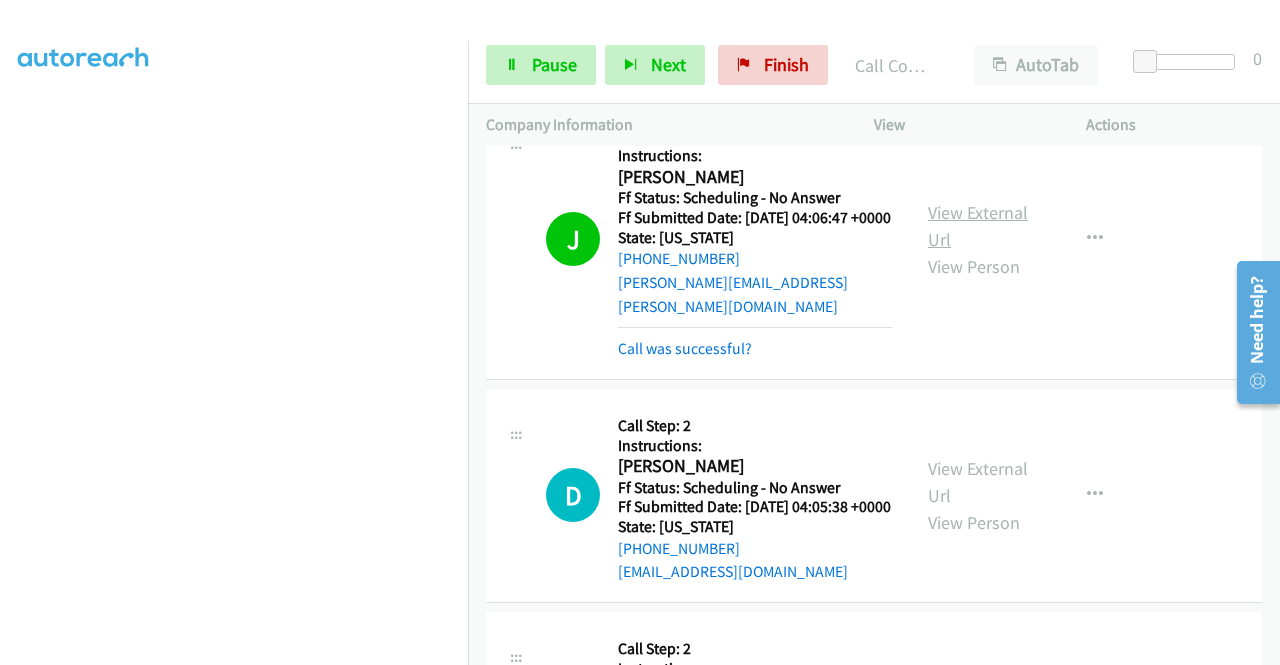 click on "View External Url" at bounding box center (978, 226) 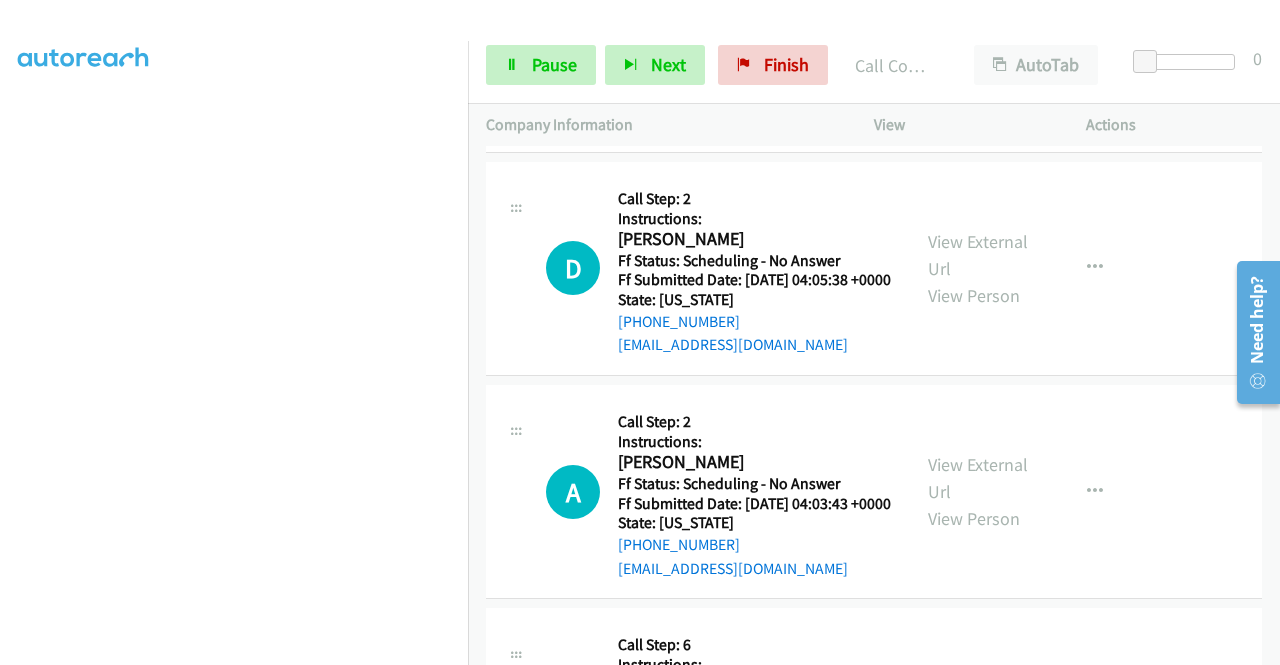 scroll, scrollTop: 1093, scrollLeft: 0, axis: vertical 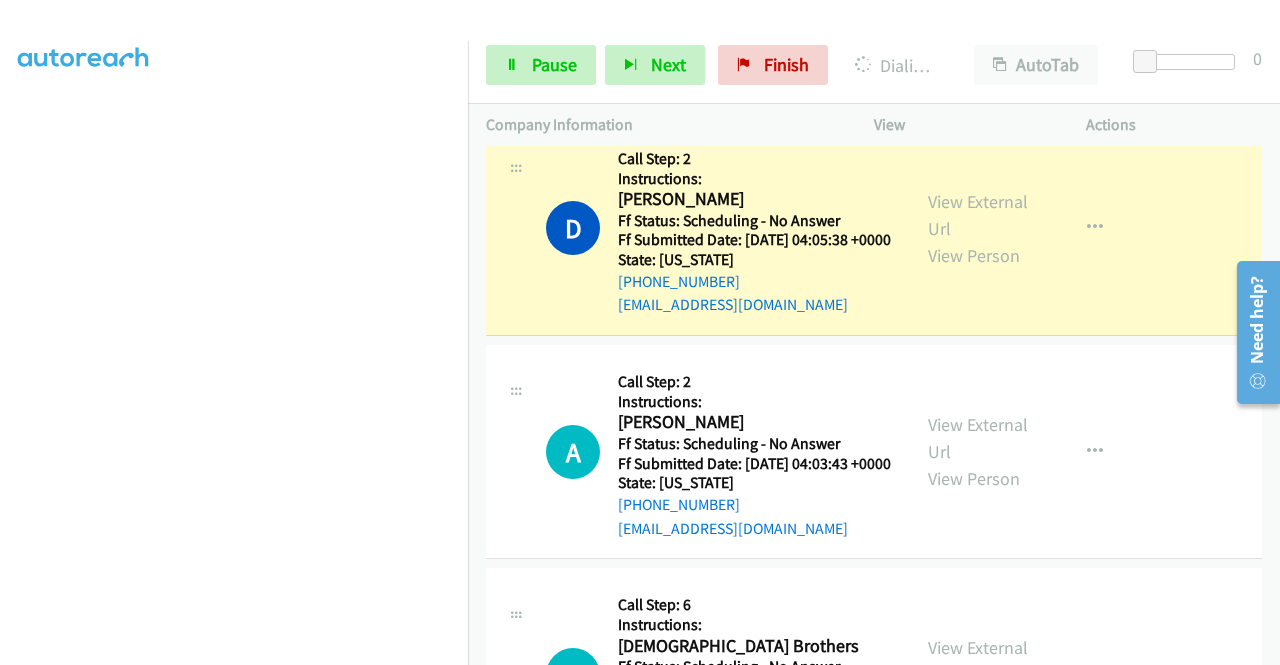 click on "View External Url
View Person" at bounding box center (980, 228) 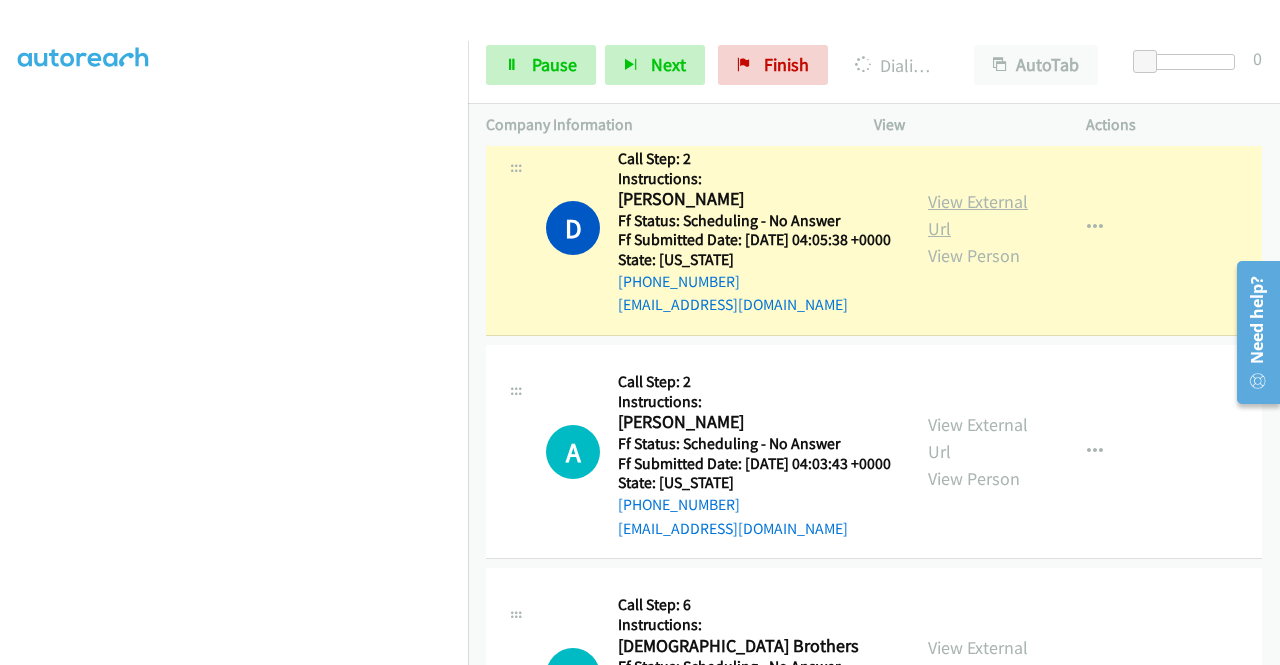 click on "View External Url" at bounding box center [978, 215] 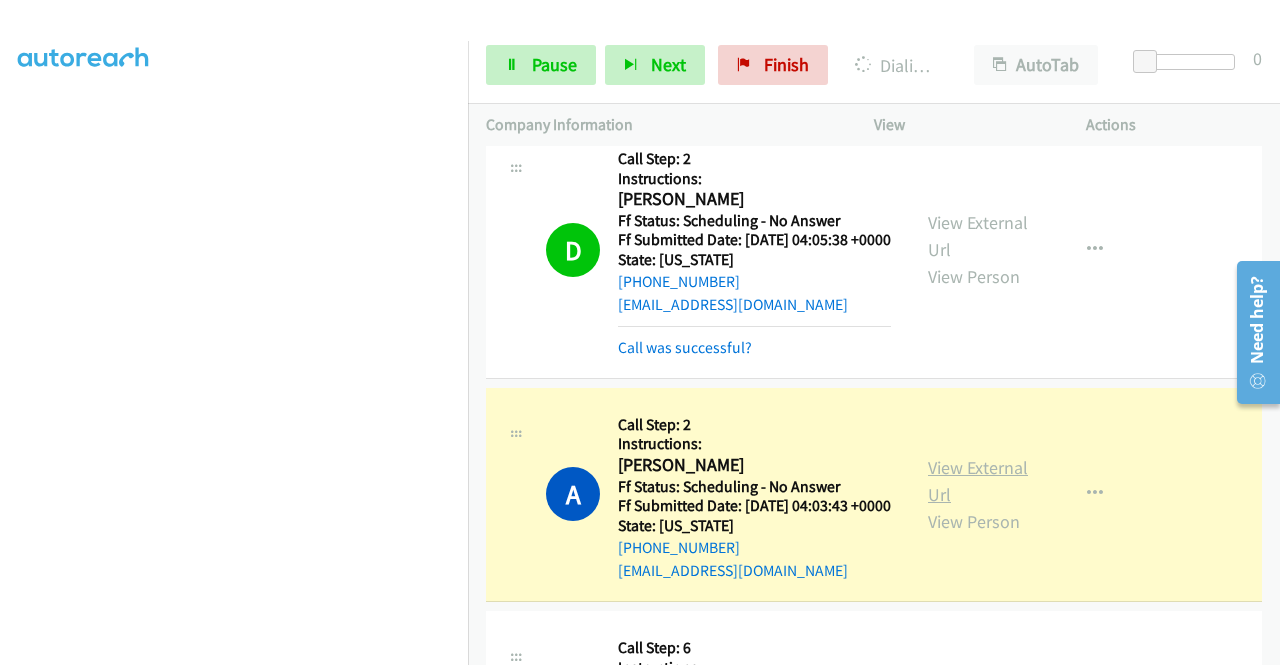 click on "View External Url" at bounding box center [978, 481] 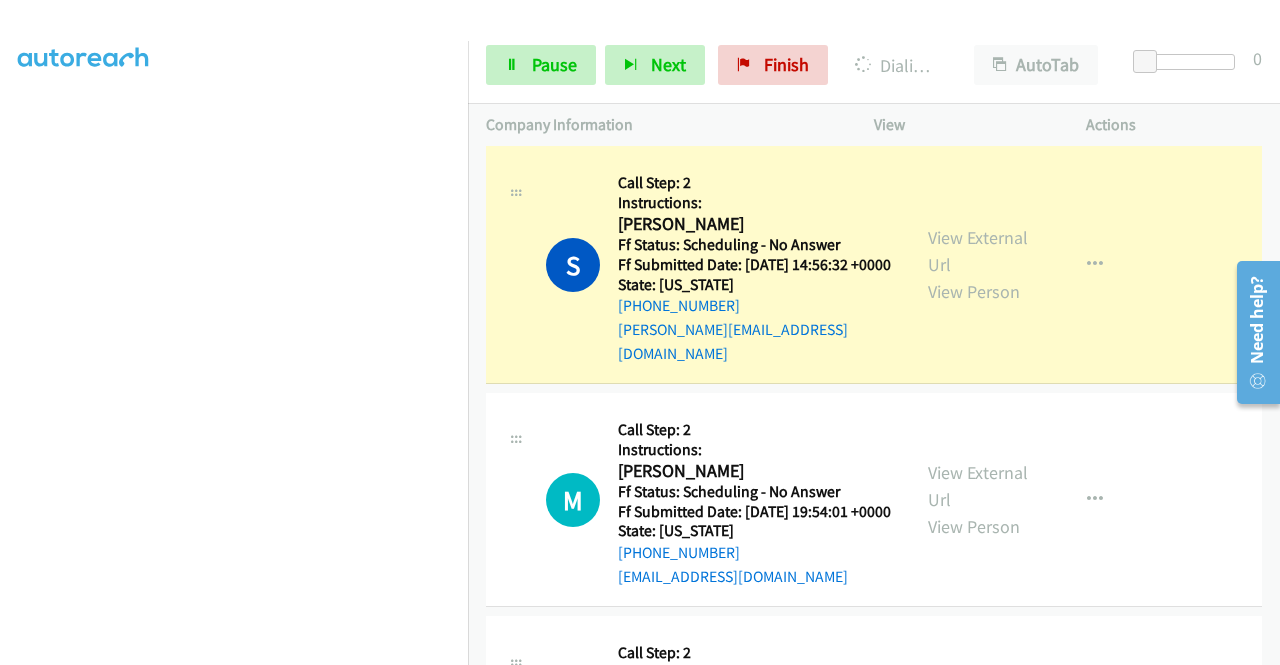 scroll, scrollTop: 1933, scrollLeft: 0, axis: vertical 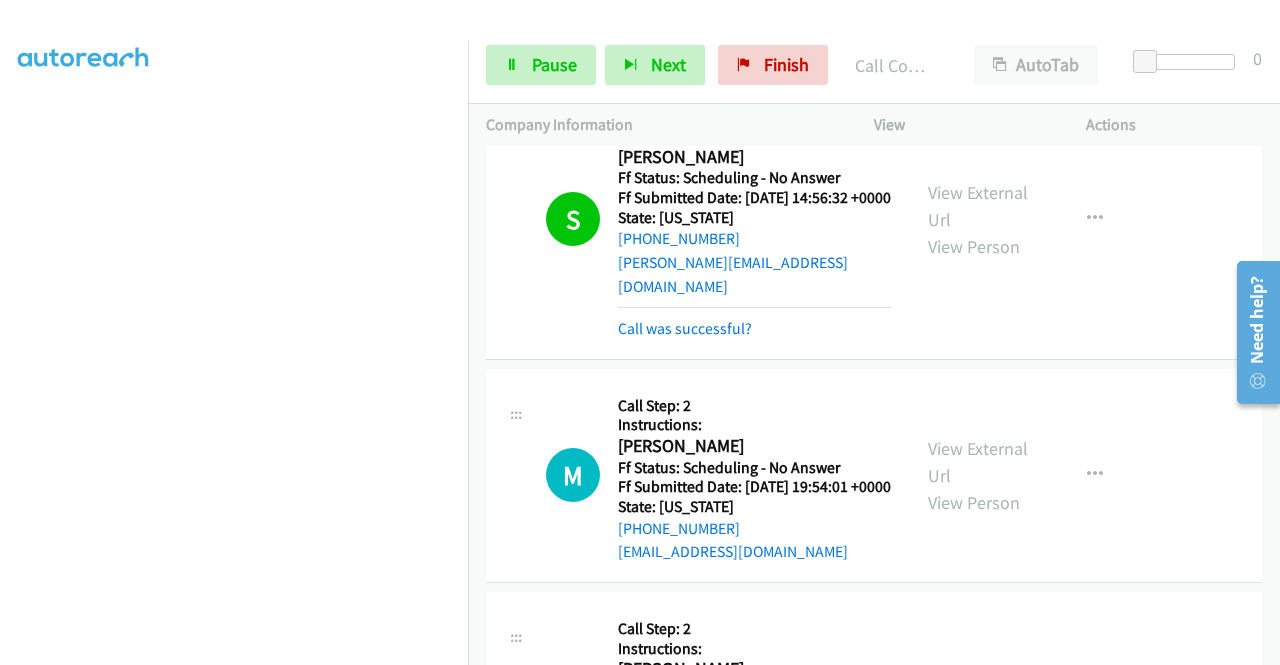 click on "View External Url
View Person" at bounding box center [980, 219] 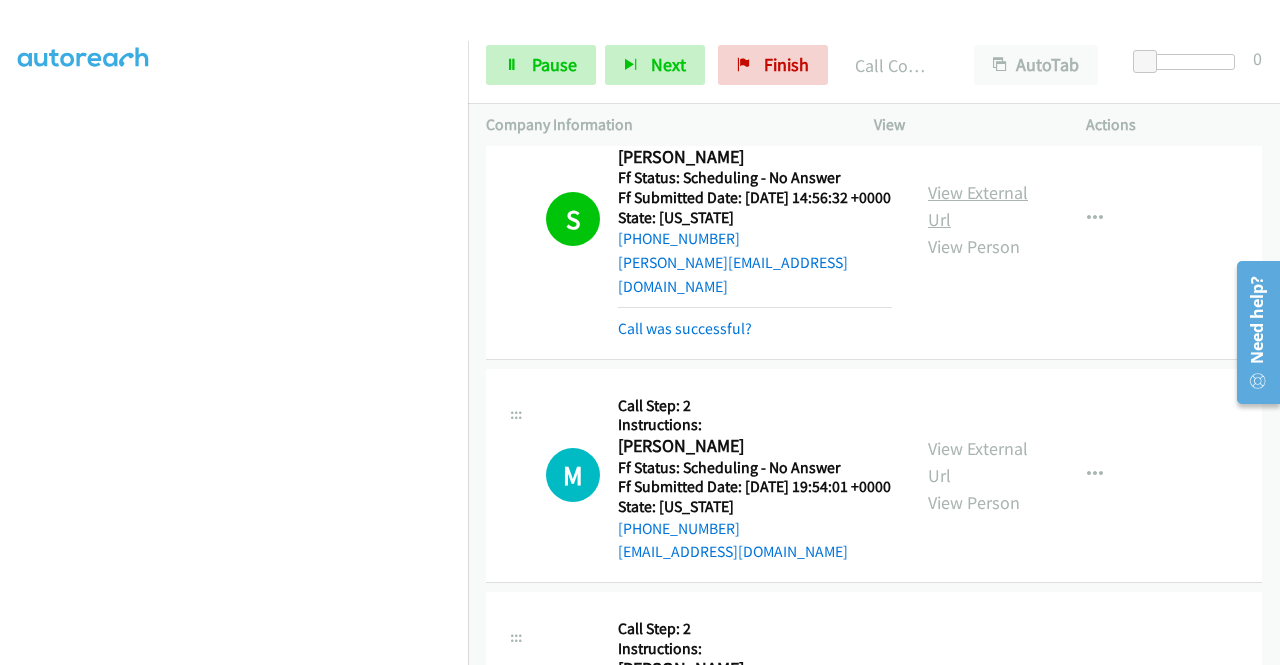 click on "View External Url" at bounding box center (978, 206) 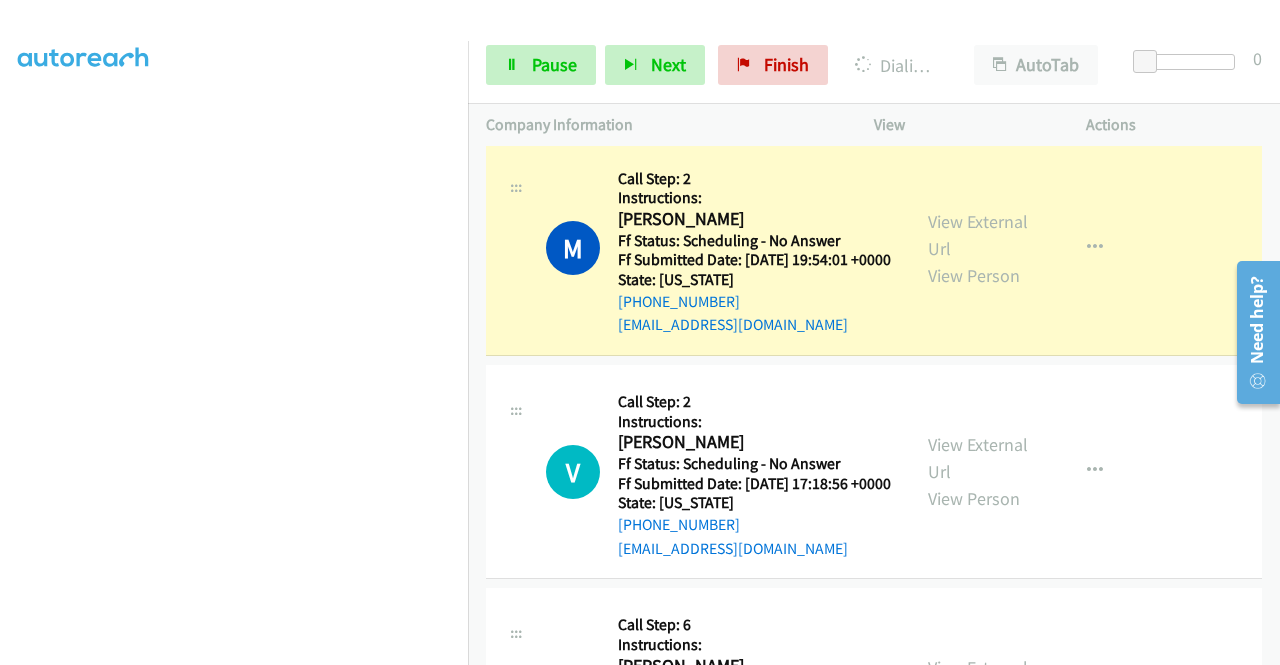 scroll, scrollTop: 2226, scrollLeft: 0, axis: vertical 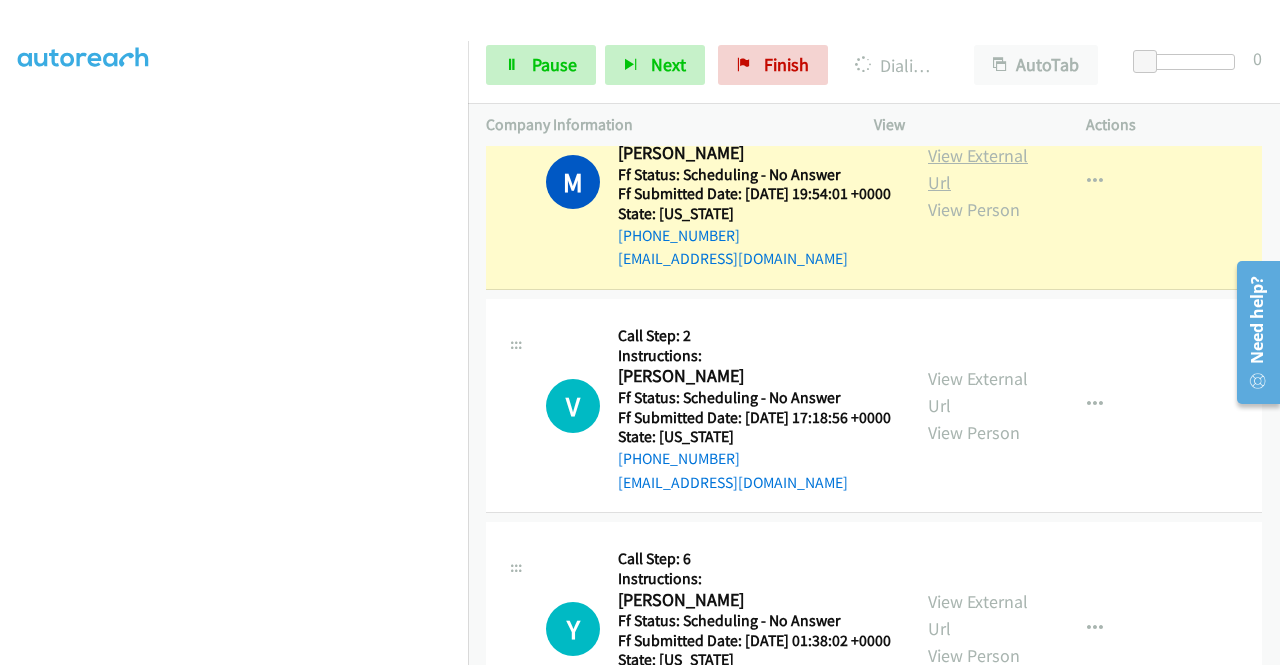 click on "View External Url" at bounding box center [978, 169] 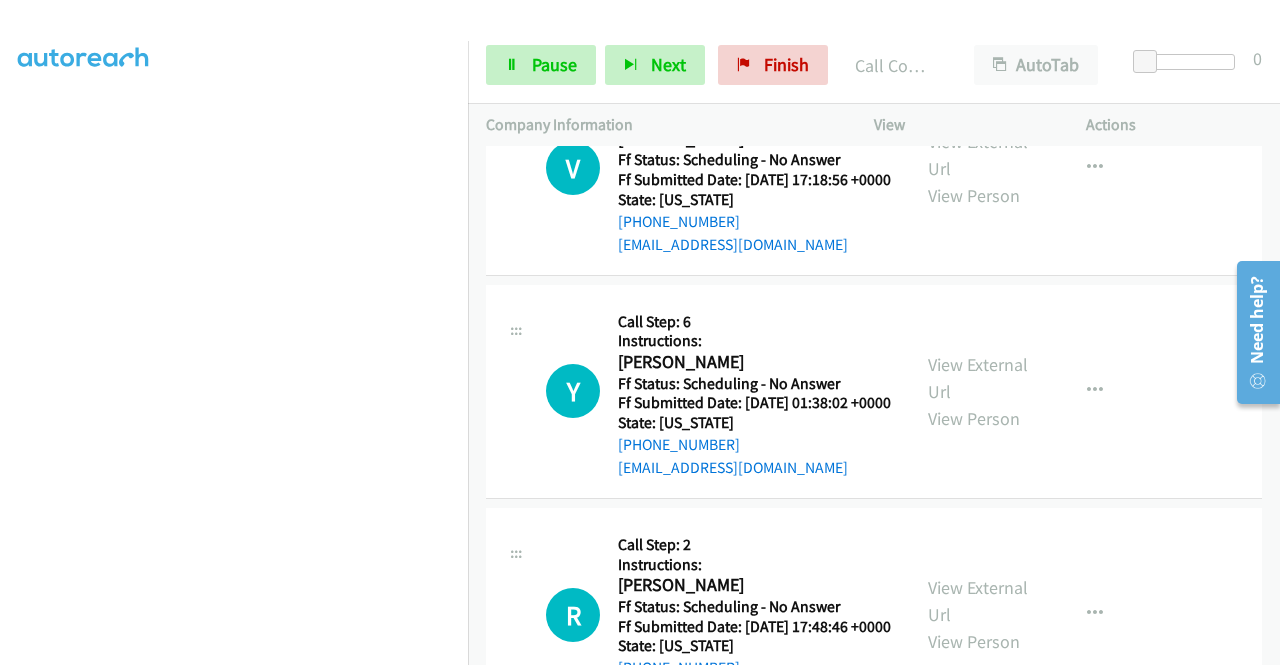 scroll, scrollTop: 2533, scrollLeft: 0, axis: vertical 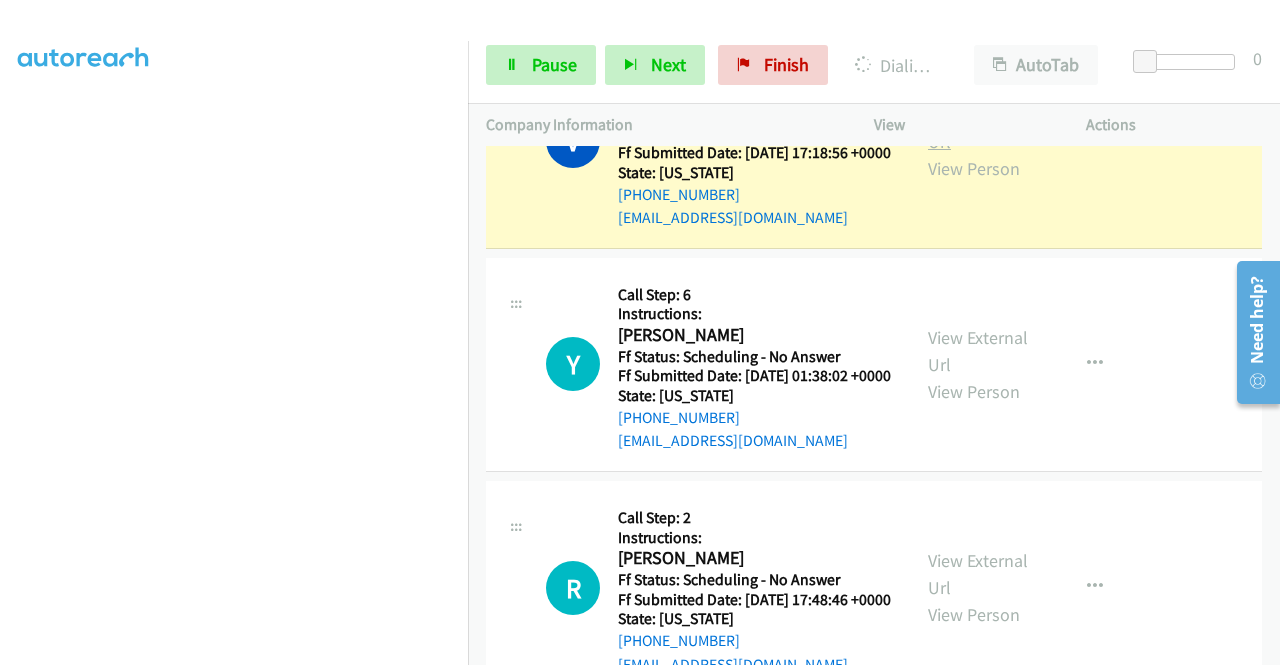 click on "View External Url" at bounding box center (978, 128) 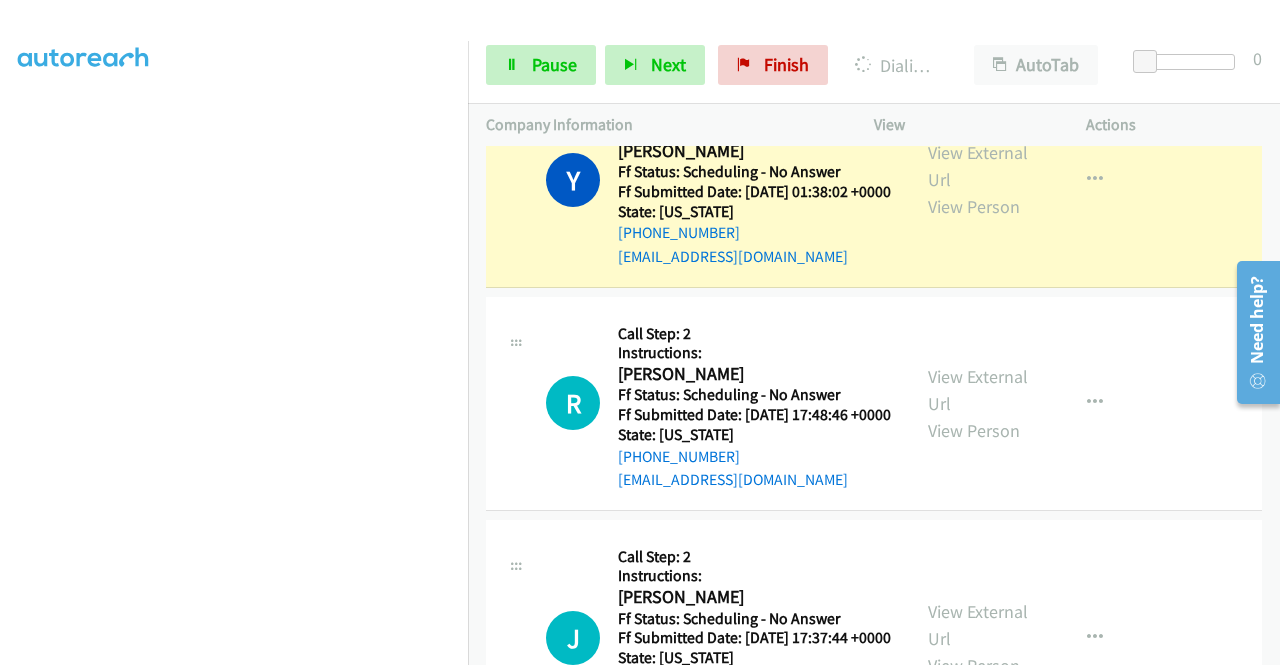 scroll, scrollTop: 2786, scrollLeft: 0, axis: vertical 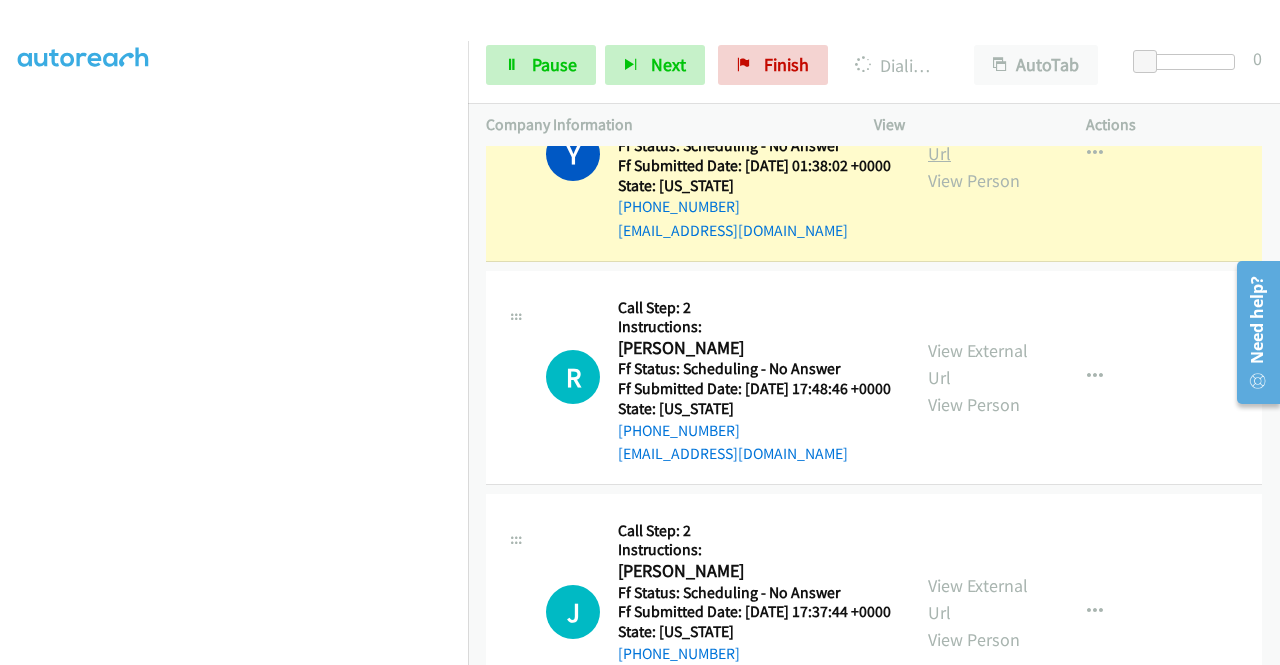 click on "View External Url" at bounding box center [978, 140] 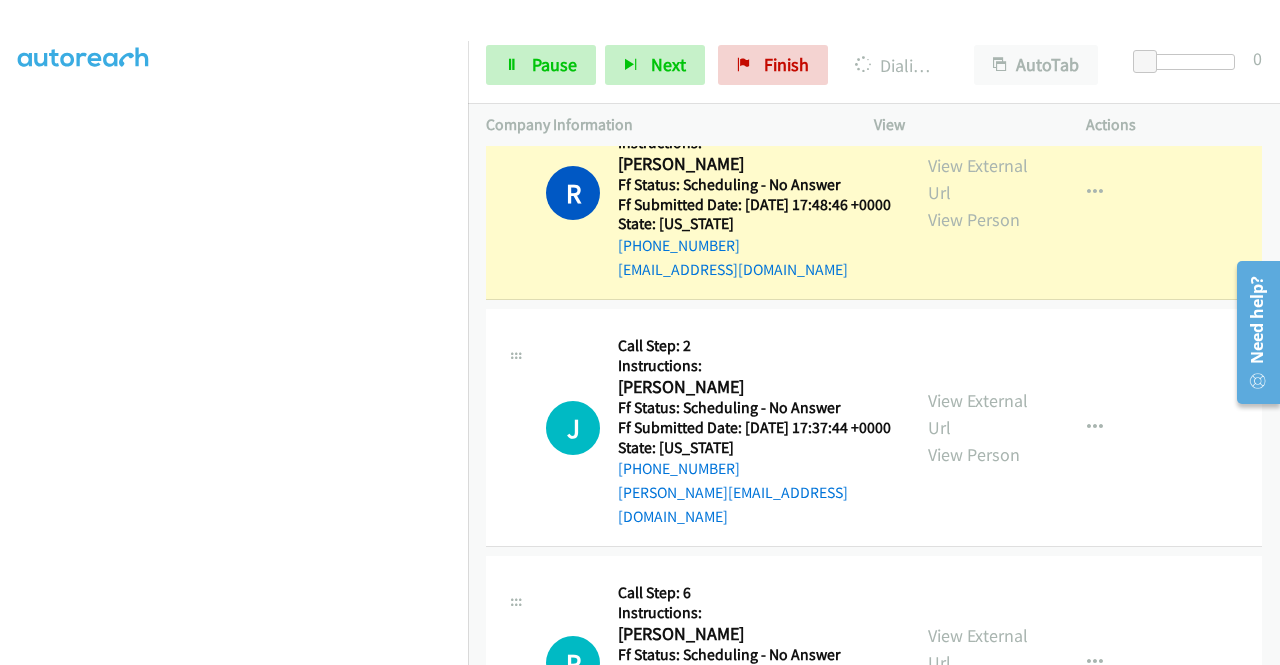 scroll, scrollTop: 3040, scrollLeft: 0, axis: vertical 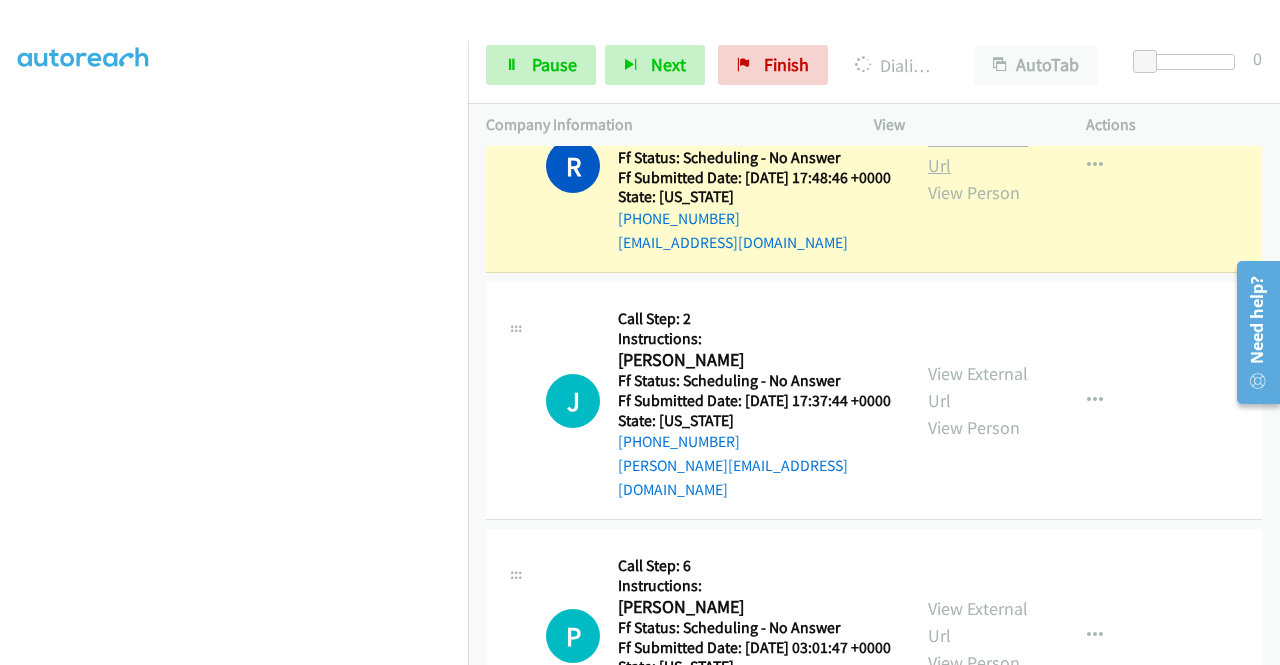 click on "View External Url" at bounding box center (978, 152) 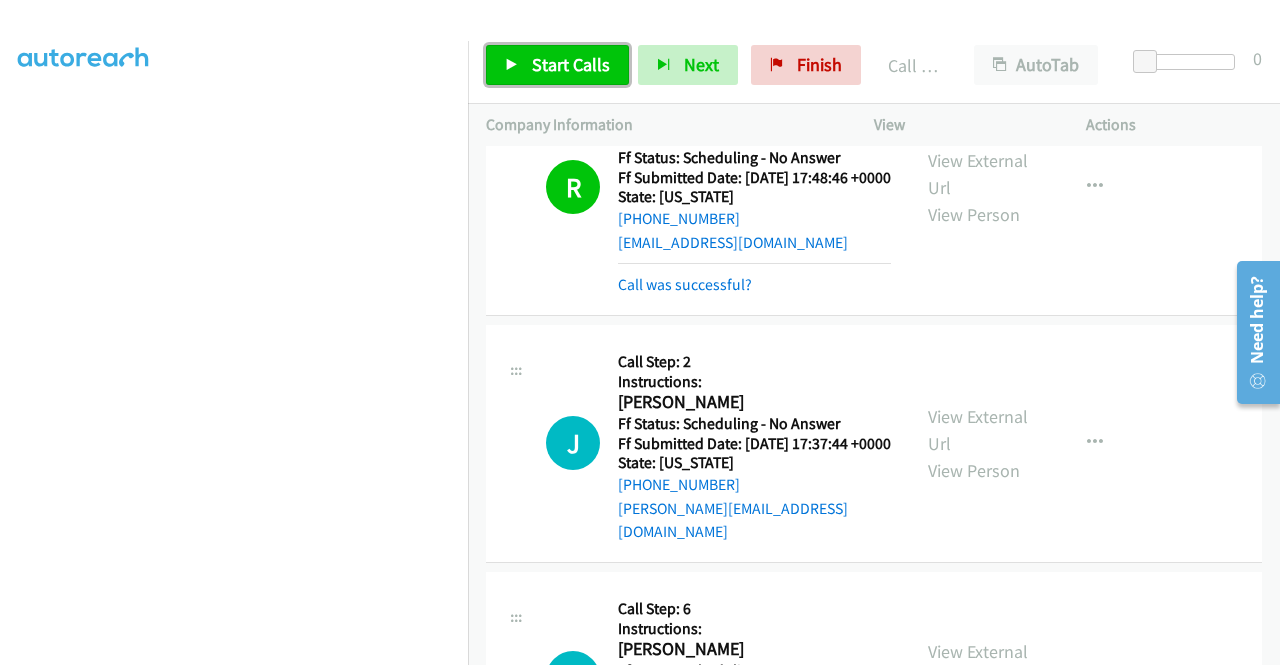 click on "Start Calls" at bounding box center [571, 64] 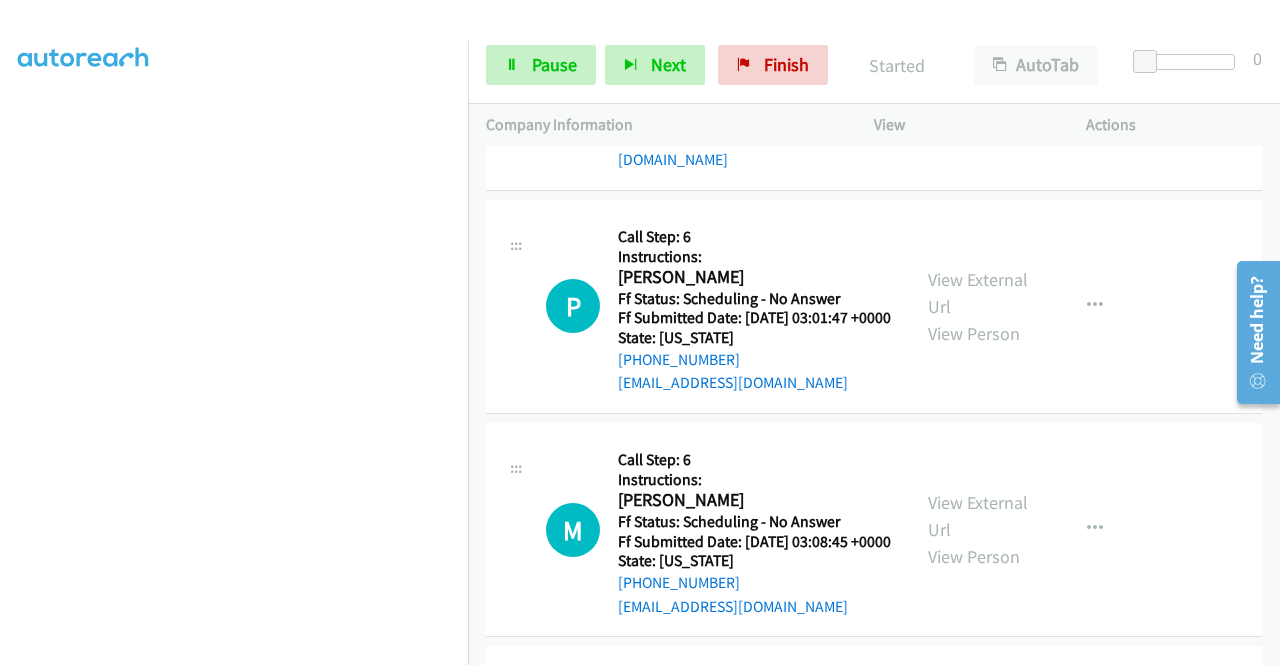 scroll, scrollTop: 3413, scrollLeft: 0, axis: vertical 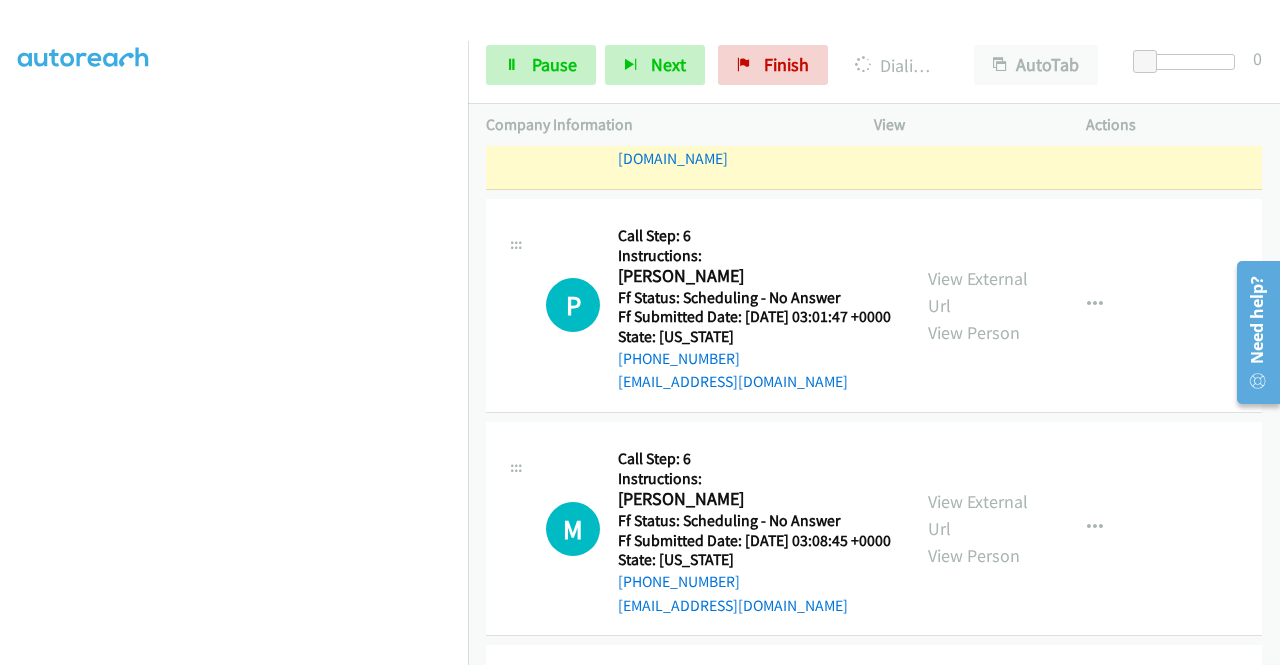 click on "View External Url" at bounding box center [978, 57] 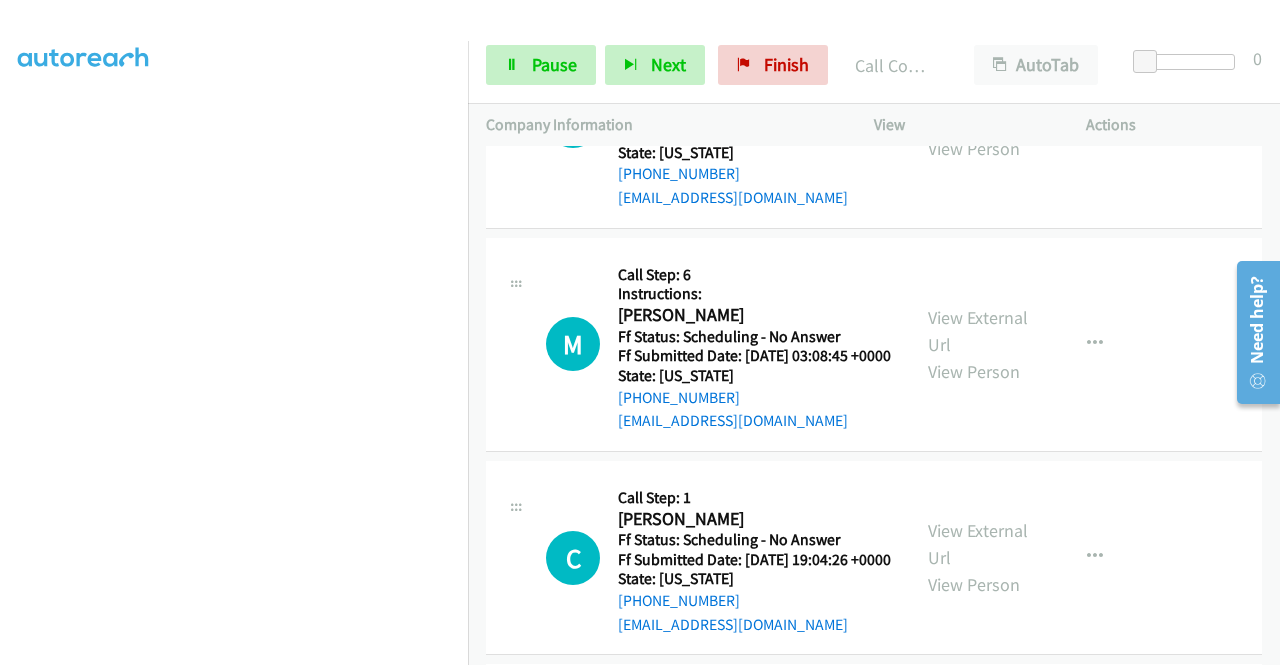 scroll, scrollTop: 3680, scrollLeft: 0, axis: vertical 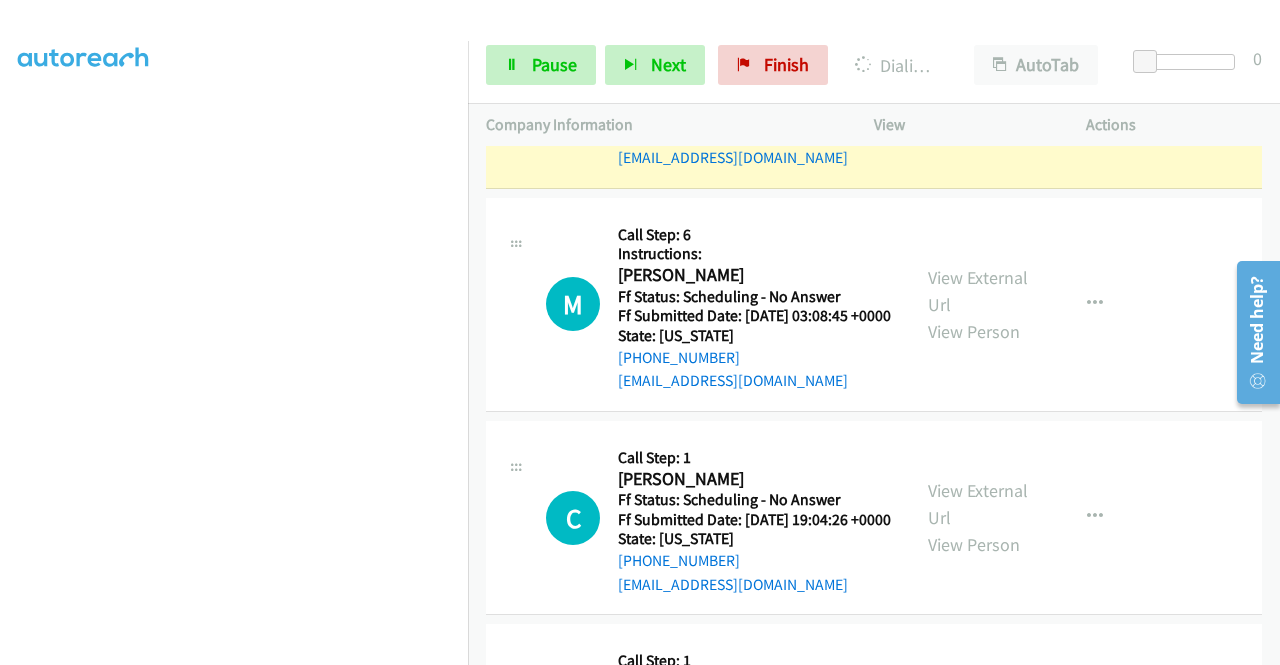 click on "View External Url
View Person" at bounding box center [980, 81] 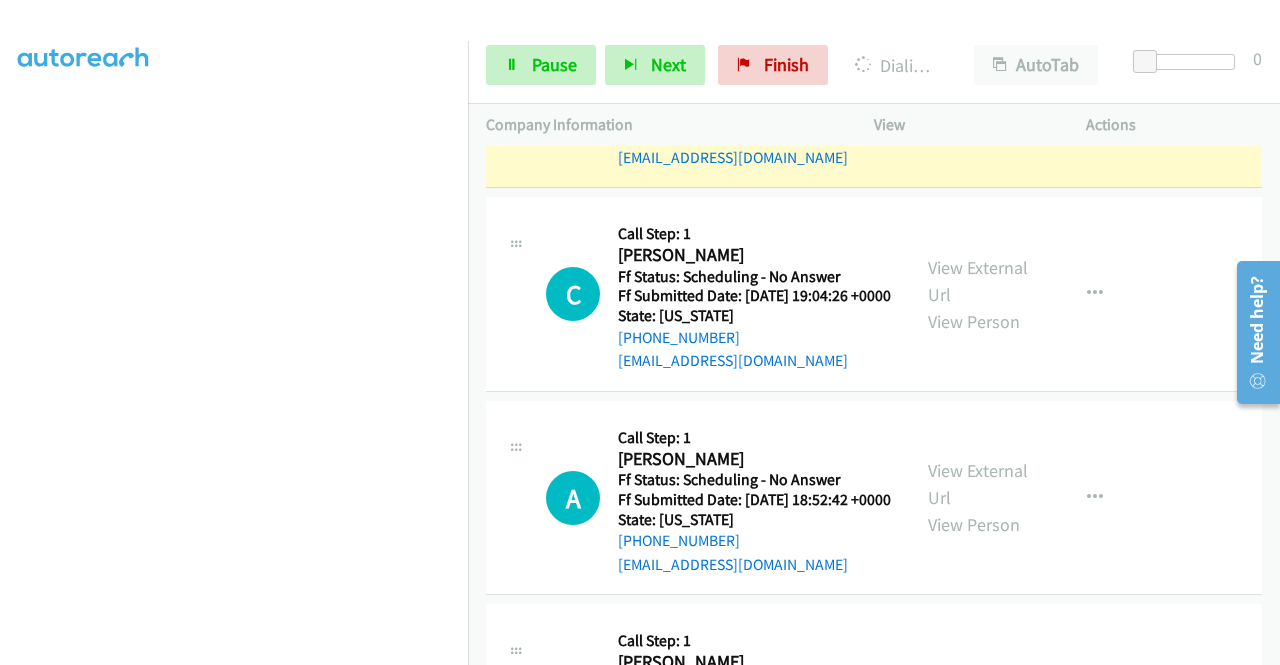 scroll, scrollTop: 3986, scrollLeft: 0, axis: vertical 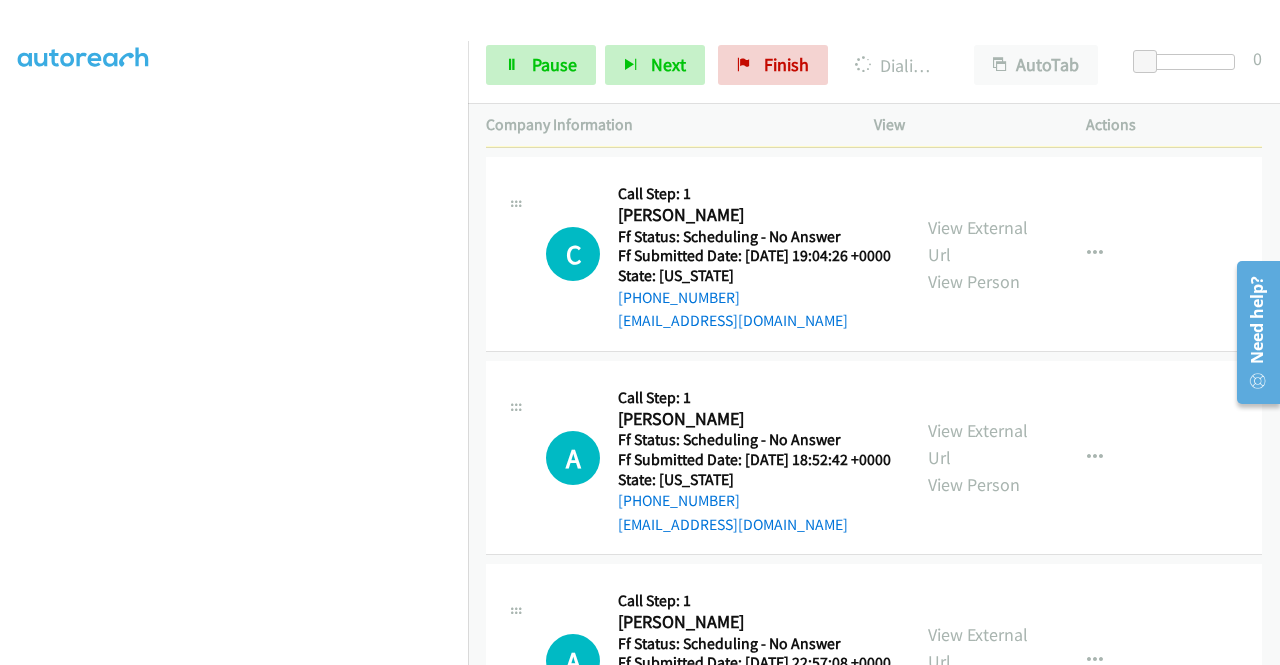 click on "View External Url" at bounding box center (978, 27) 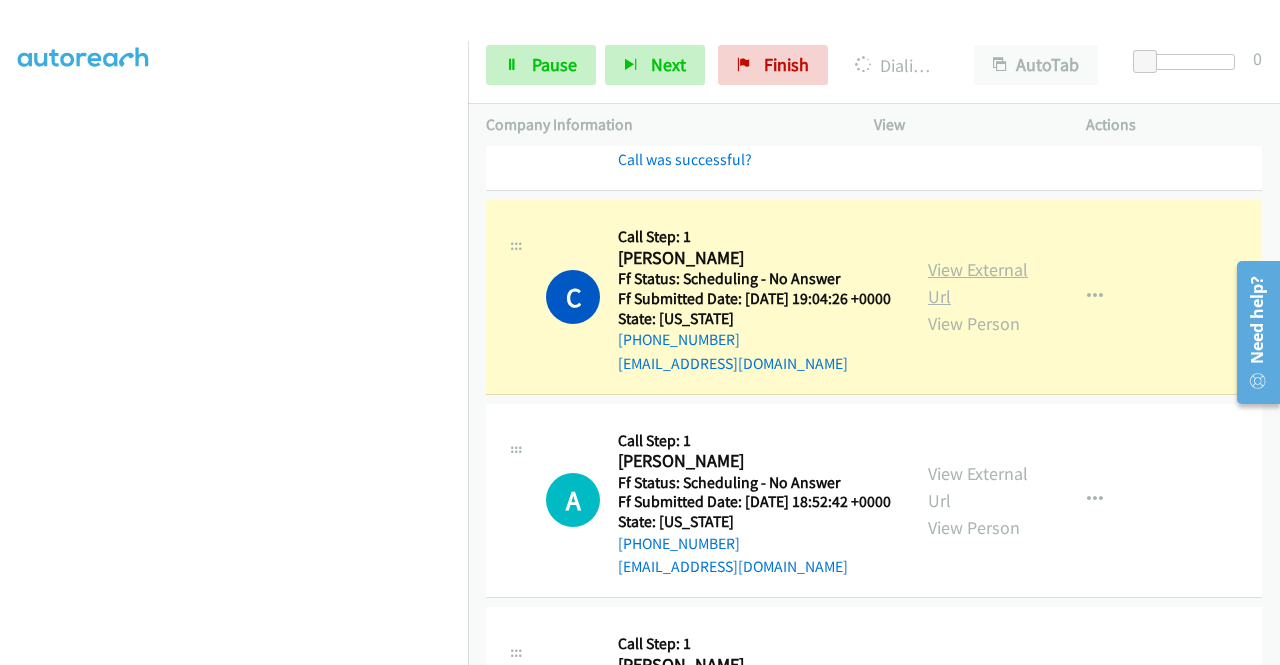 click on "View External Url" at bounding box center [978, 283] 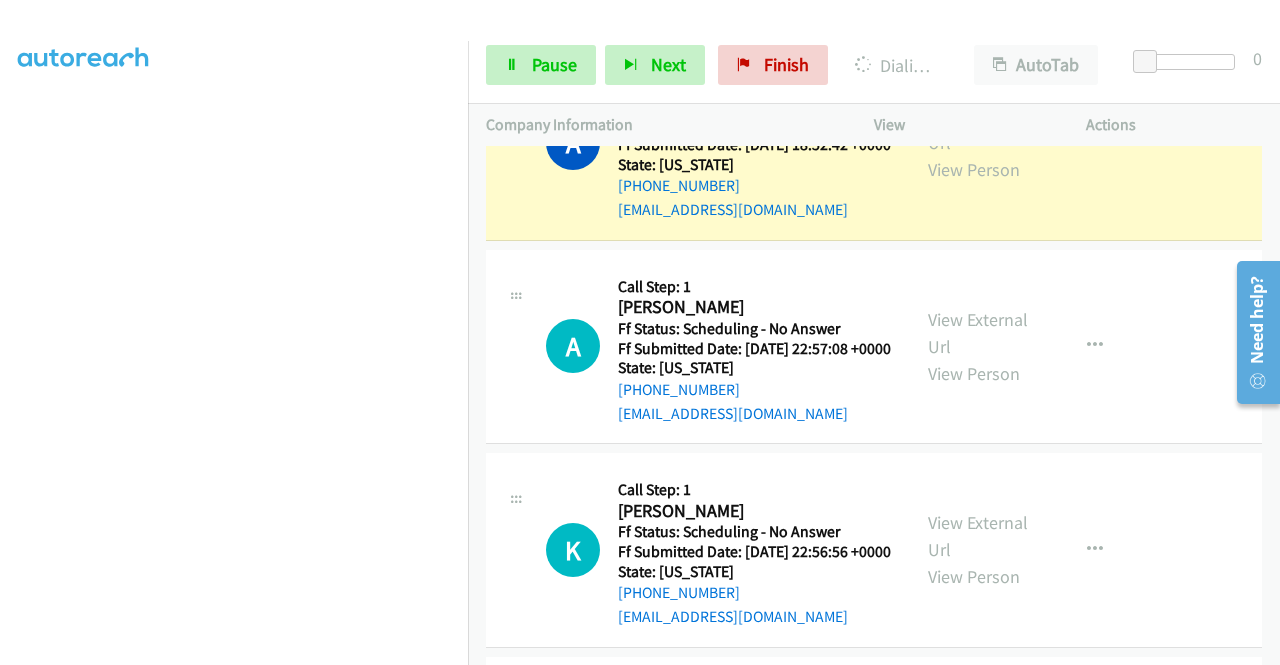 scroll, scrollTop: 4426, scrollLeft: 0, axis: vertical 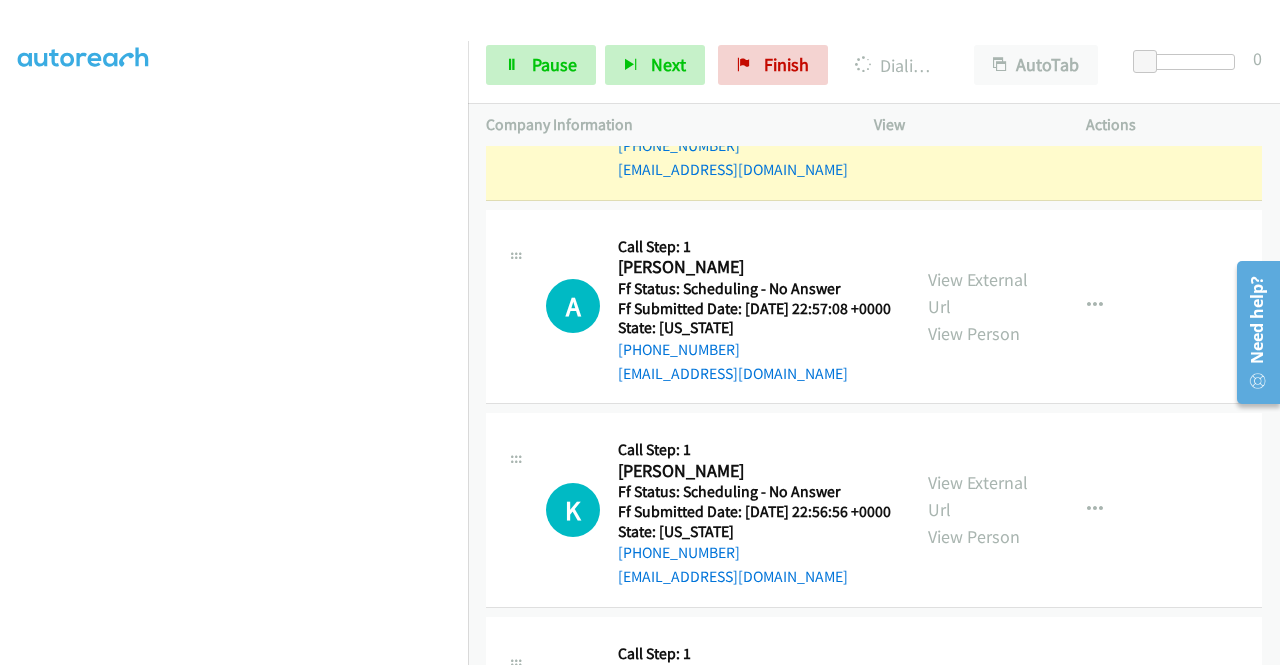 click on "View External Url" at bounding box center (978, 89) 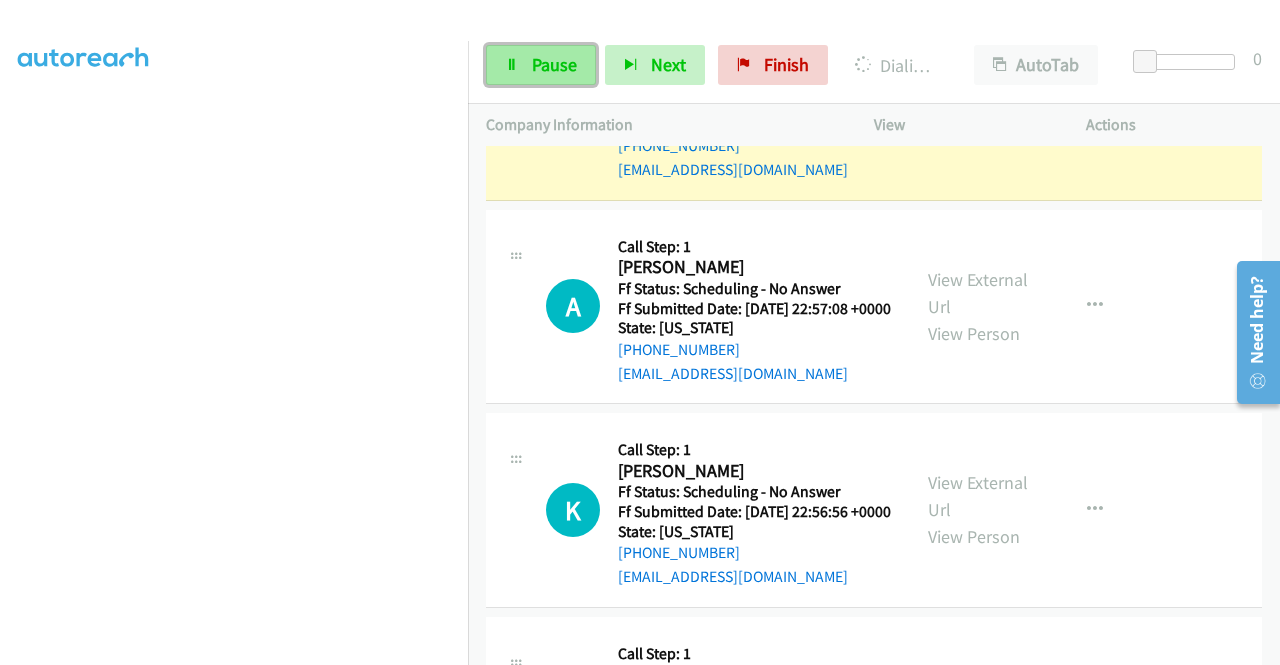 click on "Pause" at bounding box center [541, 65] 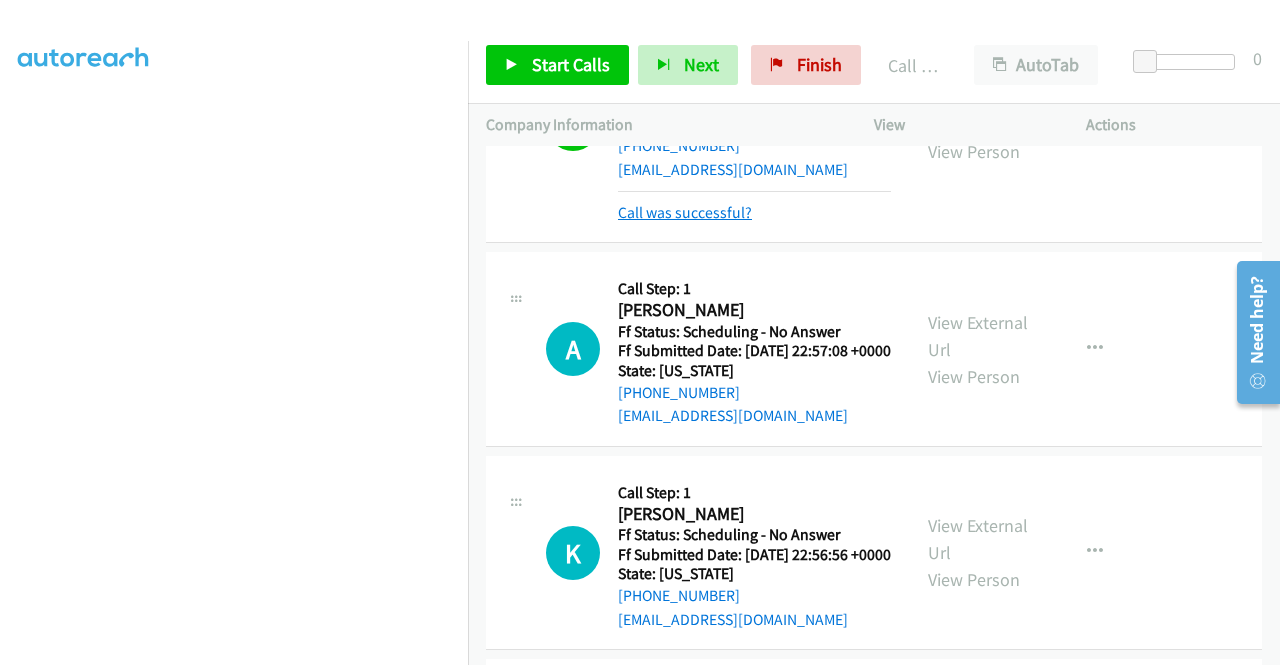 click on "Call was successful?" at bounding box center [685, 212] 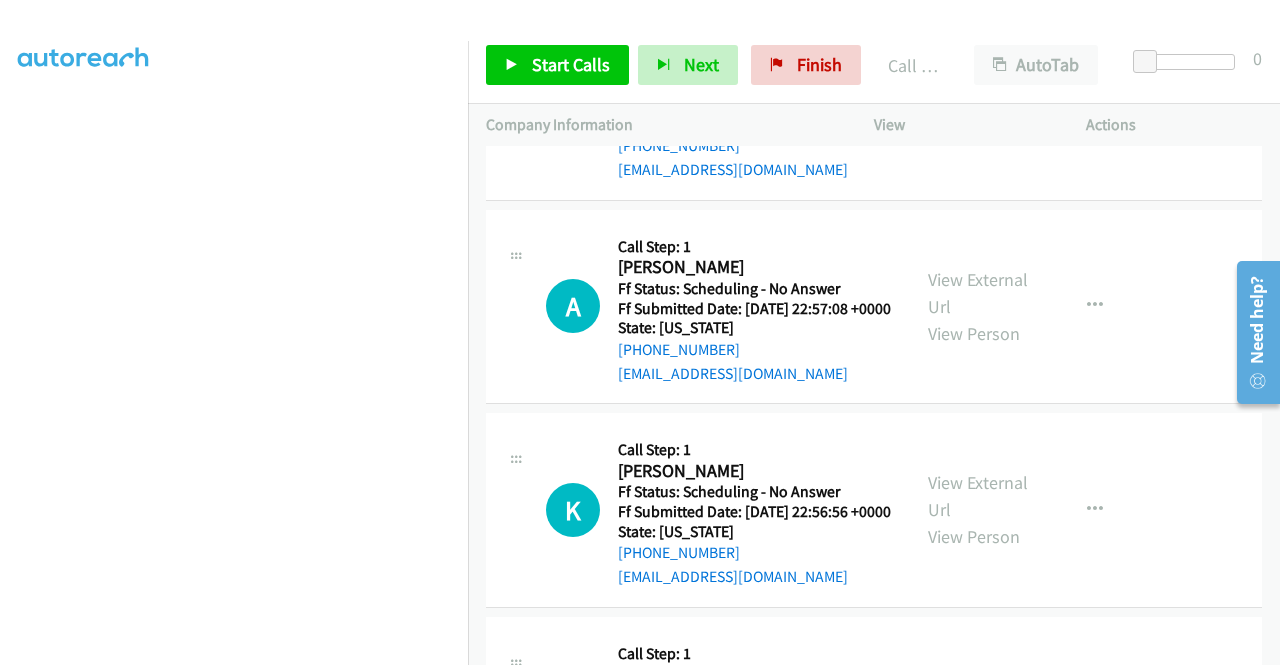 click at bounding box center (1095, 103) 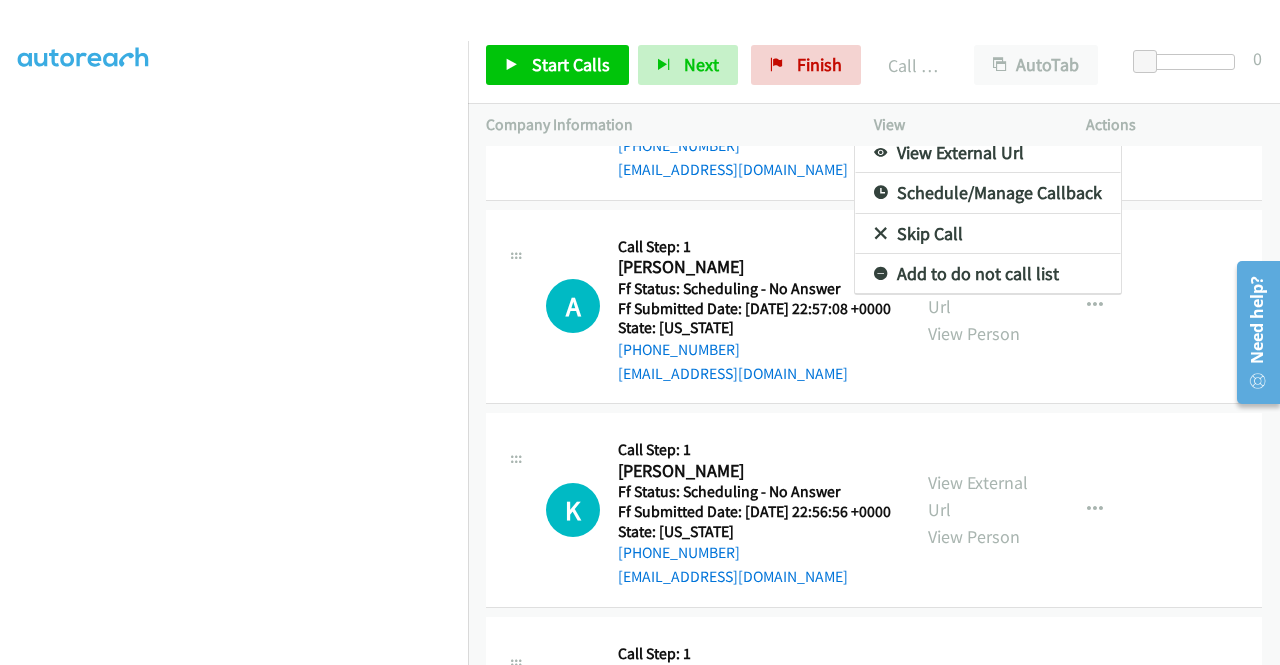 click at bounding box center [640, 332] 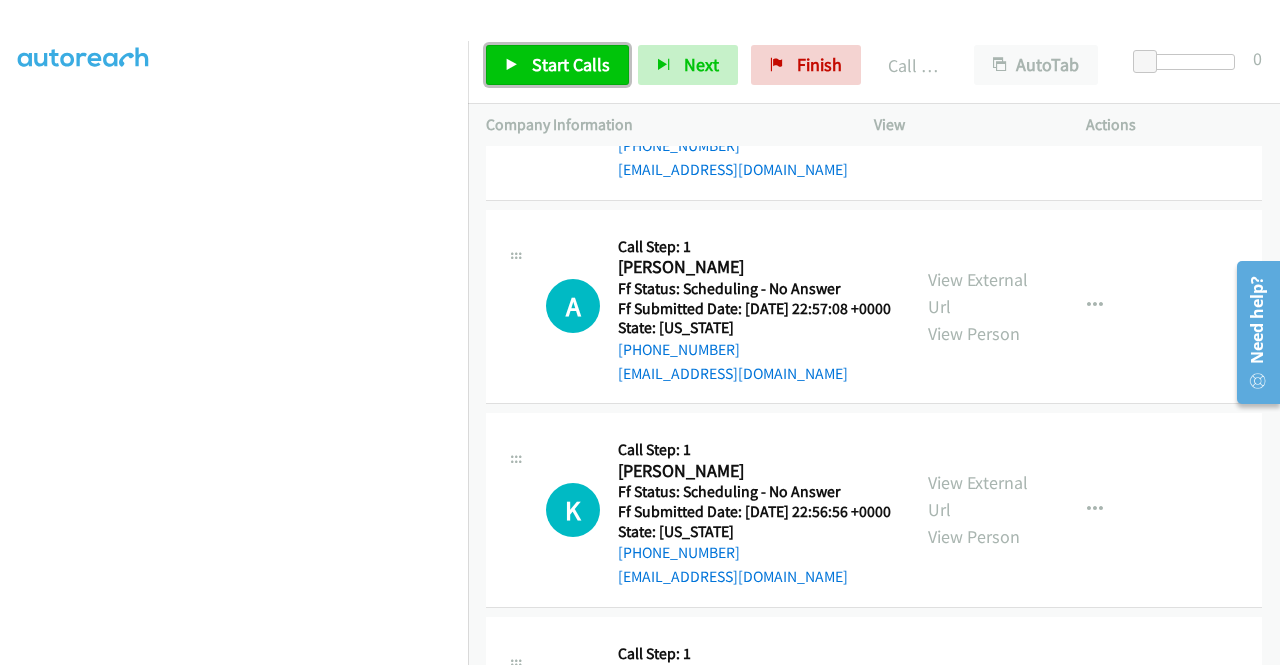 click on "Start Calls" at bounding box center [557, 65] 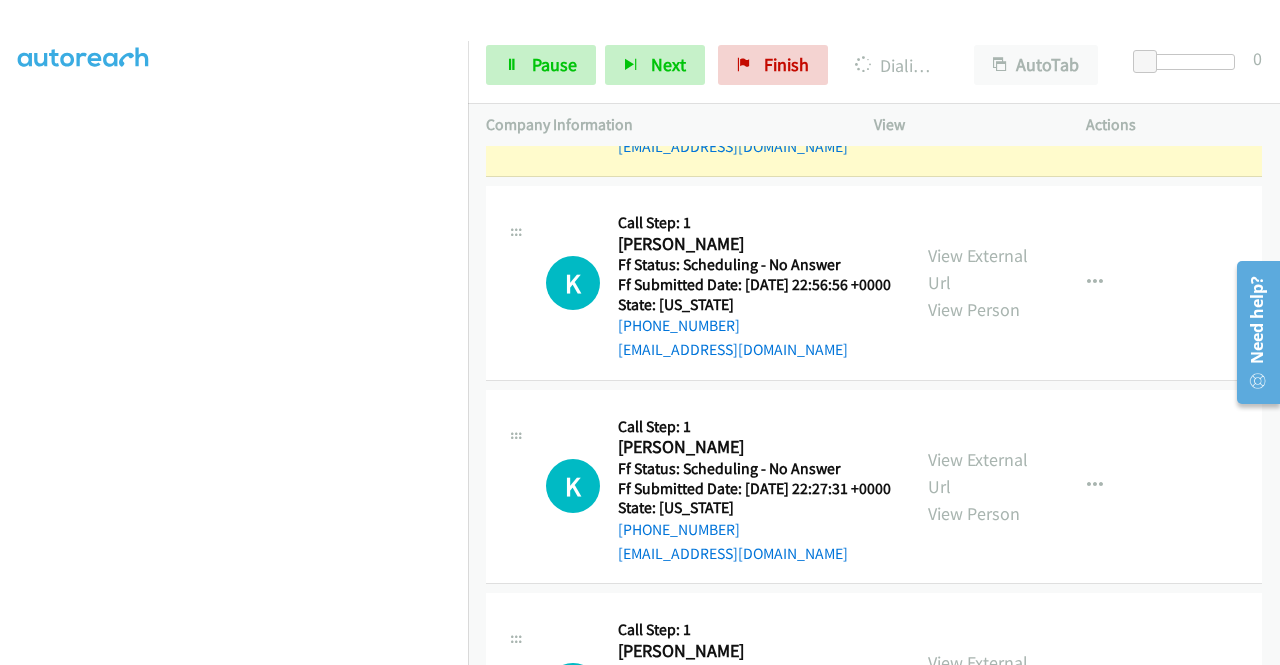 scroll, scrollTop: 4733, scrollLeft: 0, axis: vertical 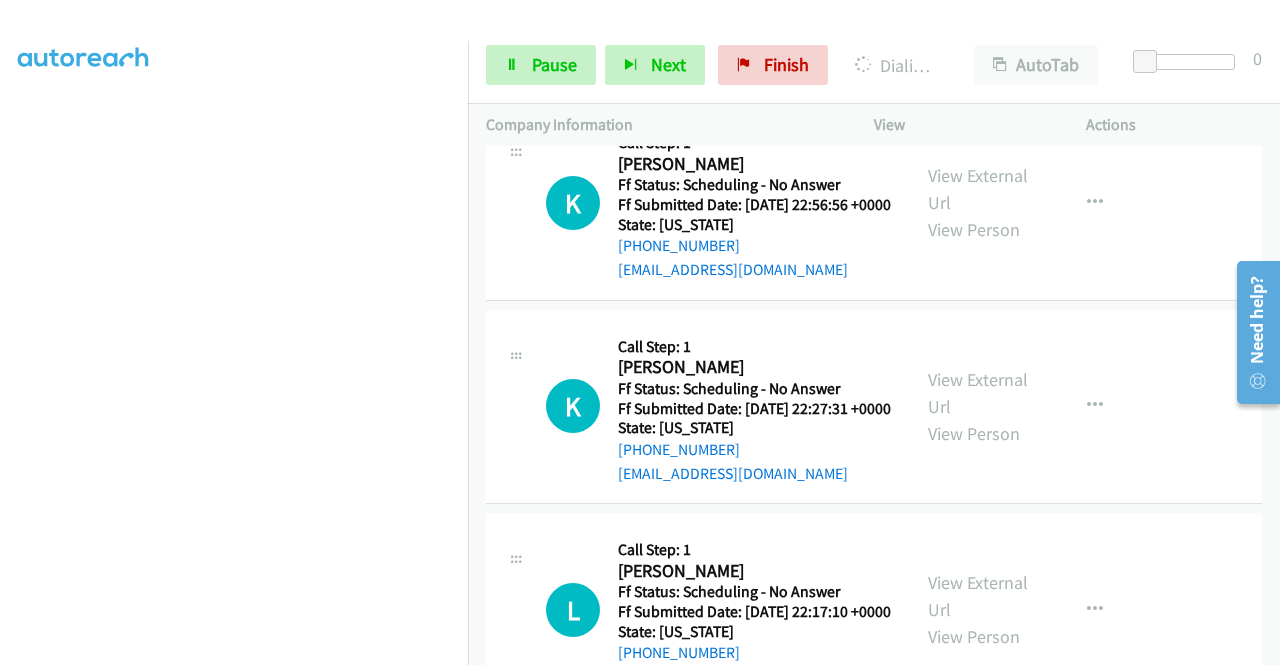 click on "View External Url" at bounding box center [978, -14] 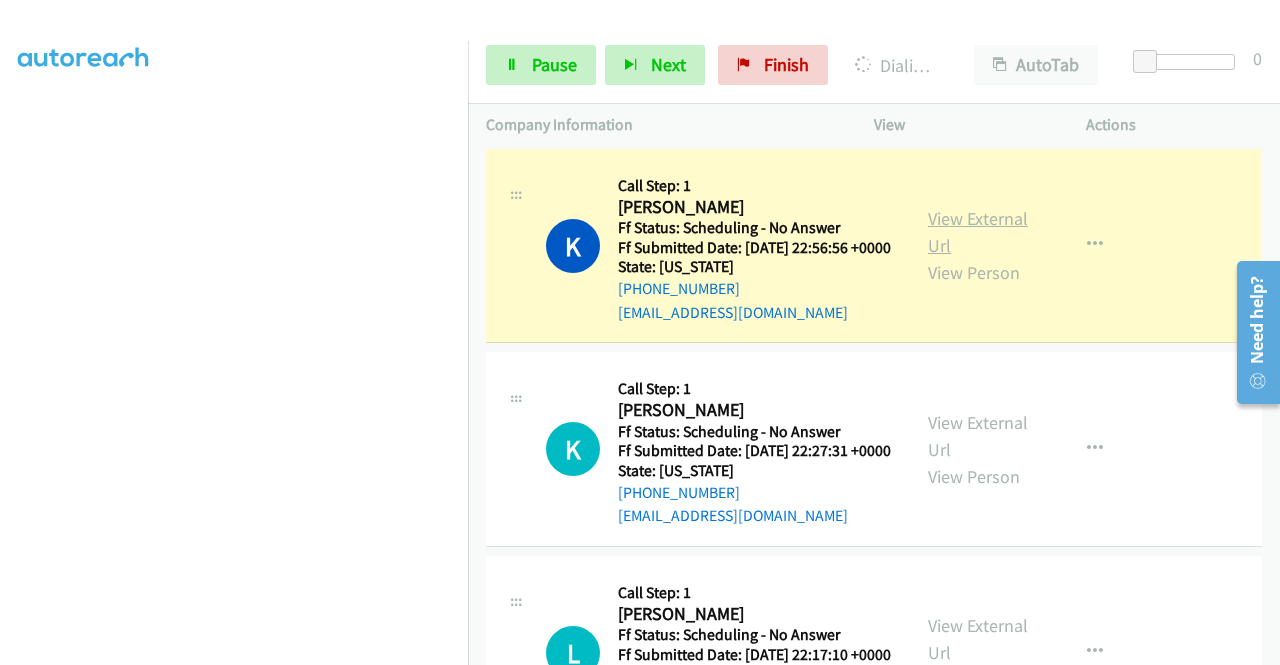 click on "View External Url" at bounding box center [978, 232] 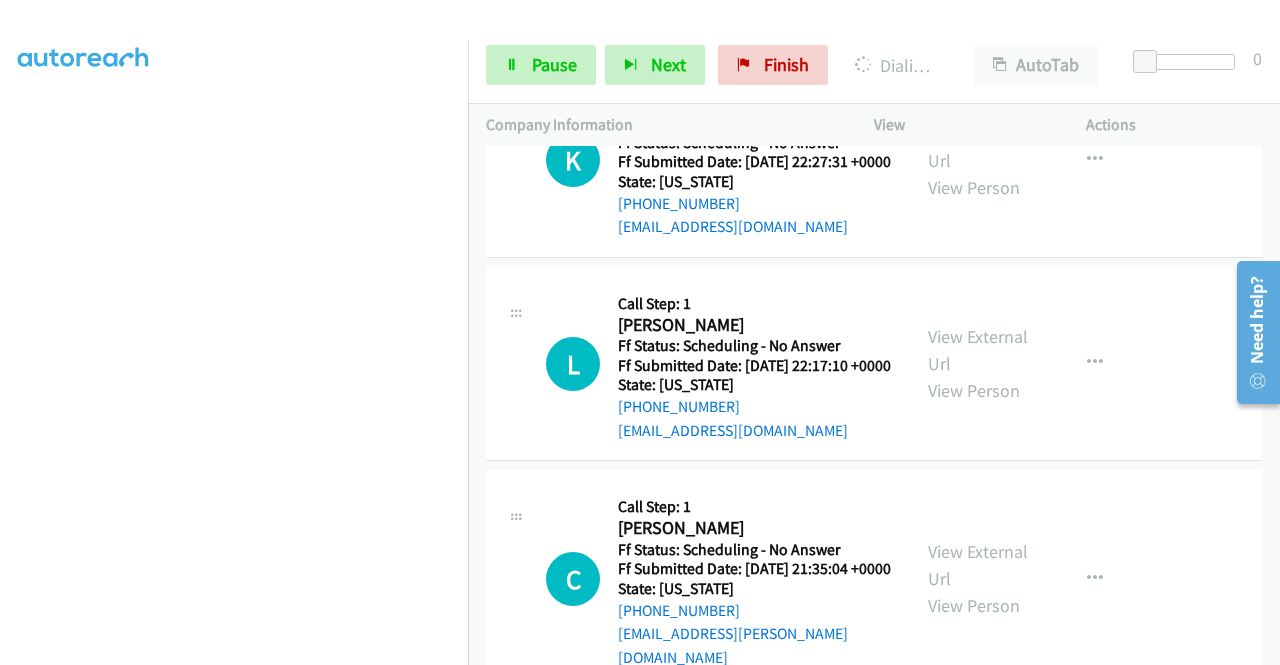 scroll, scrollTop: 5026, scrollLeft: 0, axis: vertical 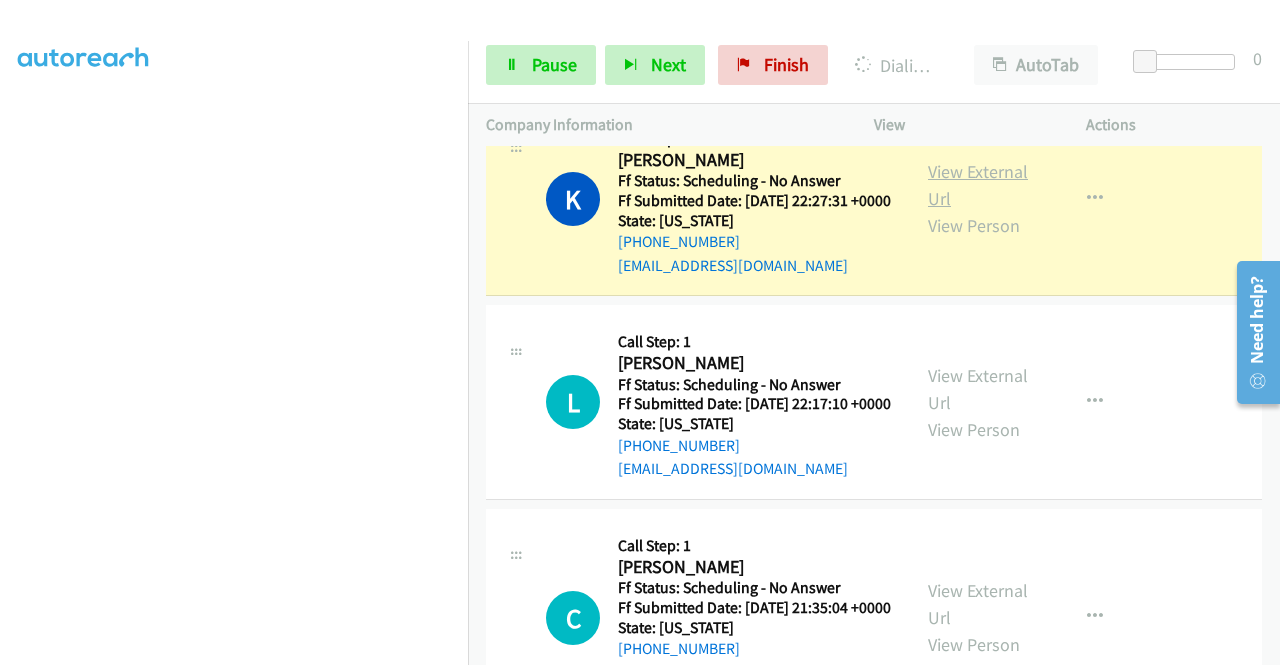 click on "View External Url" at bounding box center (978, 185) 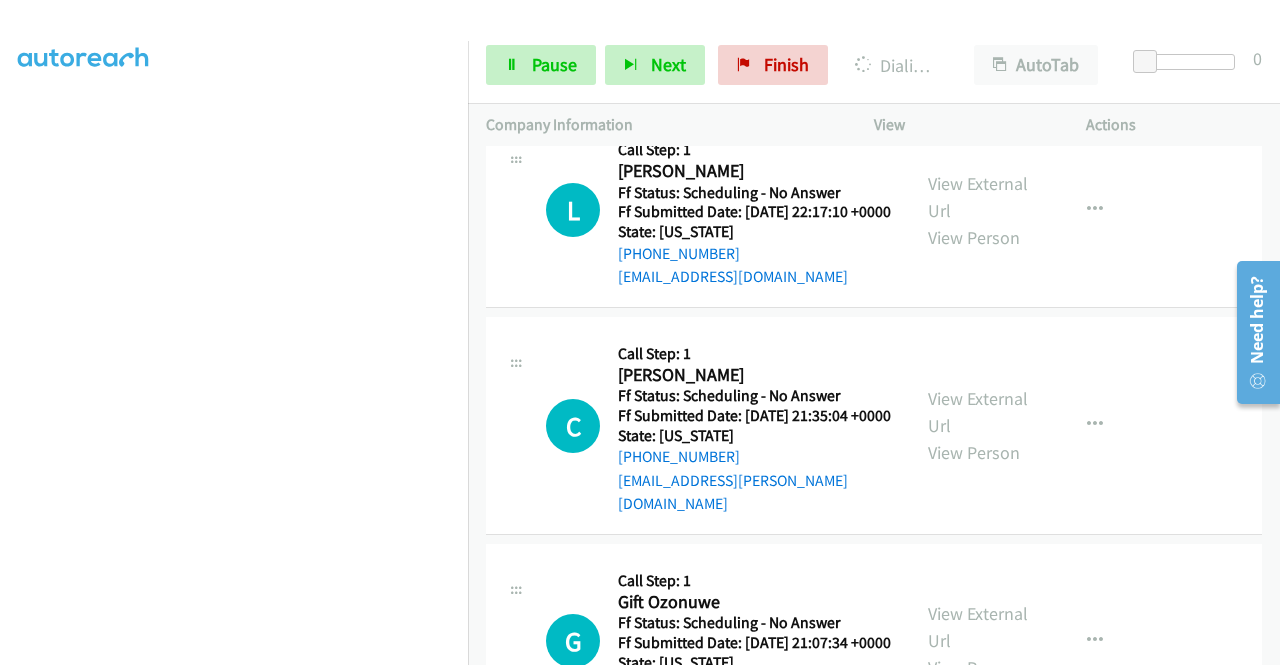 scroll, scrollTop: 5226, scrollLeft: 0, axis: vertical 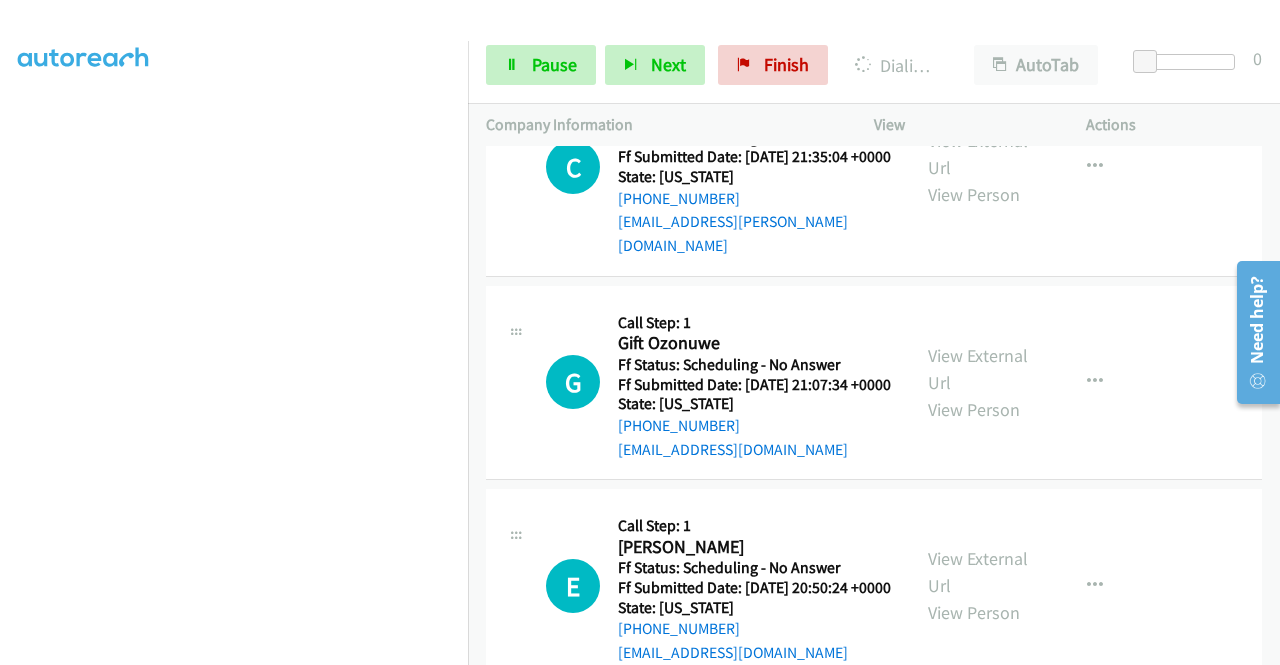 click on "View External Url" at bounding box center [978, -62] 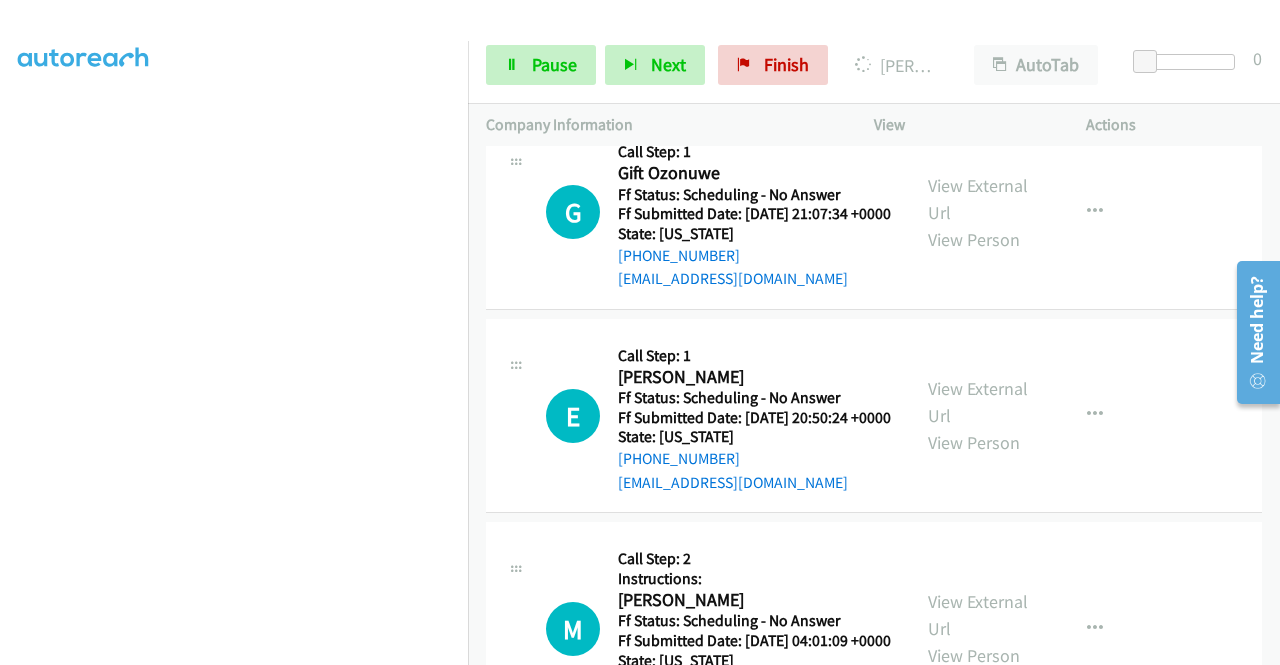 scroll, scrollTop: 5772, scrollLeft: 0, axis: vertical 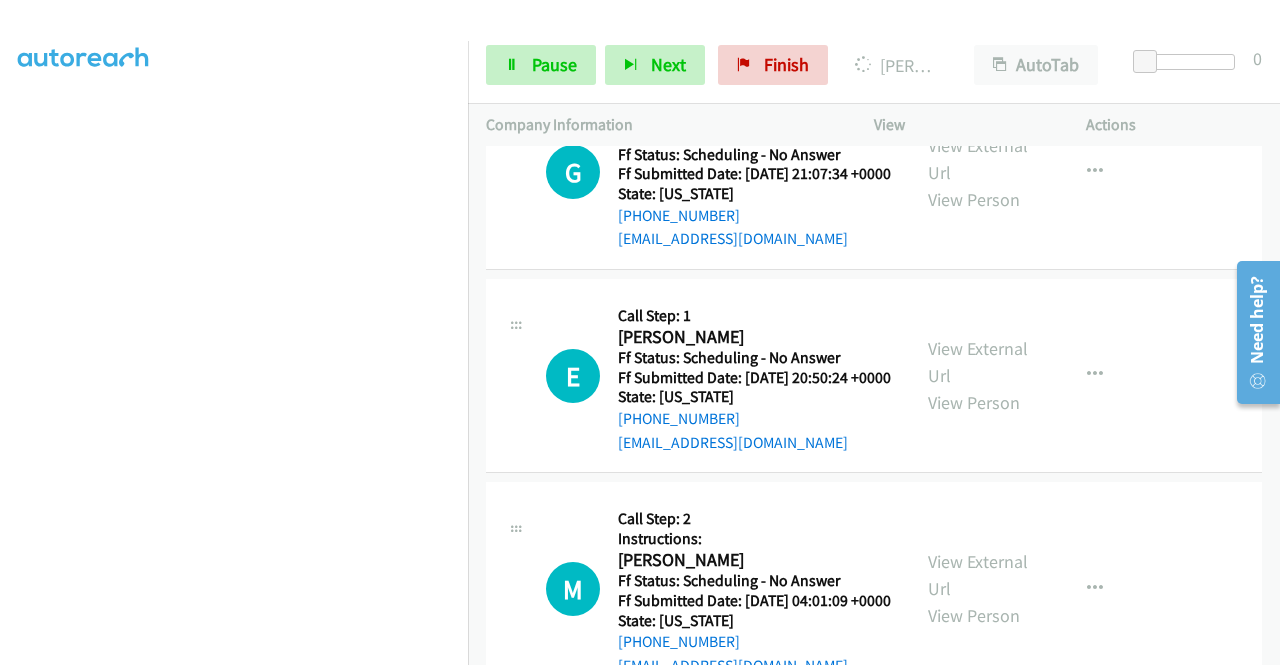 click on "View External Url" at bounding box center (978, -57) 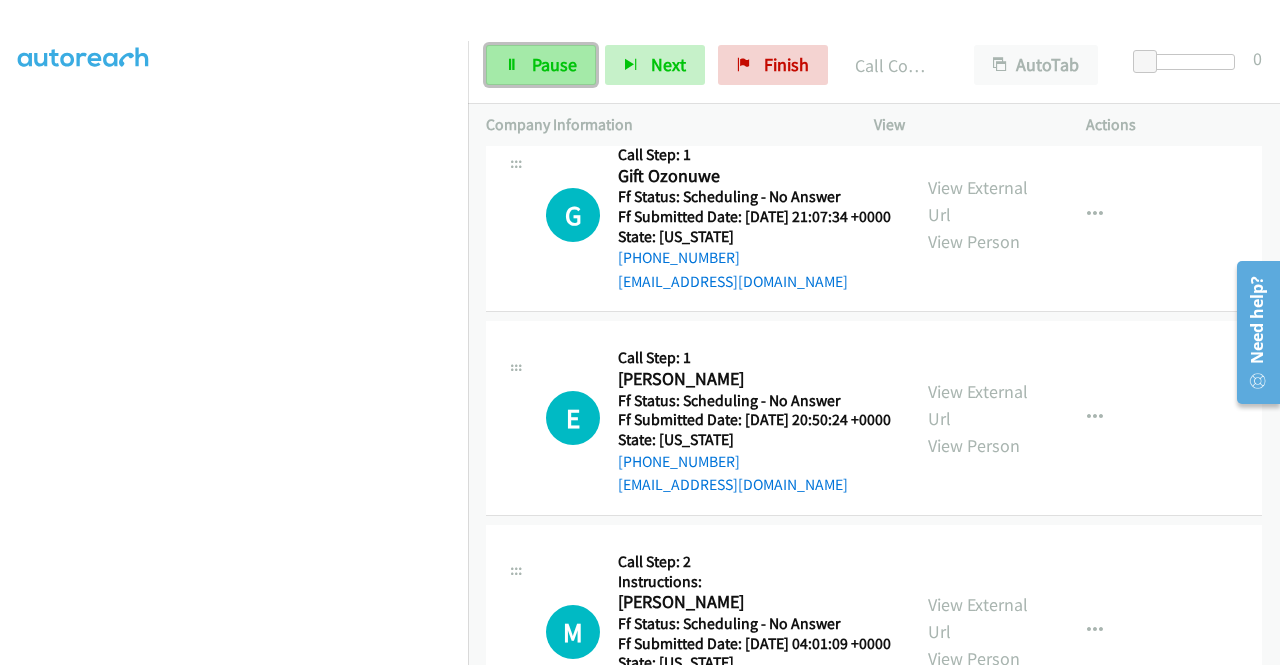 click on "Pause" at bounding box center (541, 65) 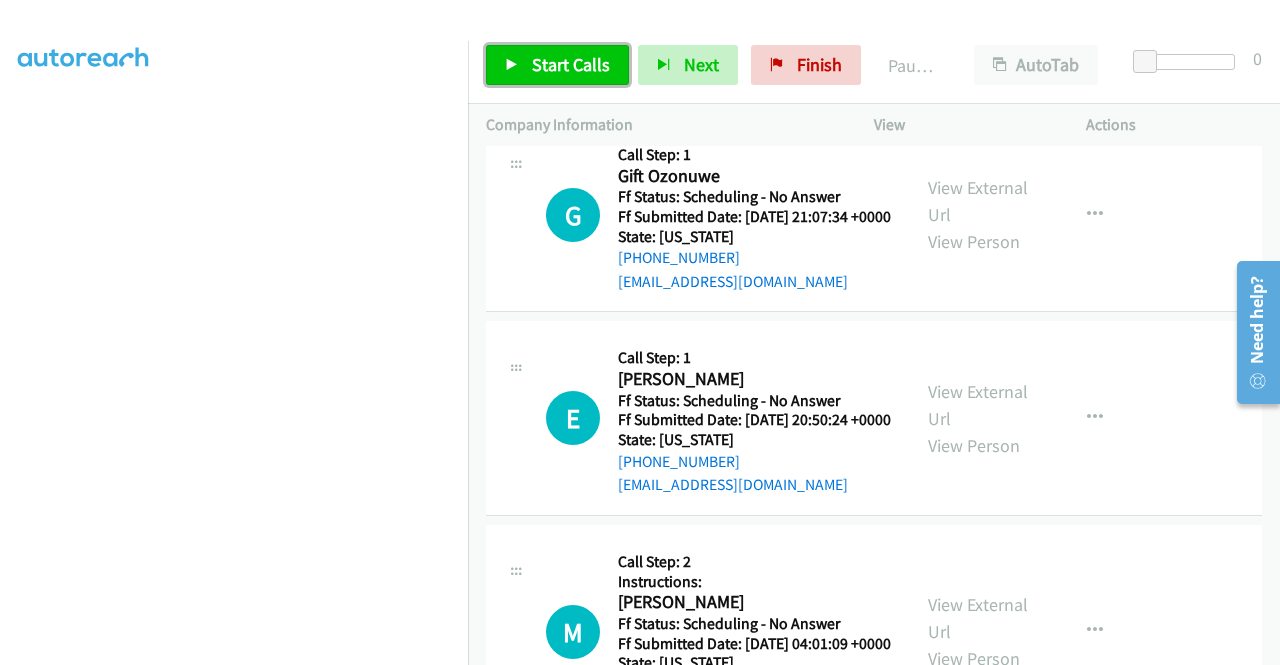 click on "Start Calls" at bounding box center [557, 65] 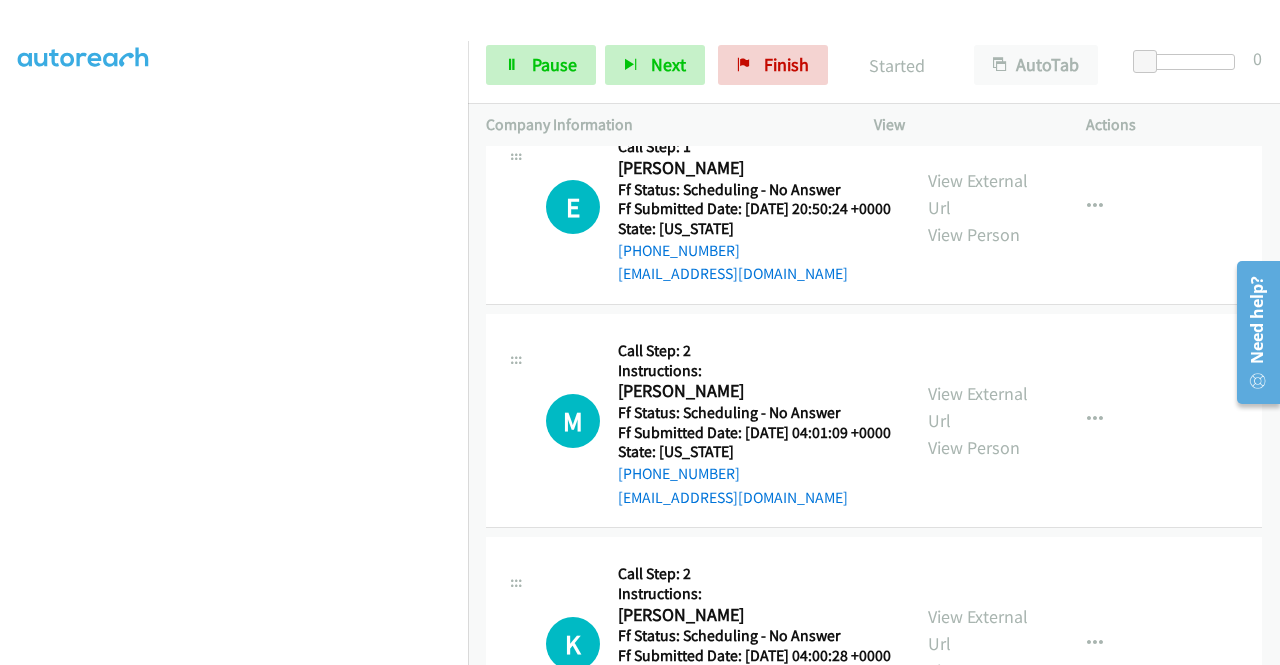 scroll, scrollTop: 5986, scrollLeft: 0, axis: vertical 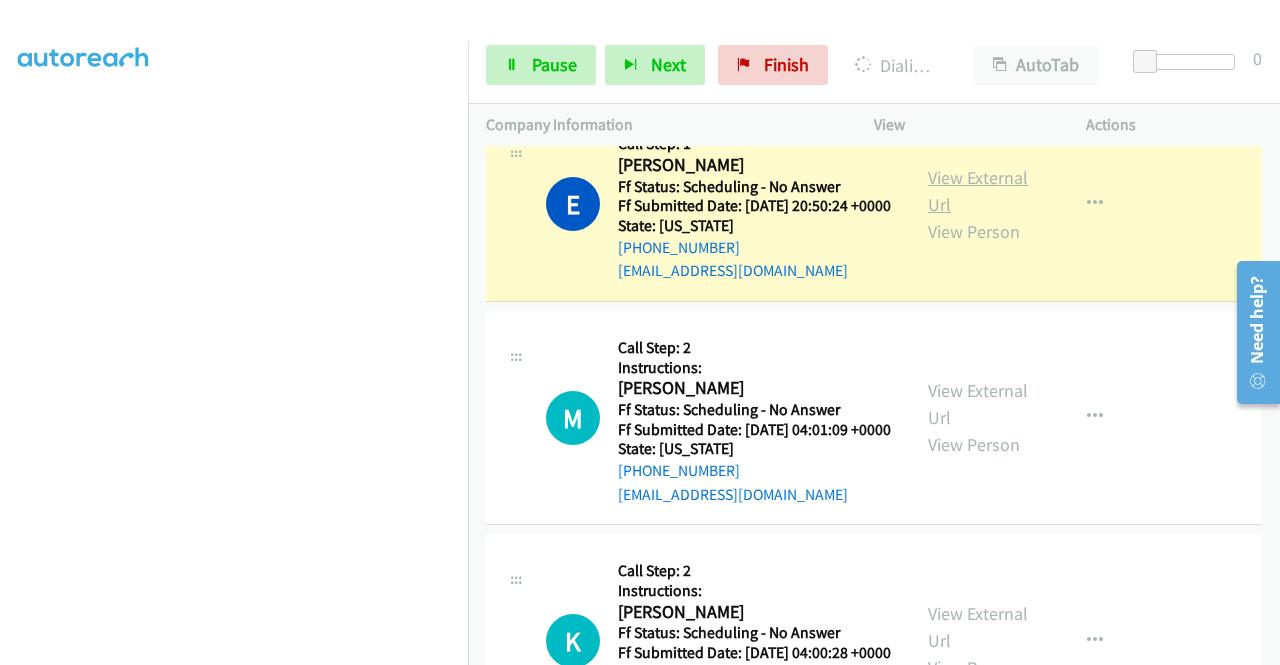click on "View External Url" at bounding box center (978, 191) 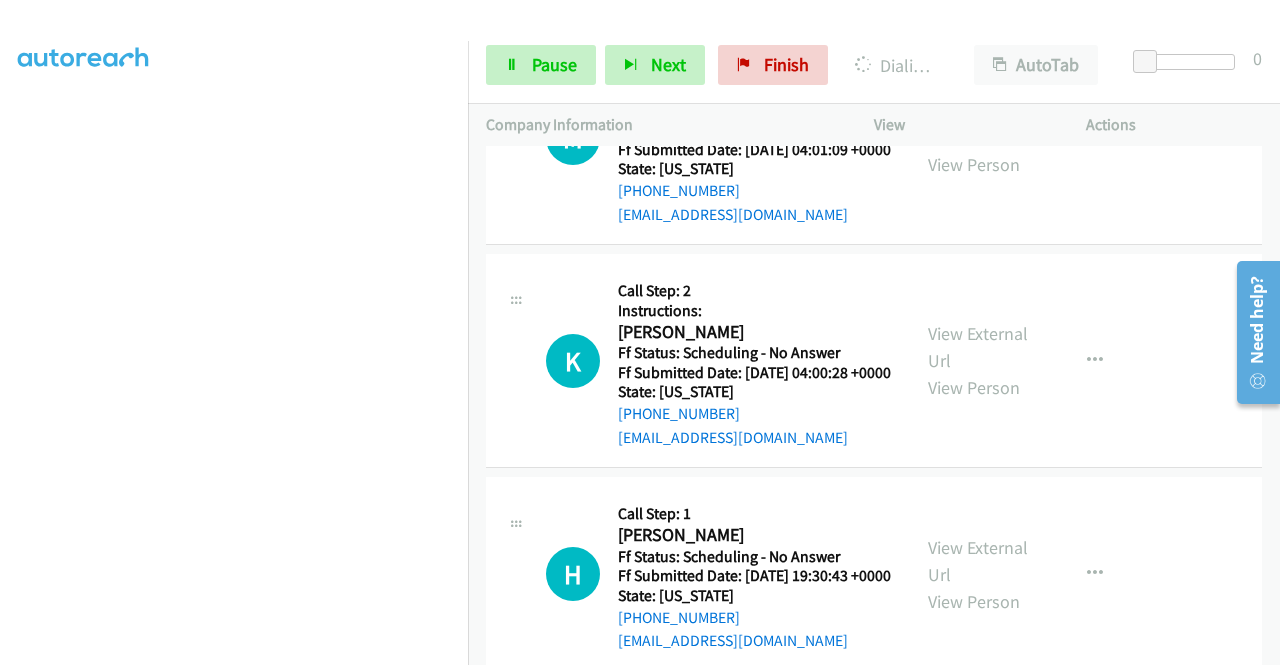 scroll, scrollTop: 6306, scrollLeft: 0, axis: vertical 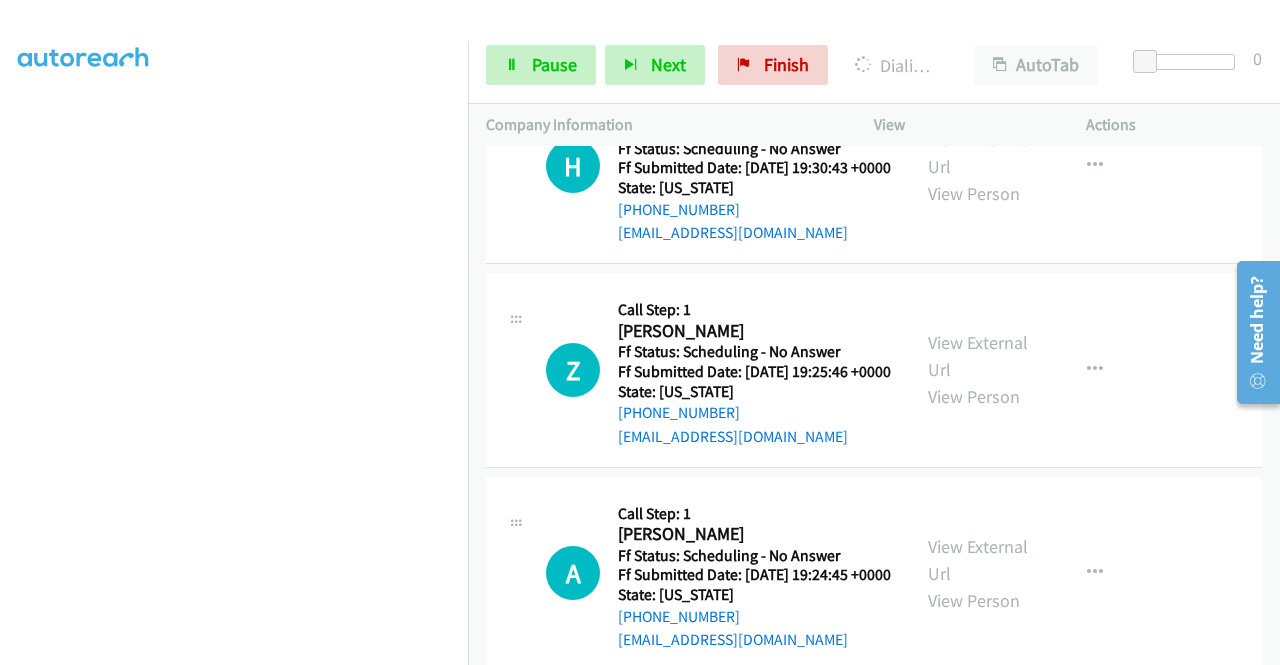click on "View External Url" at bounding box center [978, -61] 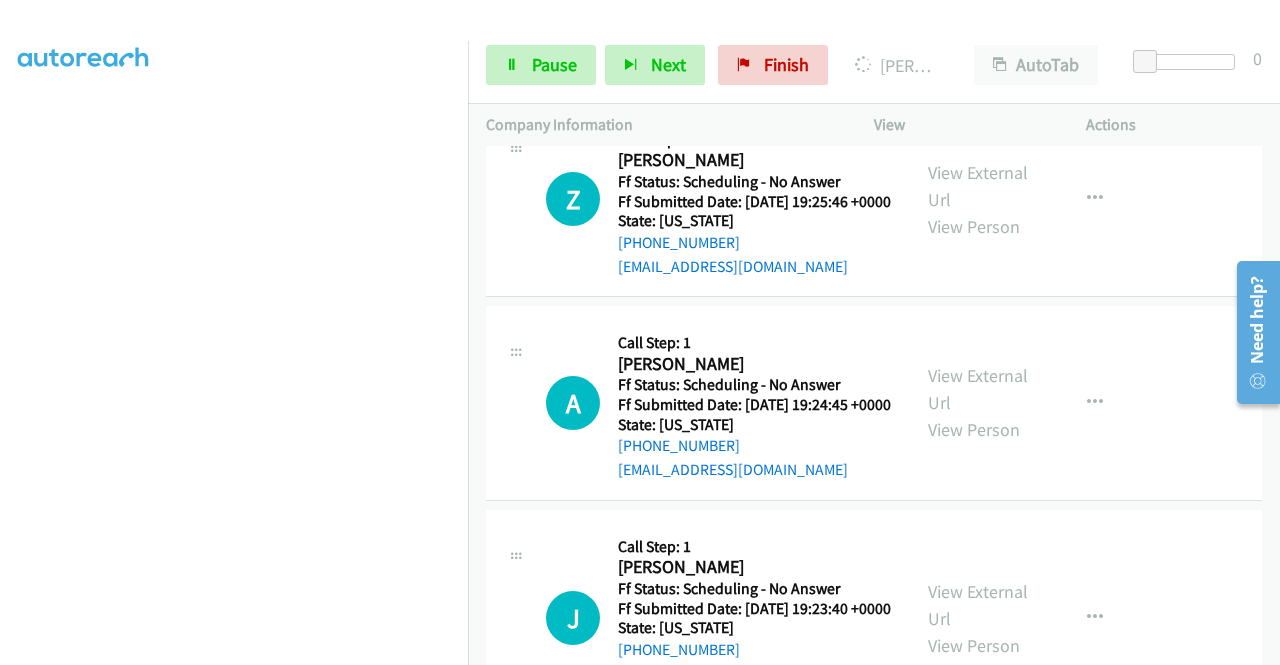 scroll, scrollTop: 7065, scrollLeft: 0, axis: vertical 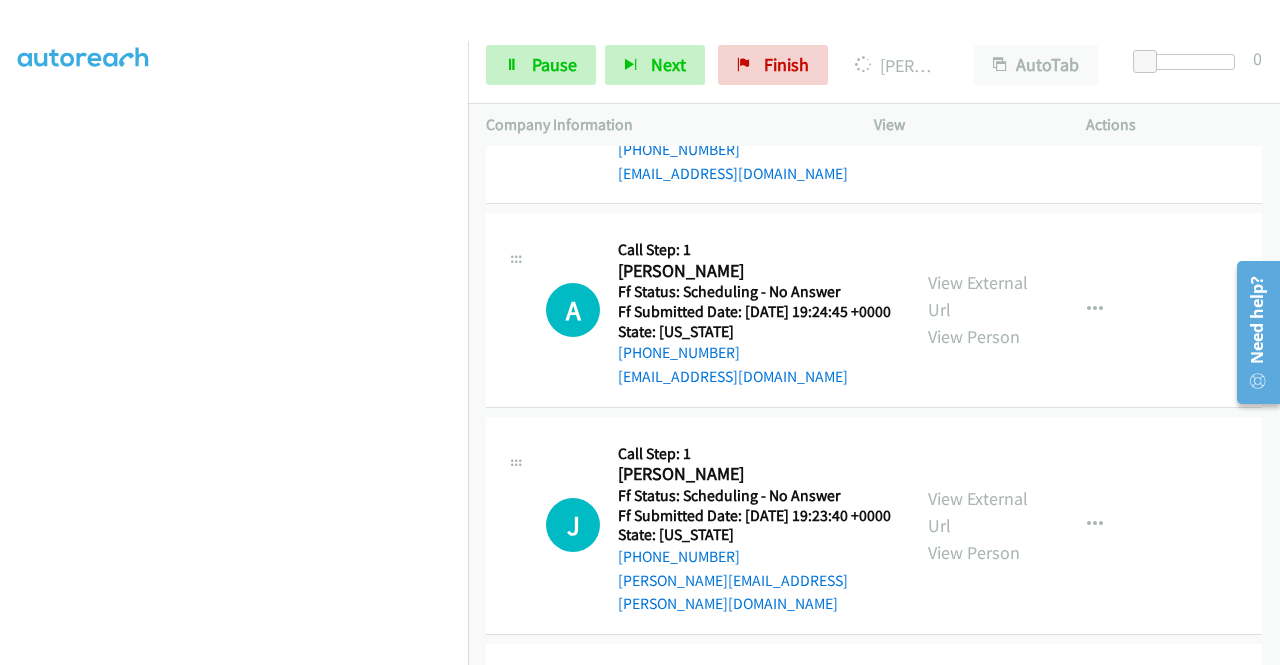 click on "View External Url" at bounding box center (978, -111) 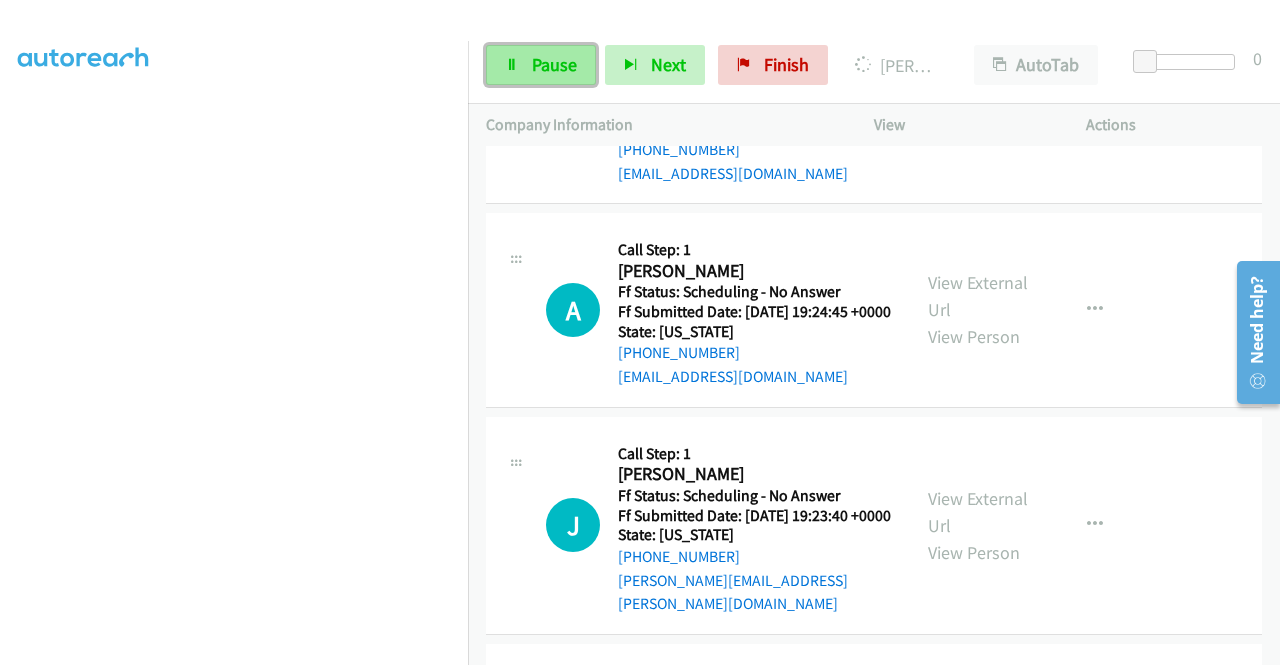 click on "Pause" at bounding box center (554, 64) 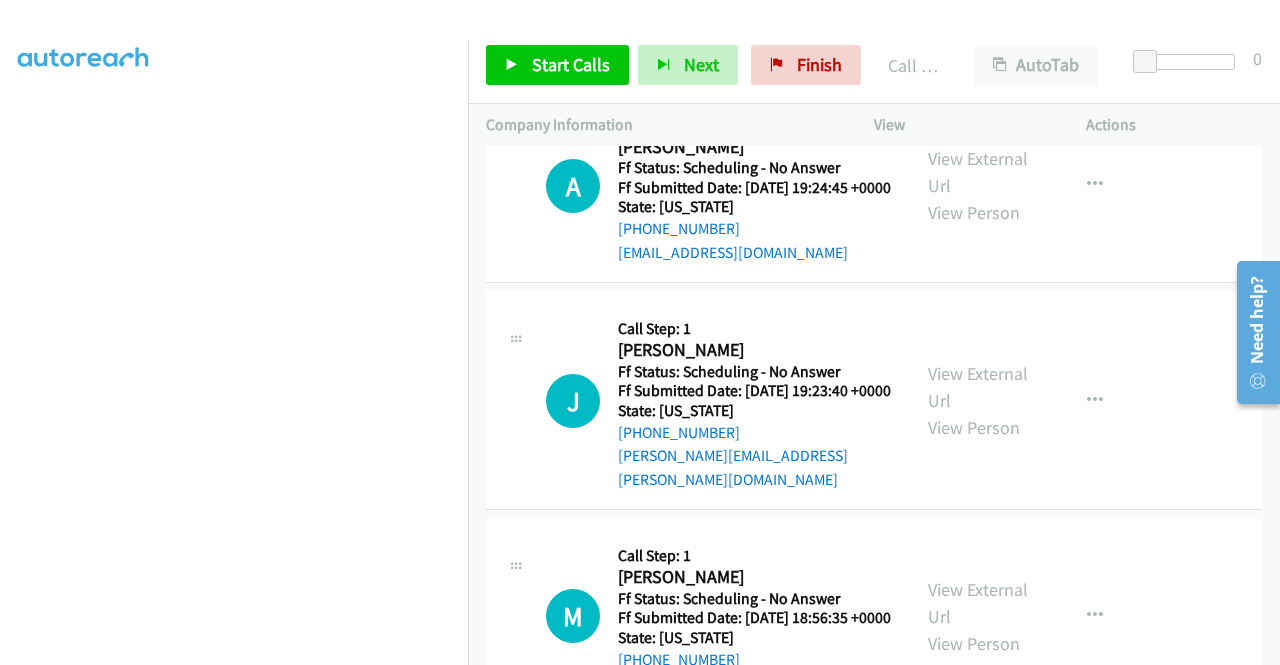 scroll, scrollTop: 7251, scrollLeft: 0, axis: vertical 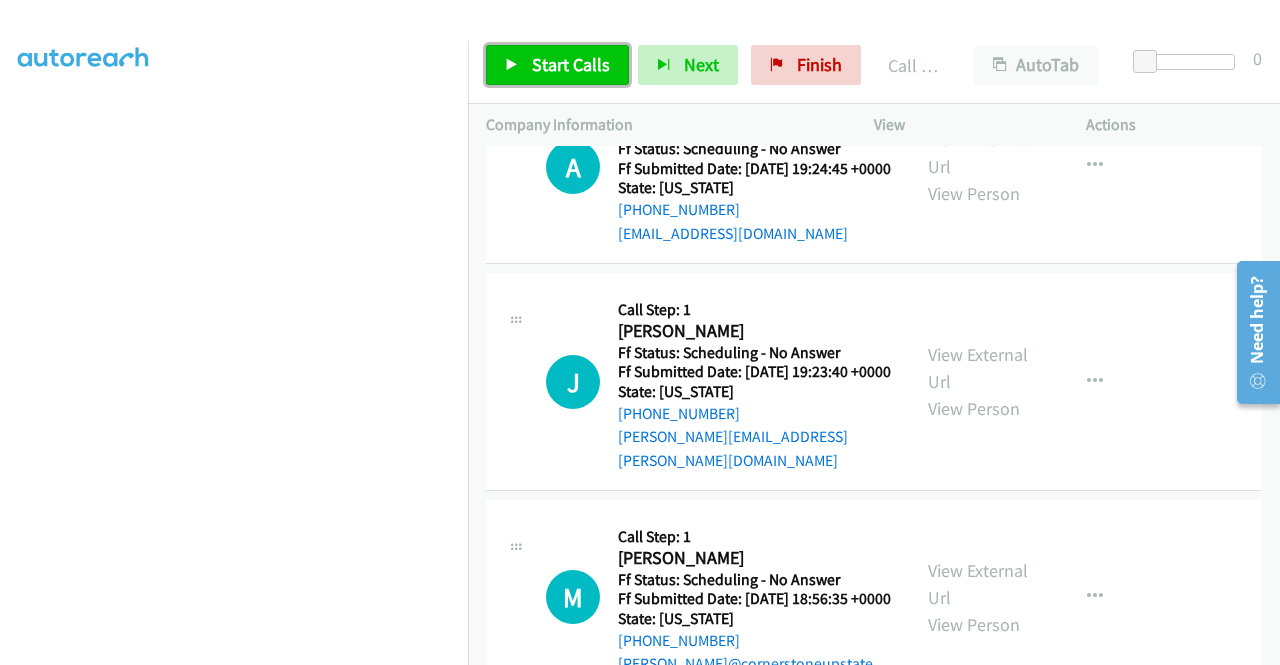click on "Start Calls" at bounding box center [571, 64] 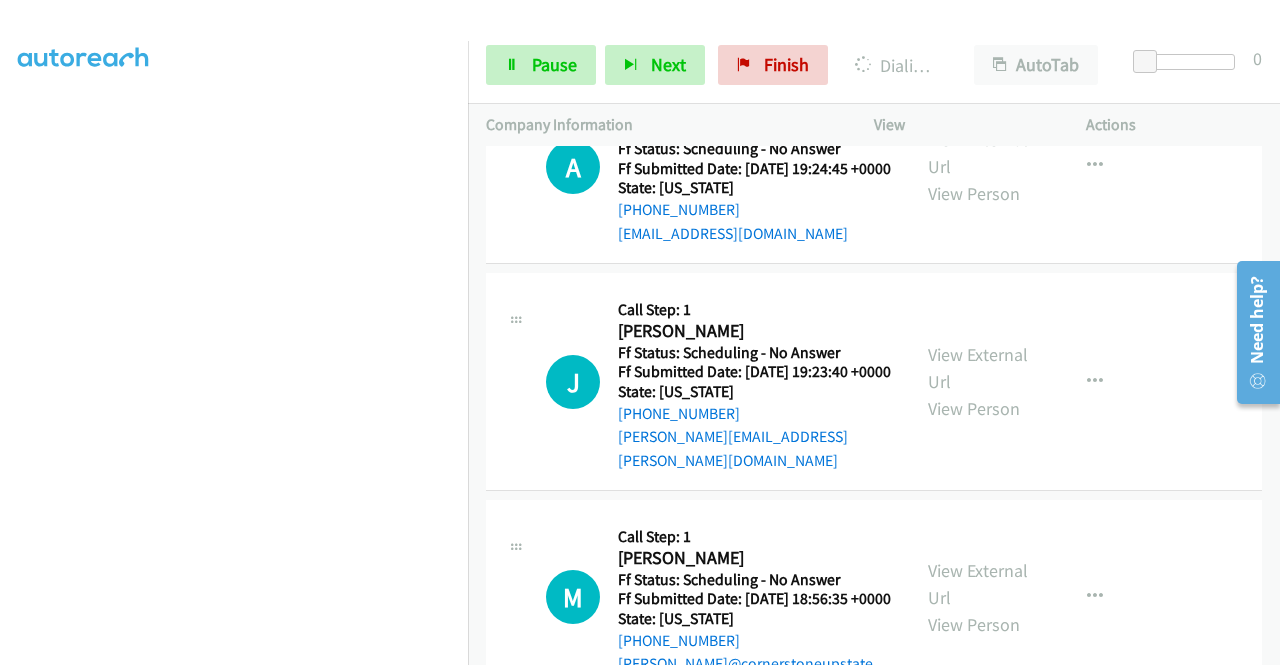 click on "View External Url" at bounding box center [978, -50] 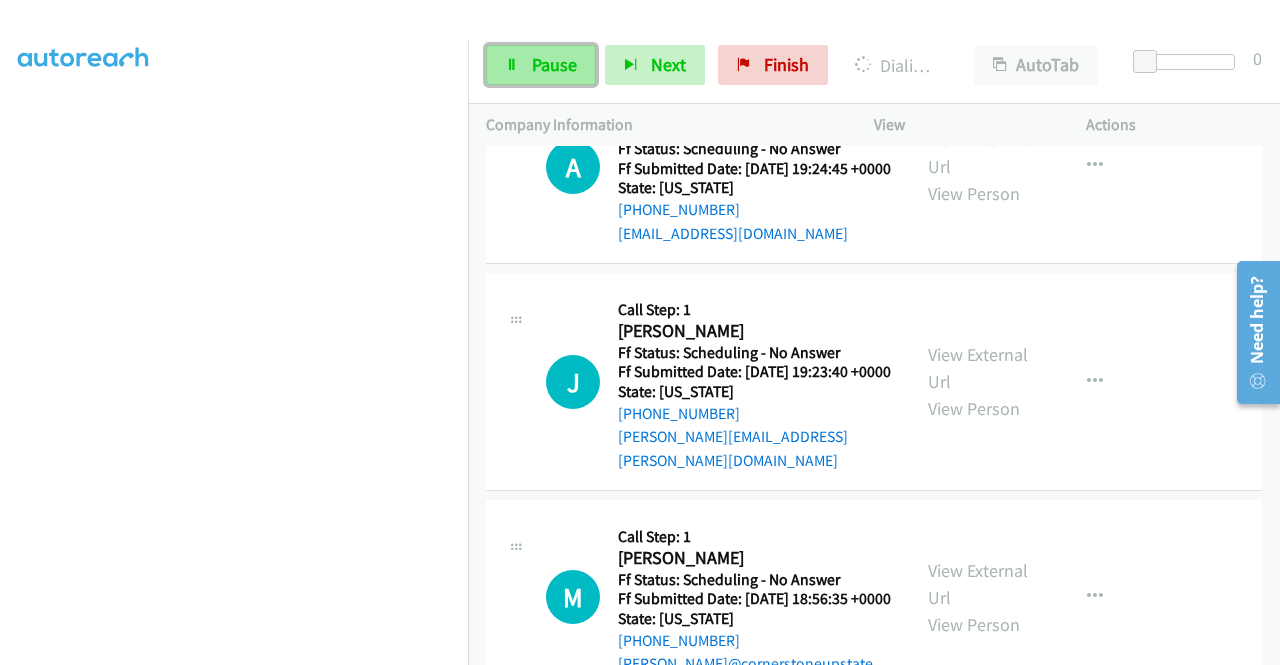 click on "Pause" at bounding box center (541, 65) 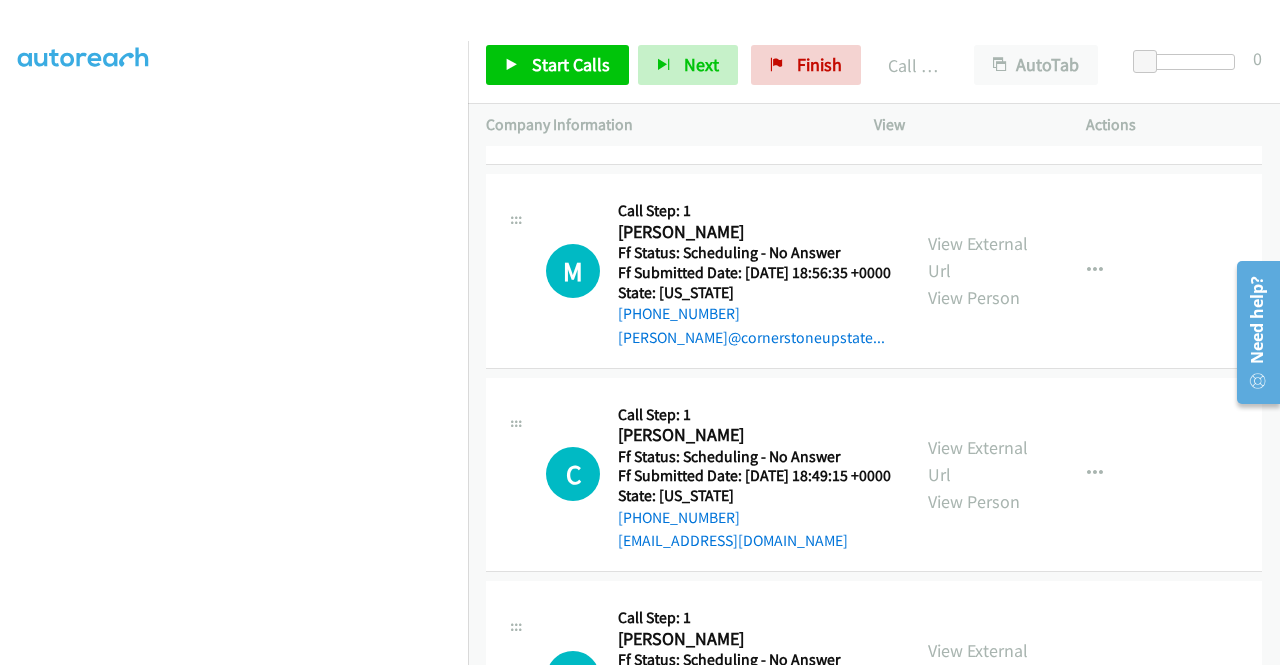 scroll, scrollTop: 7638, scrollLeft: 0, axis: vertical 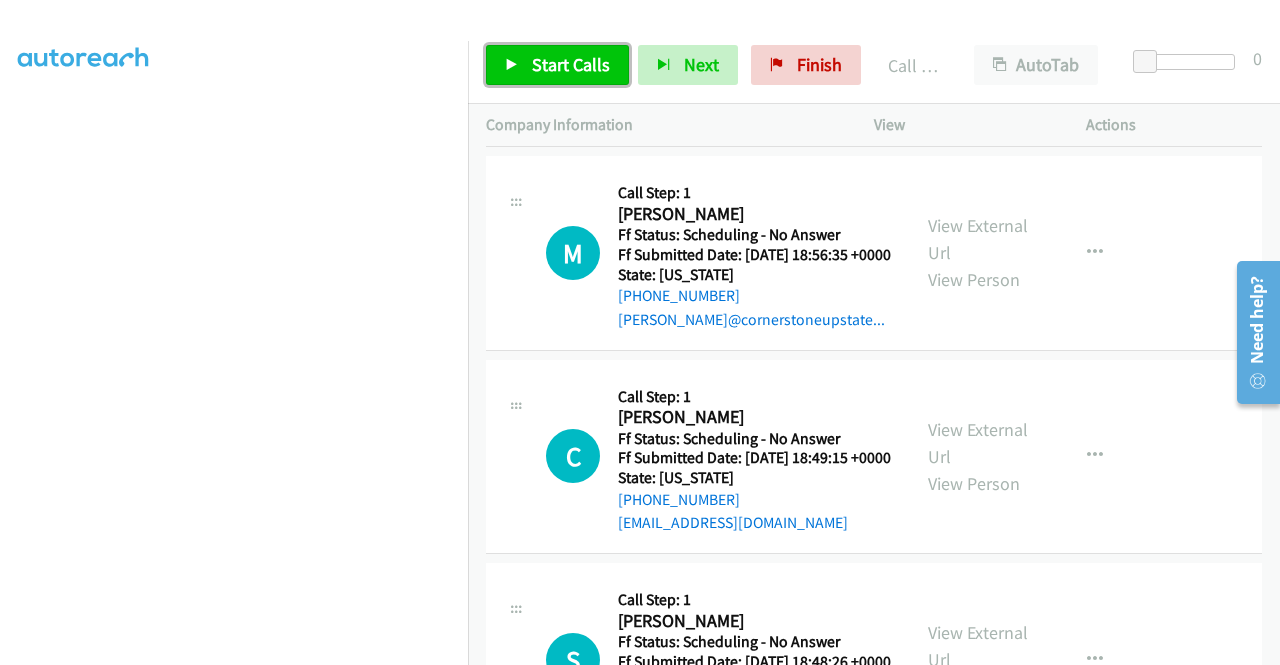 click on "Start Calls" at bounding box center [571, 64] 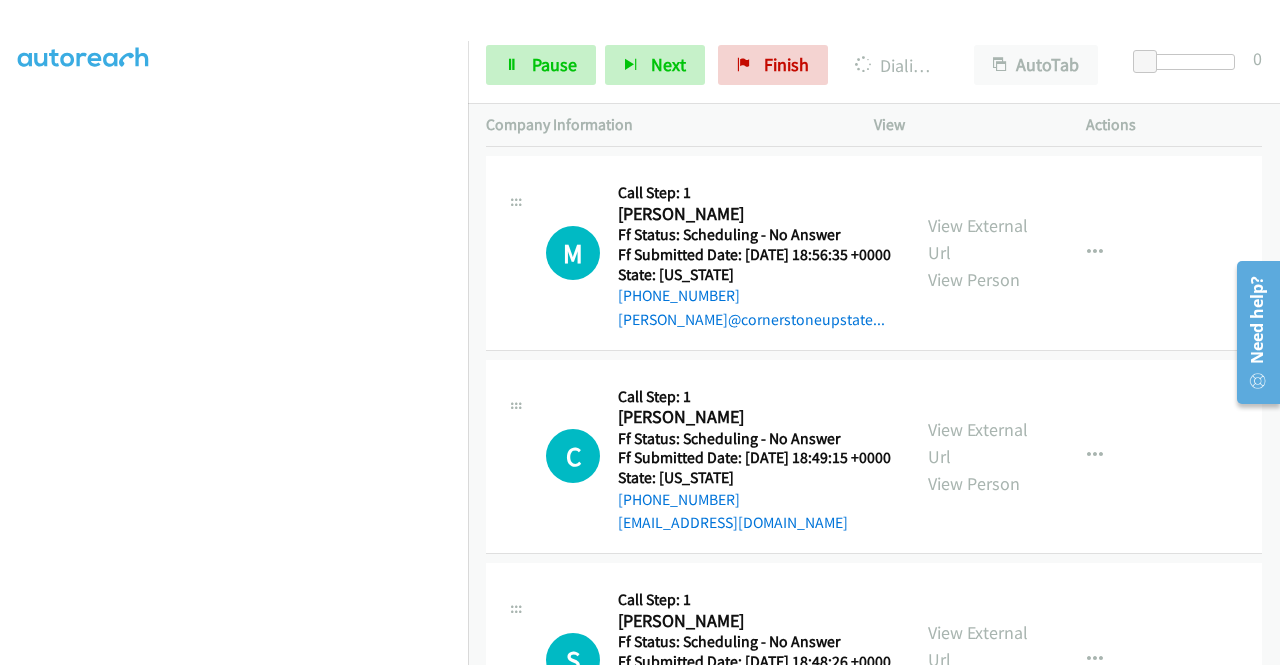 click on "View External Url" at bounding box center (978, -191) 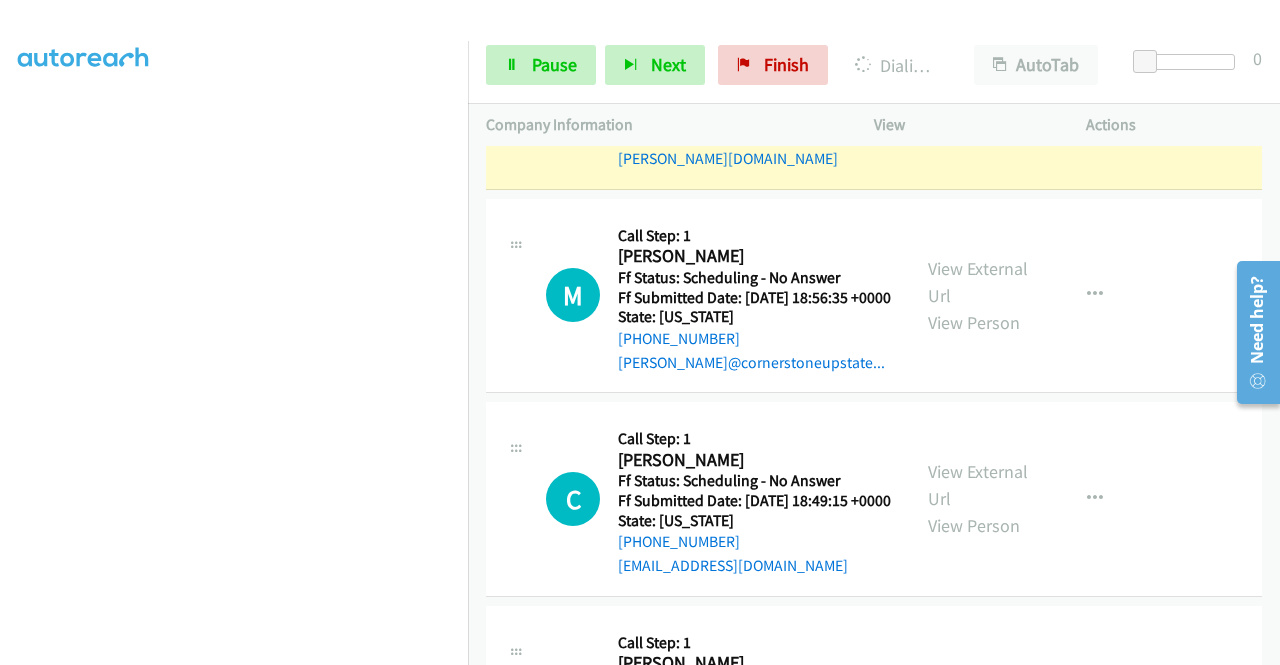 click on "View External Url" at bounding box center [978, 67] 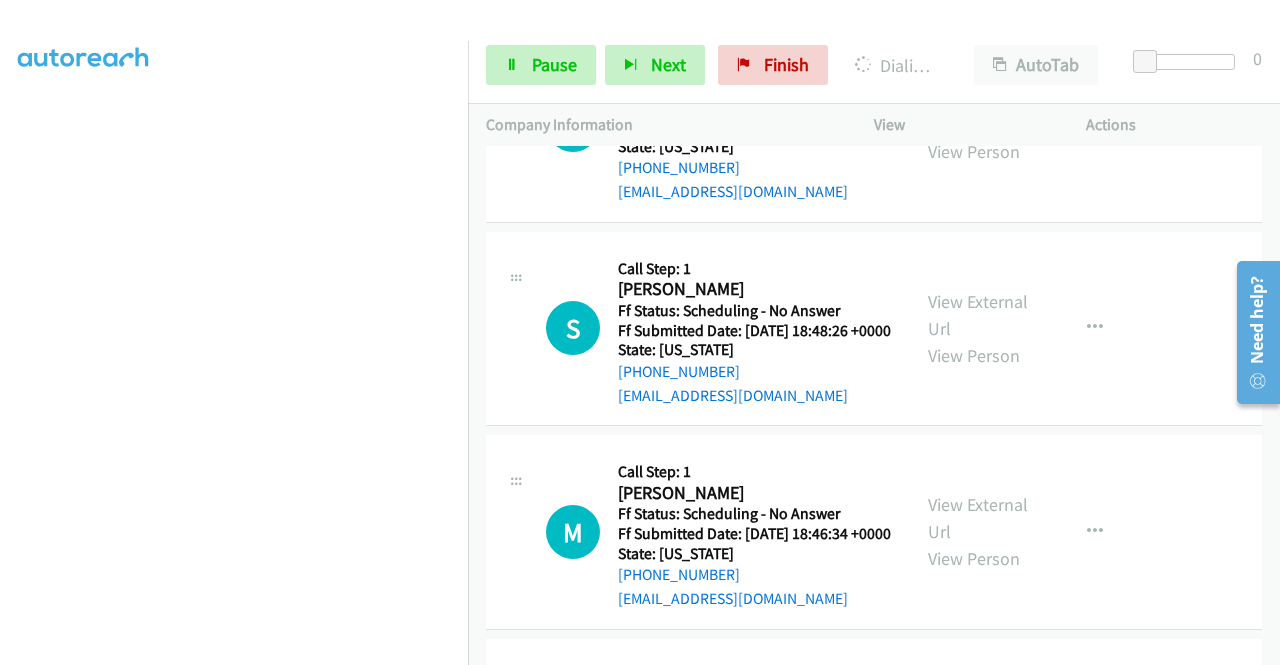 scroll, scrollTop: 8051, scrollLeft: 0, axis: vertical 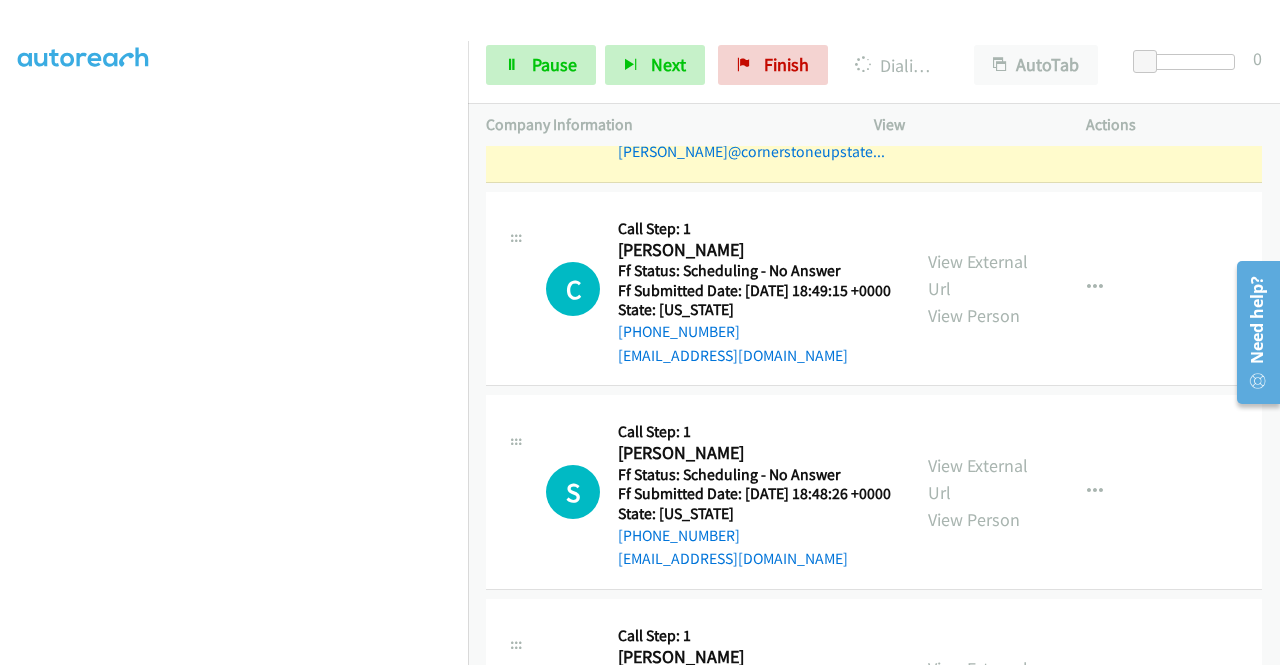 click on "View External Url" at bounding box center [978, 72] 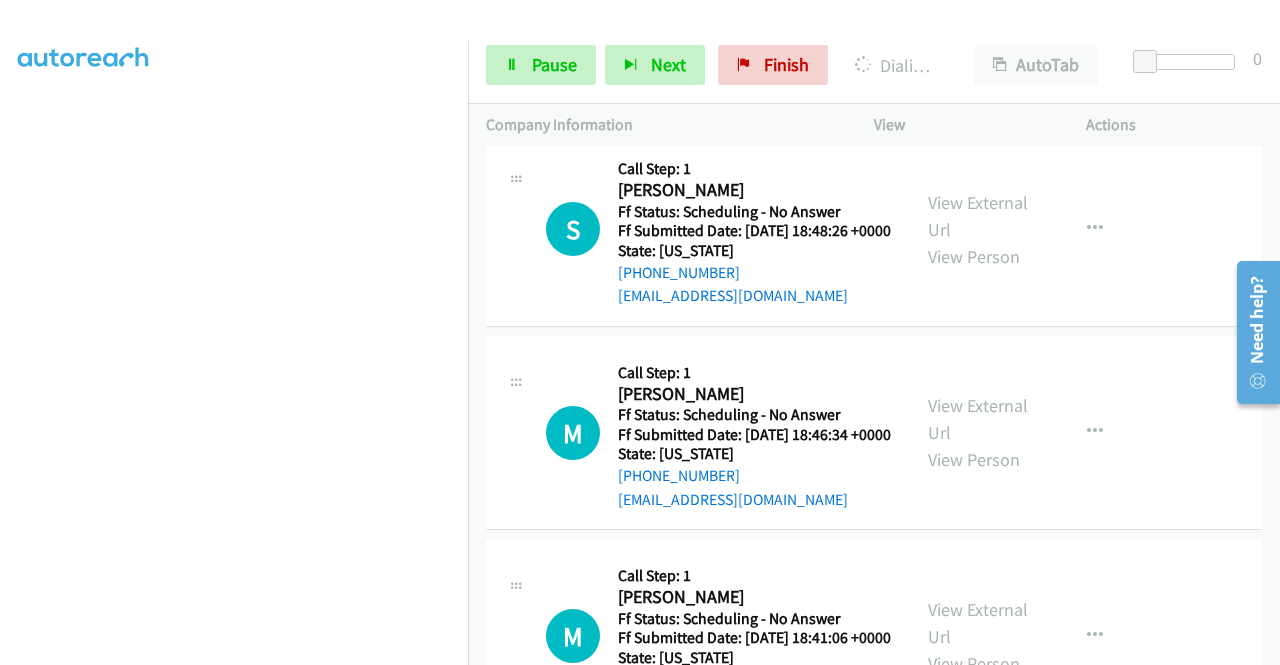scroll, scrollTop: 8184, scrollLeft: 0, axis: vertical 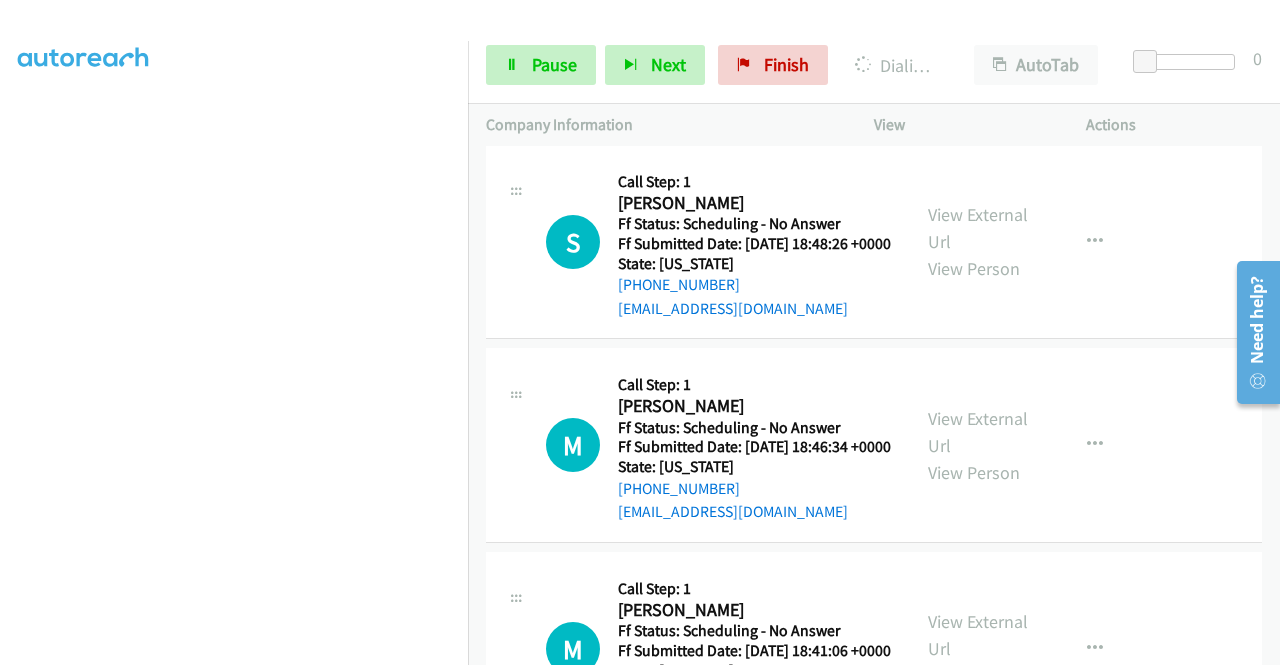 click on "View External Url" at bounding box center (978, 25) 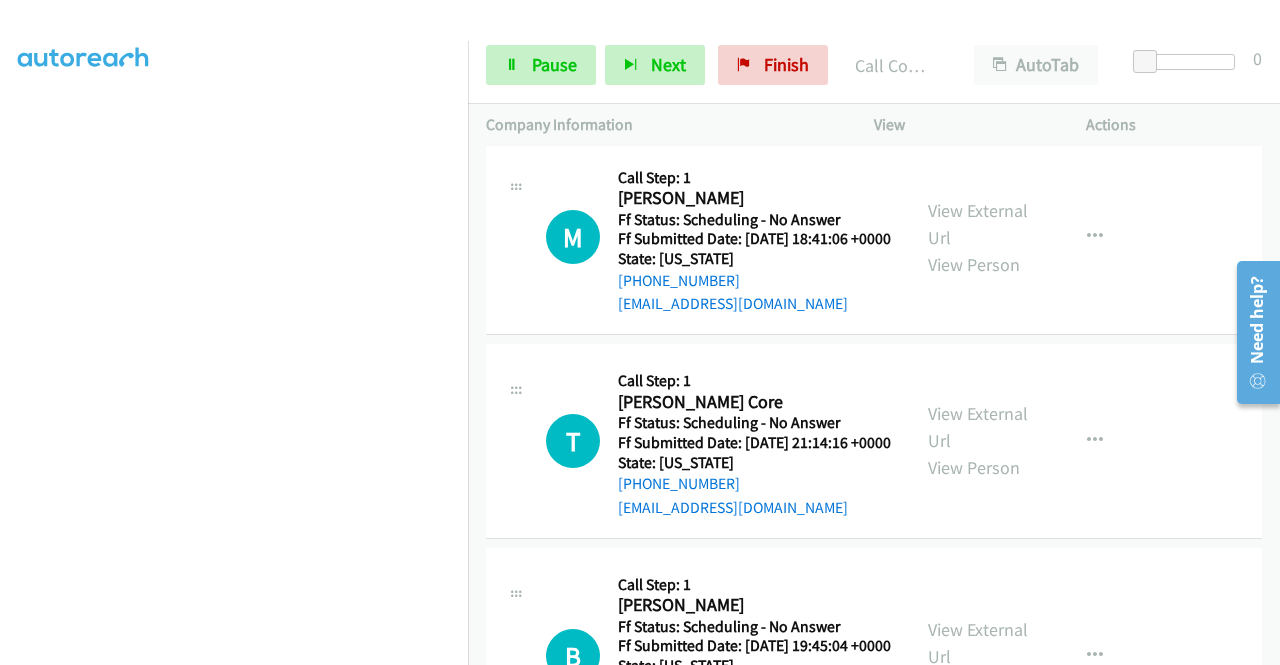 scroll, scrollTop: 8678, scrollLeft: 0, axis: vertical 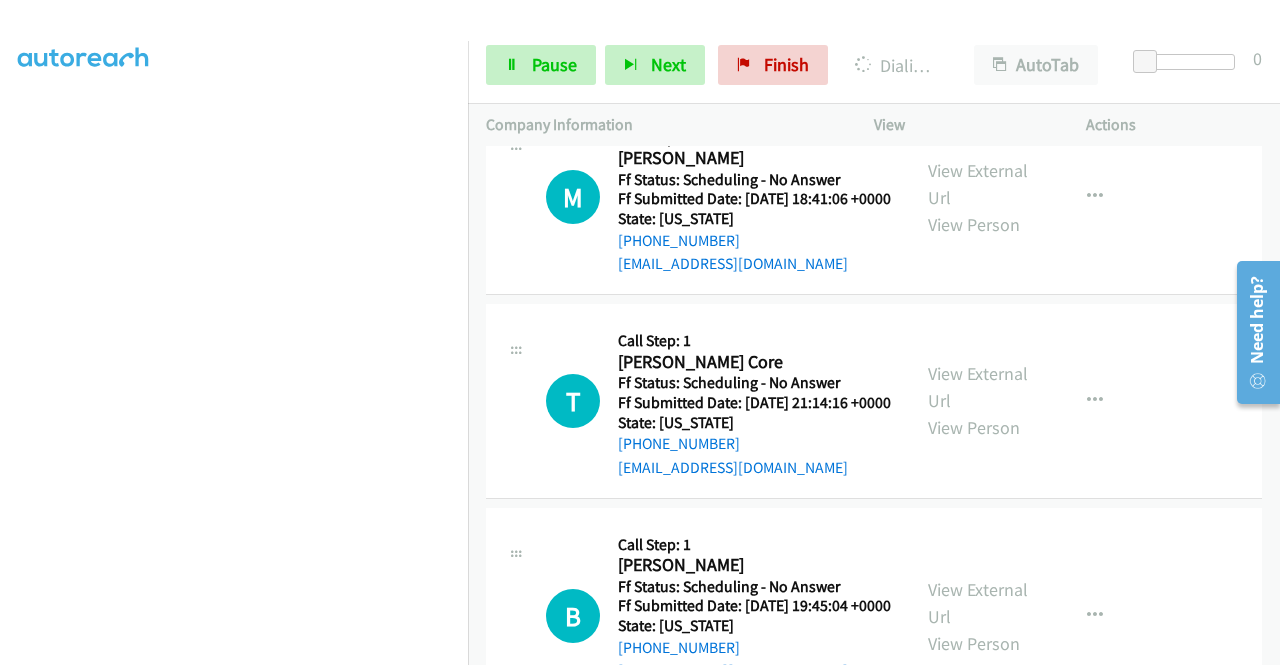 click on "View External Url
View Person" at bounding box center (980, -210) 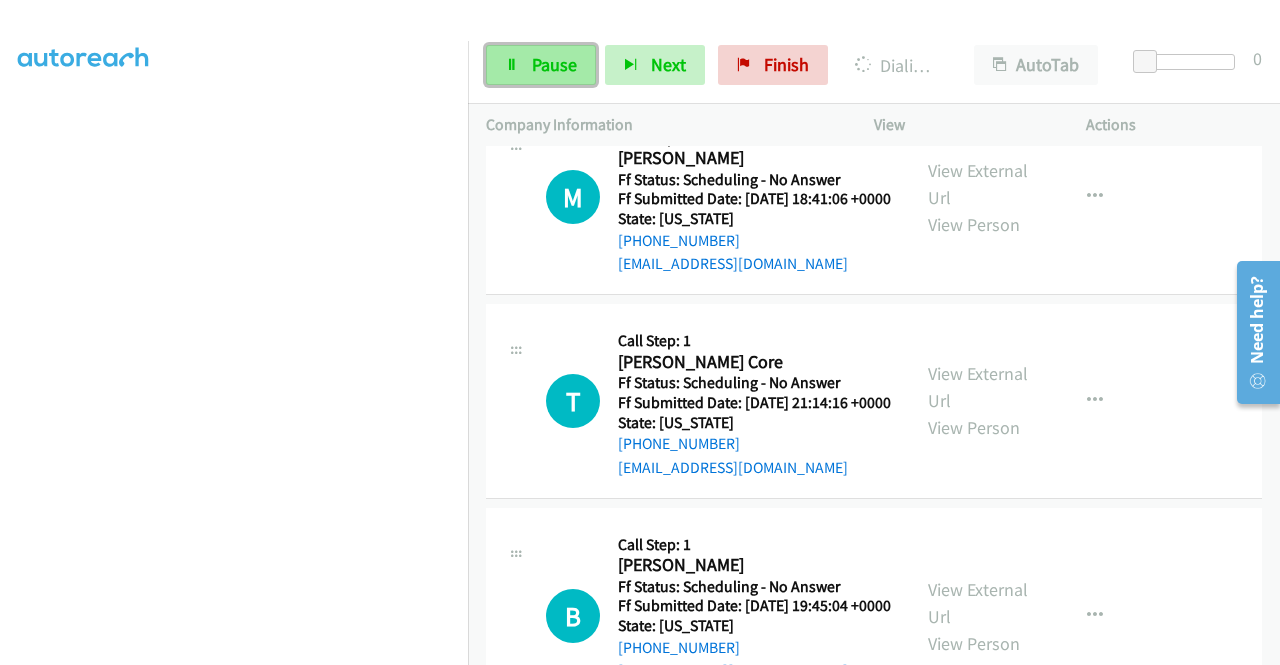 click on "Pause" at bounding box center [541, 65] 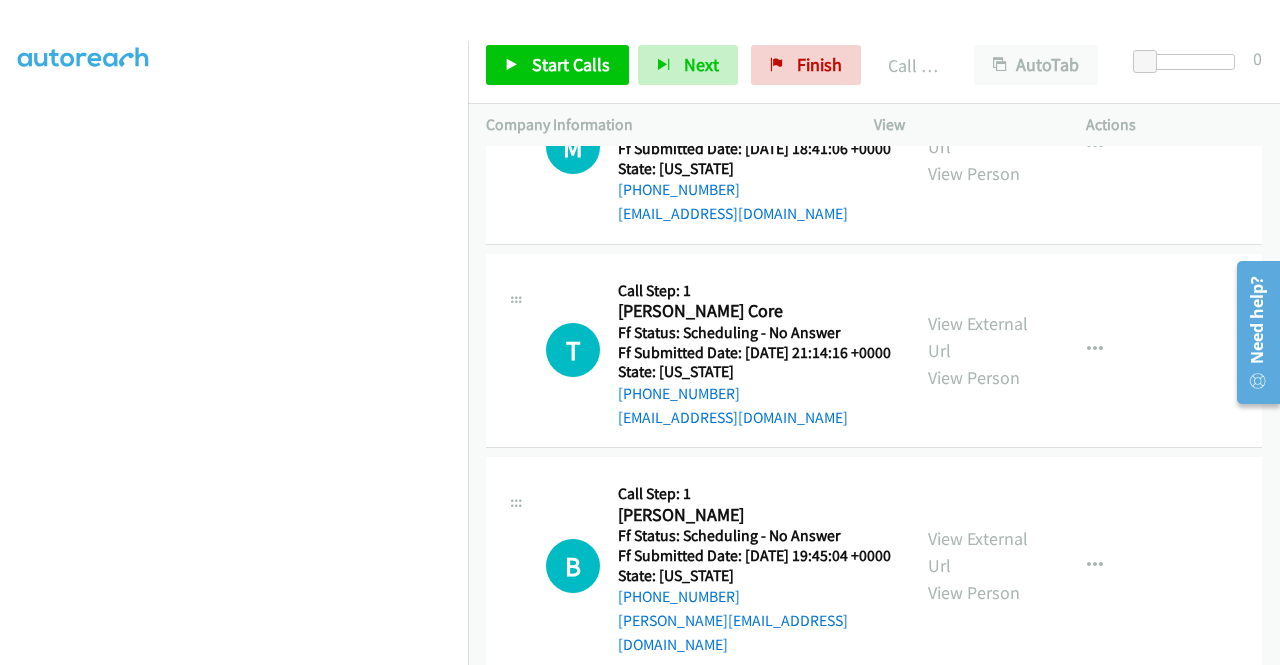 scroll, scrollTop: 8811, scrollLeft: 0, axis: vertical 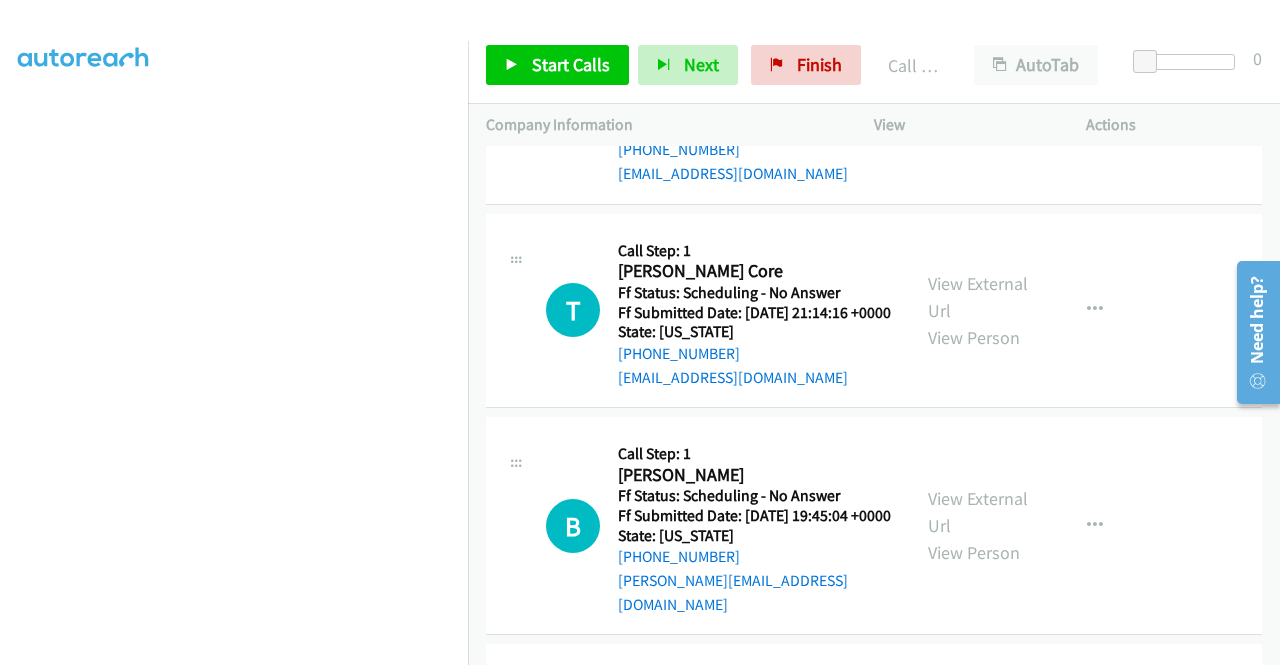 click on "Start Calls
Pause
Next
Finish
Call Completed
AutoTab
AutoTab
0" at bounding box center [874, 65] 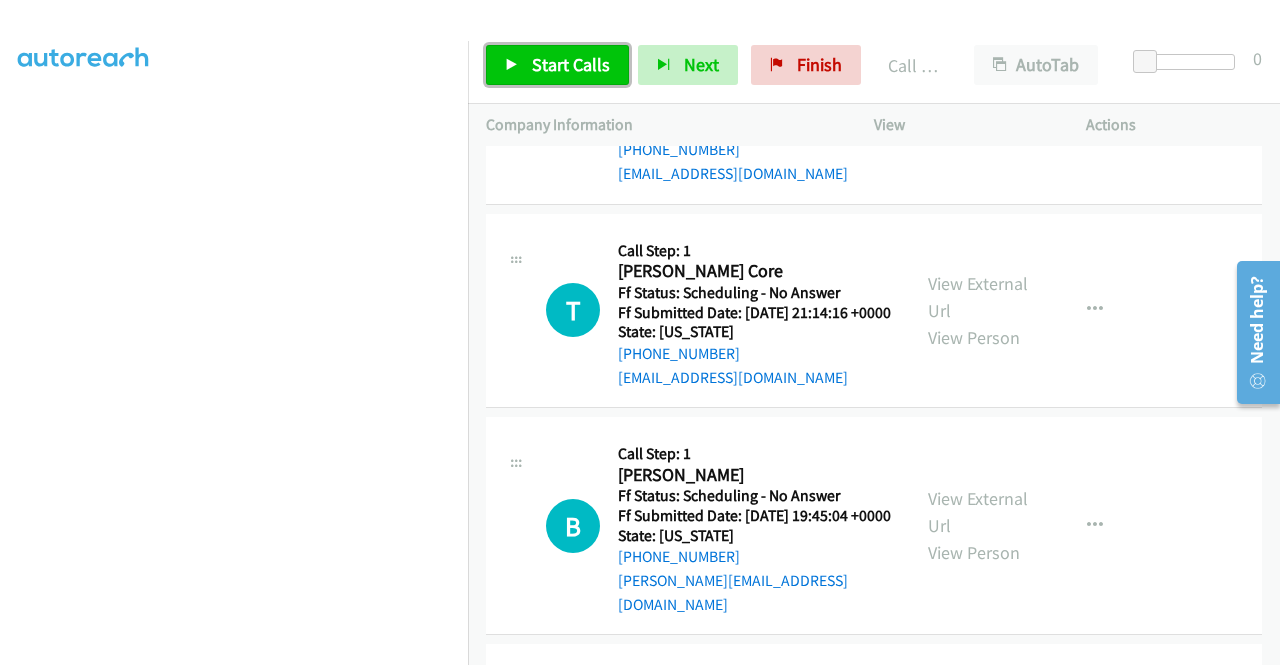 click on "Start Calls" at bounding box center (571, 64) 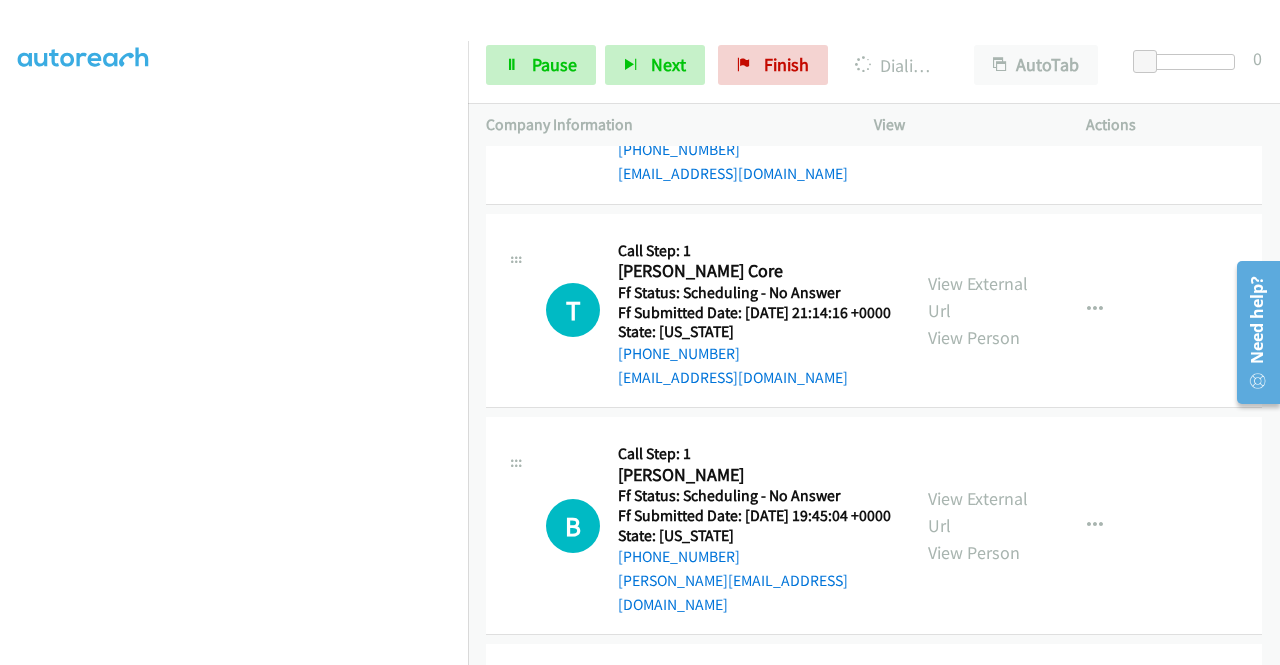 click on "View External Url" at bounding box center (978, -110) 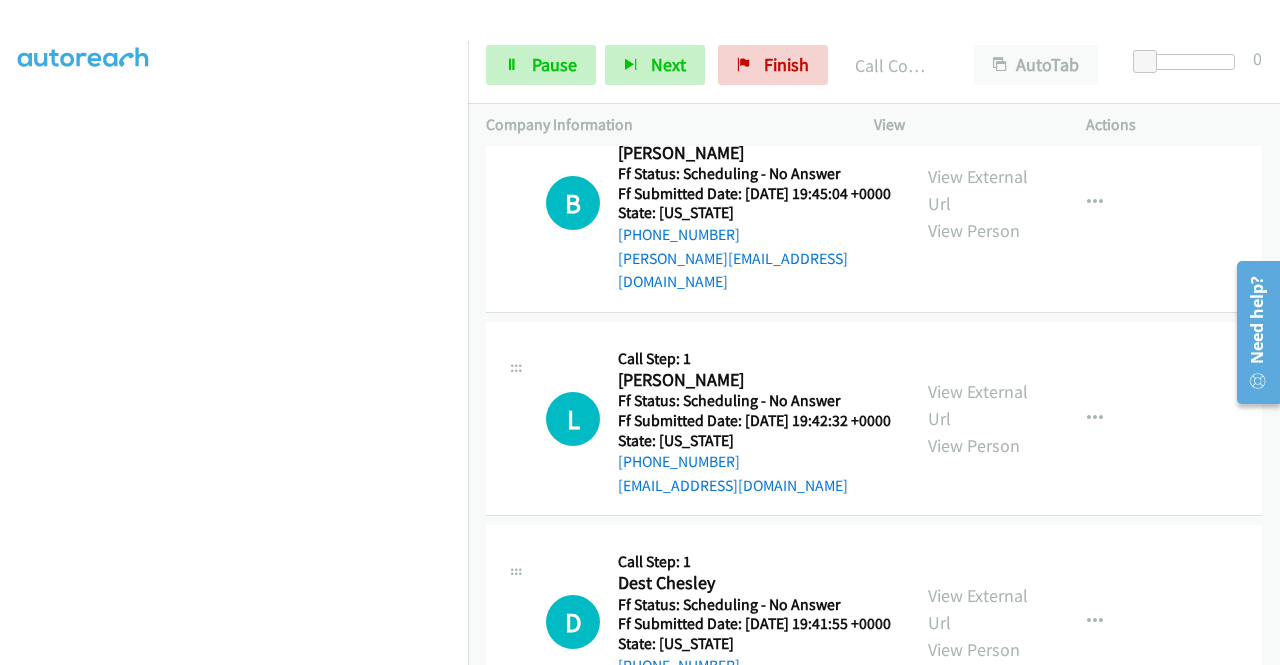 scroll, scrollTop: 9211, scrollLeft: 0, axis: vertical 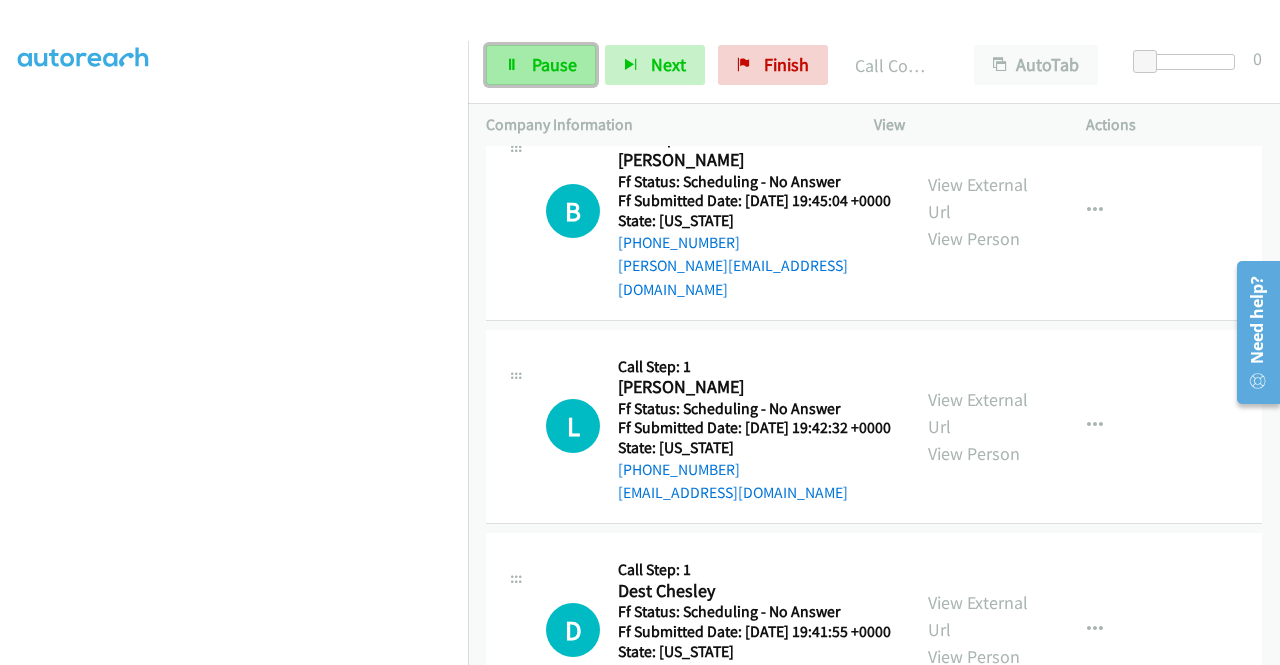 click on "Pause" at bounding box center [541, 65] 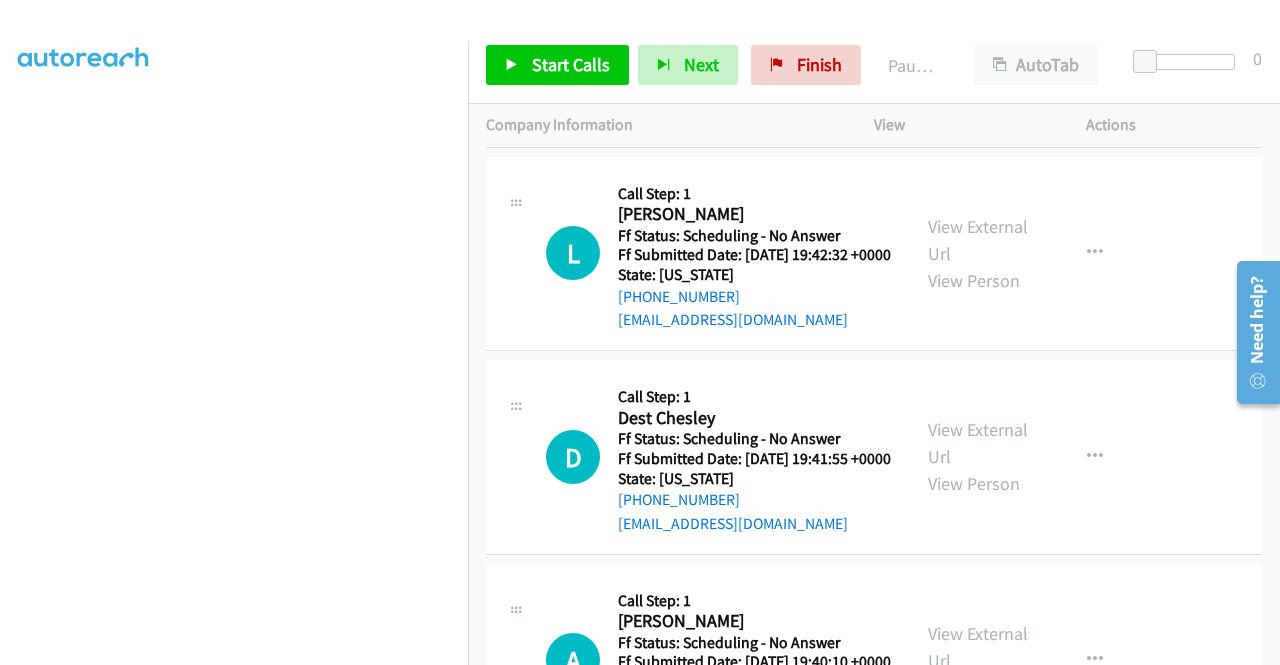 scroll, scrollTop: 9424, scrollLeft: 0, axis: vertical 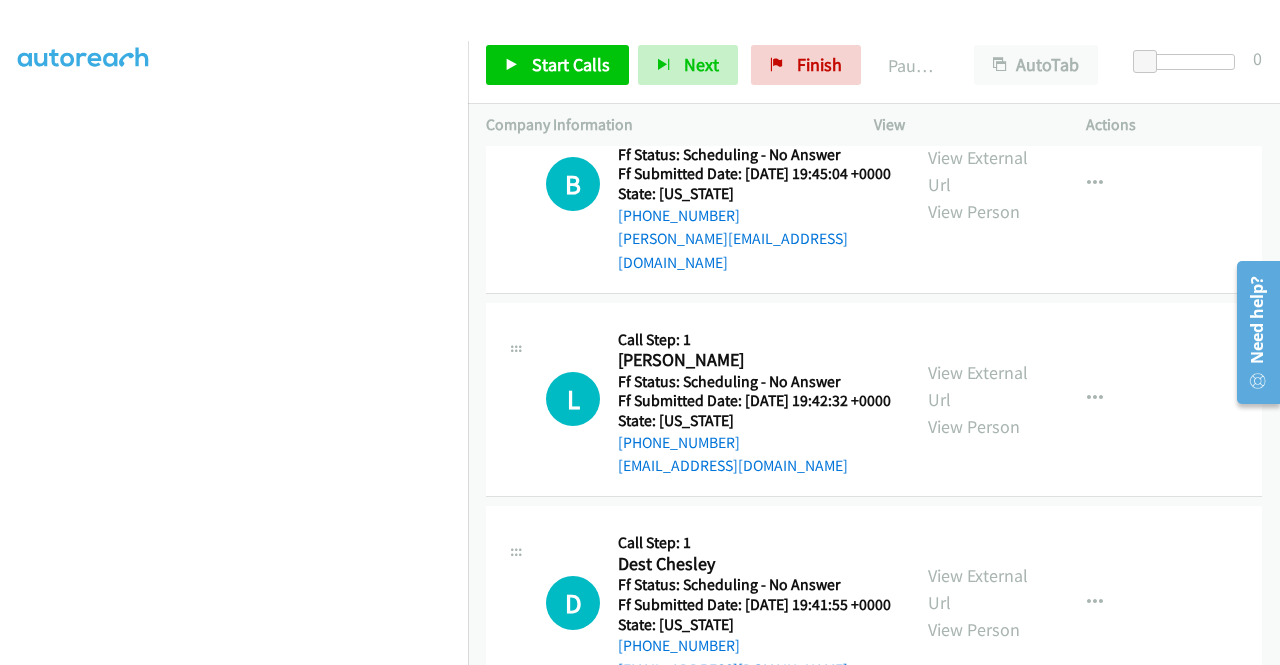 click on "View External Url
View Person" at bounding box center [980, -257] 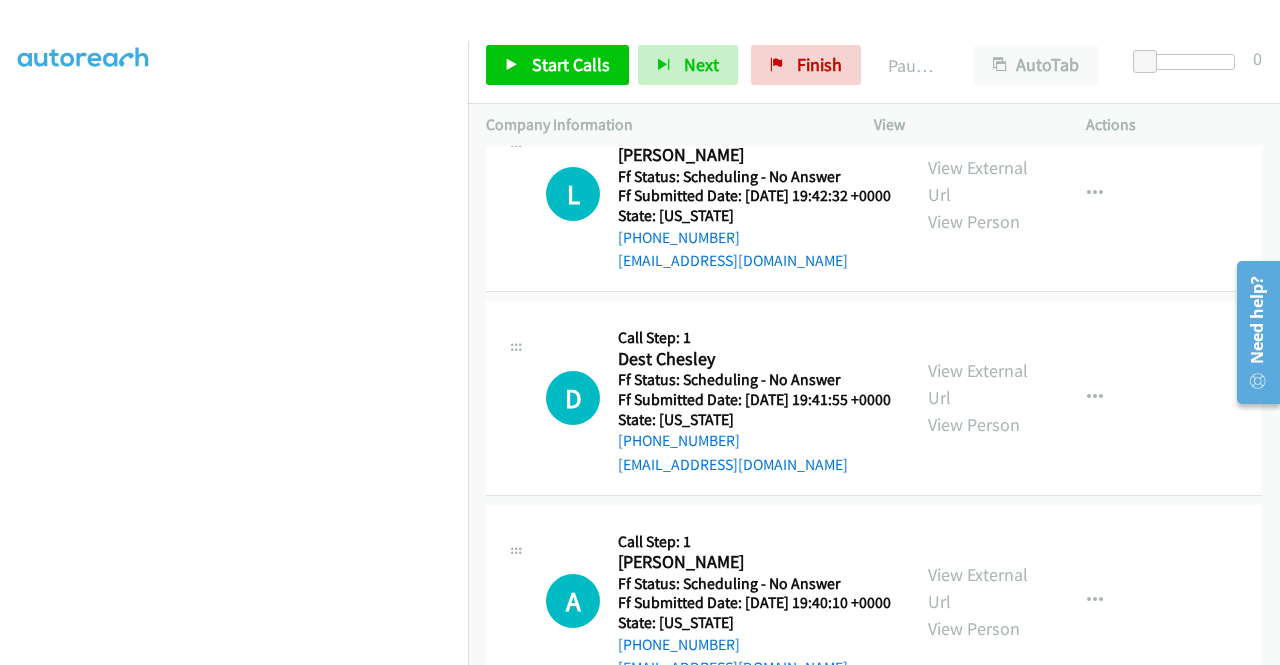 scroll, scrollTop: 9478, scrollLeft: 0, axis: vertical 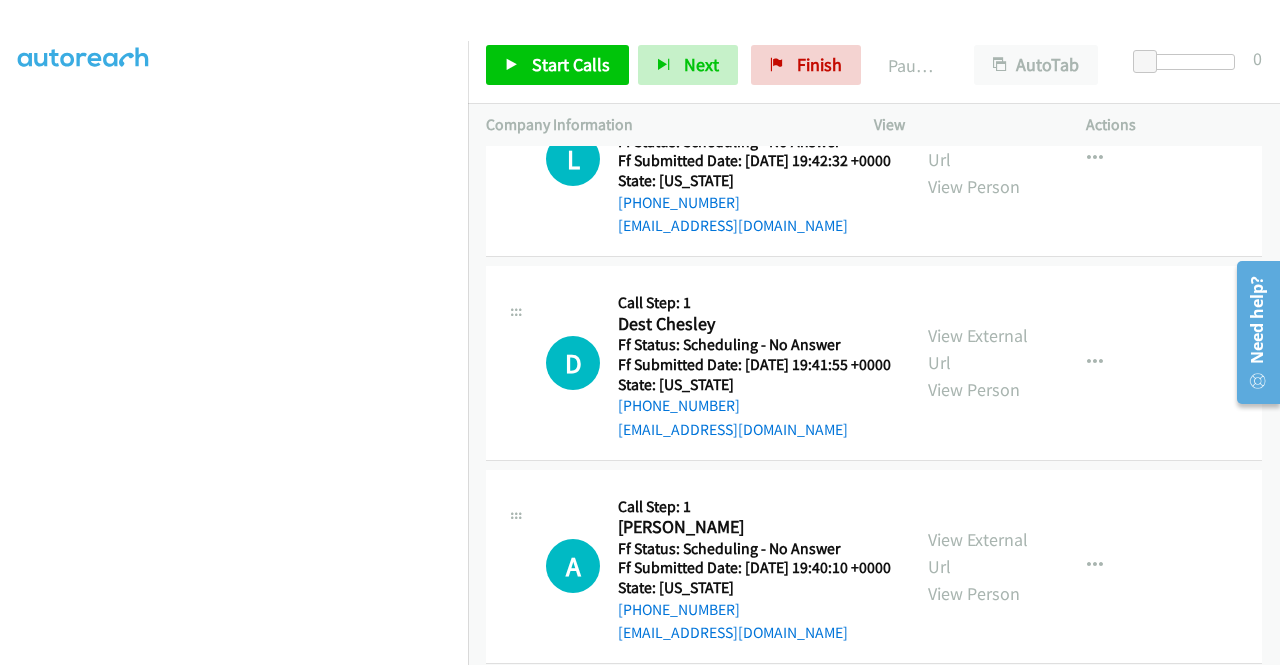 click on "T
Callback Scheduled
Call Step: 1
[PERSON_NAME] Core
America/Los_Angeles
Ff Status: Scheduling - No Answer
Ff Submitted Date: [DATE] 21:14:16 +0000
State: [US_STATE]
[PHONE_NUMBER]
[EMAIL_ADDRESS][DOMAIN_NAME]
Call was successful?" at bounding box center [719, -271] 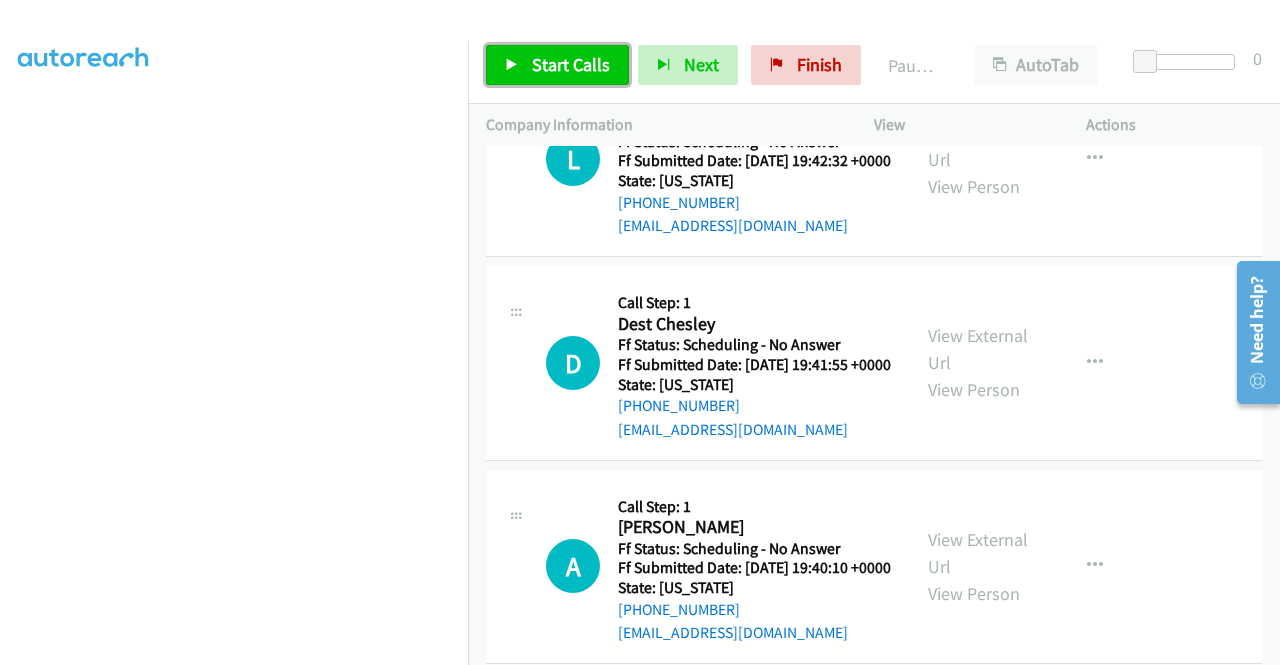 click on "Start Calls" at bounding box center (571, 64) 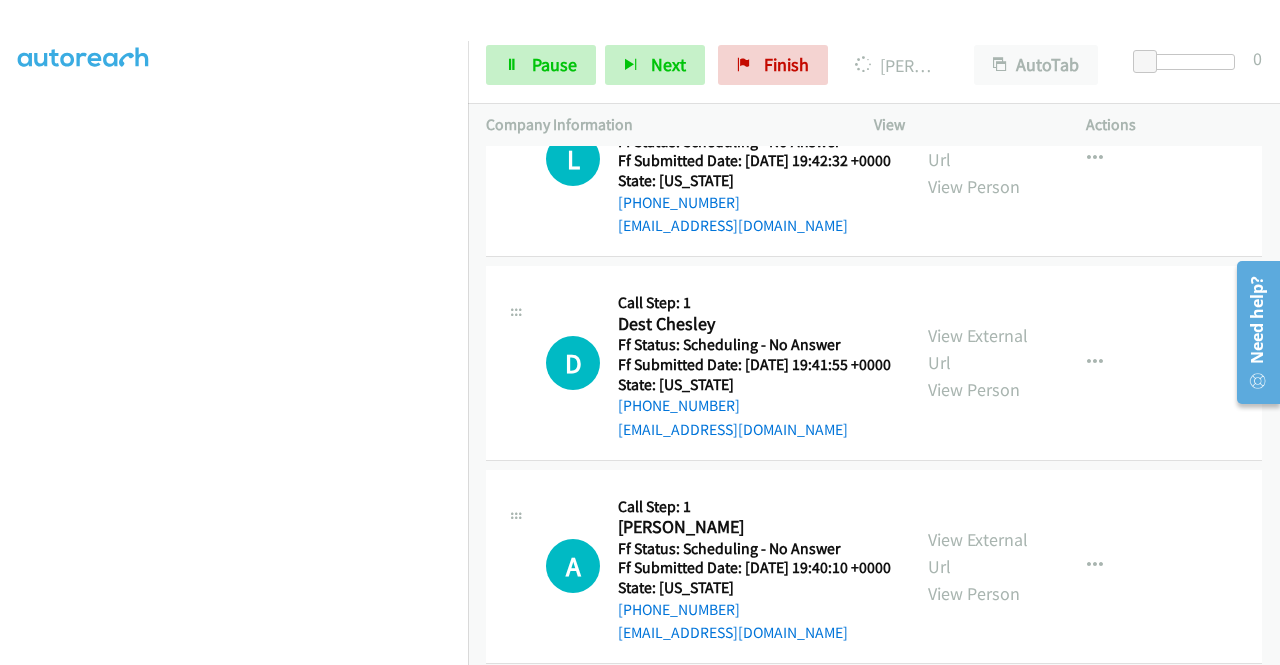 click on "View External Url" at bounding box center (978, -69) 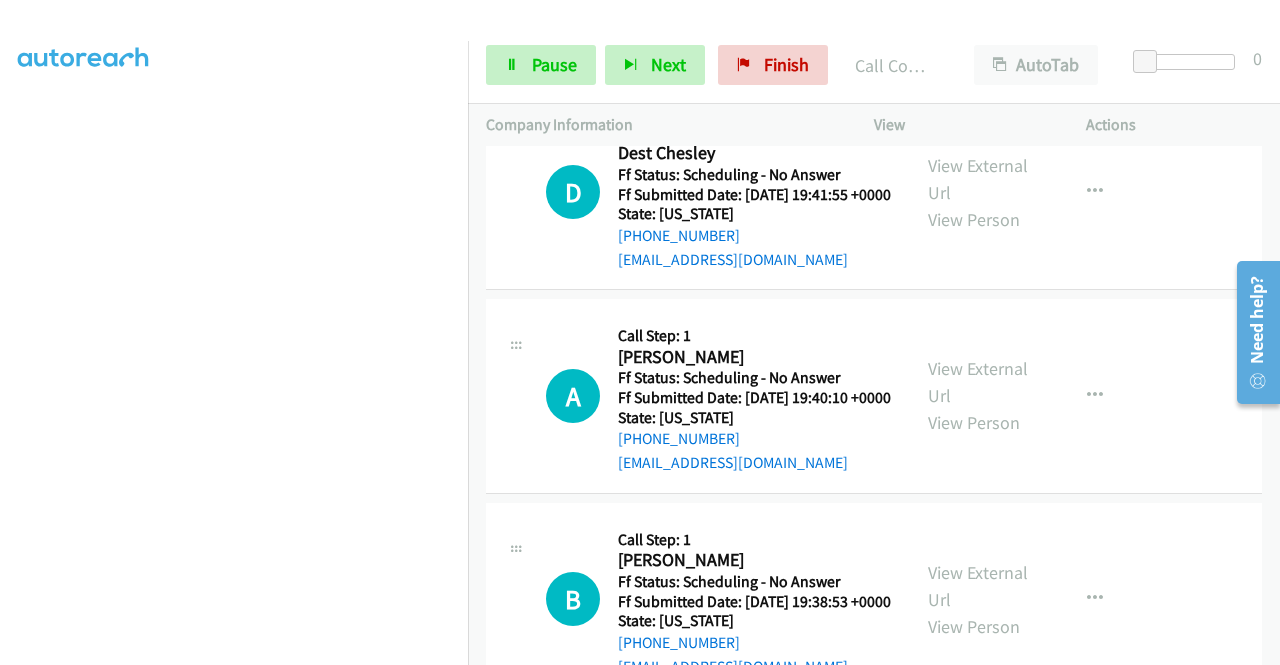 scroll, scrollTop: 9851, scrollLeft: 0, axis: vertical 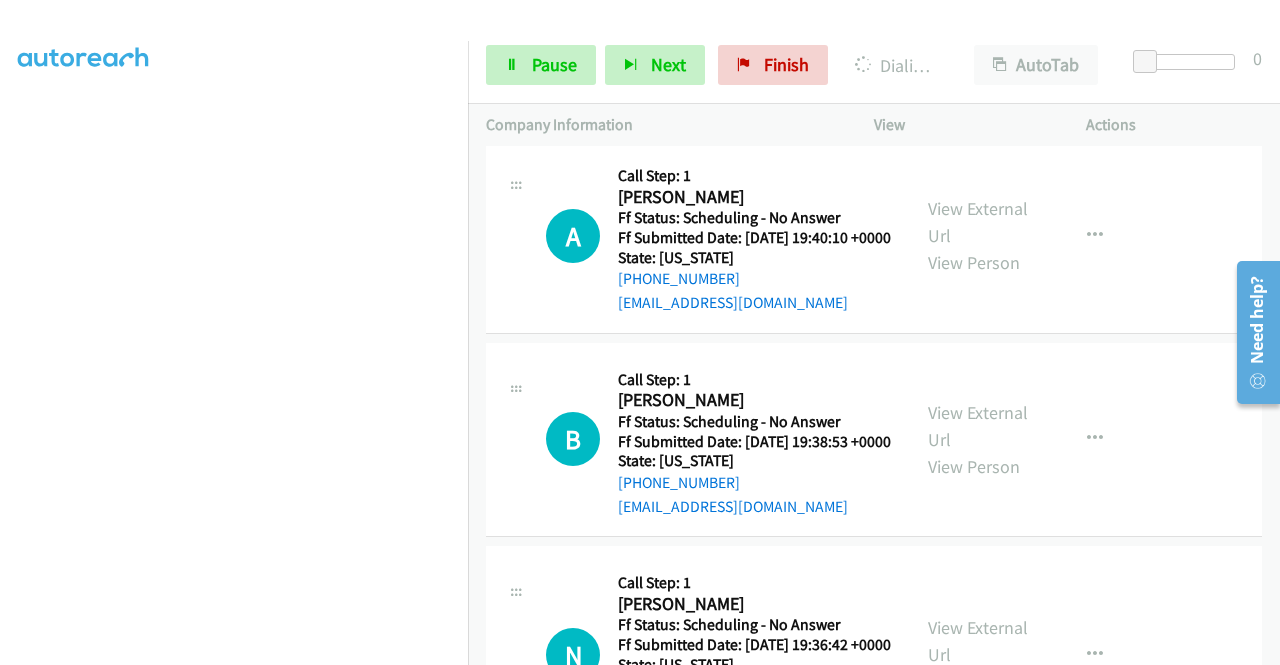 click on "View External Url" at bounding box center (978, -185) 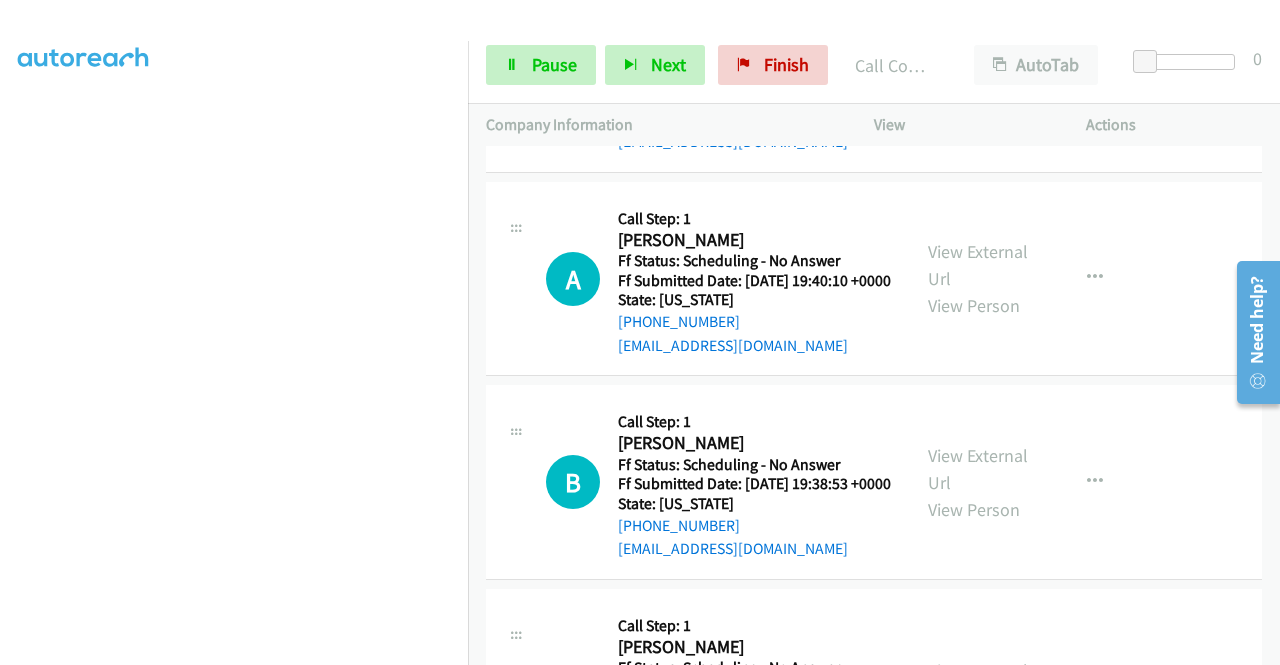 click on "View External Url
View Person" at bounding box center (980, -150) 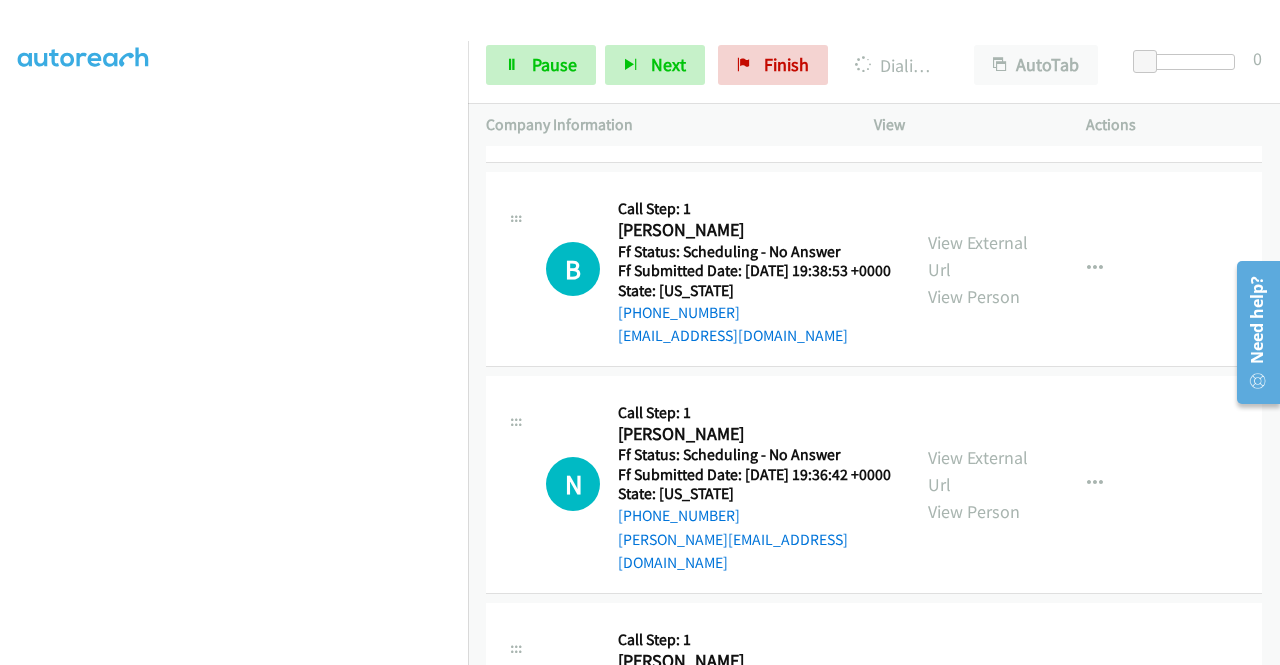 scroll, scrollTop: 10251, scrollLeft: 0, axis: vertical 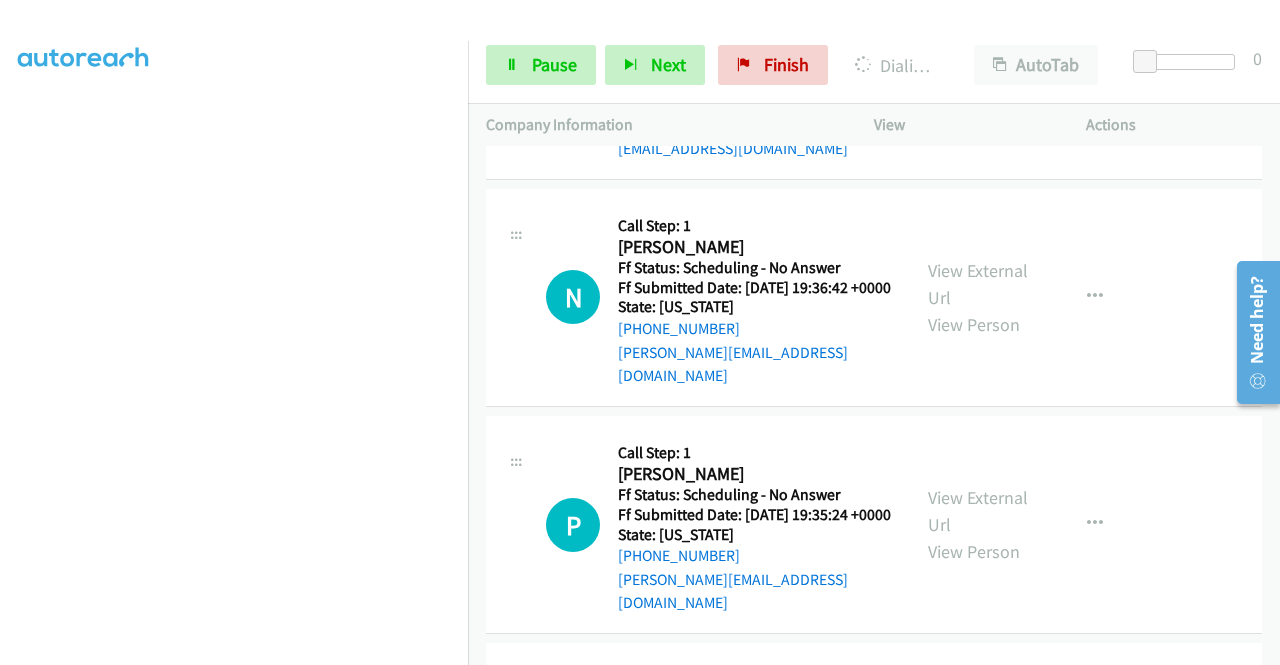 click on "View External Url" at bounding box center [978, -338] 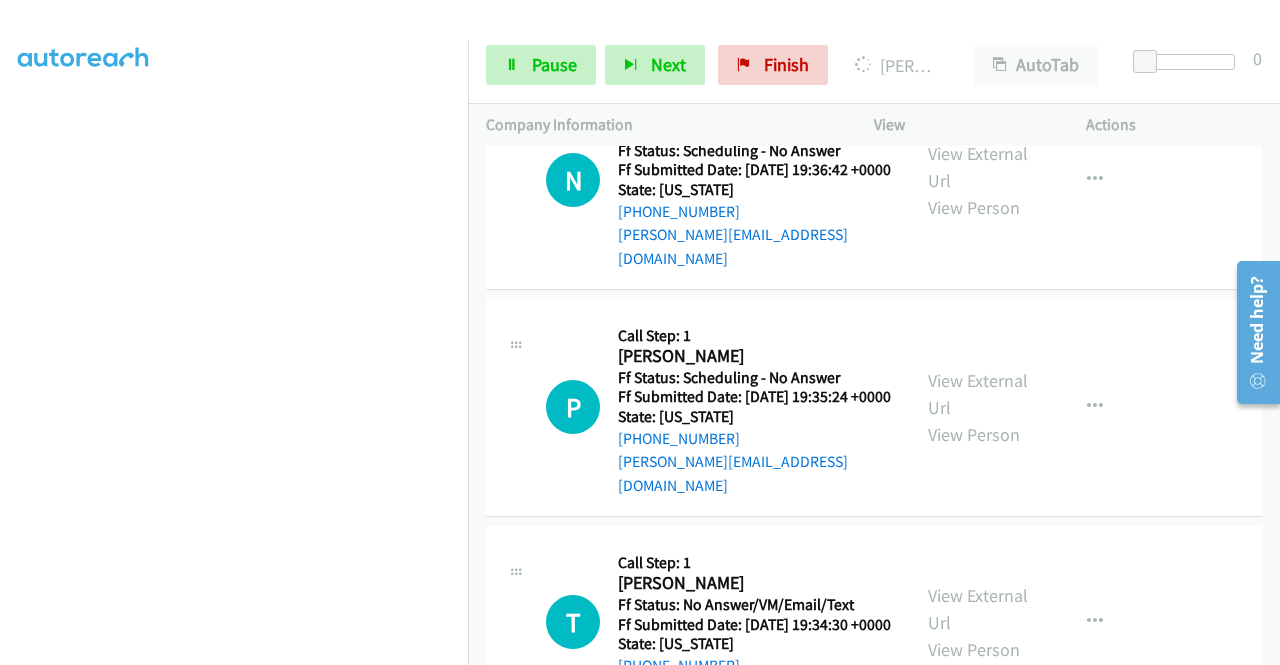 scroll, scrollTop: 10478, scrollLeft: 0, axis: vertical 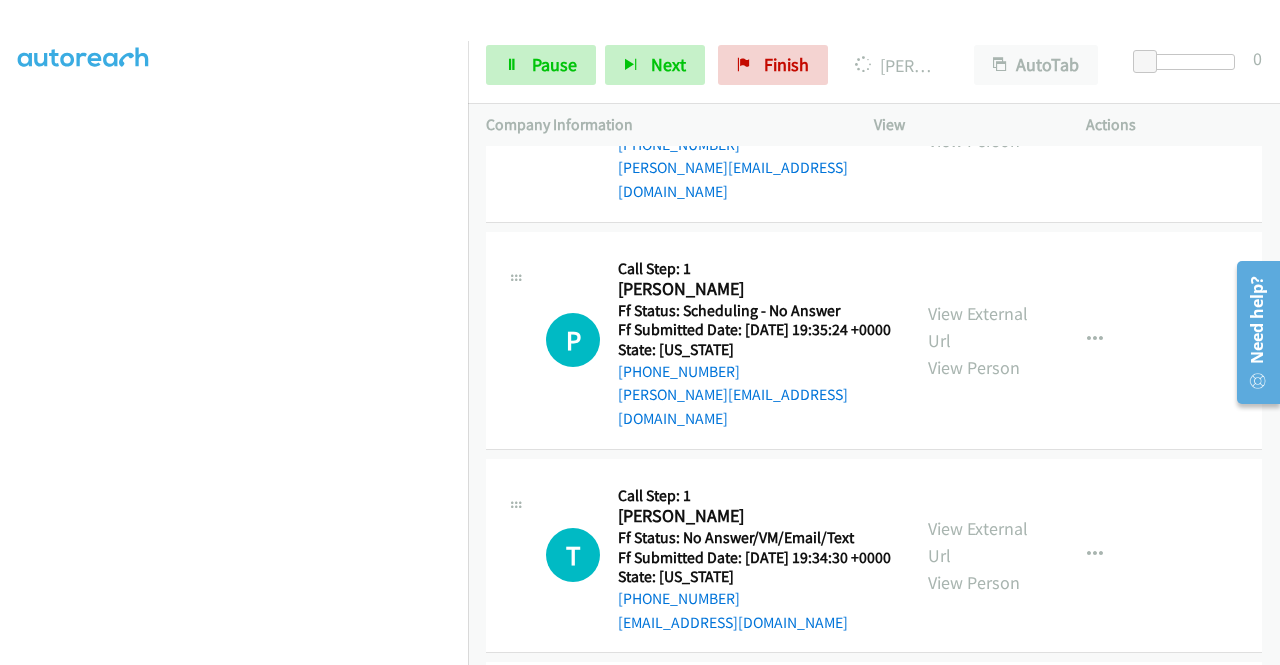 click on "View External Url" at bounding box center [978, -319] 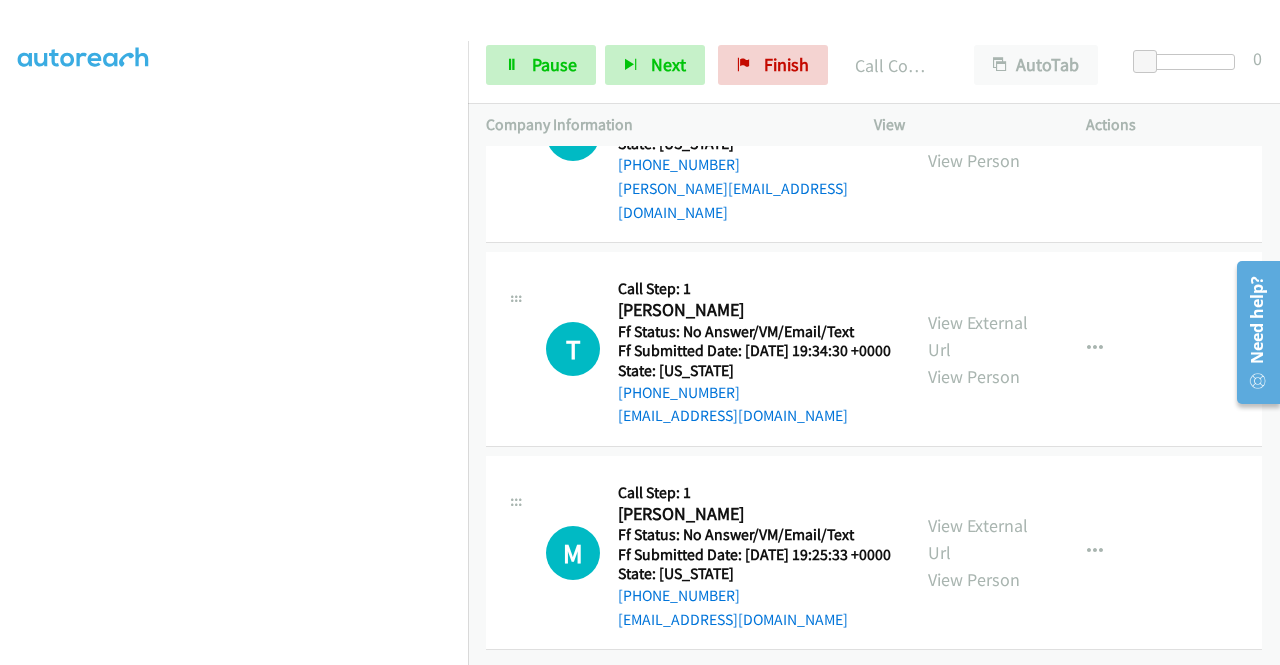 scroll, scrollTop: 10811, scrollLeft: 0, axis: vertical 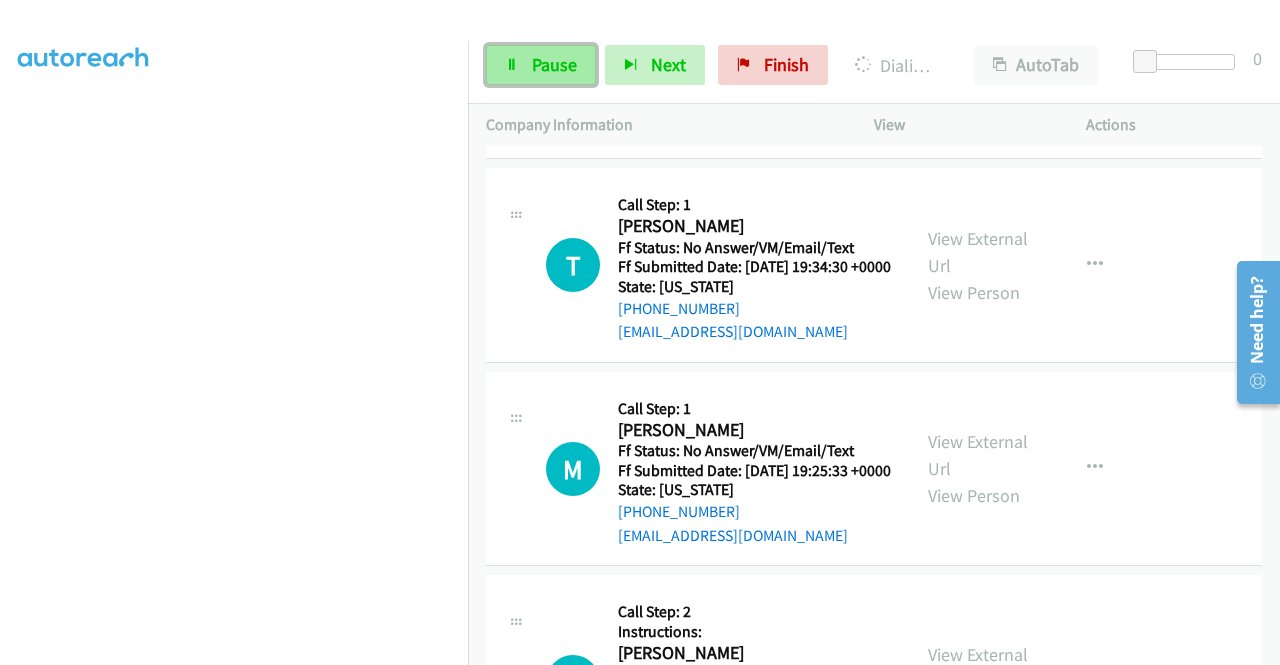 click on "Pause" at bounding box center (541, 65) 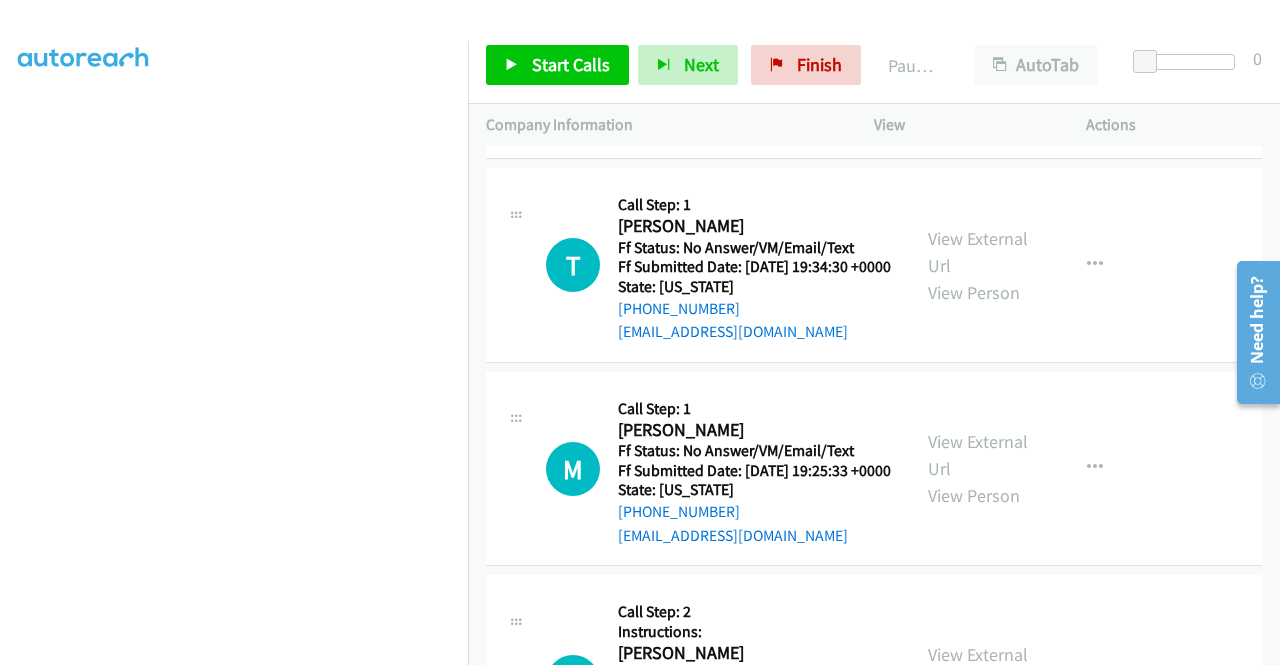 click on "View External Url" at bounding box center (978, -406) 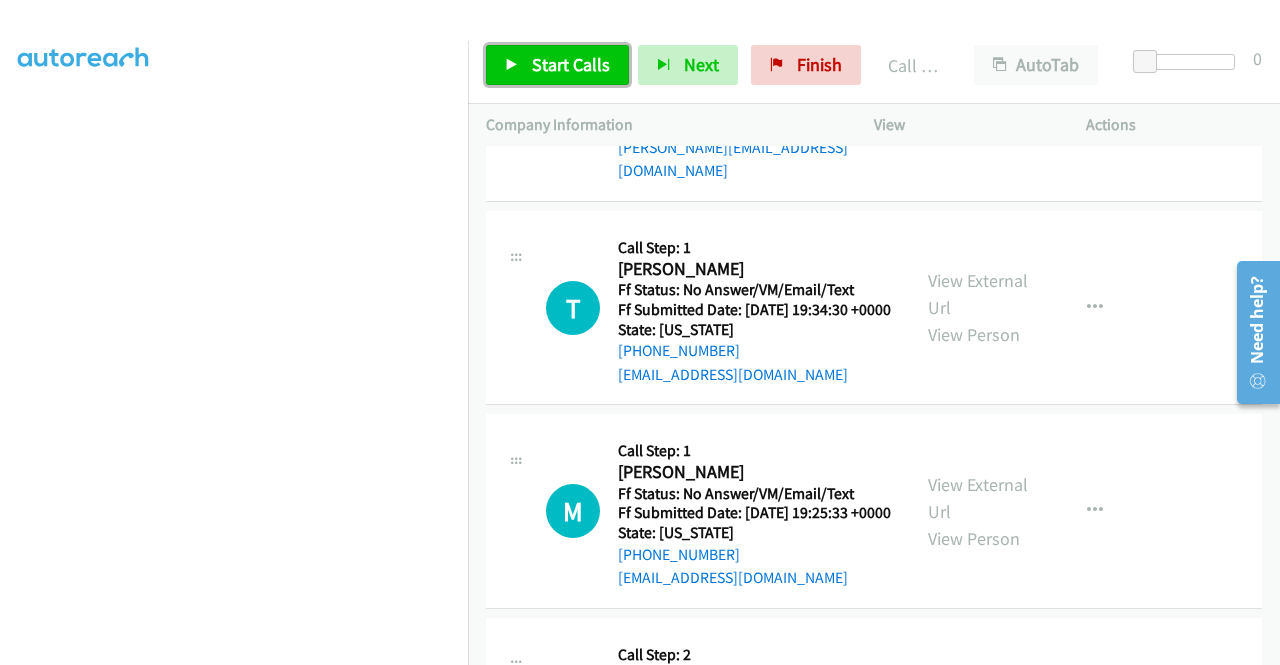 click on "Start Calls" at bounding box center (571, 64) 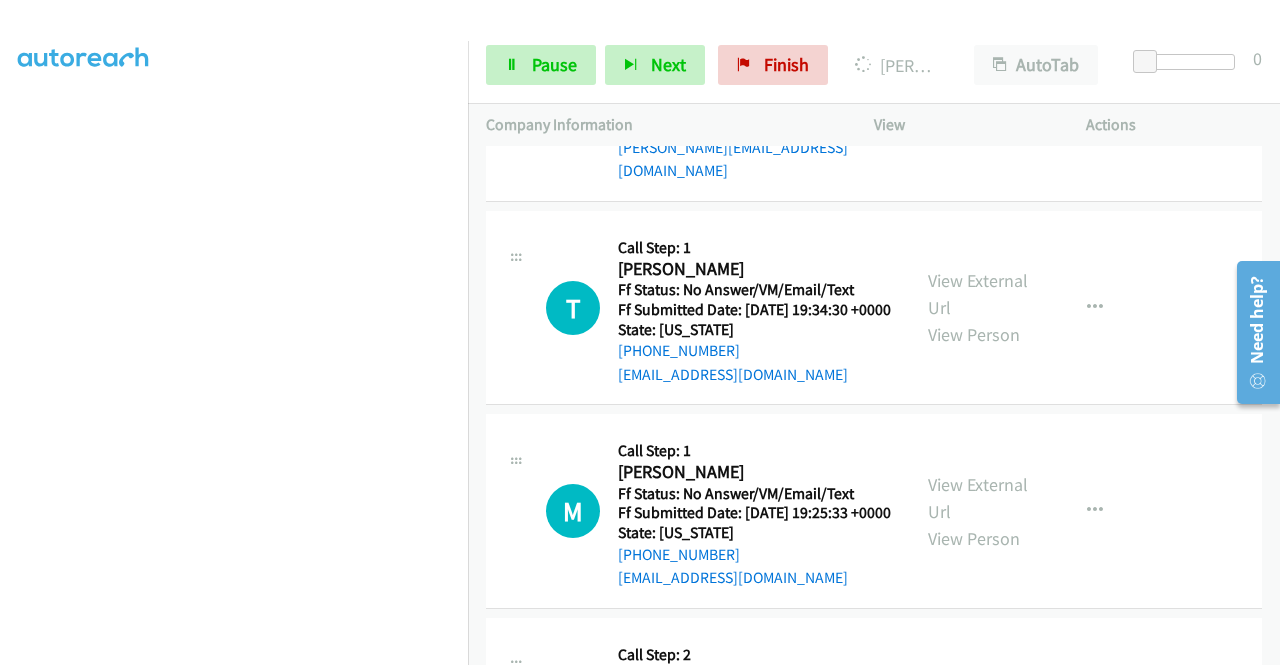 click on "View External Url" at bounding box center [978, -148] 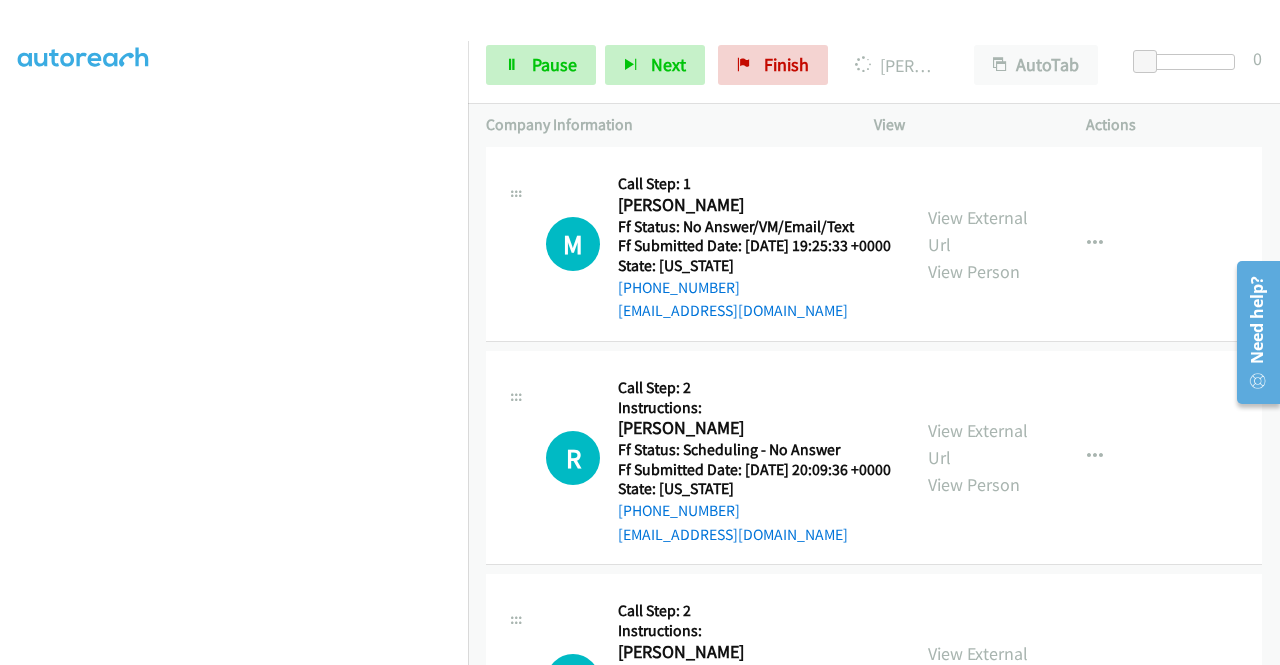 scroll, scrollTop: 11118, scrollLeft: 0, axis: vertical 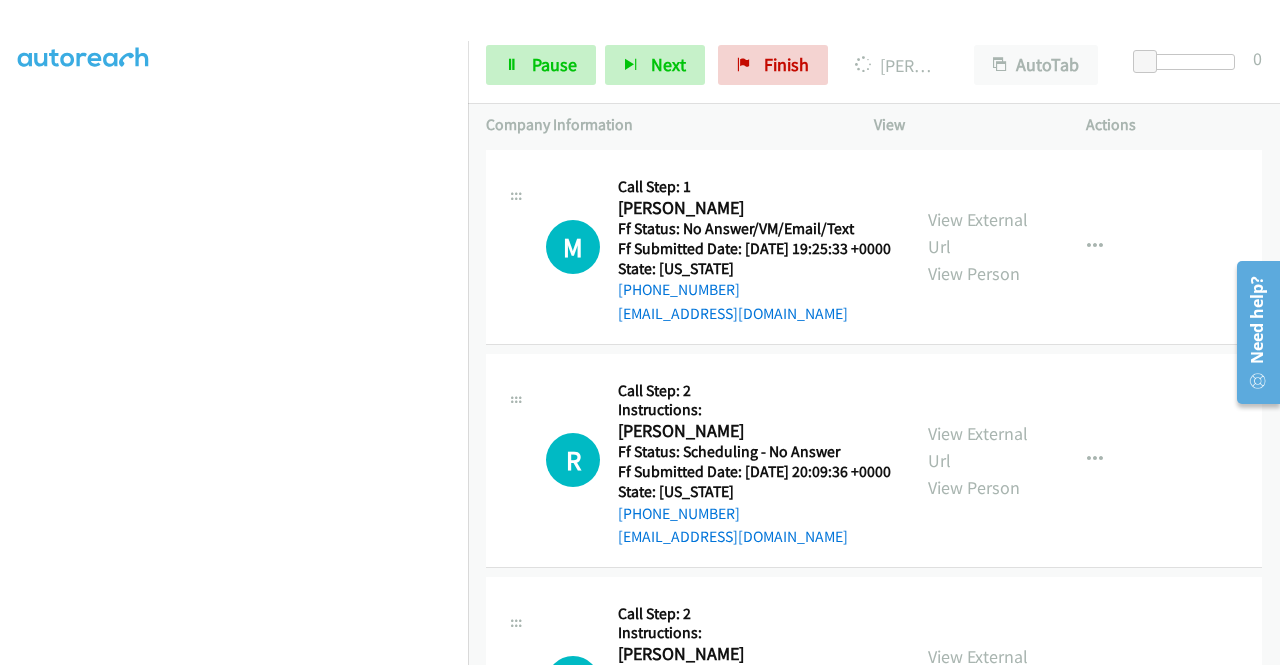 click on "View External Url" at bounding box center (978, -185) 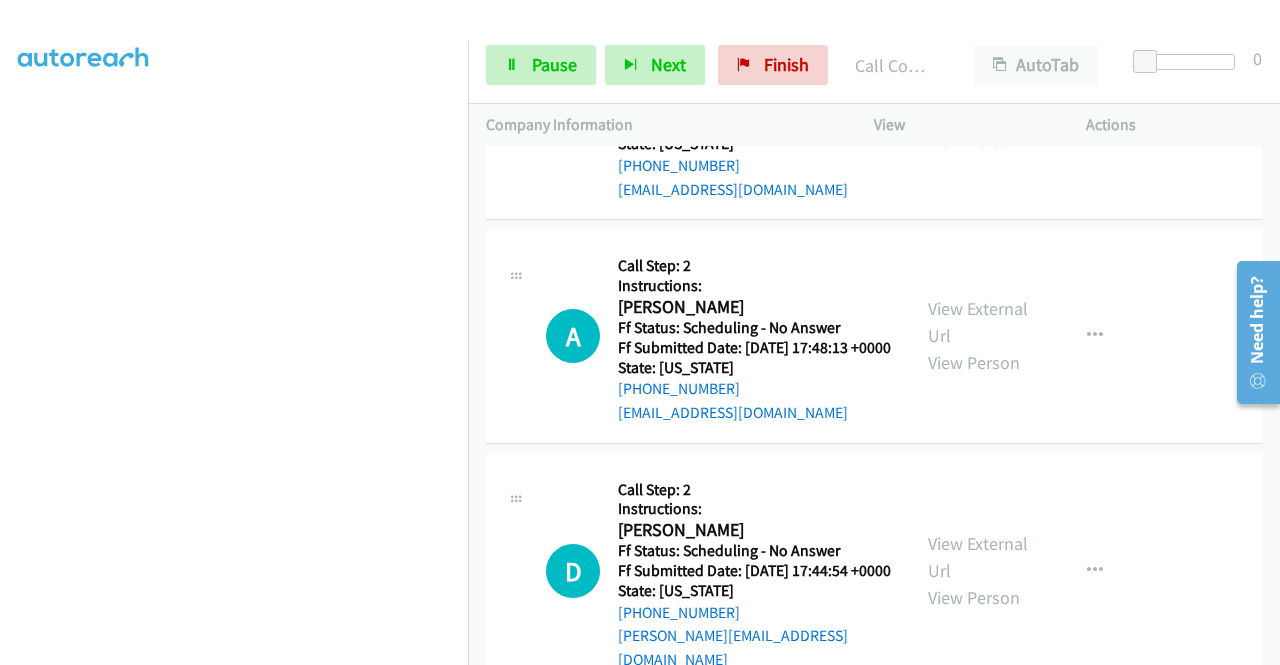 scroll, scrollTop: 11531, scrollLeft: 0, axis: vertical 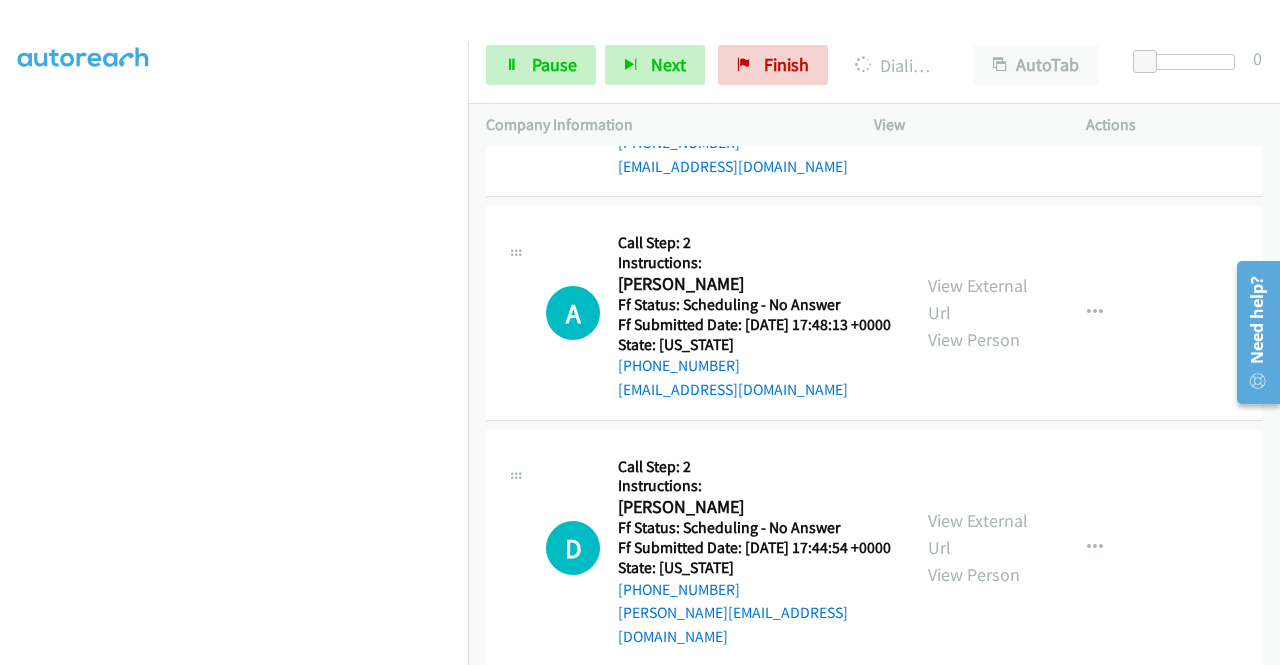 click on "View External Url" at bounding box center [978, -341] 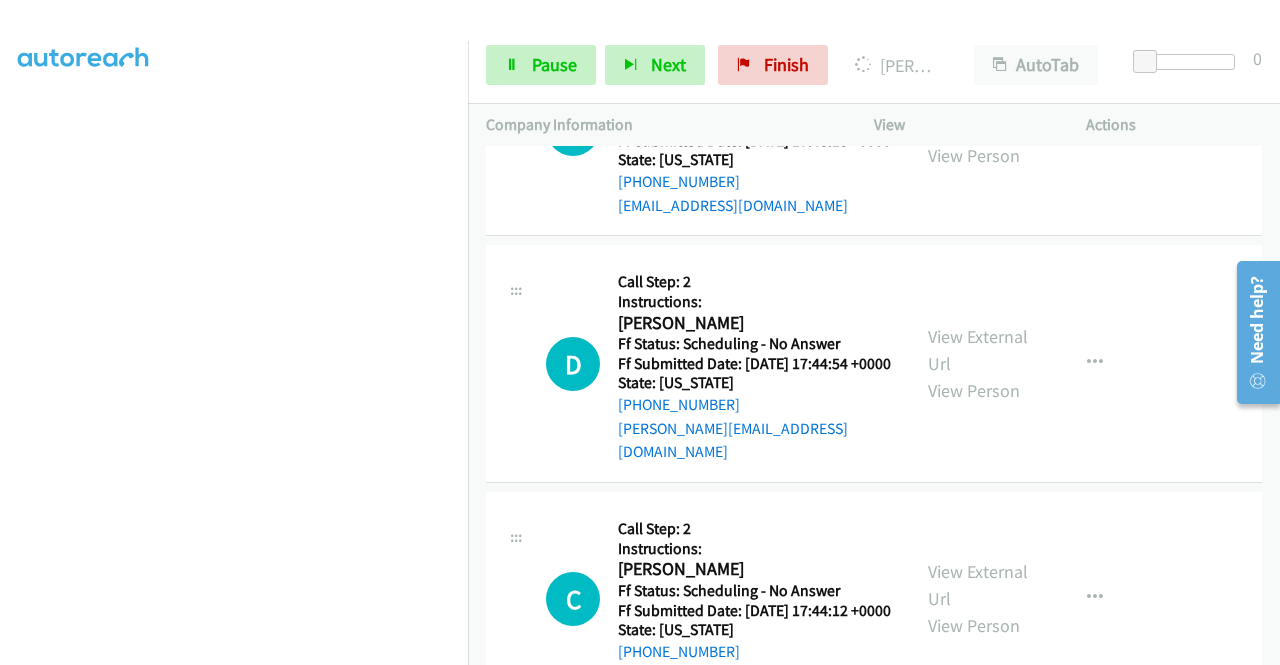 scroll, scrollTop: 11811, scrollLeft: 0, axis: vertical 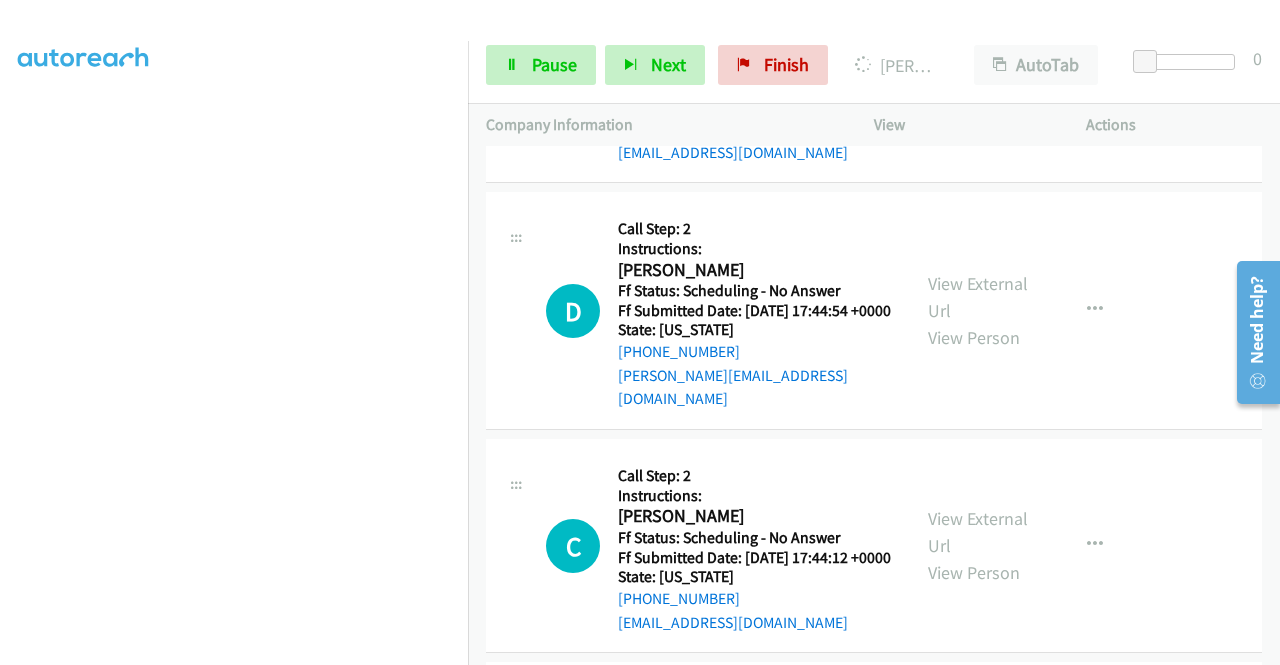 click on "View External Url" at bounding box center [978, -374] 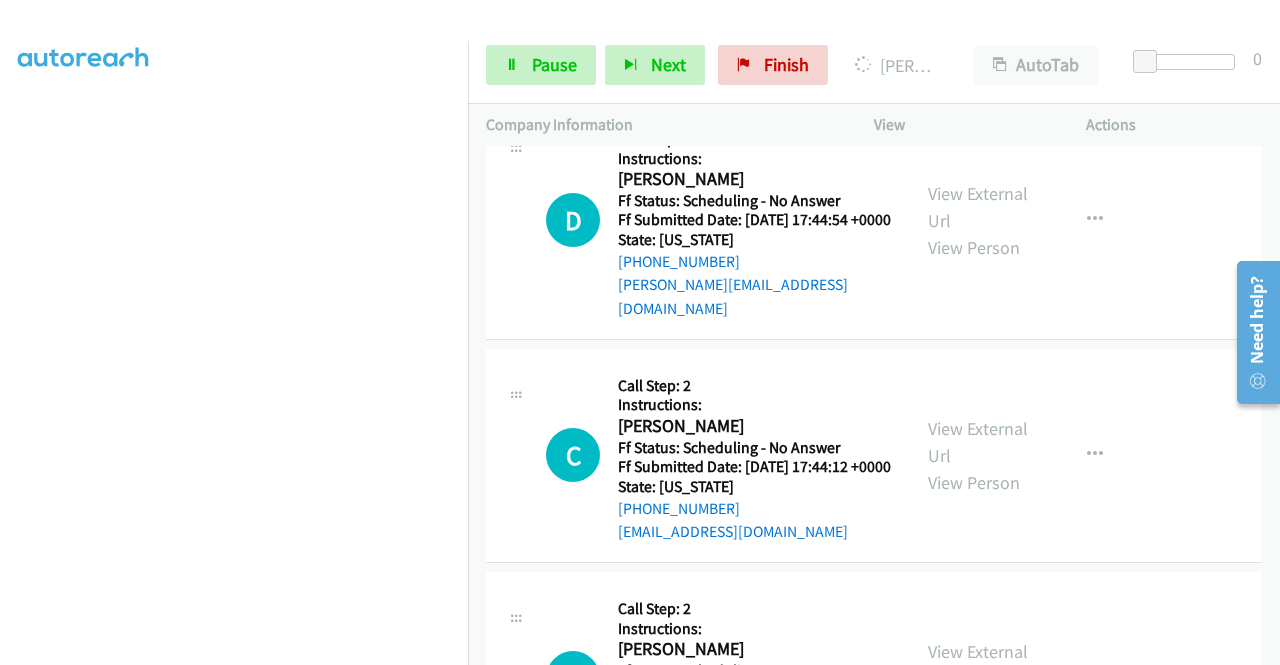 scroll, scrollTop: 12038, scrollLeft: 0, axis: vertical 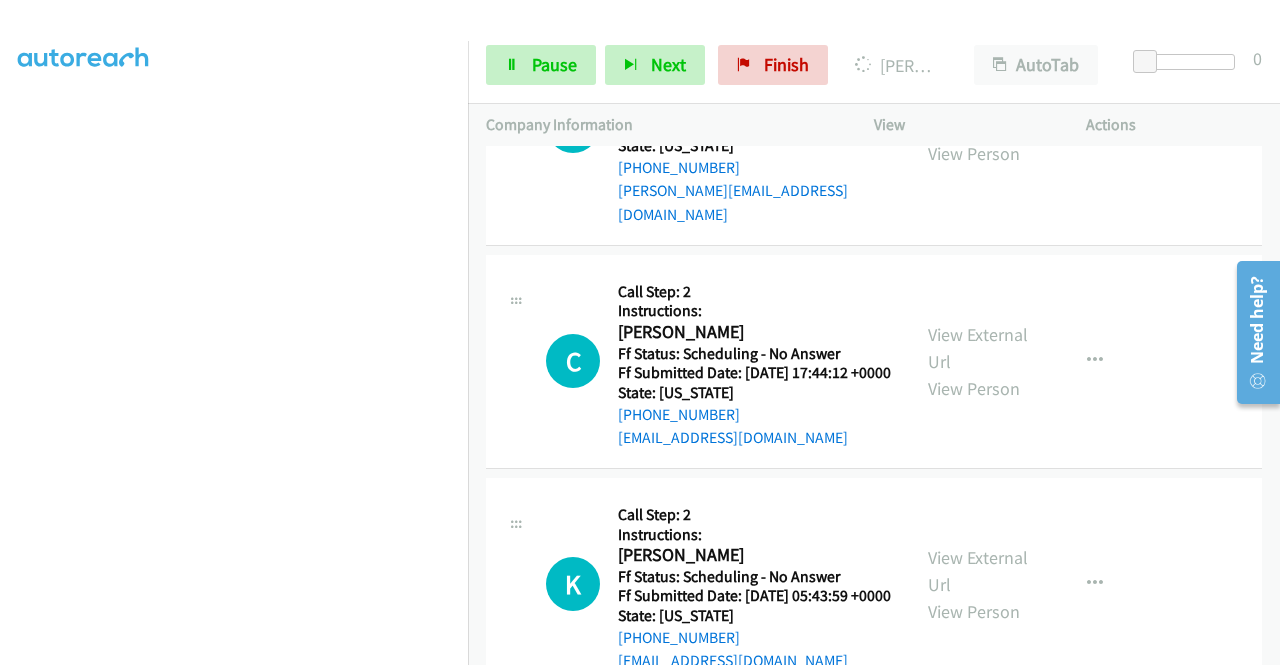 click on "View External Url" at bounding box center [978, -345] 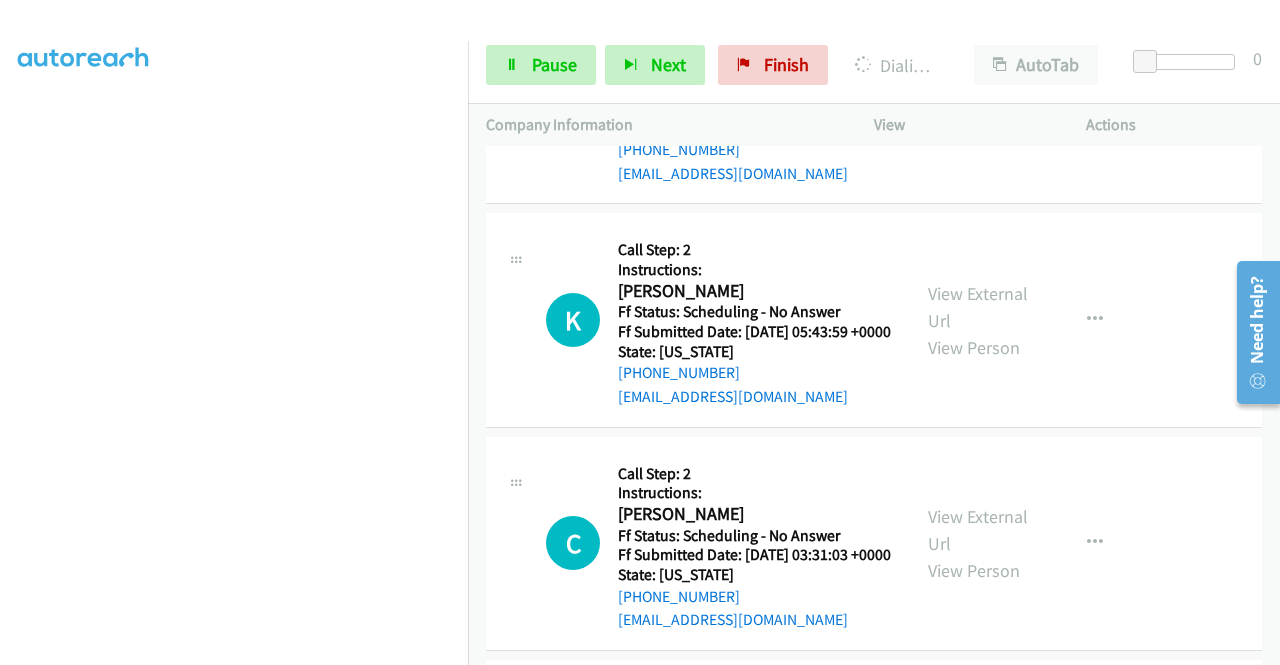 scroll, scrollTop: 12358, scrollLeft: 0, axis: vertical 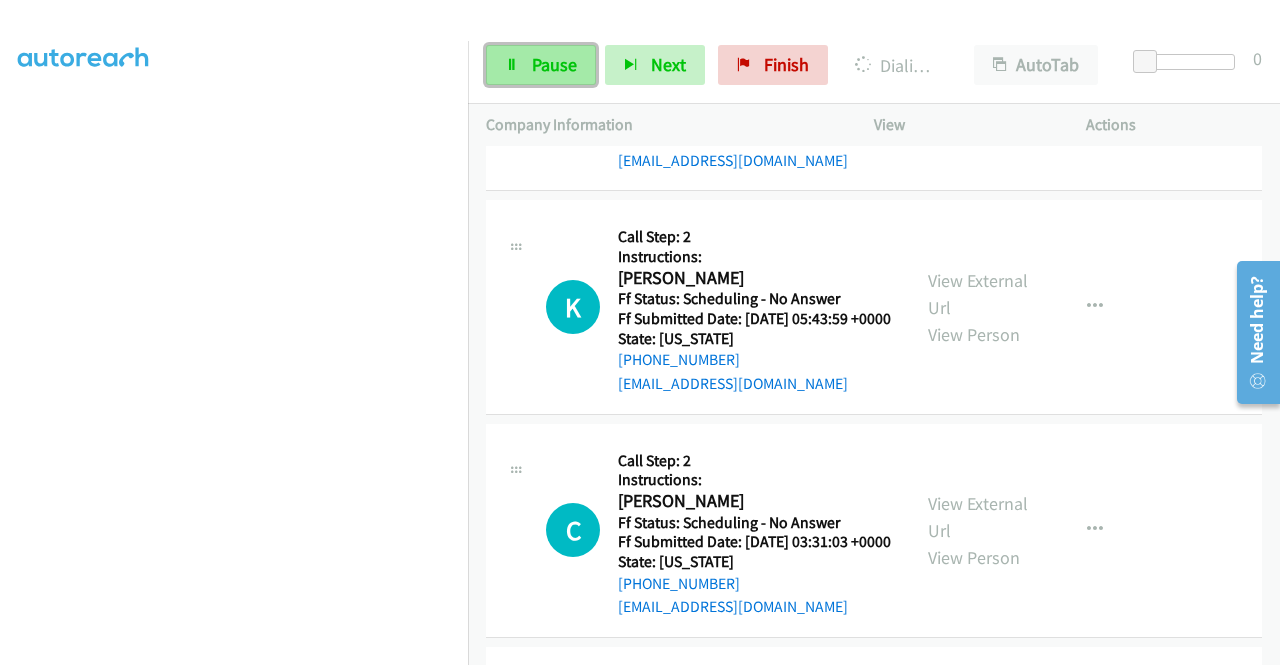 click on "Pause" at bounding box center [541, 65] 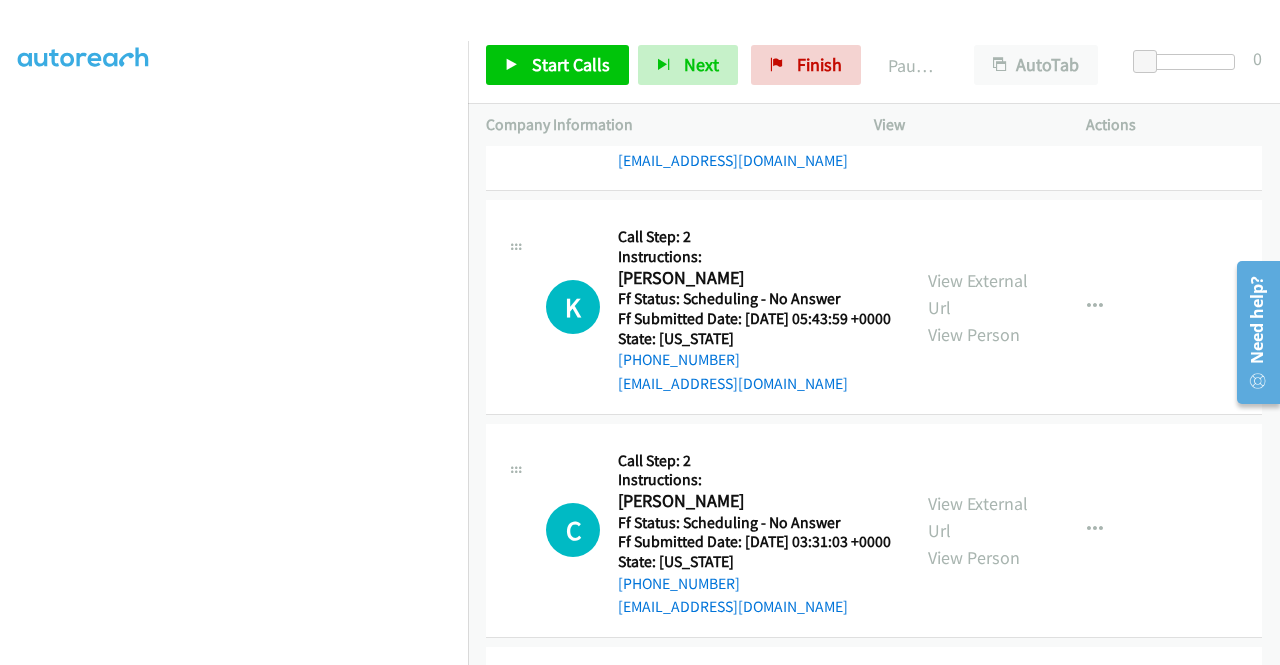 click on "View External Url" at bounding box center [978, -400] 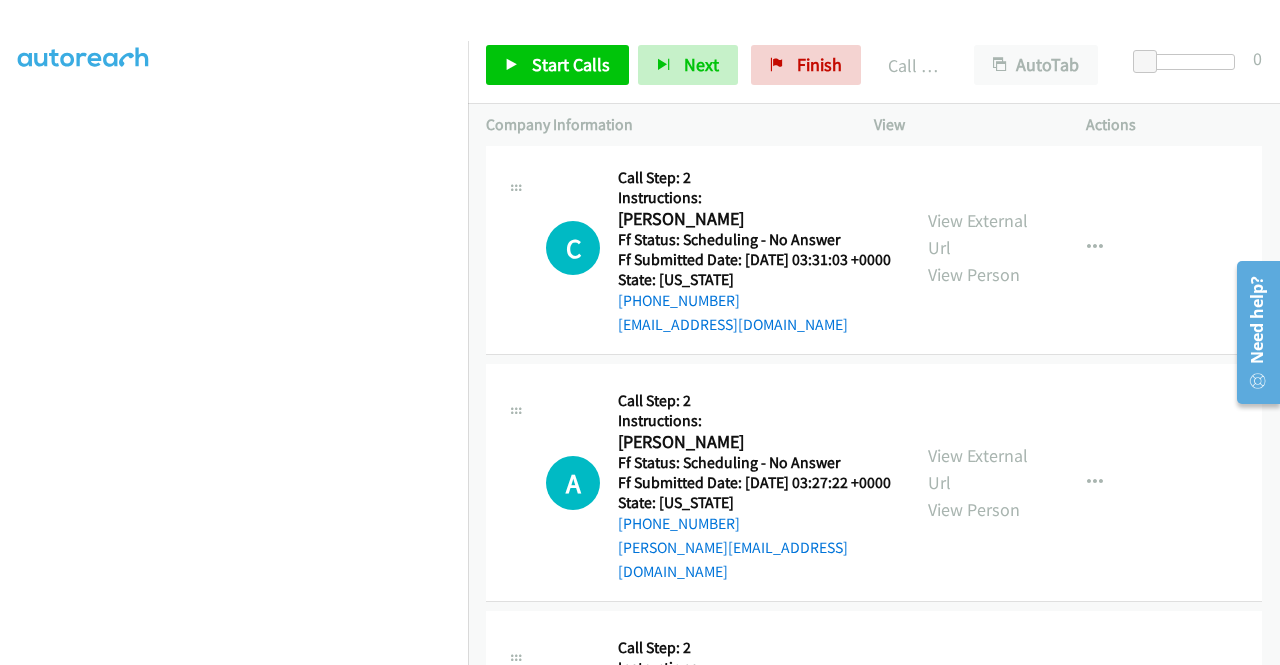 scroll, scrollTop: 12691, scrollLeft: 0, axis: vertical 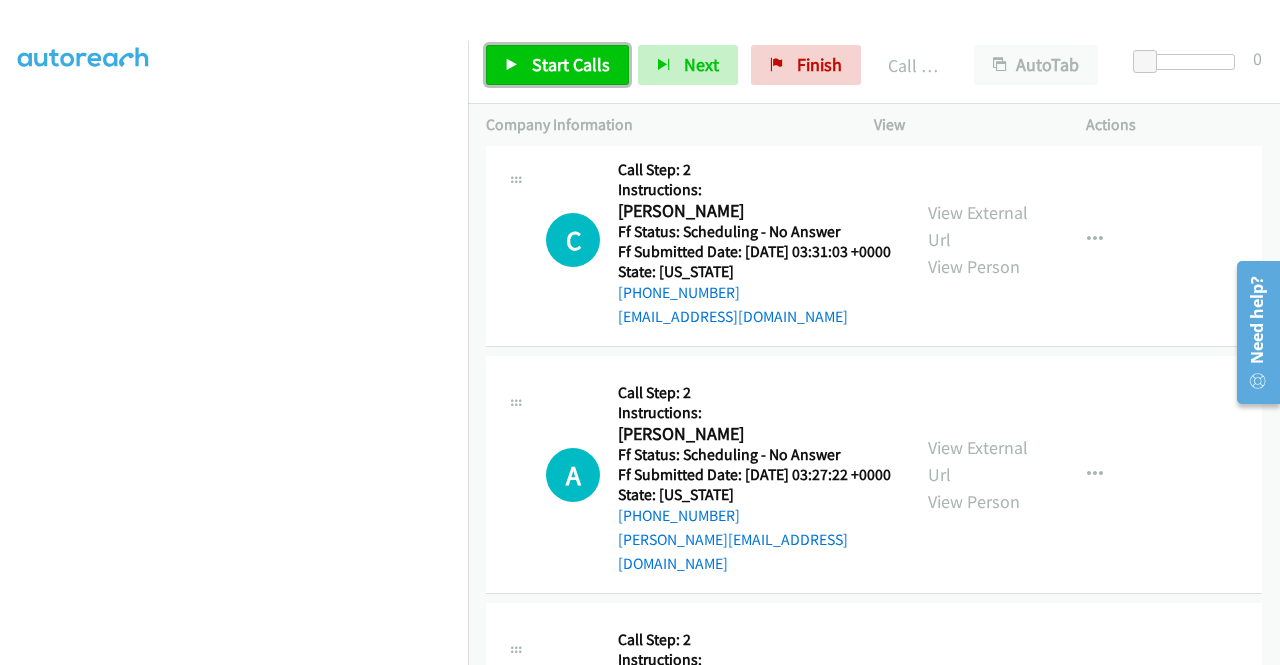 click on "Start Calls" at bounding box center [571, 64] 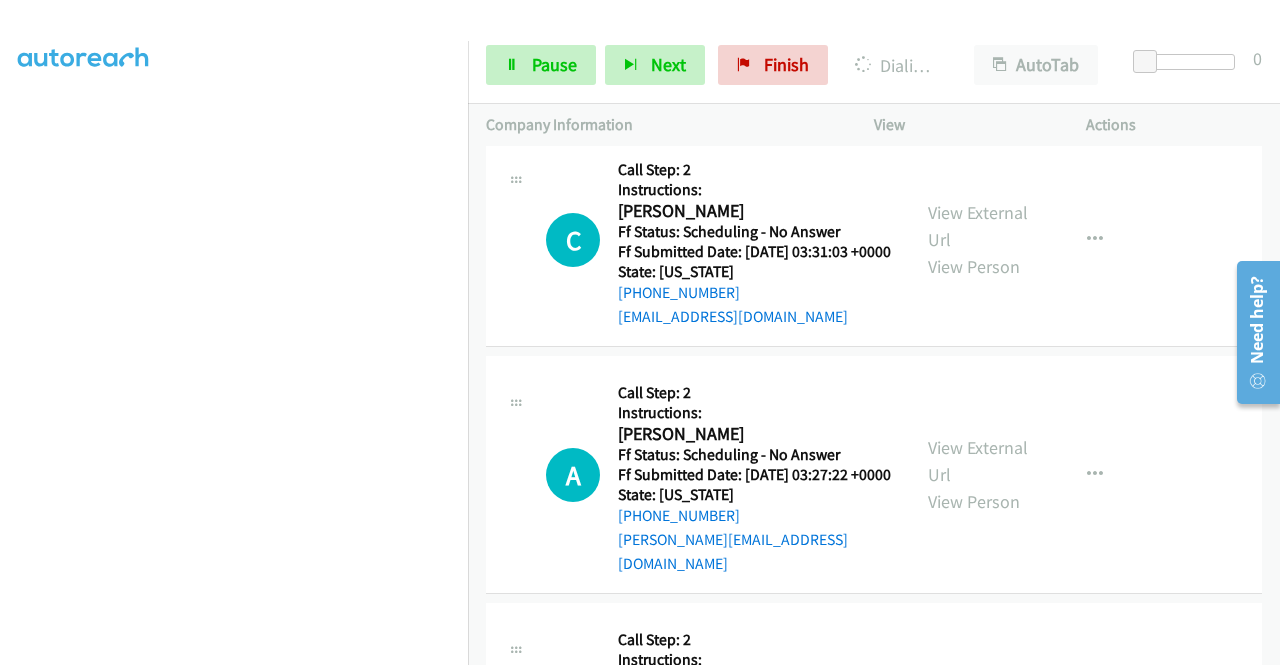 click on "View External Url
View Person
View External Url
Email
Schedule/Manage Callback
Skip Call
Add to do not call list" at bounding box center (1025, -442) 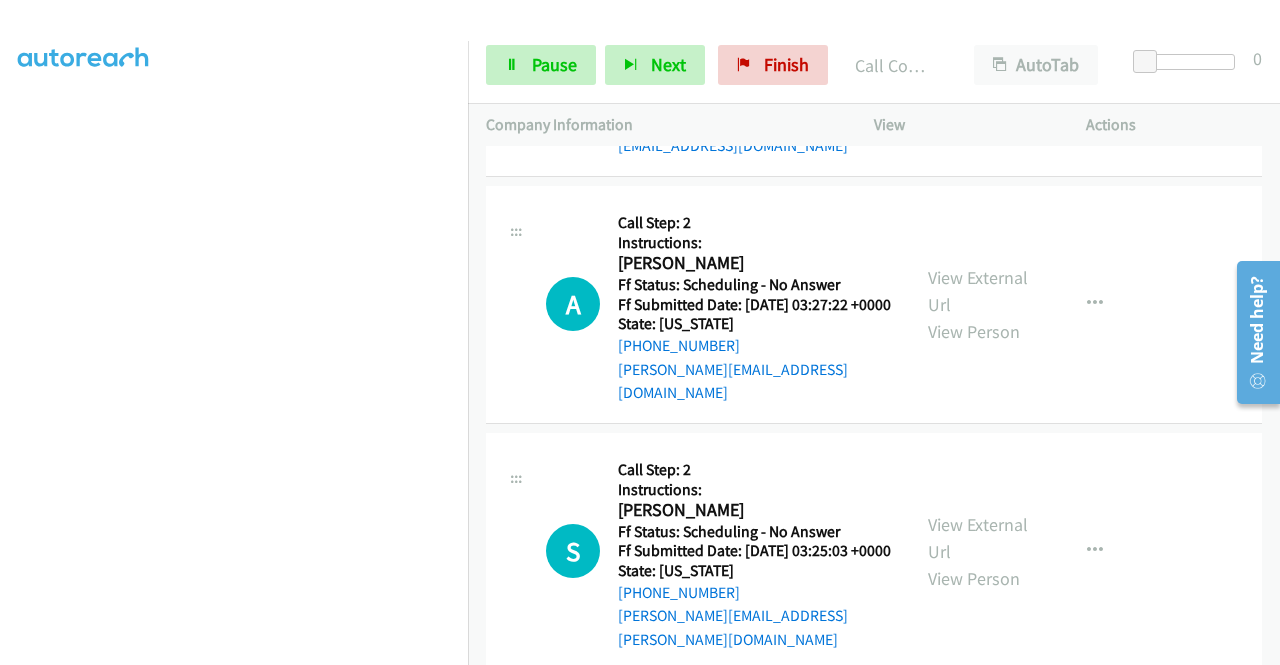 scroll, scrollTop: 12918, scrollLeft: 0, axis: vertical 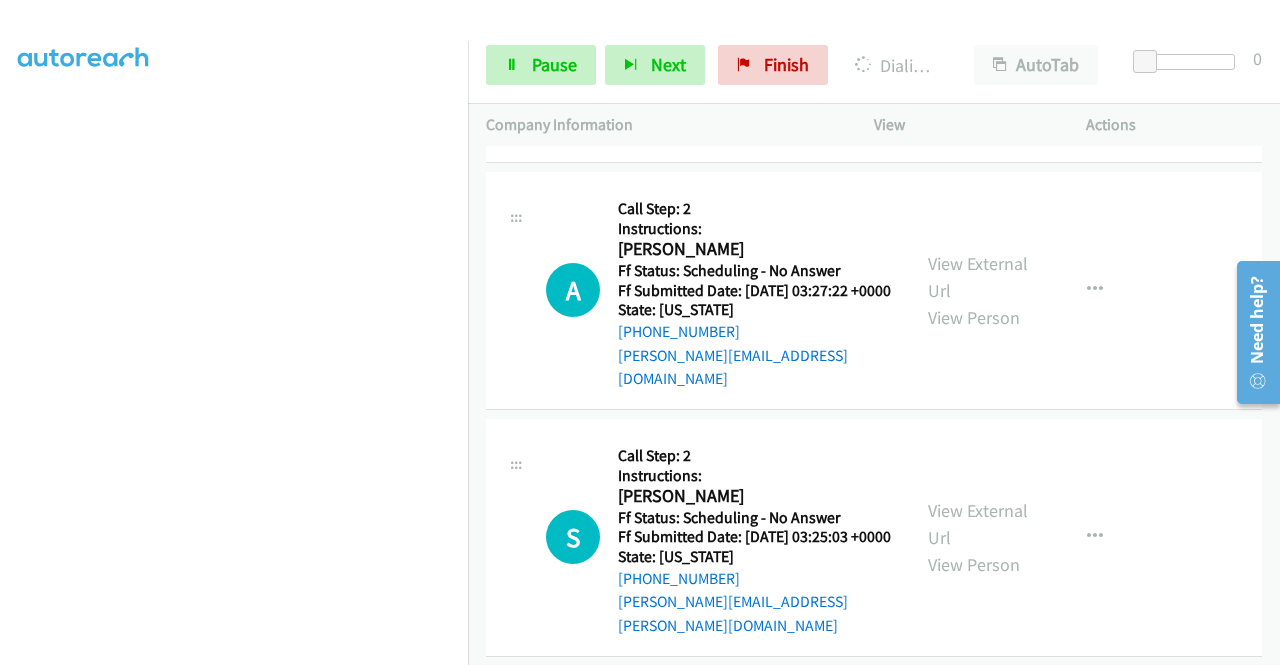 click on "View External Url
View Person
View External Url
Email
Schedule/Manage Callback
Skip Call
Add to do not call list" at bounding box center (1025, -391) 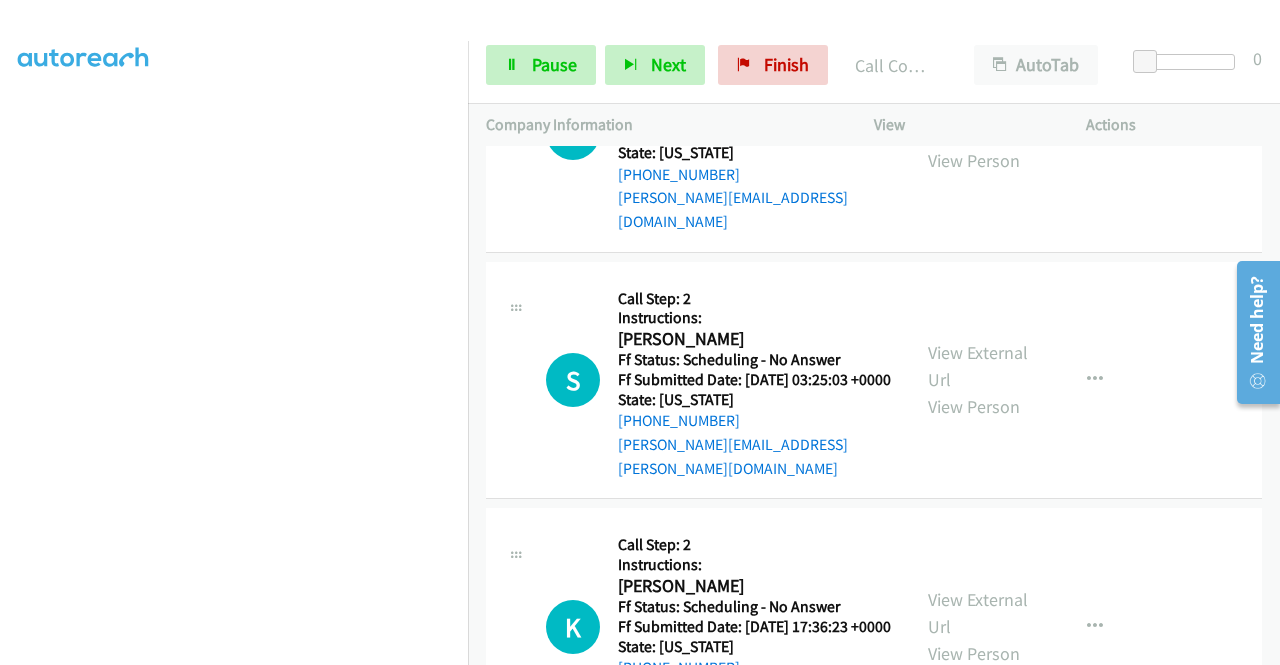 scroll, scrollTop: 13158, scrollLeft: 0, axis: vertical 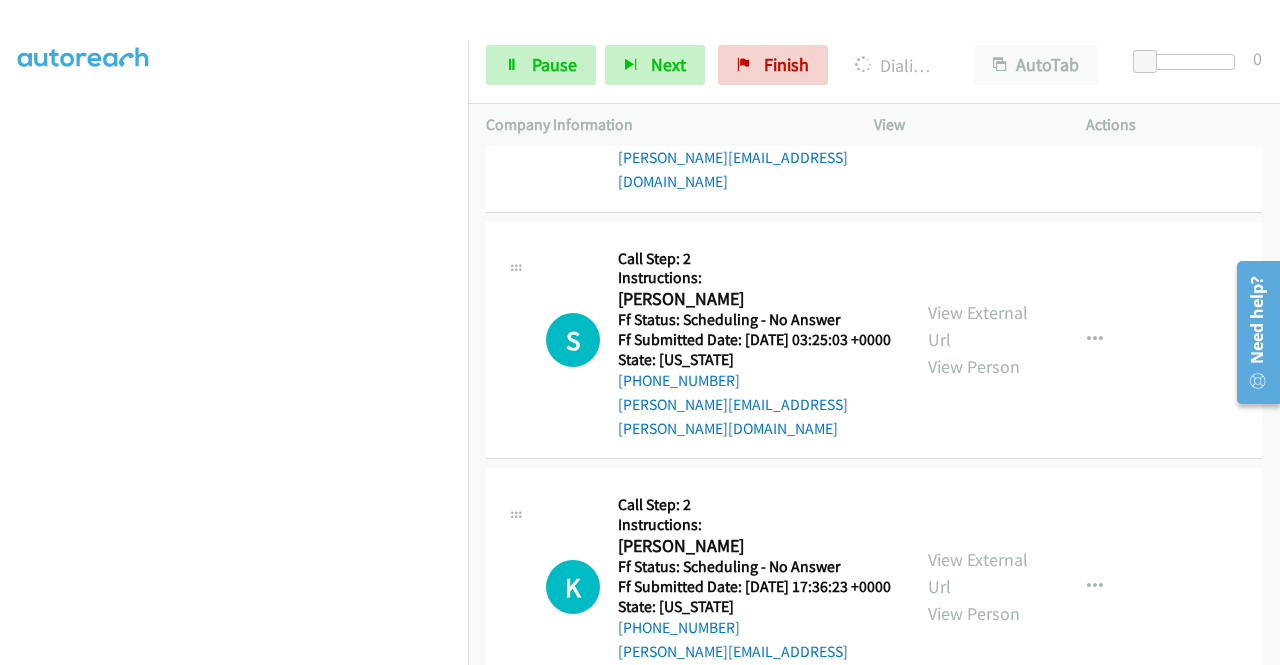 click on "View External Url" at bounding box center [978, -379] 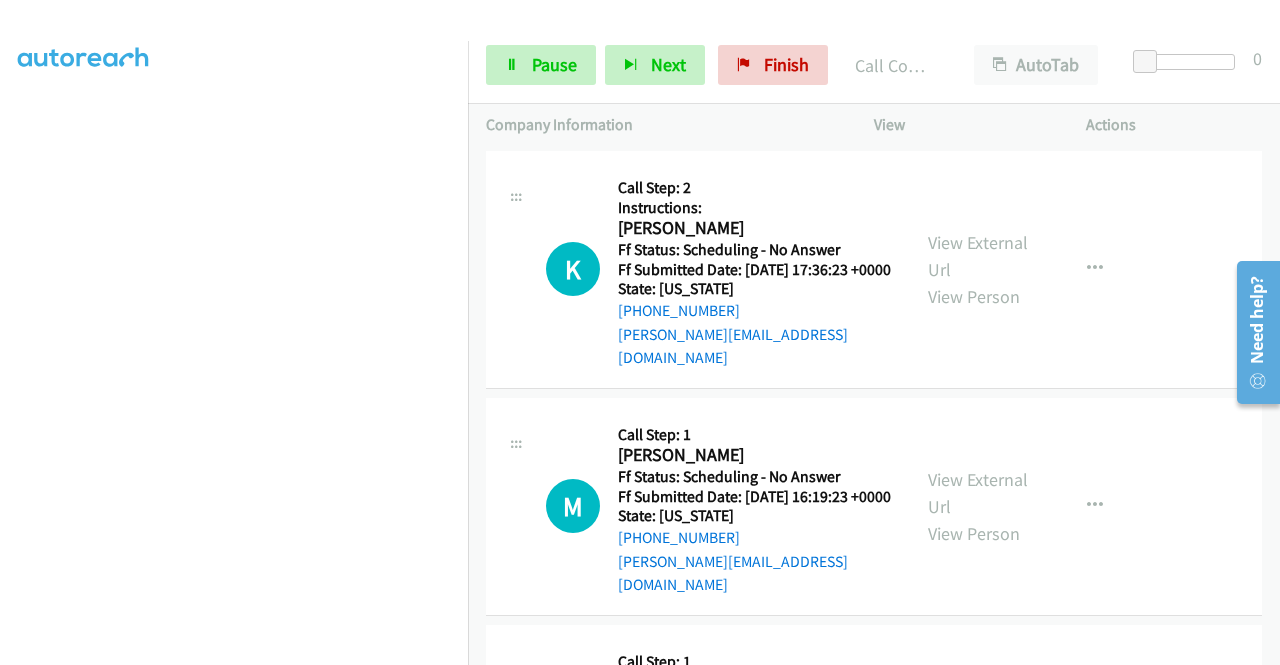scroll, scrollTop: 13518, scrollLeft: 0, axis: vertical 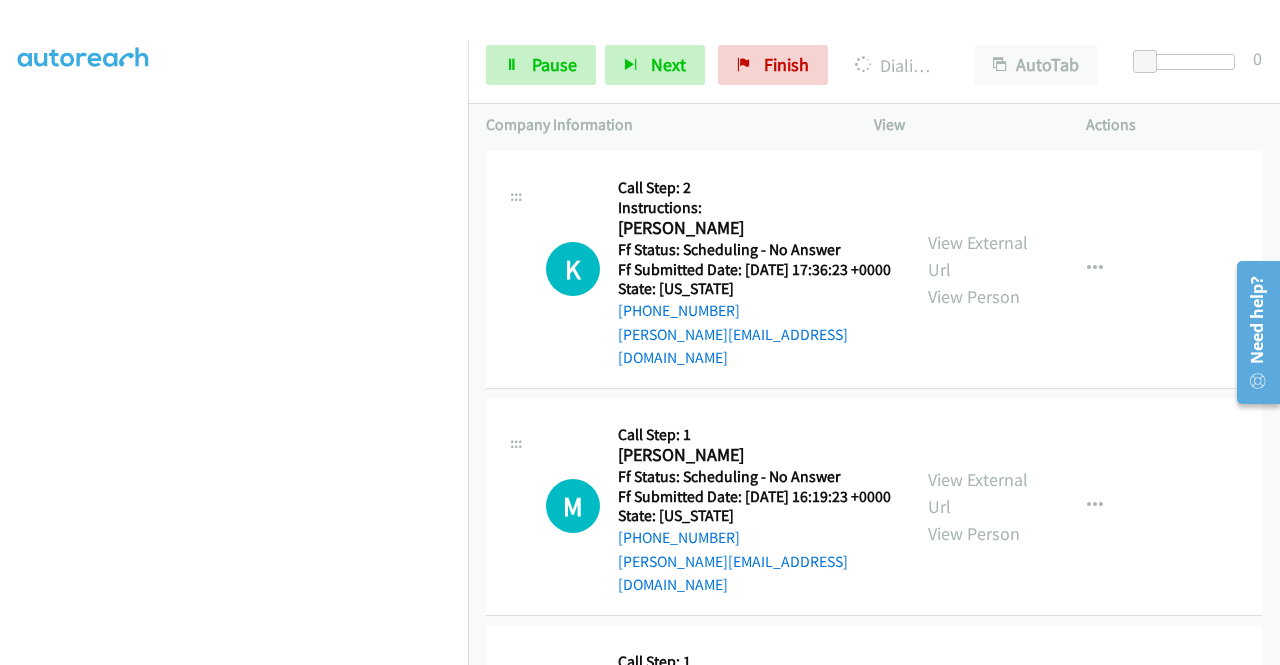 drag, startPoint x: 1278, startPoint y: 634, endPoint x: 829, endPoint y: 226, distance: 606.6836 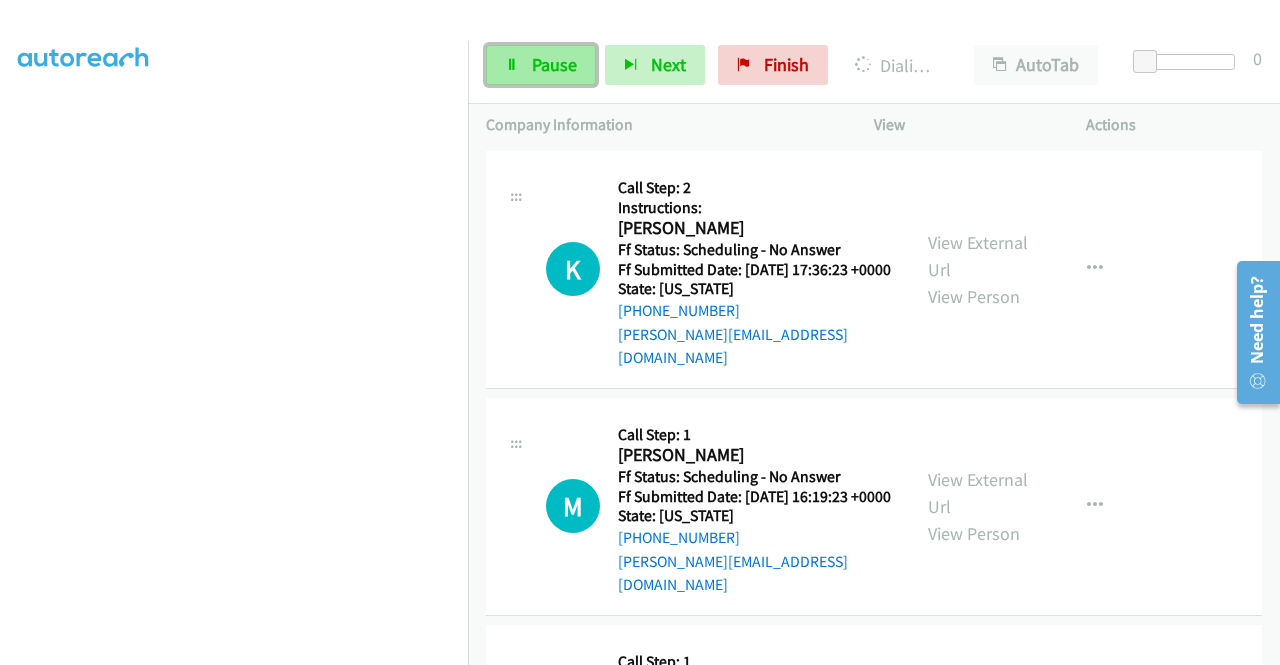 click on "Pause" at bounding box center [541, 65] 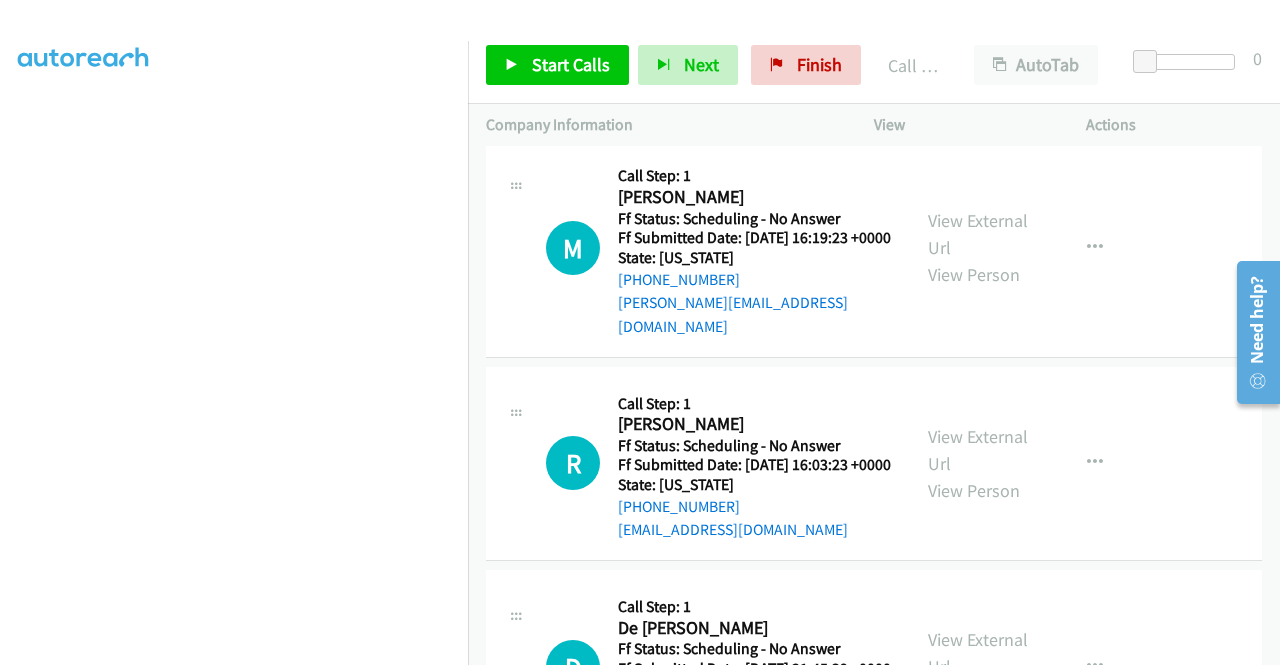 scroll, scrollTop: 13838, scrollLeft: 0, axis: vertical 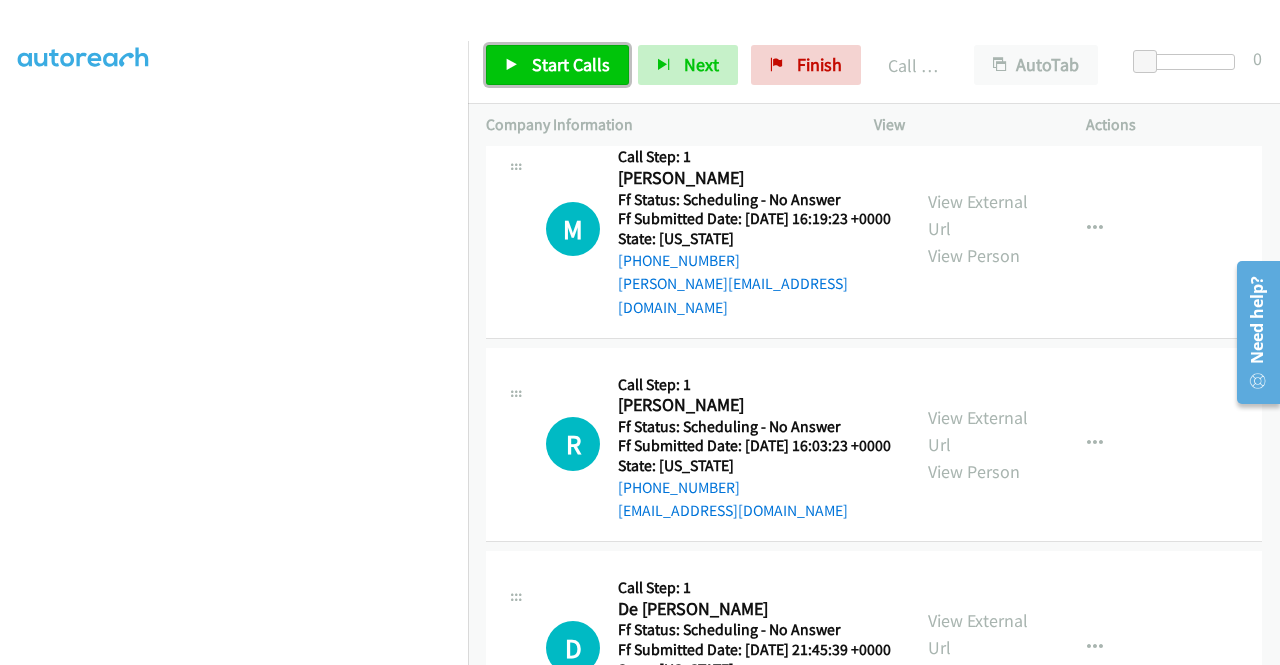 click on "Start Calls" at bounding box center [571, 64] 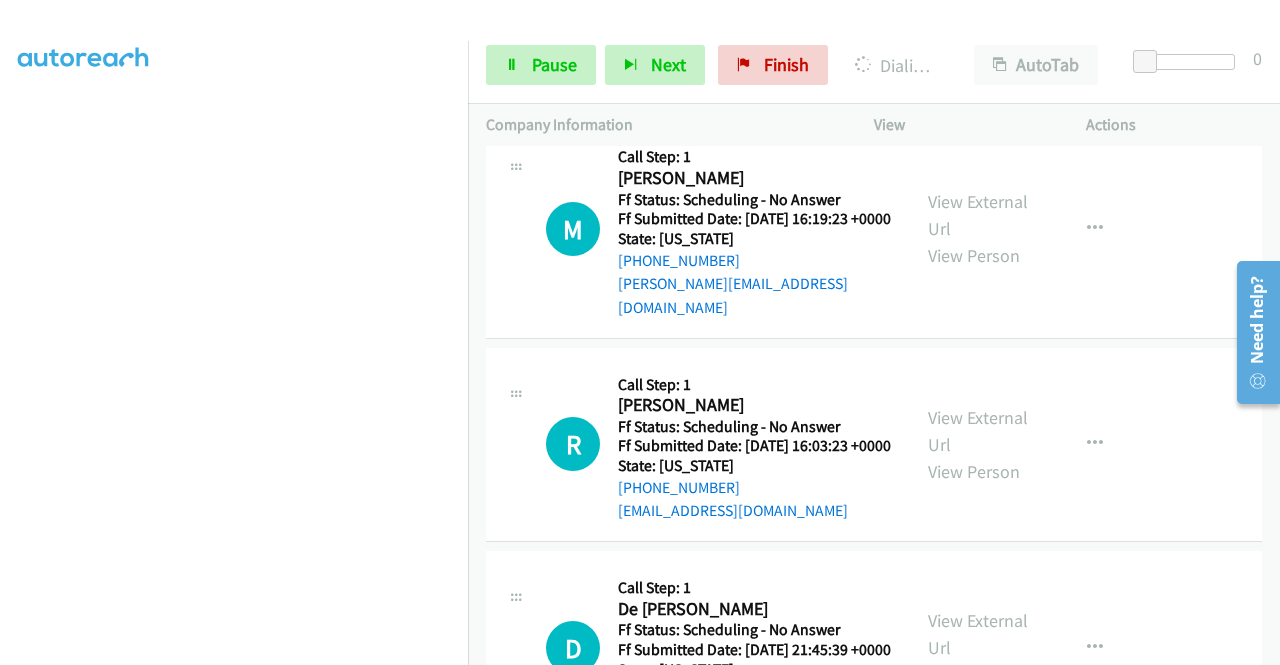 click on "View External Url
View Person
View External Url
Email
Schedule/Manage Callback
Skip Call
Add to do not call list" at bounding box center (1025, -502) 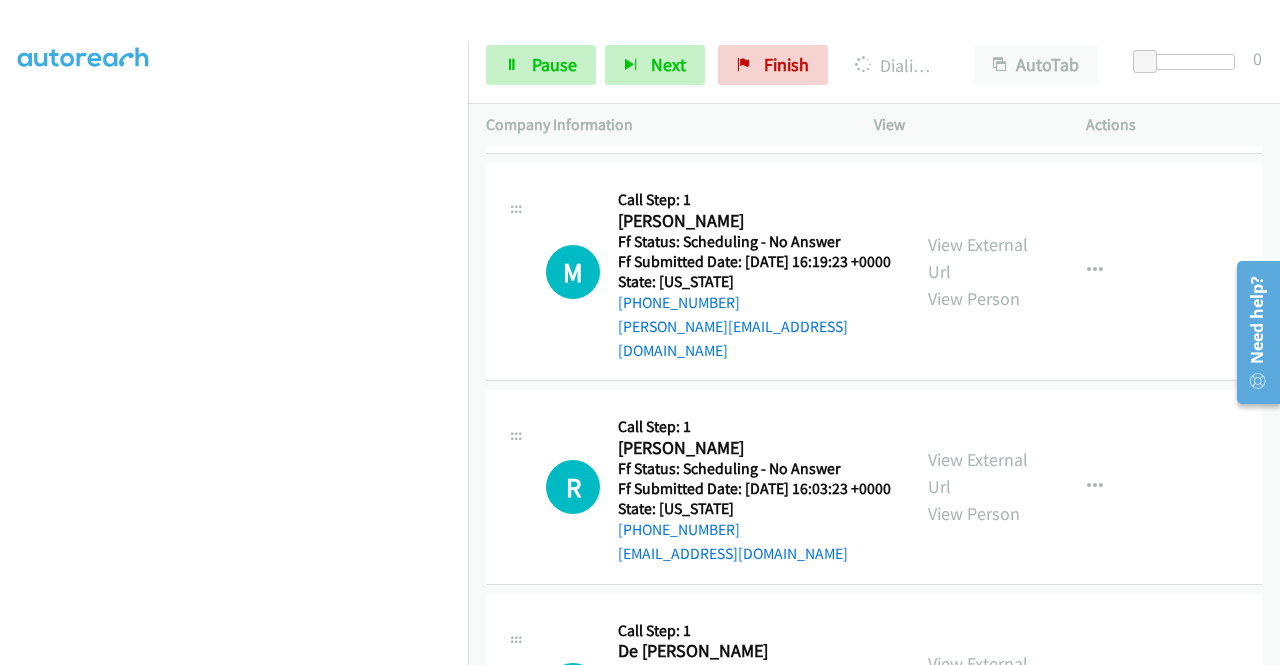 click on "View External Url" at bounding box center (978, -226) 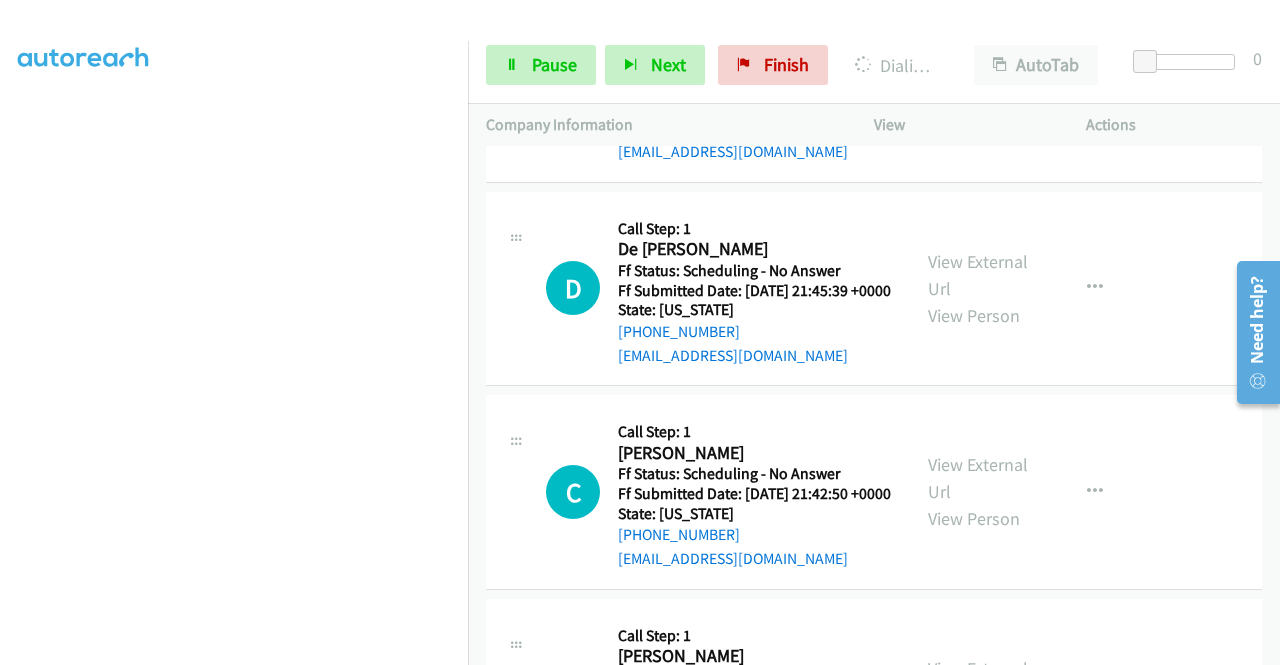 scroll, scrollTop: 14278, scrollLeft: 0, axis: vertical 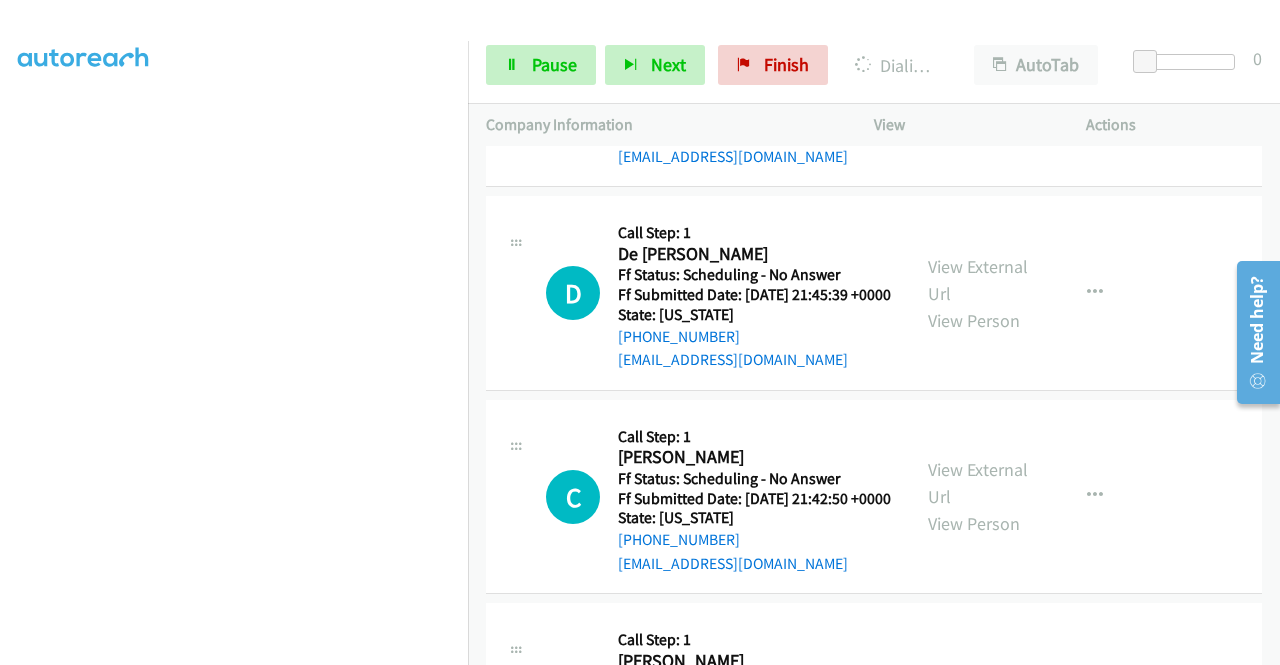 click on "View External Url" at bounding box center (978, -376) 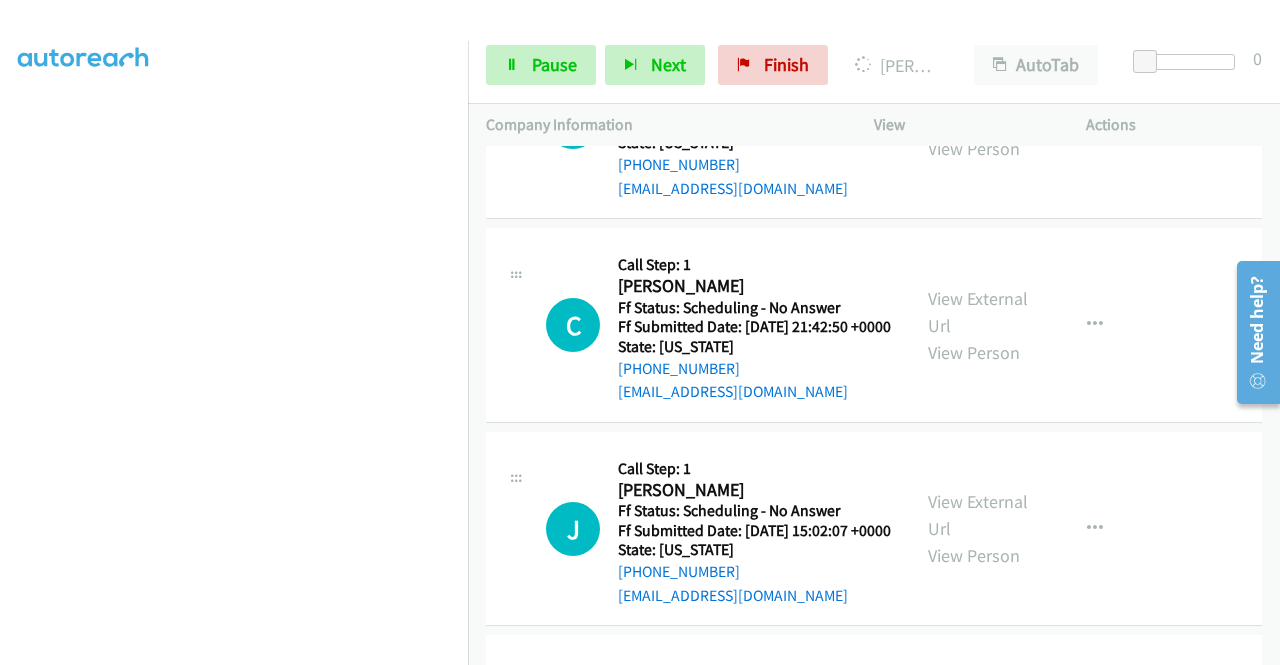 scroll, scrollTop: 14612, scrollLeft: 0, axis: vertical 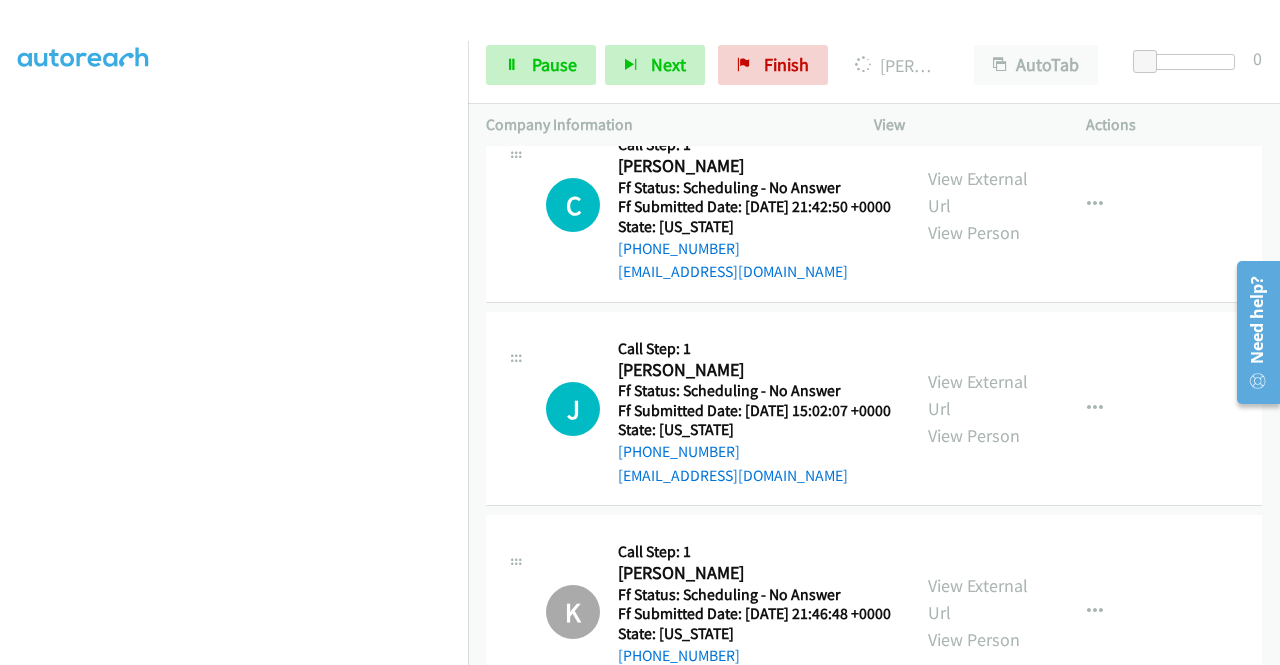 click on "View External Url
View Person" at bounding box center [980, -418] 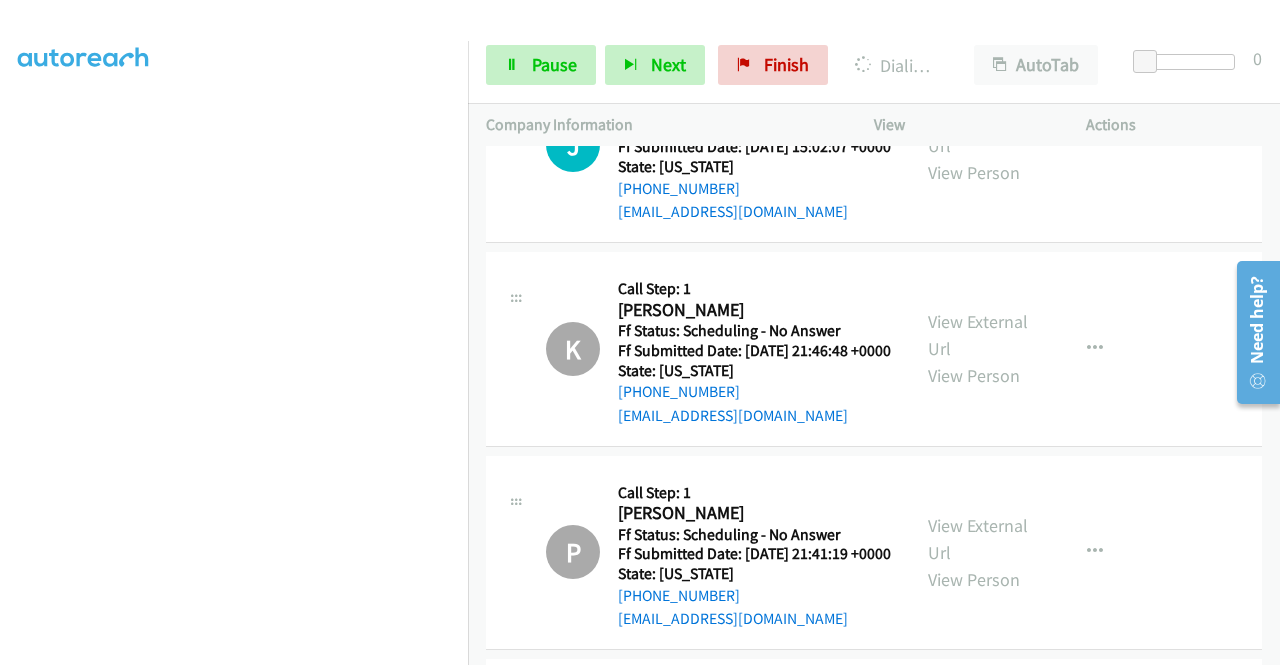 scroll, scrollTop: 14931, scrollLeft: 0, axis: vertical 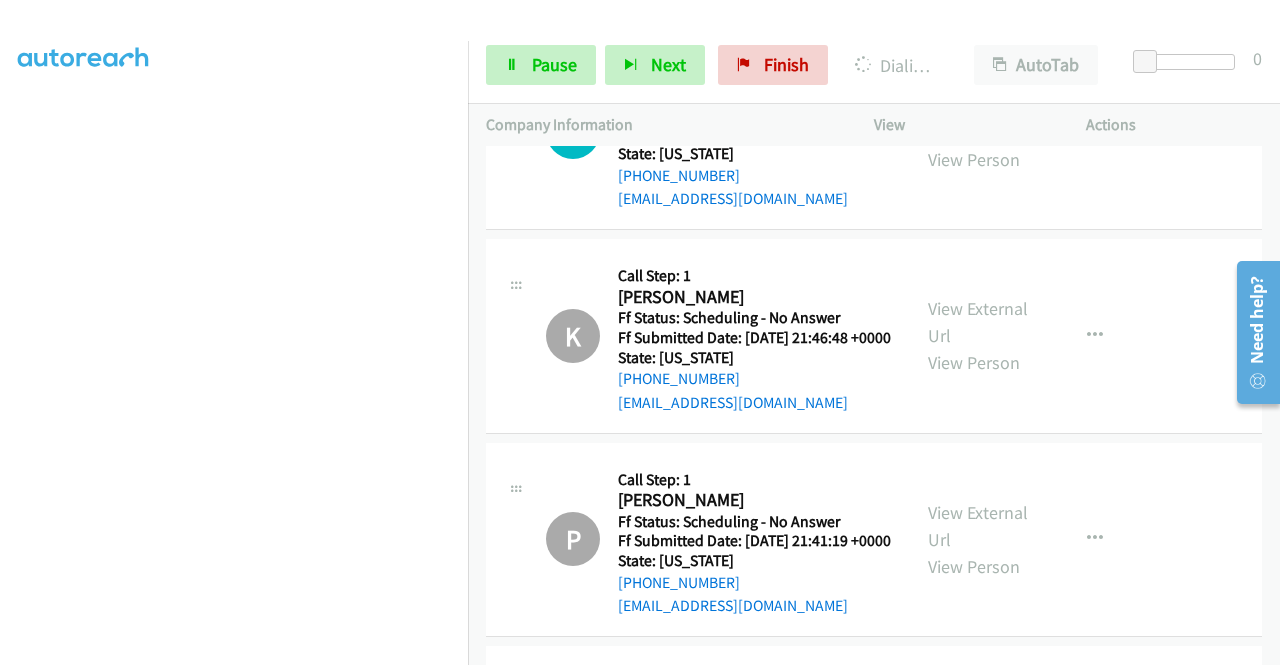 click on "View External Url
View Person
View External Url
Email
Schedule/Manage Callback
Skip Call
Add to do not call list" at bounding box center [1025, -478] 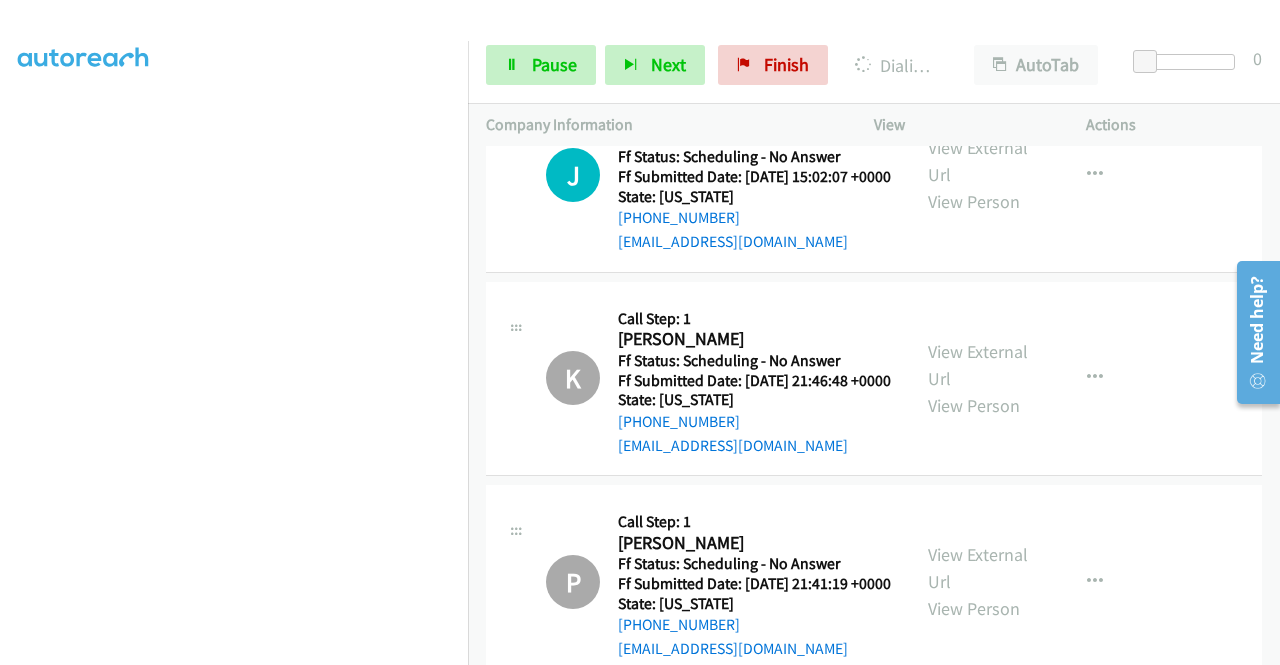click on "View External Url" at bounding box center [978, -246] 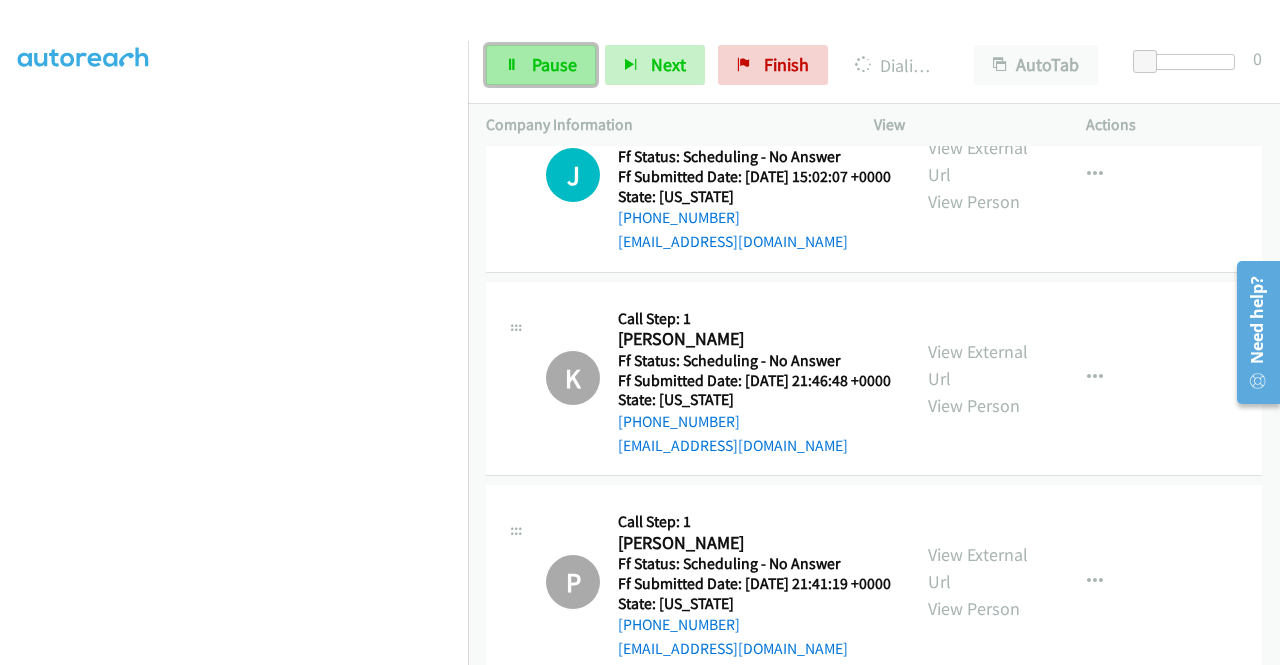 click on "Pause" at bounding box center (541, 65) 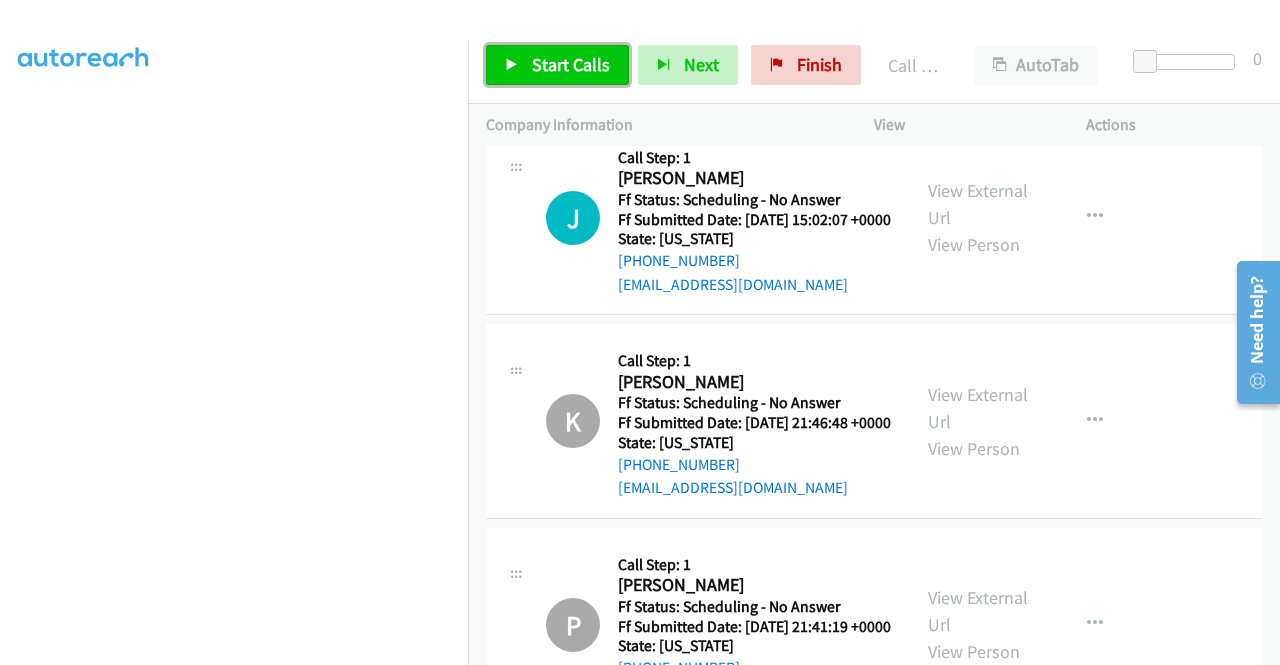 click on "Start Calls" at bounding box center (557, 65) 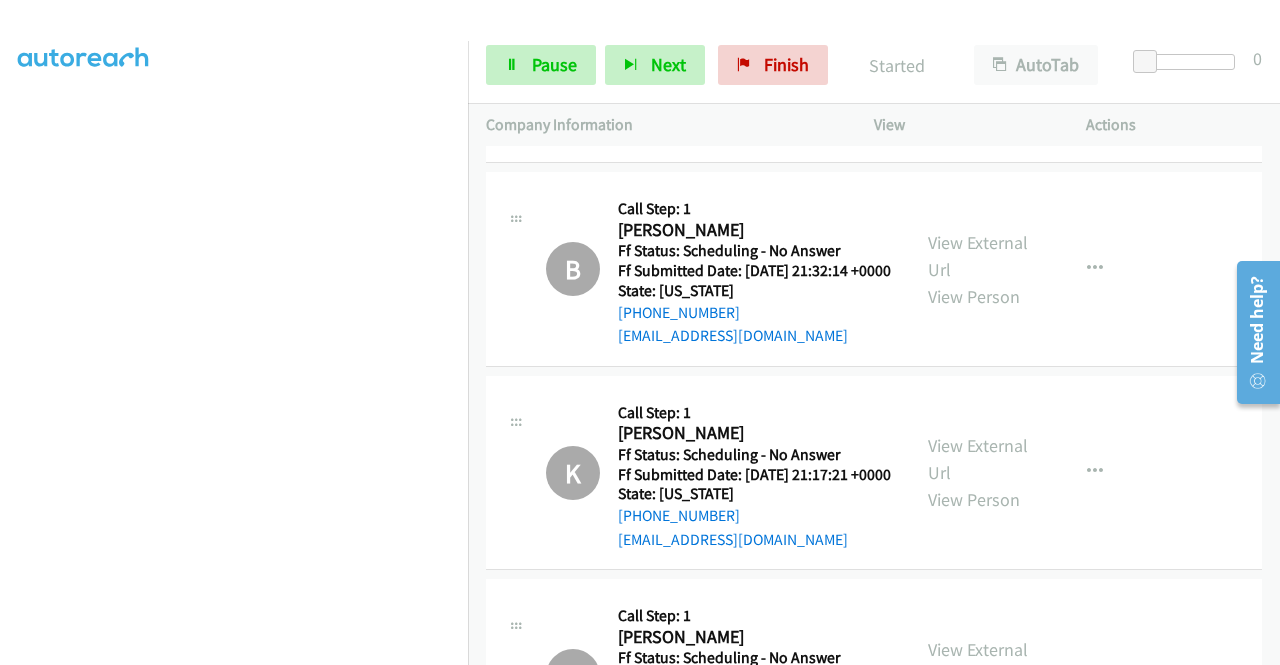 scroll, scrollTop: 15491, scrollLeft: 0, axis: vertical 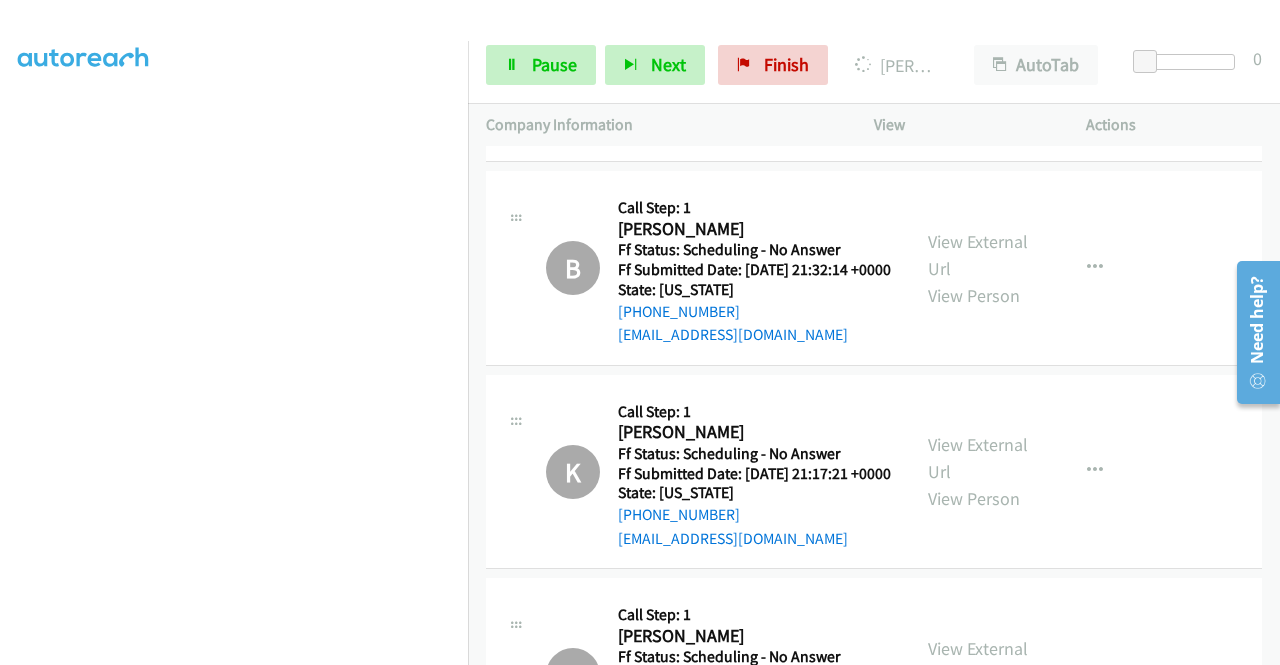 click on "View External Url" at bounding box center [978, -559] 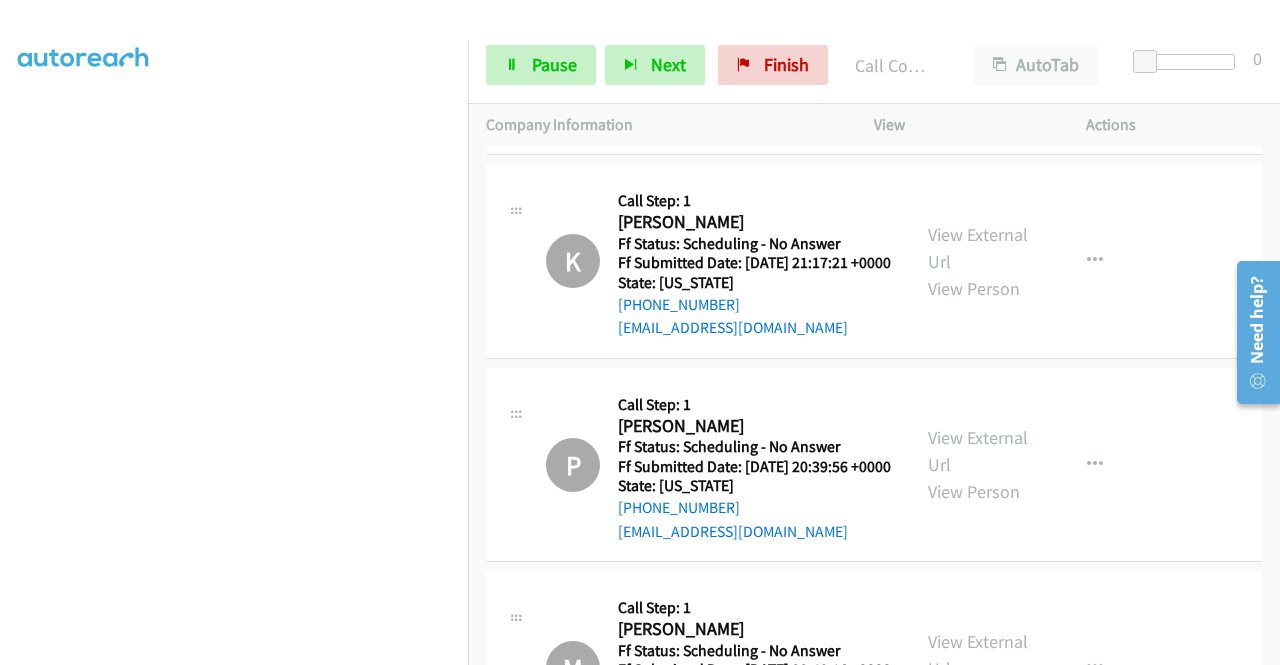 scroll, scrollTop: 15784, scrollLeft: 0, axis: vertical 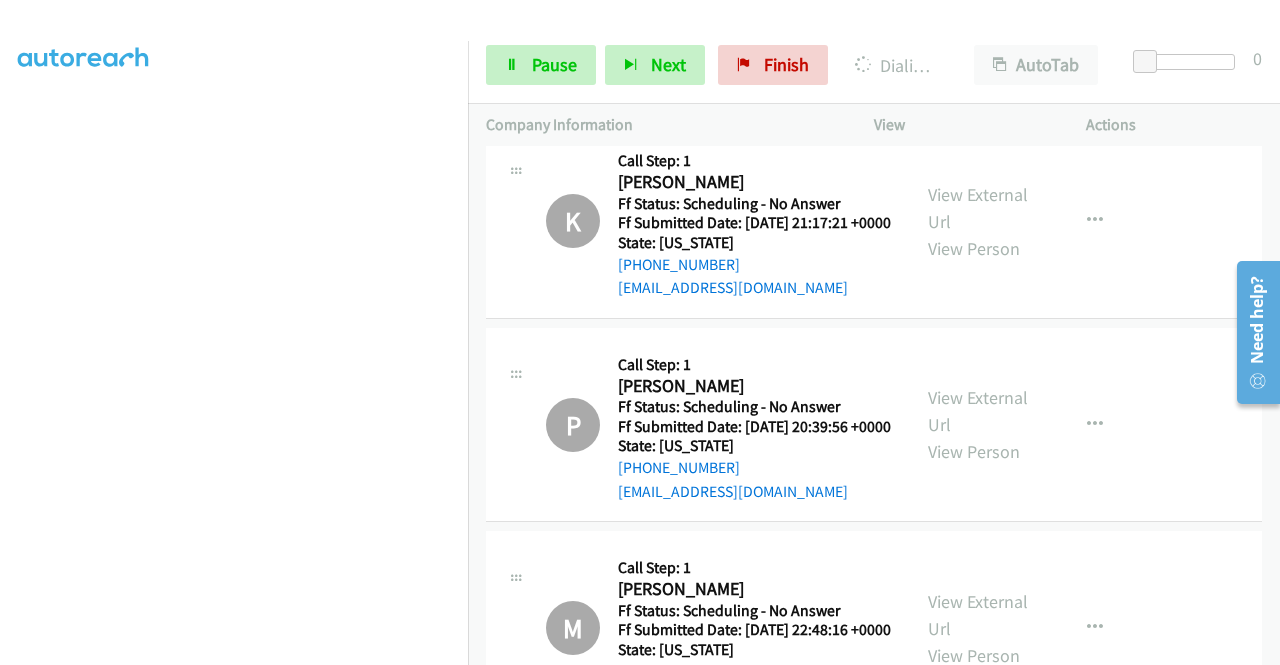 click on "View External Url" at bounding box center [978, -606] 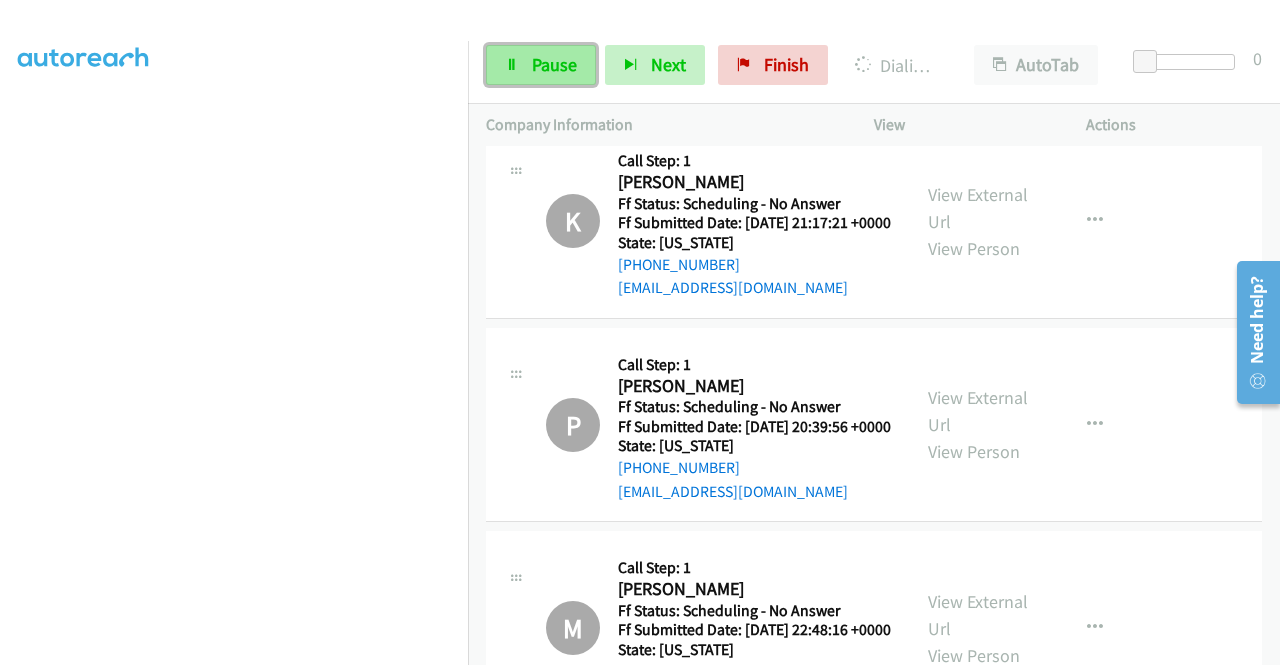 click on "Pause" at bounding box center (541, 65) 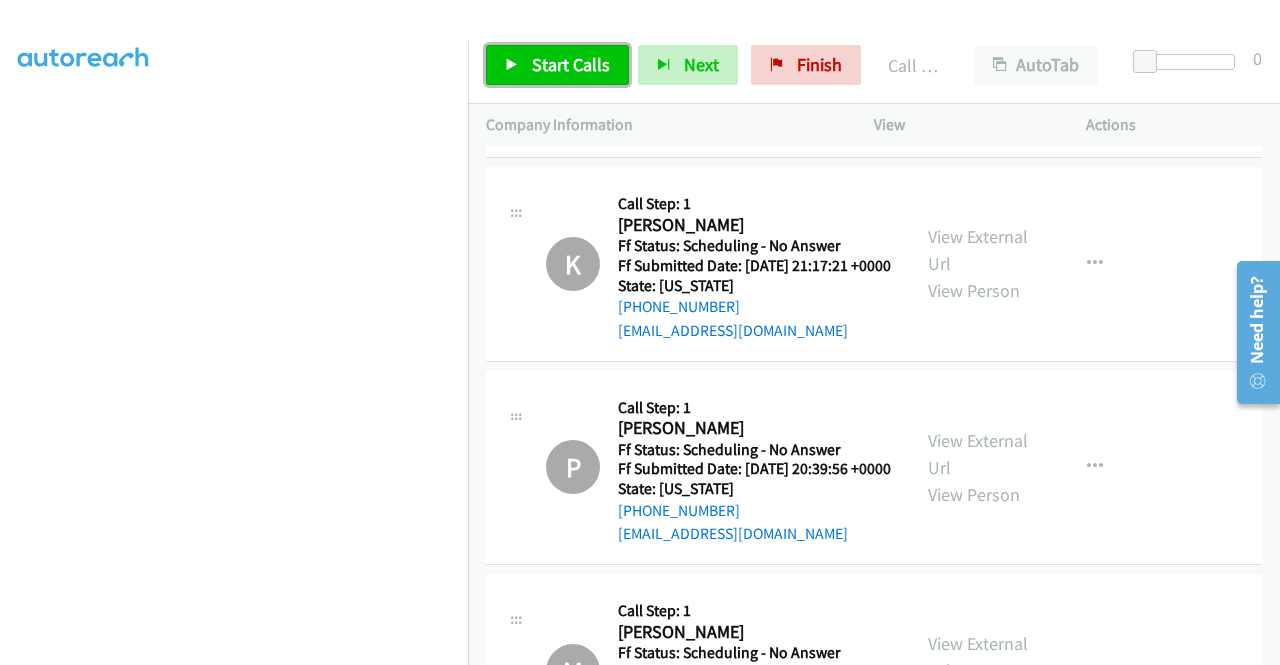 click on "Start Calls" at bounding box center (571, 64) 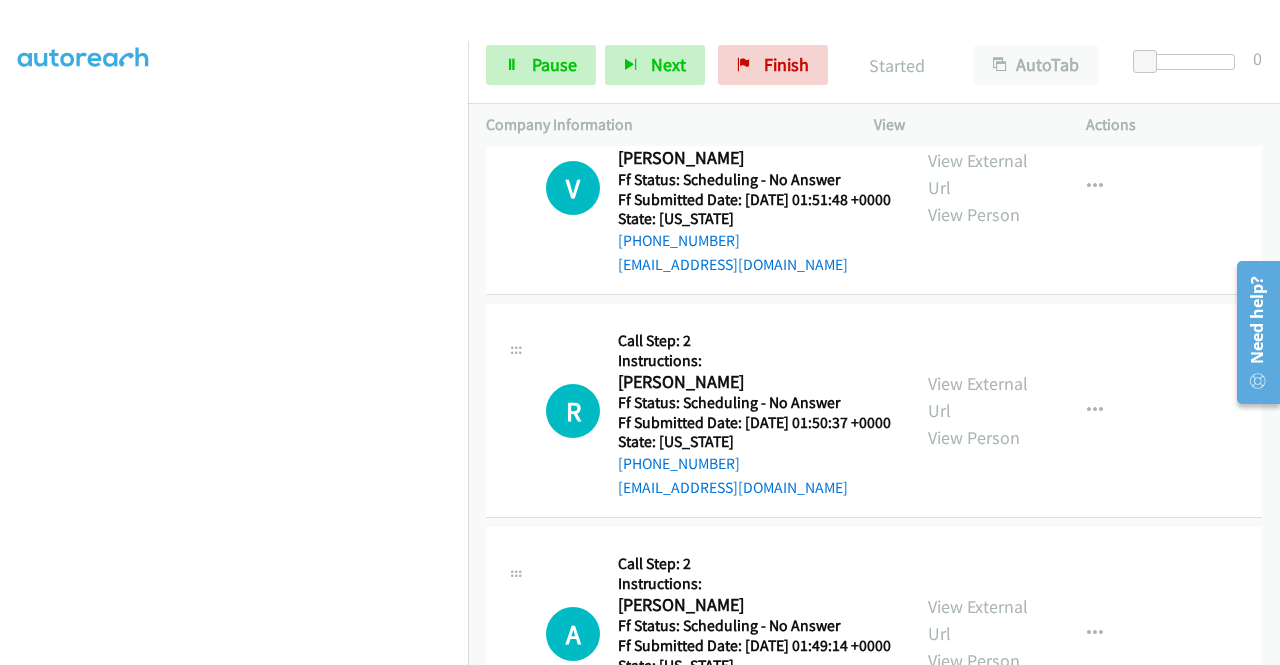 scroll, scrollTop: 17651, scrollLeft: 0, axis: vertical 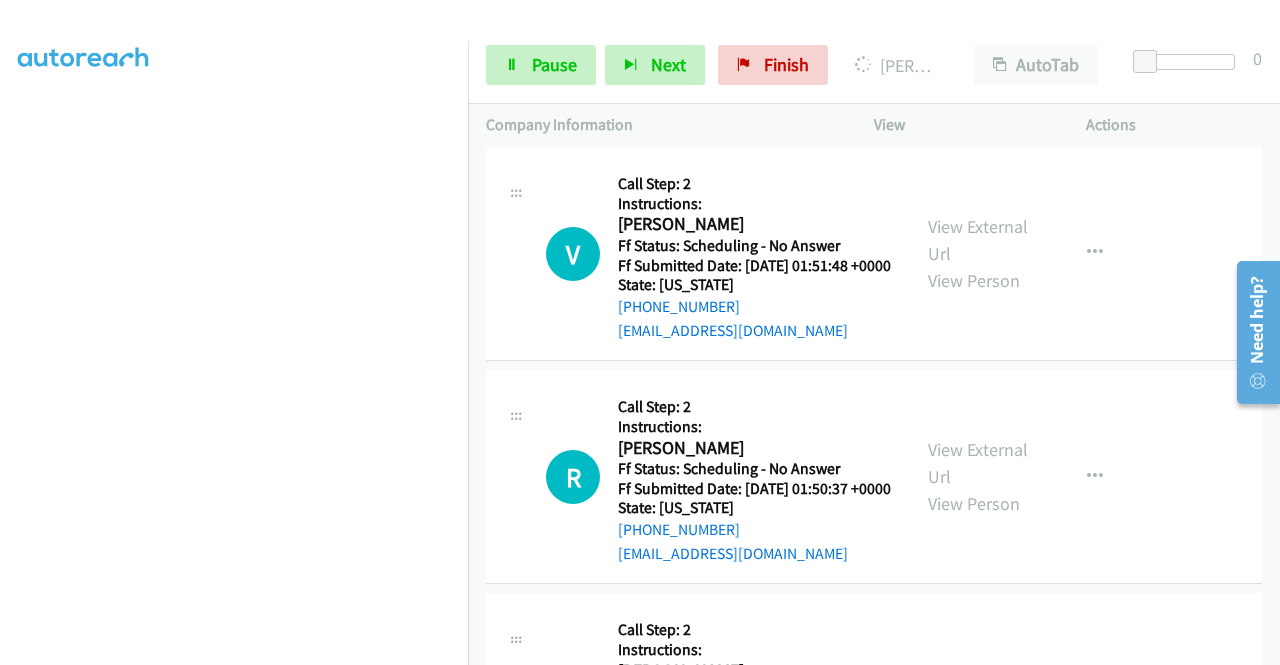click on "View External Url" at bounding box center (978, -688) 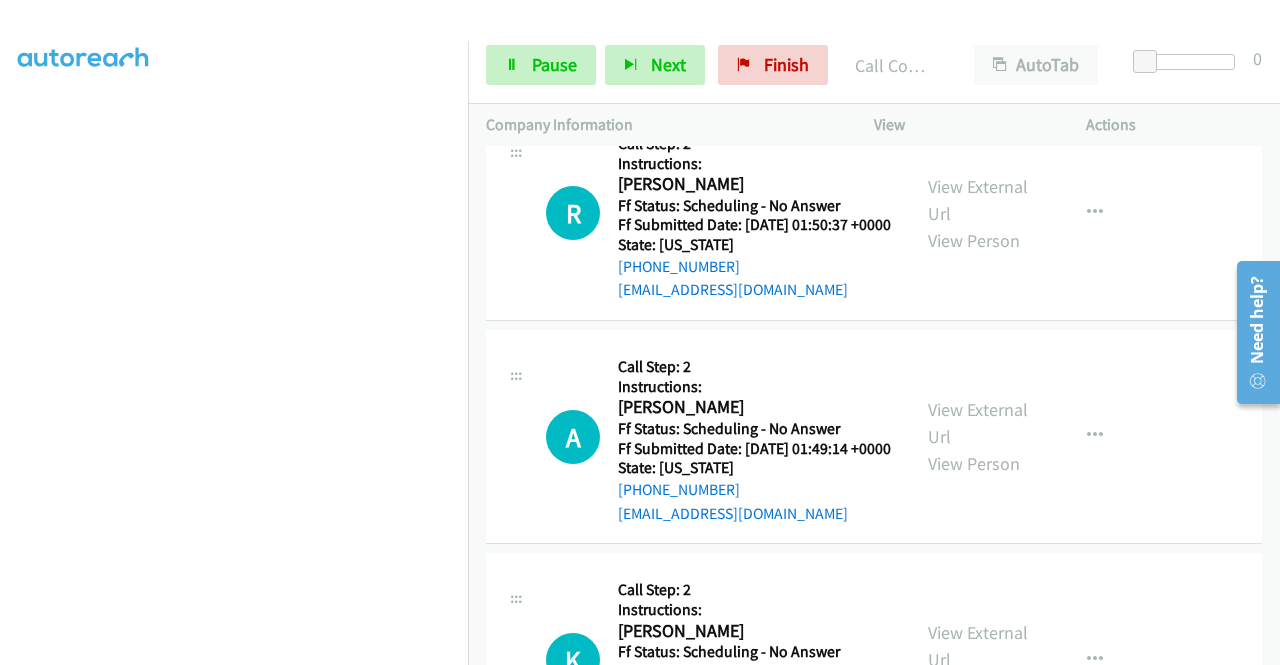 scroll, scrollTop: 17904, scrollLeft: 0, axis: vertical 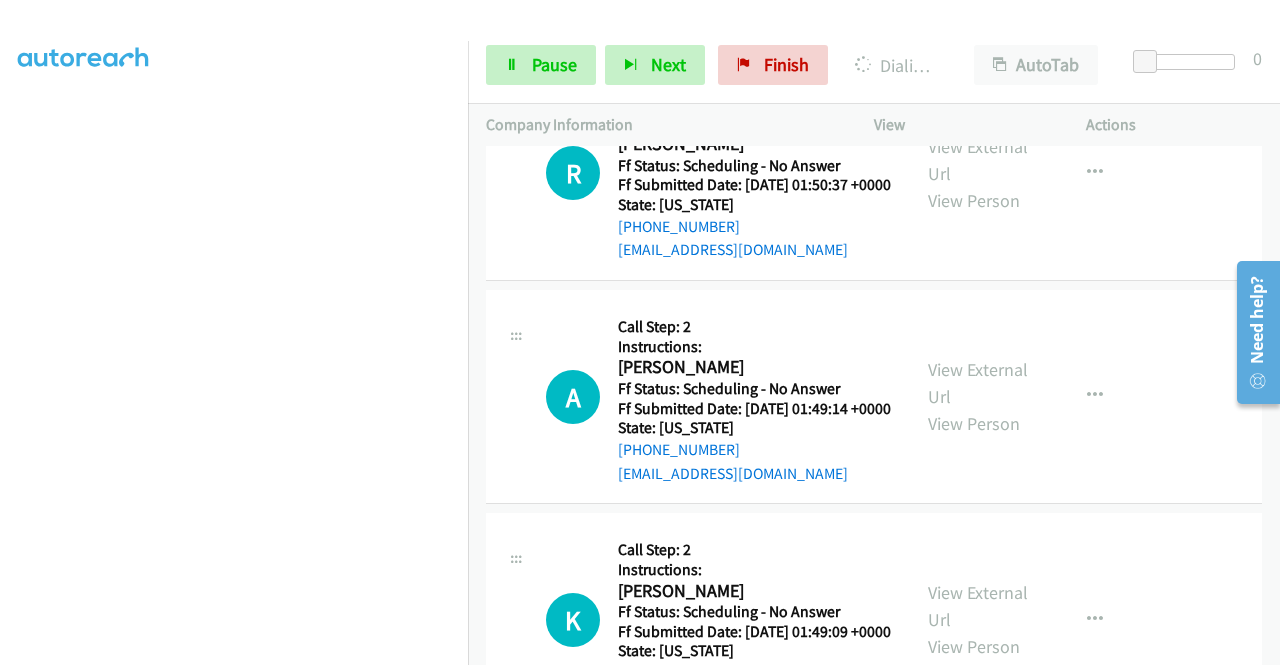 click on "View External Url" at bounding box center [978, -756] 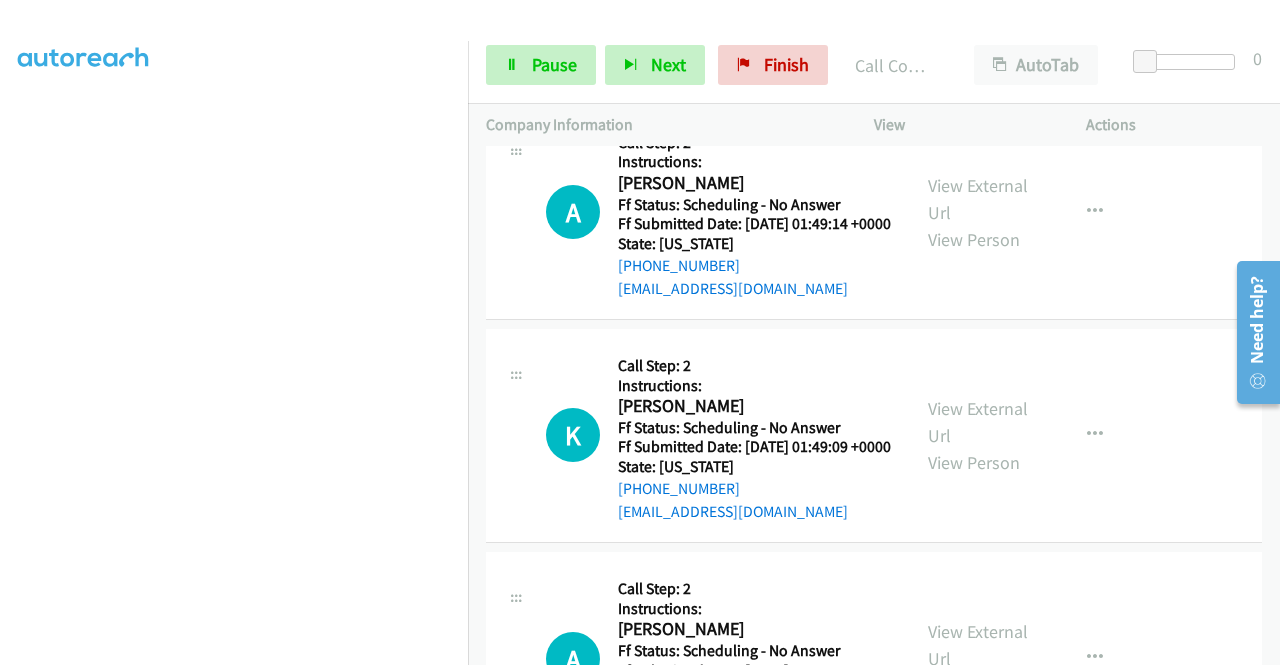 scroll, scrollTop: 18144, scrollLeft: 0, axis: vertical 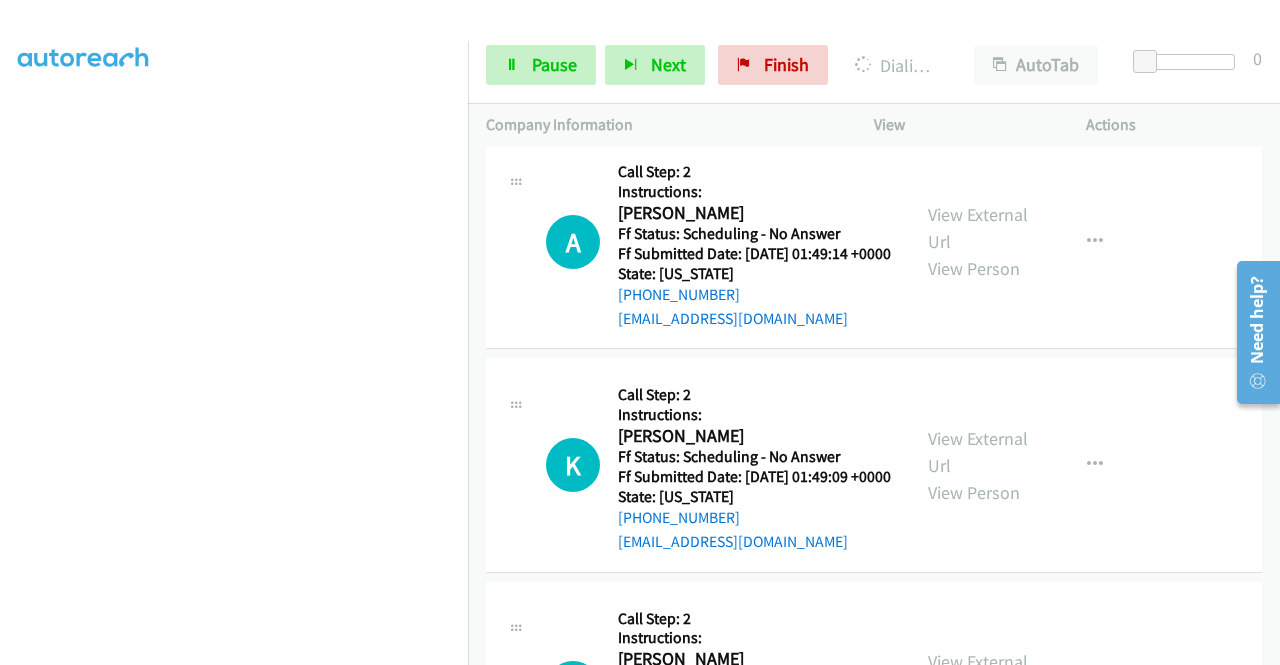 click on "View External Url" at bounding box center [978, -441] 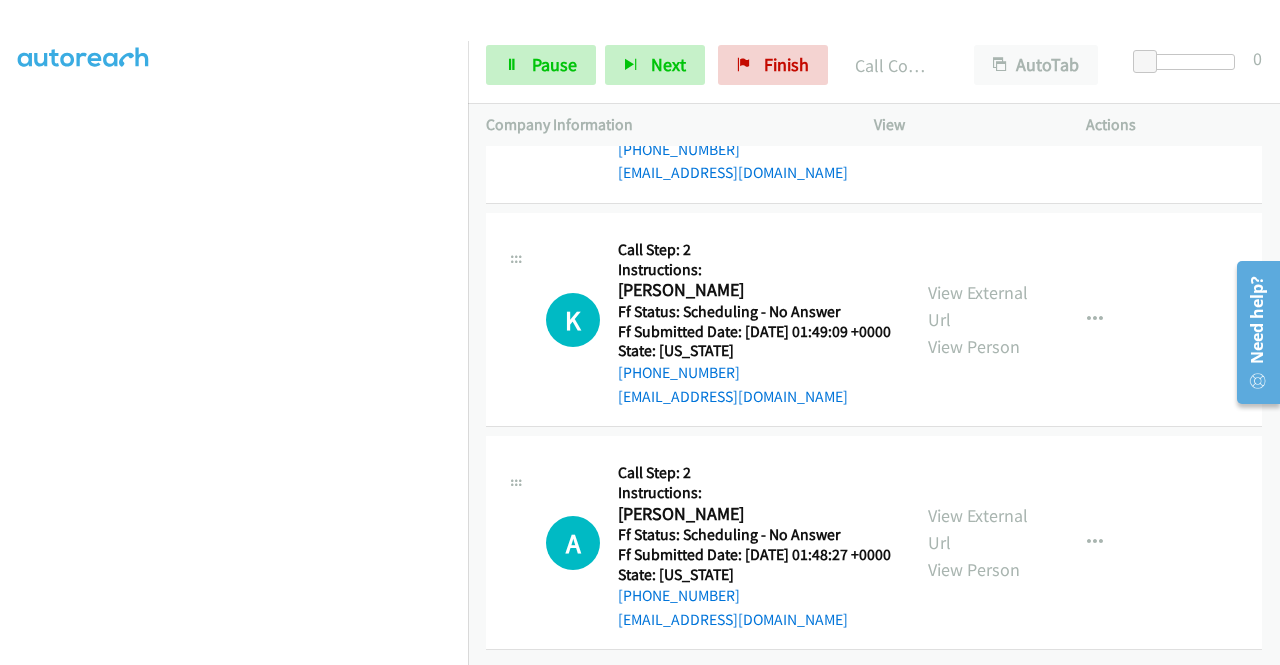 scroll, scrollTop: 18584, scrollLeft: 0, axis: vertical 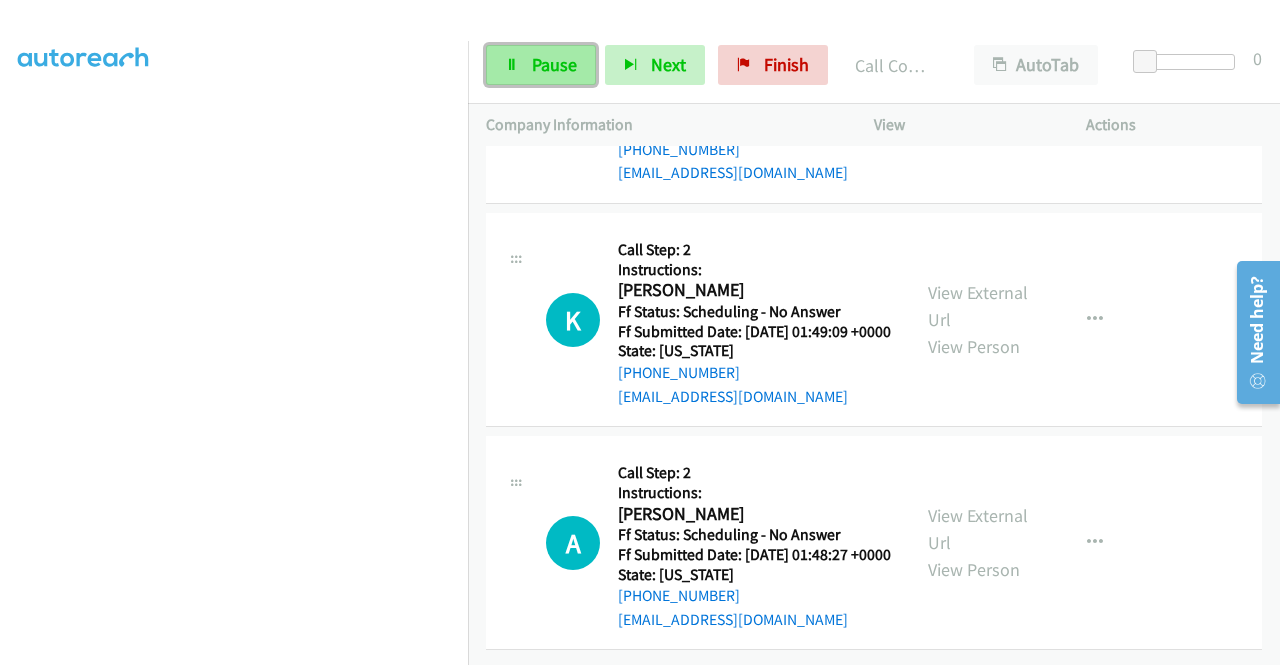 click on "Pause" at bounding box center (554, 64) 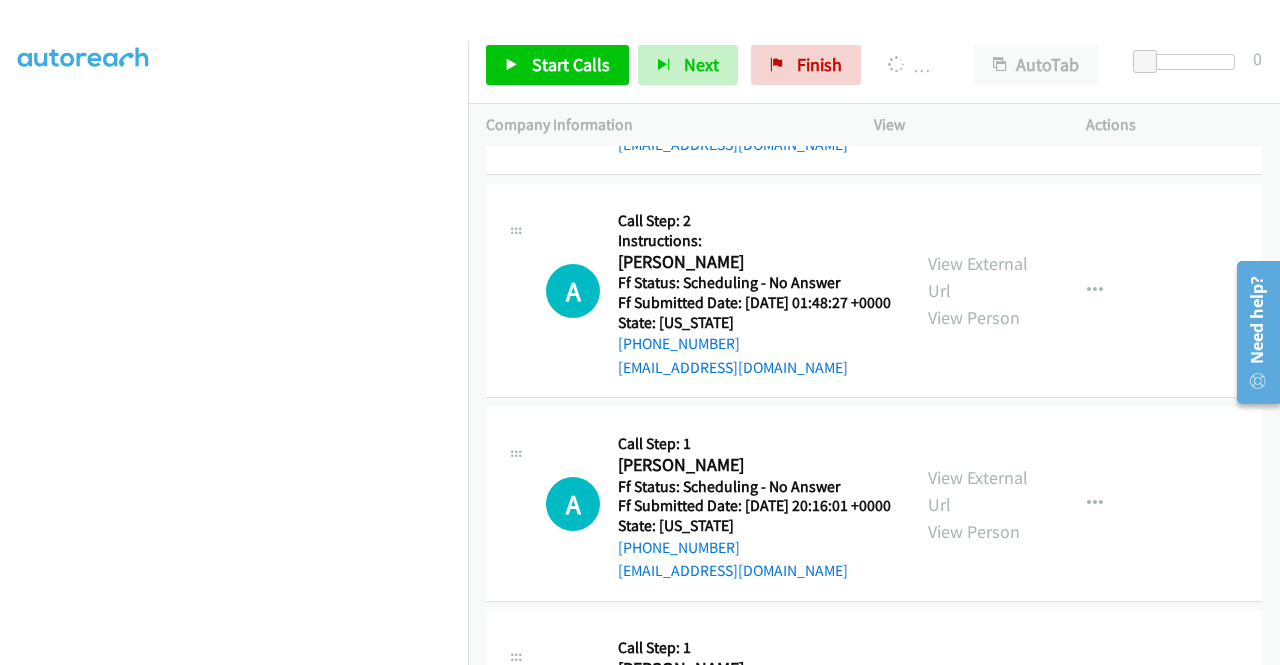 click on "View External Url" at bounding box center (978, -615) 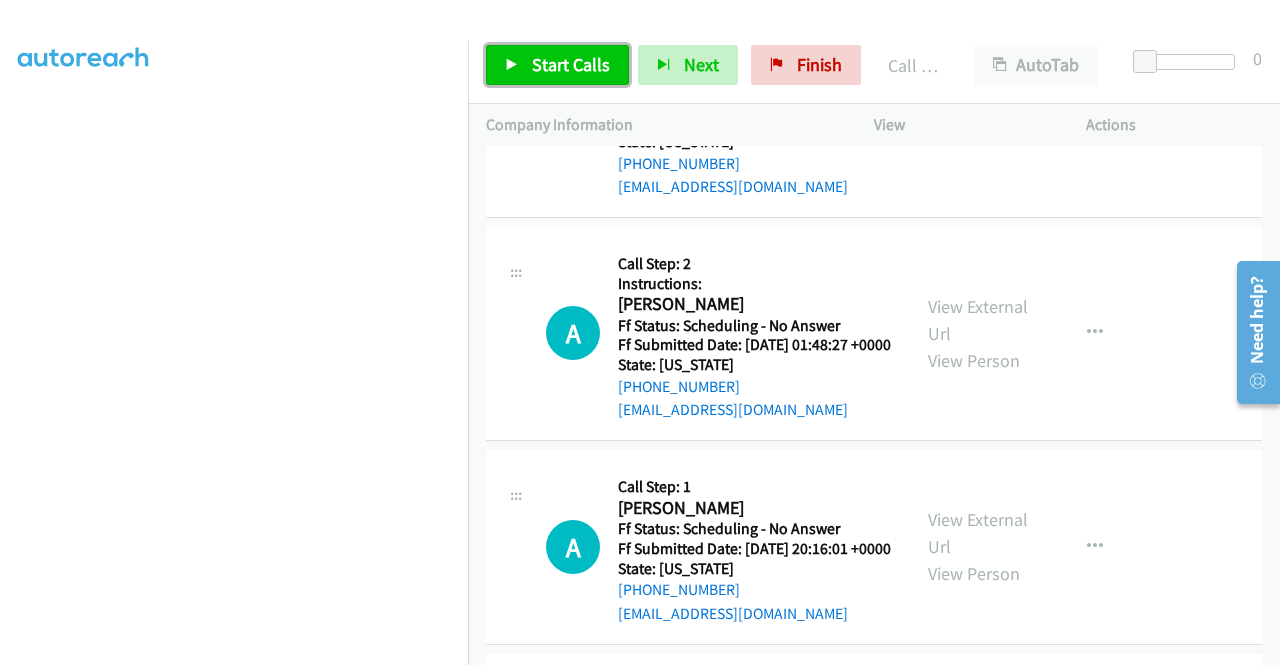 click on "Start Calls" at bounding box center [571, 64] 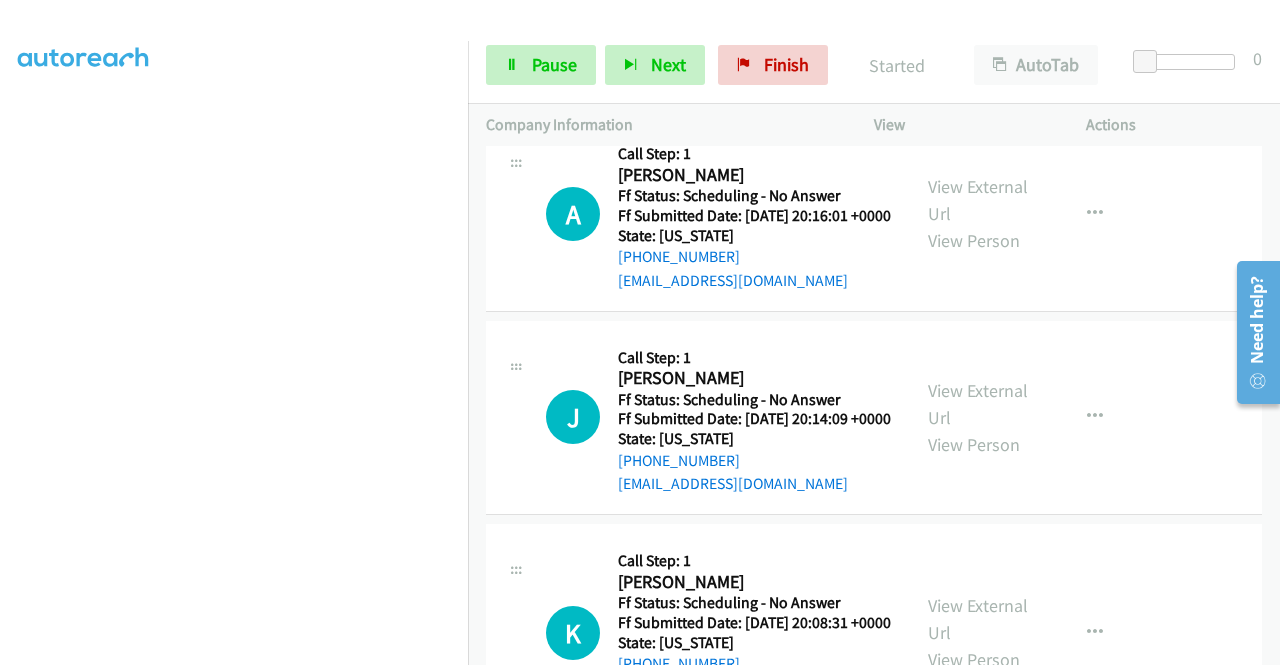 scroll, scrollTop: 18918, scrollLeft: 0, axis: vertical 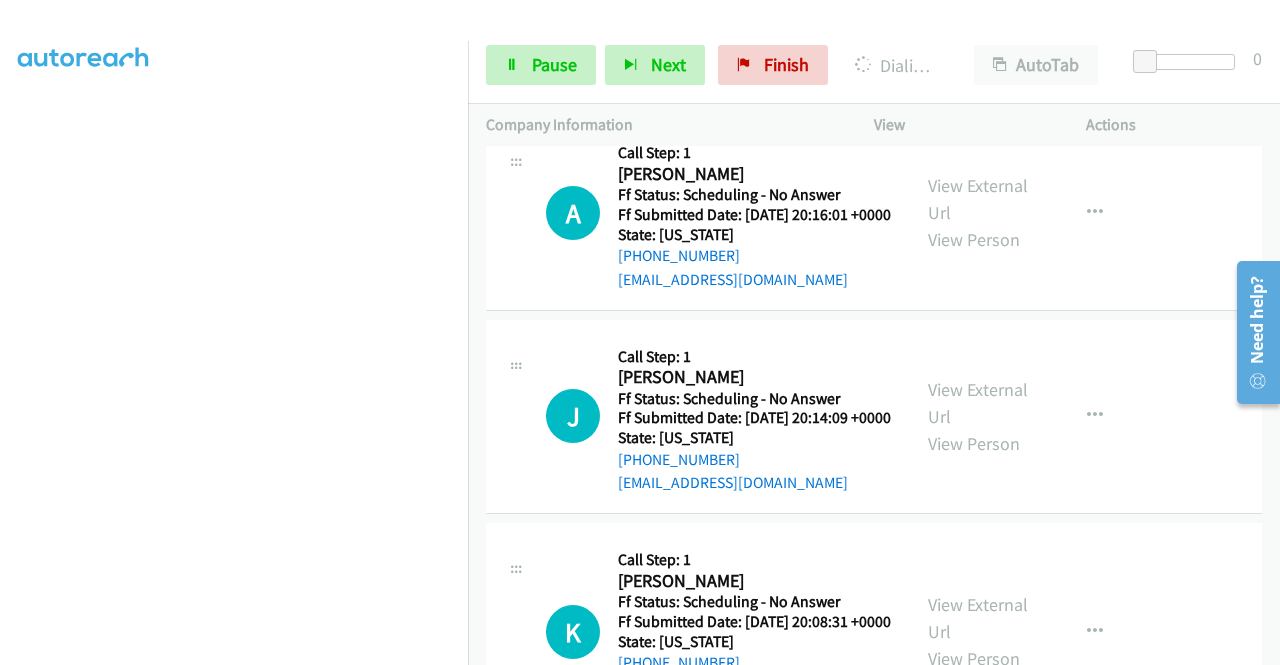 click on "View External Url
View Person
View External Url
Email
Schedule/Manage Callback
Skip Call
Add to do not call list" at bounding box center [1025, -671] 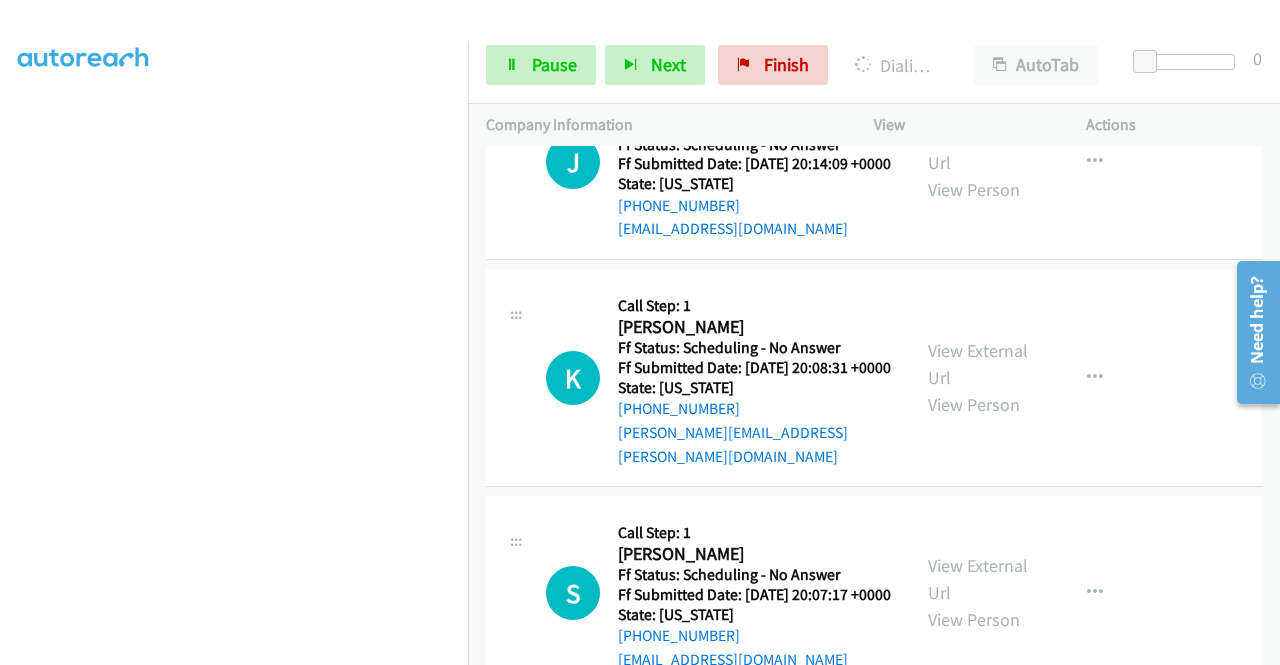 scroll, scrollTop: 19212, scrollLeft: 0, axis: vertical 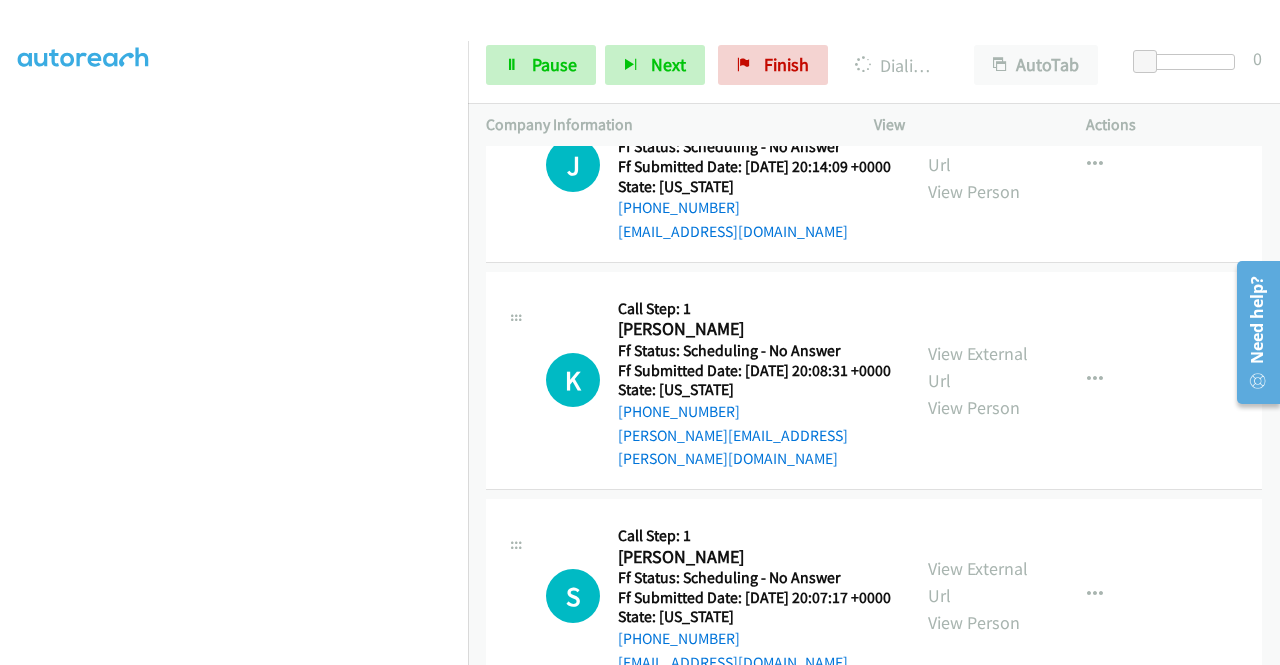click on "View External Url
View Person
View External Url
Email
Schedule/Manage Callback
Skip Call
Add to do not call list" at bounding box center [1025, -699] 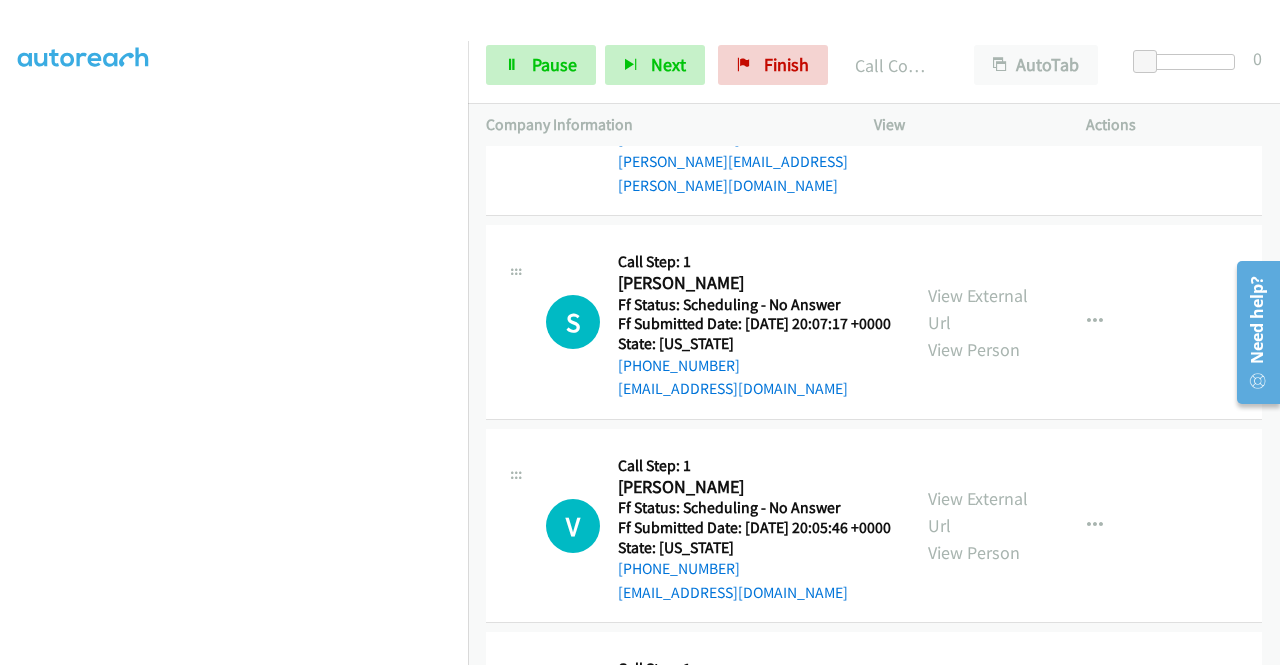 scroll, scrollTop: 19588, scrollLeft: 0, axis: vertical 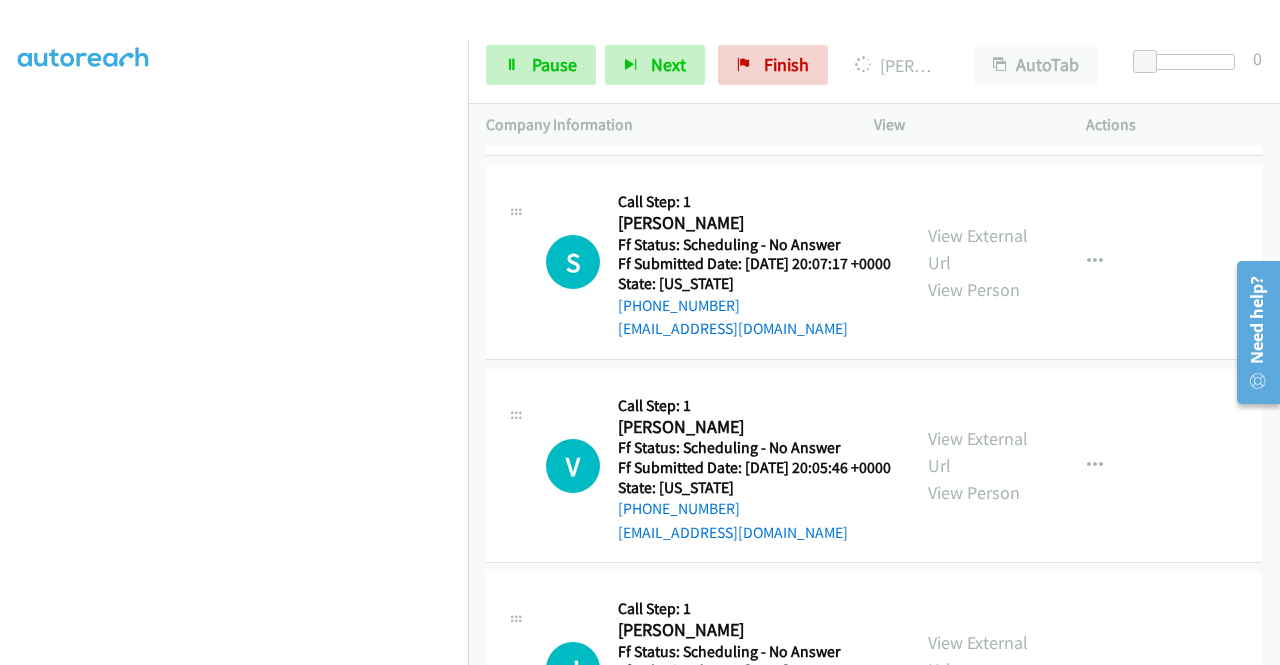 click on "View External Url" at bounding box center (978, -822) 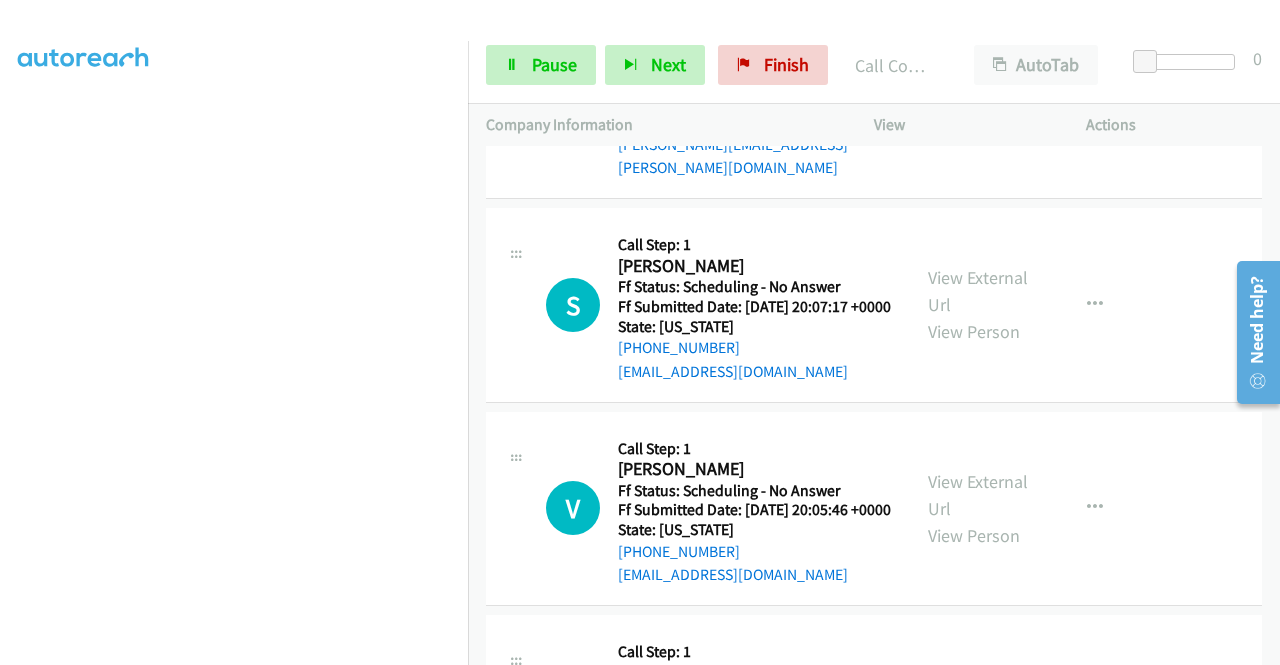 scroll, scrollTop: 450, scrollLeft: 0, axis: vertical 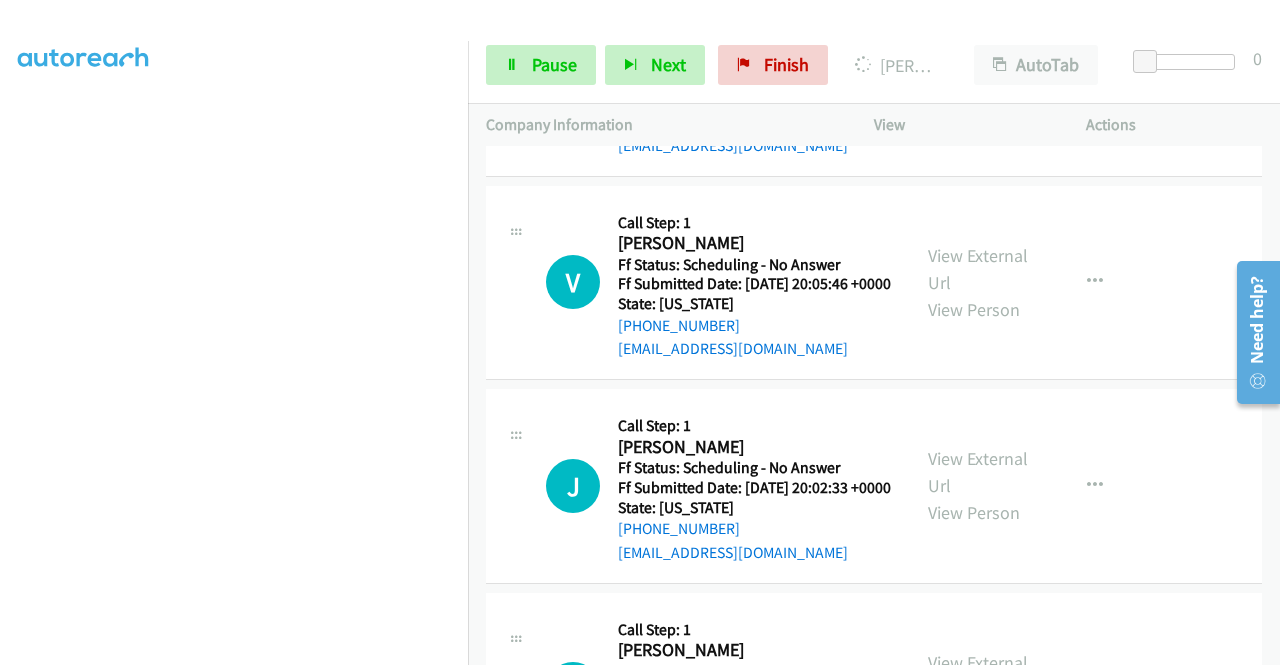 click on "View External Url" at bounding box center (978, -782) 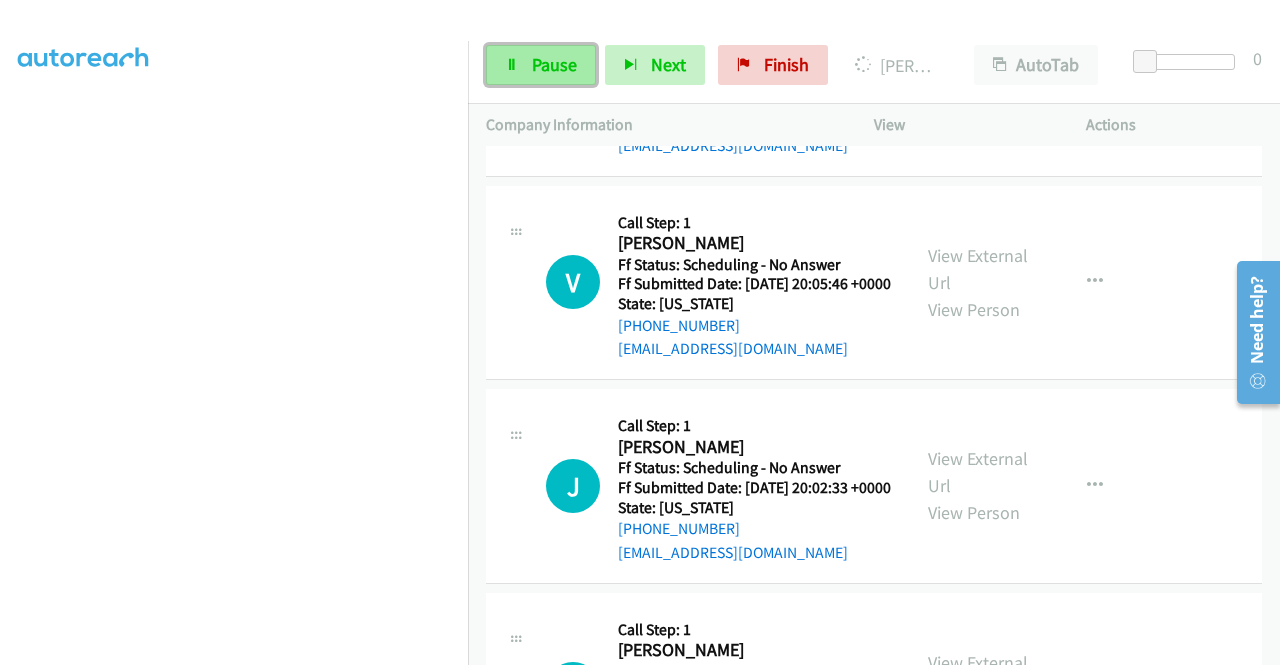click on "Pause" at bounding box center (554, 64) 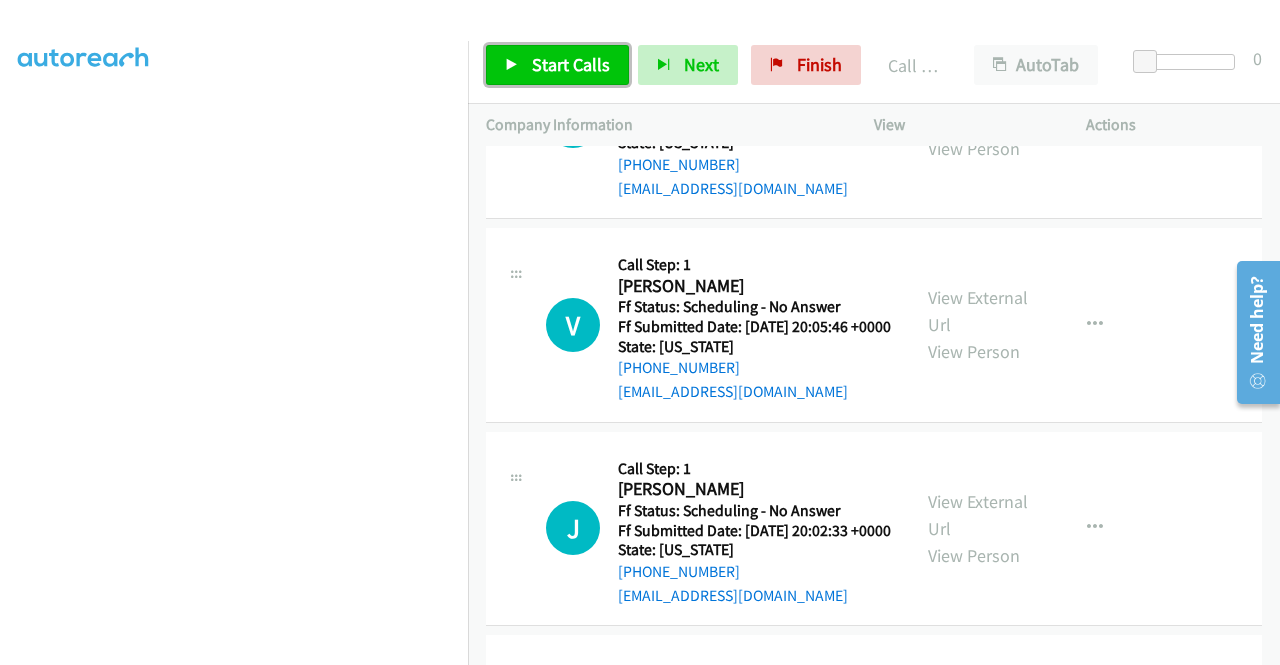 click on "Start Calls" at bounding box center [571, 64] 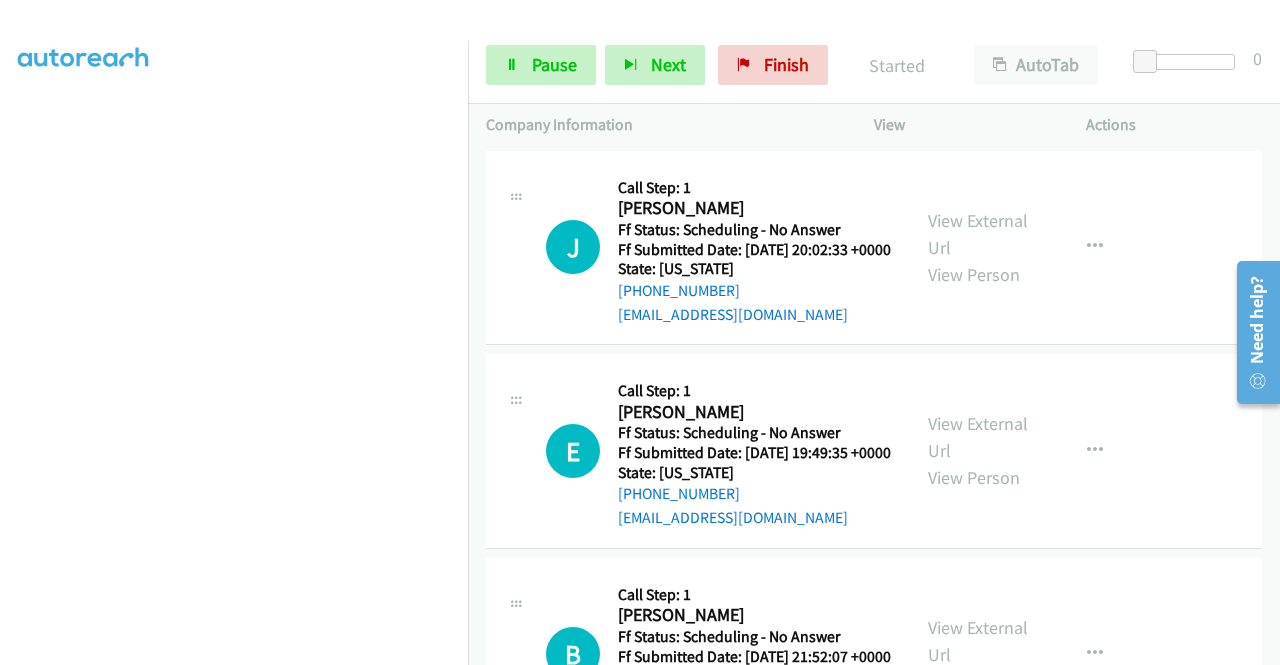 scroll, scrollTop: 20135, scrollLeft: 0, axis: vertical 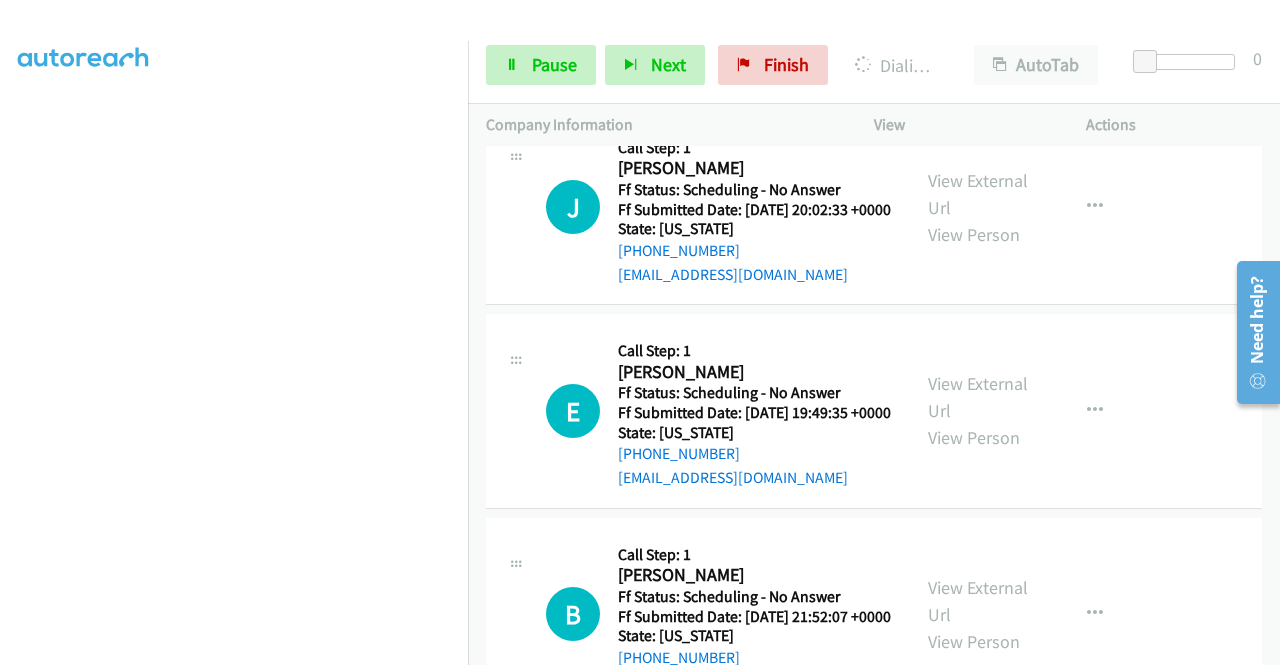 click on "View External Url" at bounding box center (978, -847) 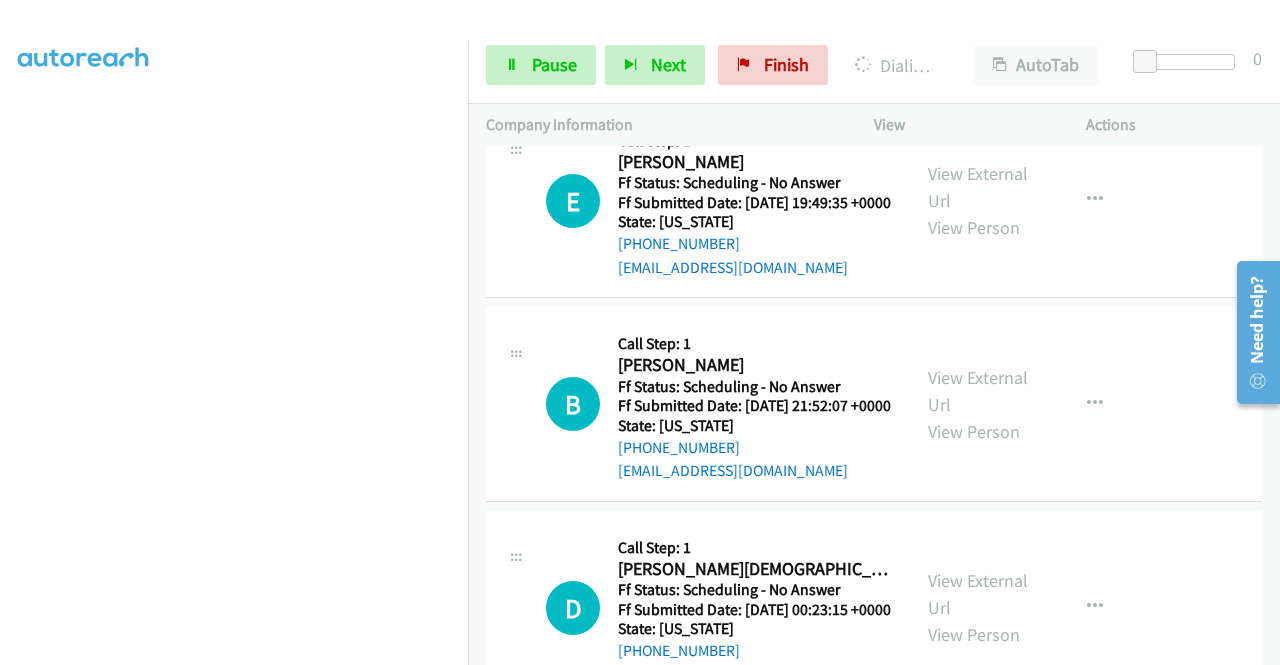 scroll, scrollTop: 20402, scrollLeft: 0, axis: vertical 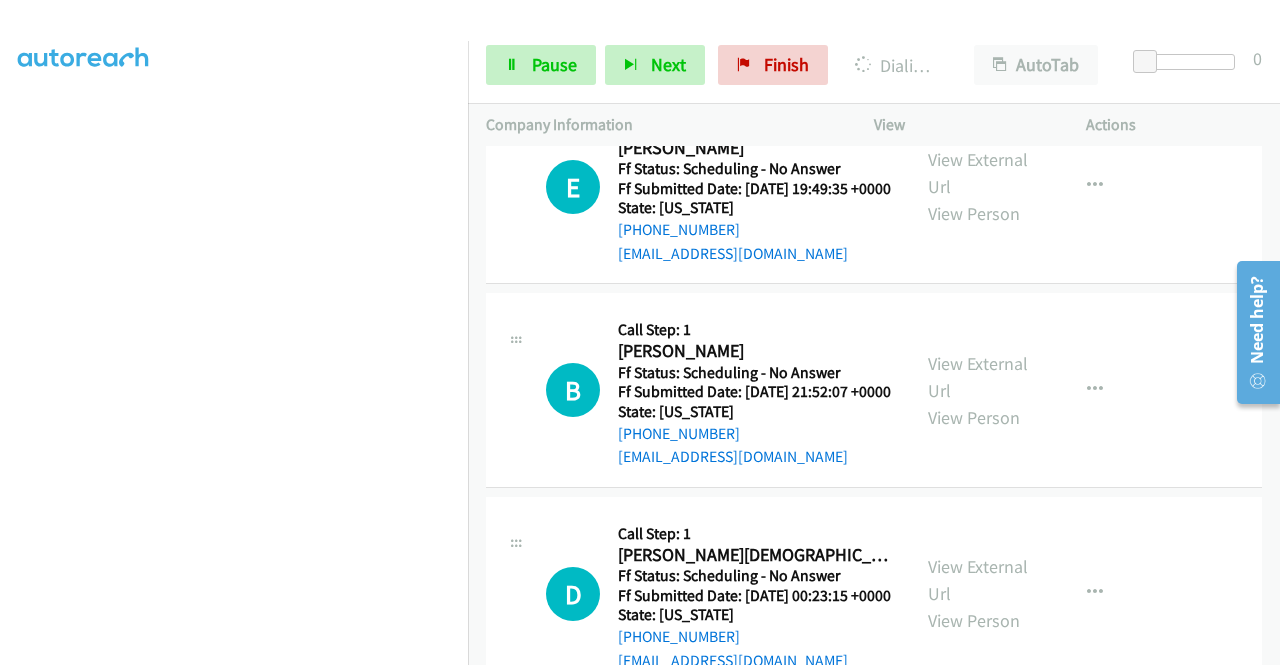 click on "View External Url" at bounding box center (978, -868) 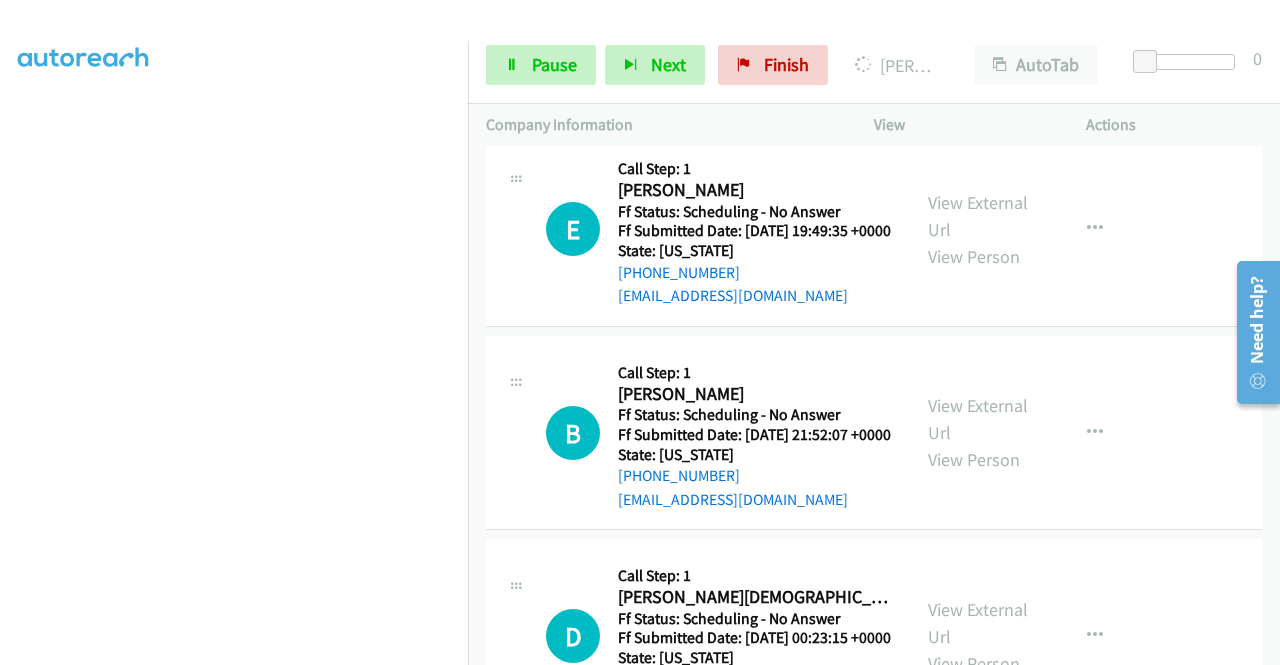 click on "View External Url" at bounding box center (978, -610) 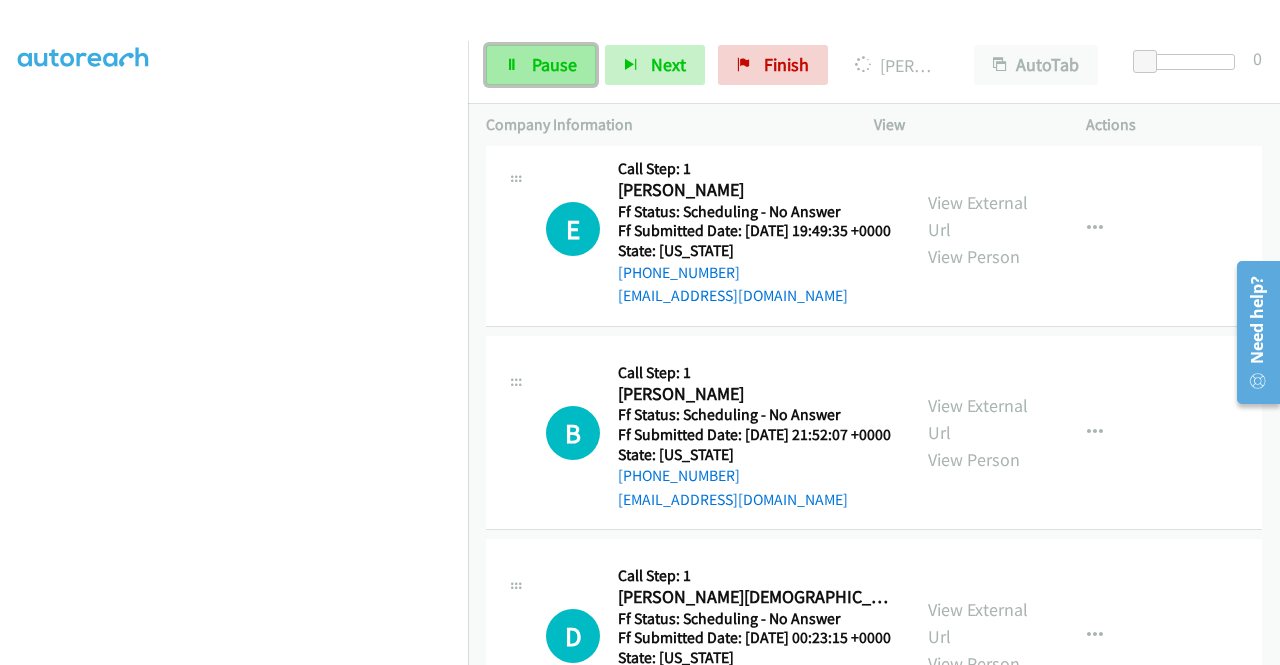 click on "Pause" at bounding box center (554, 64) 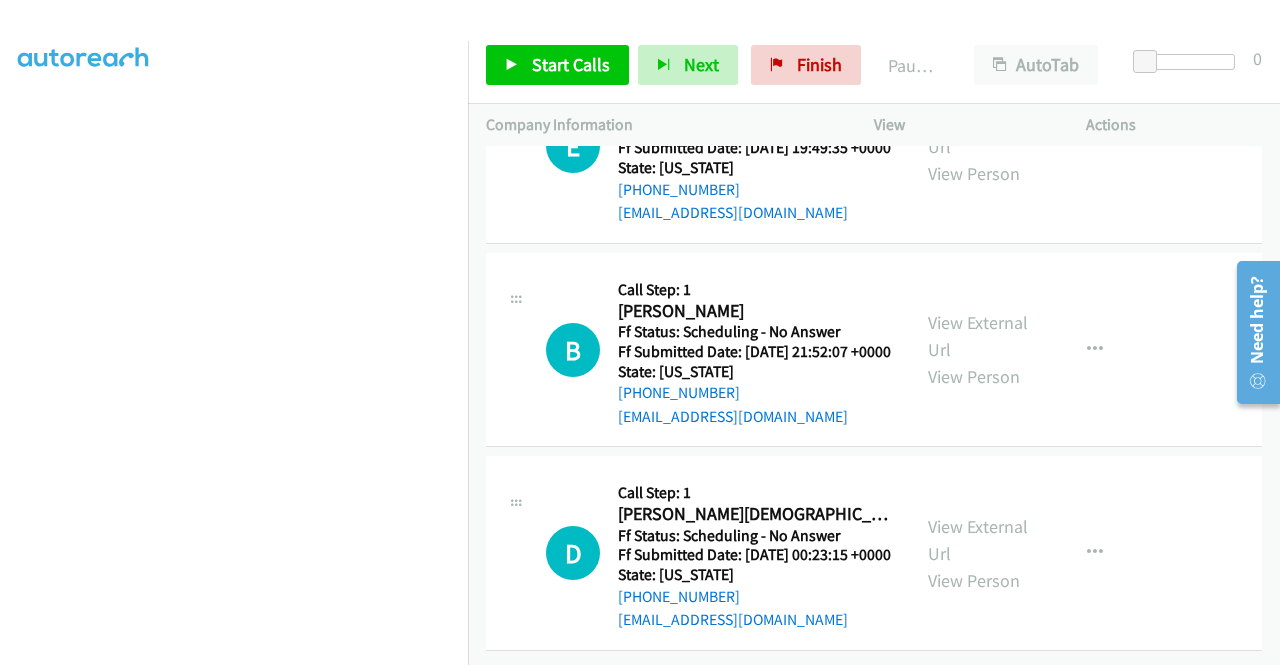 scroll, scrollTop: 20708, scrollLeft: 0, axis: vertical 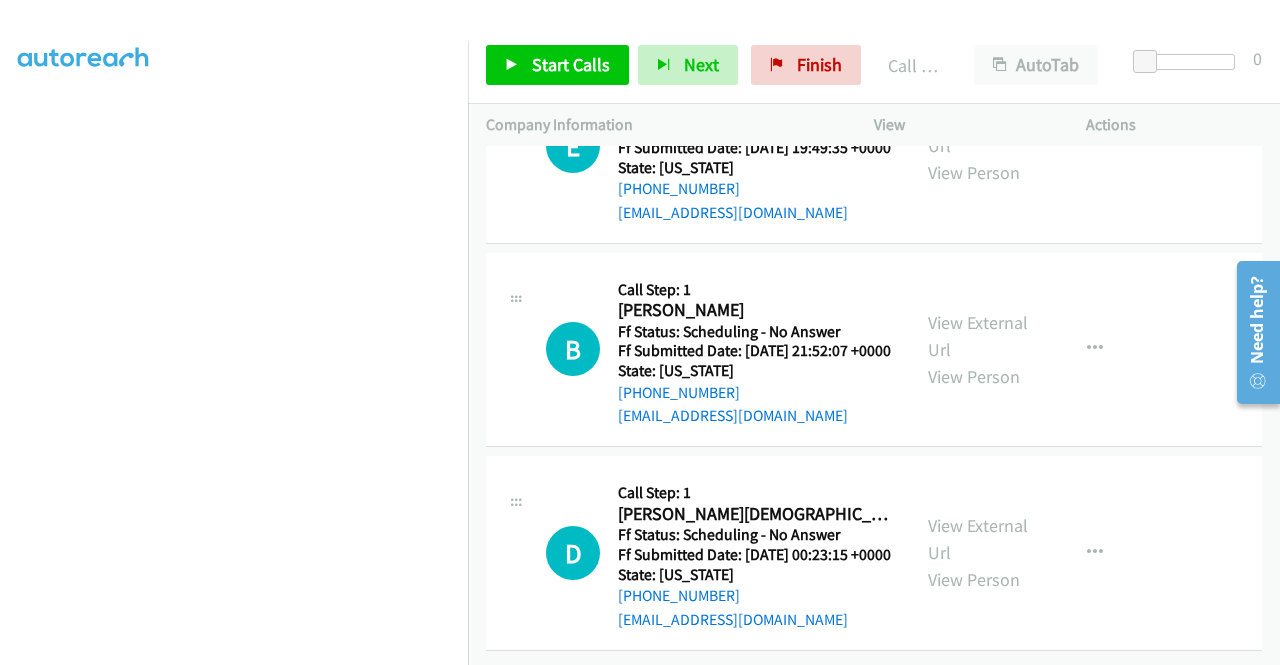 click on "Call was successful?" at bounding box center [685, -602] 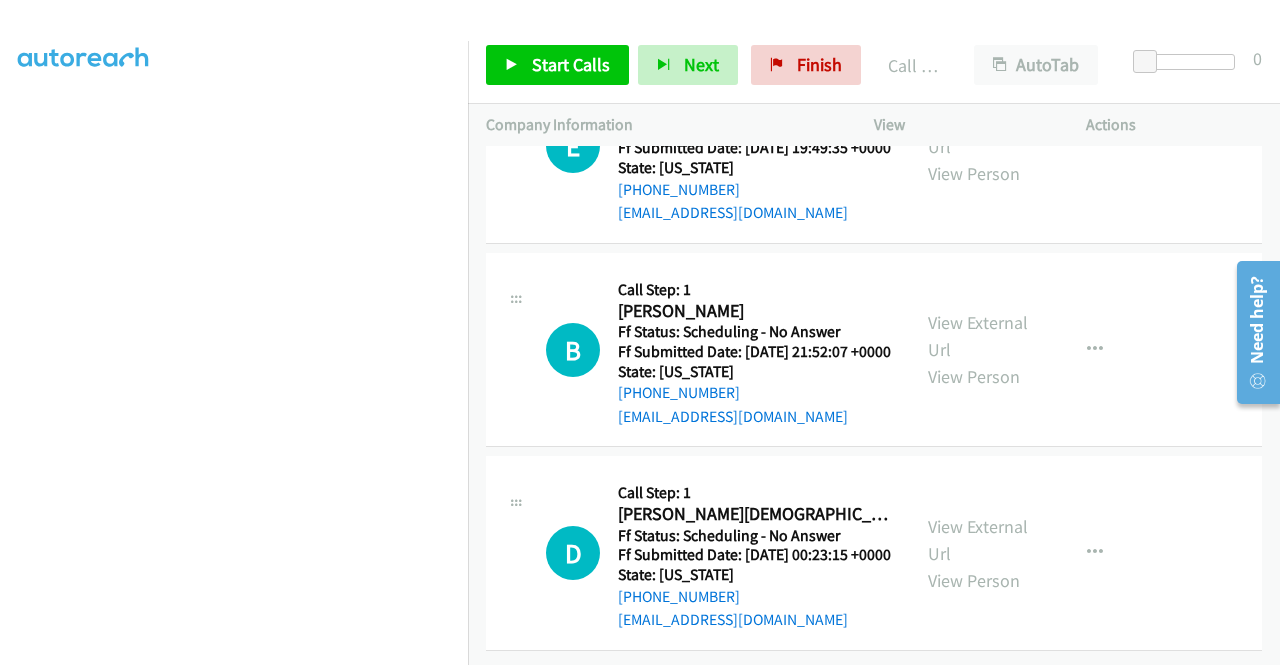 scroll, scrollTop: 20828, scrollLeft: 0, axis: vertical 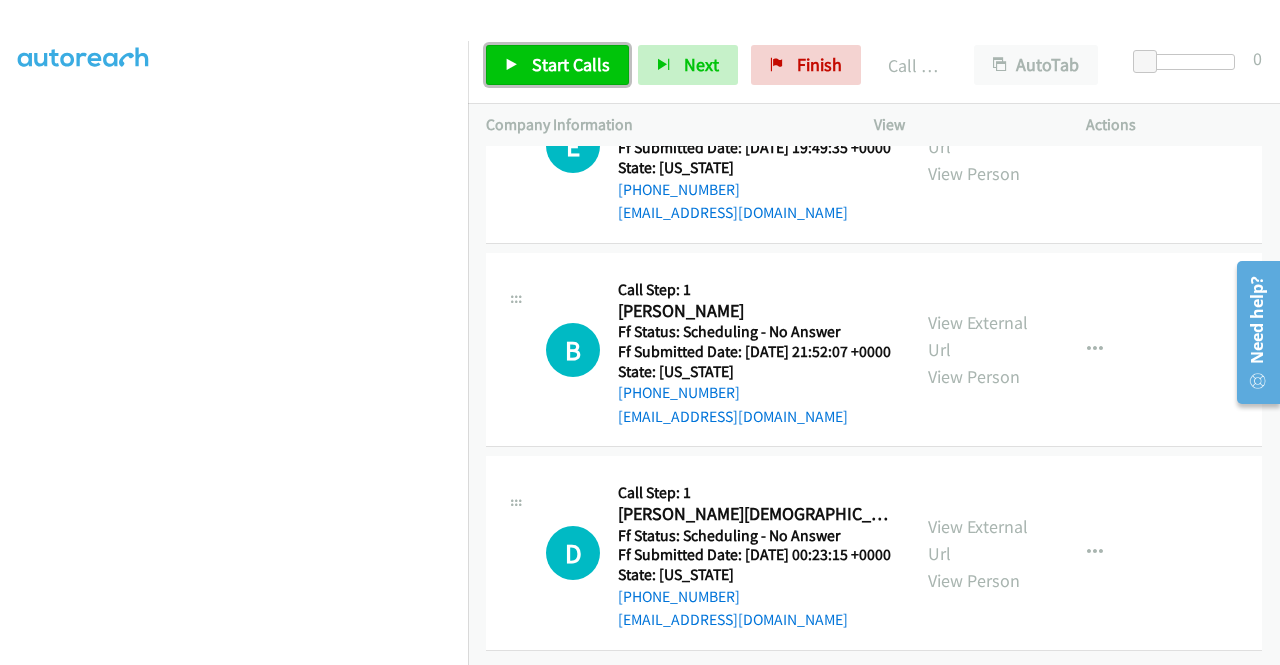 click on "Start Calls" at bounding box center (571, 64) 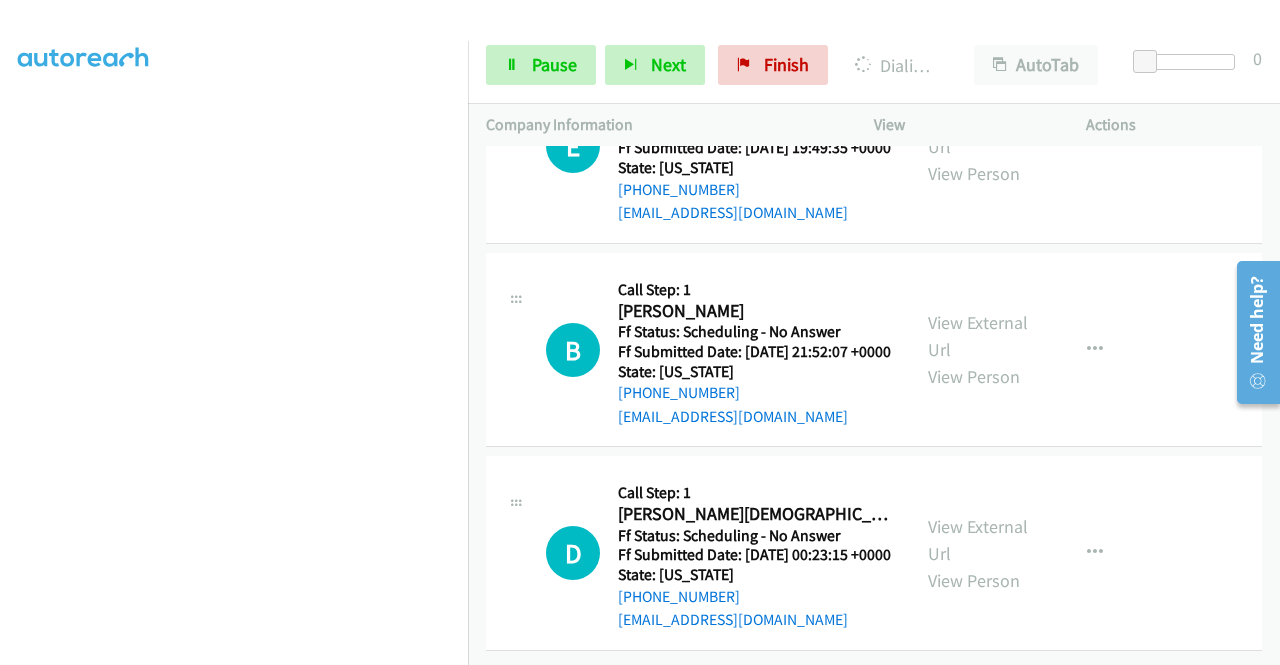 click on "View External Url
View Person" at bounding box center [980, -465] 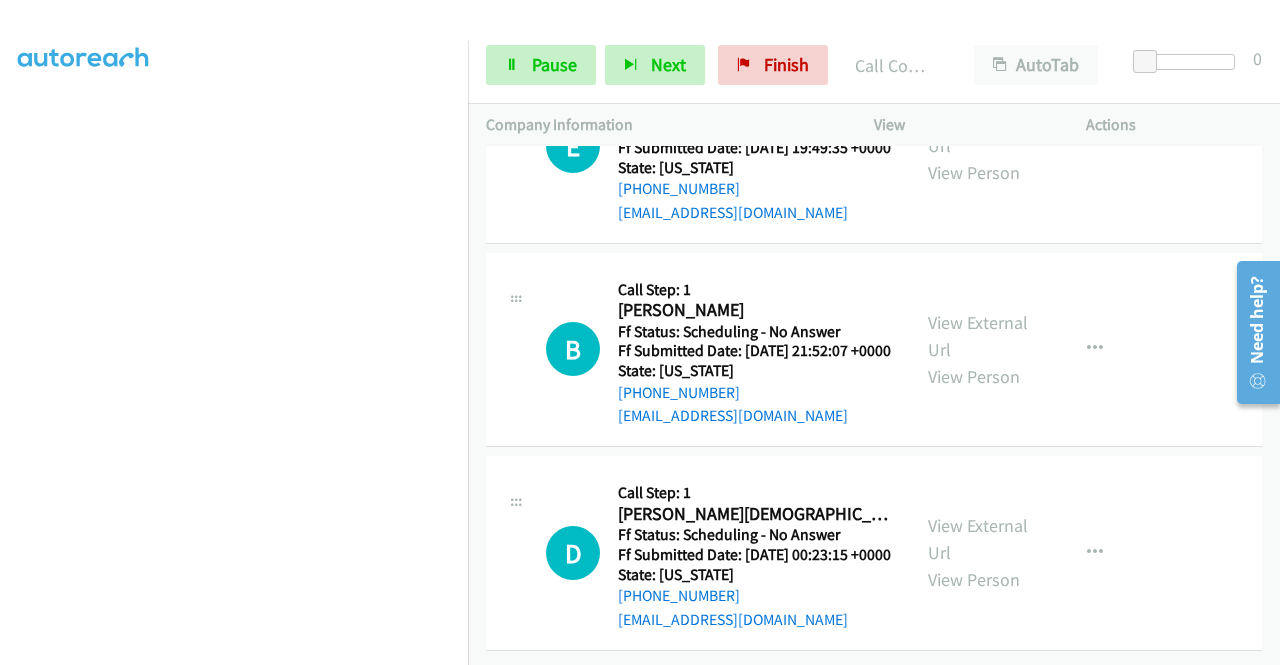 scroll, scrollTop: 21148, scrollLeft: 0, axis: vertical 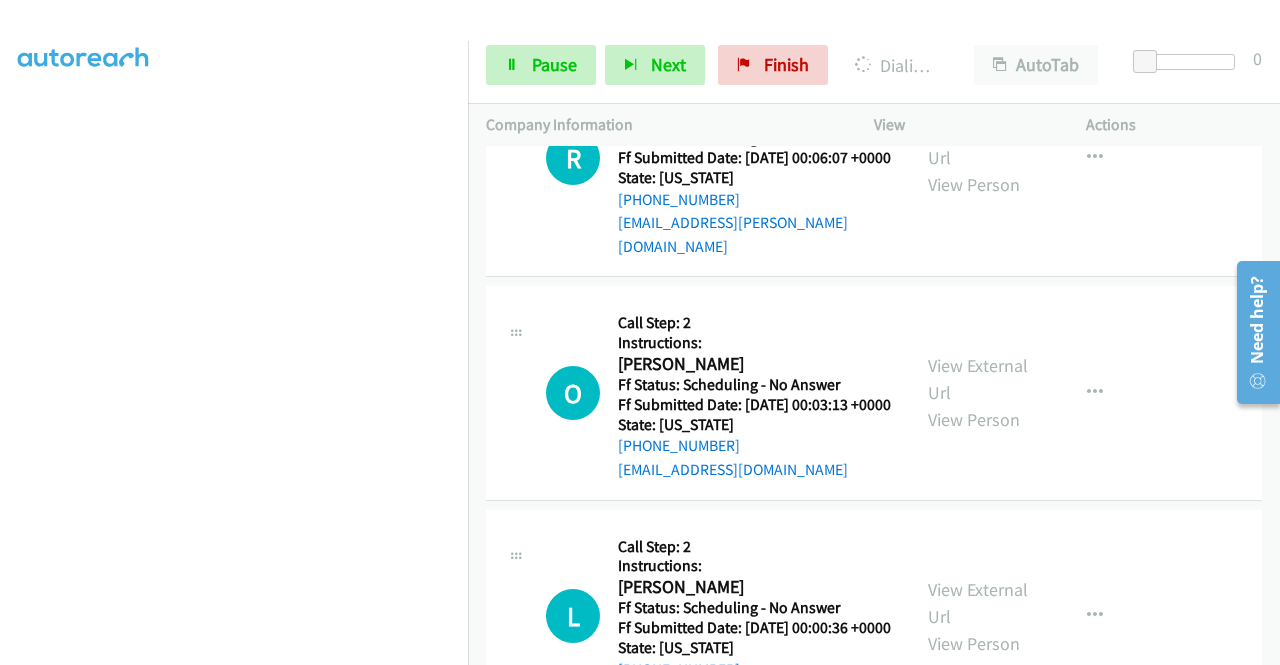 click on "View External Url" at bounding box center (978, -895) 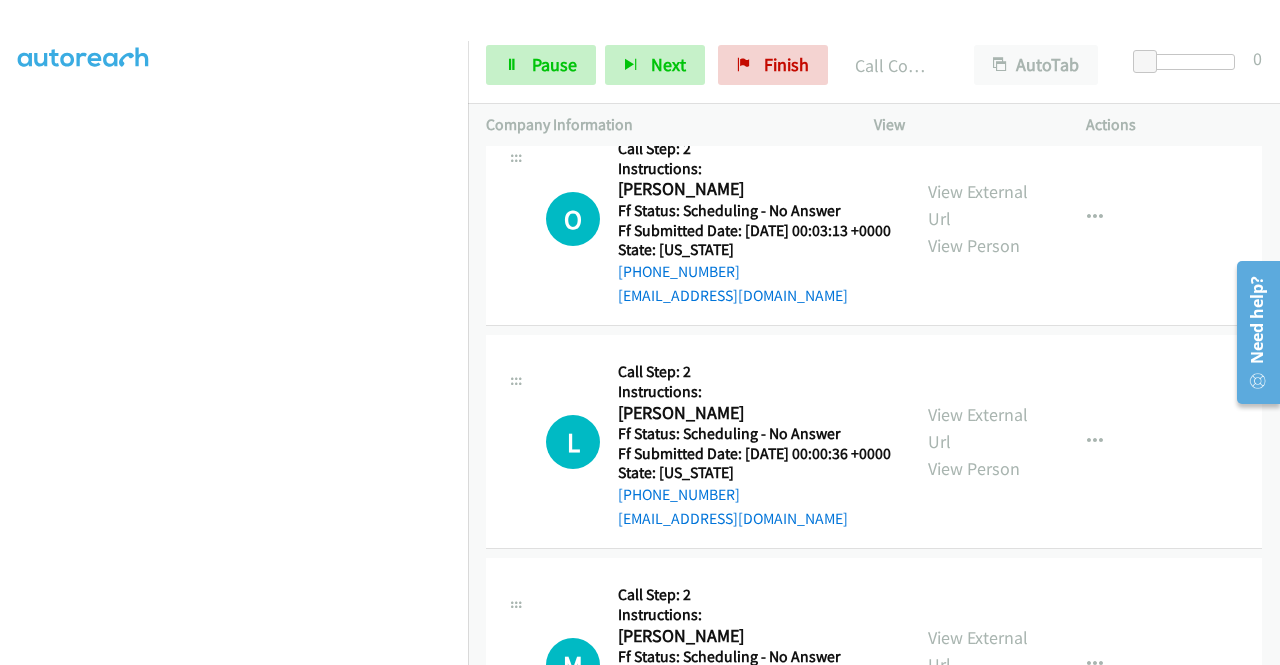 scroll, scrollTop: 21388, scrollLeft: 0, axis: vertical 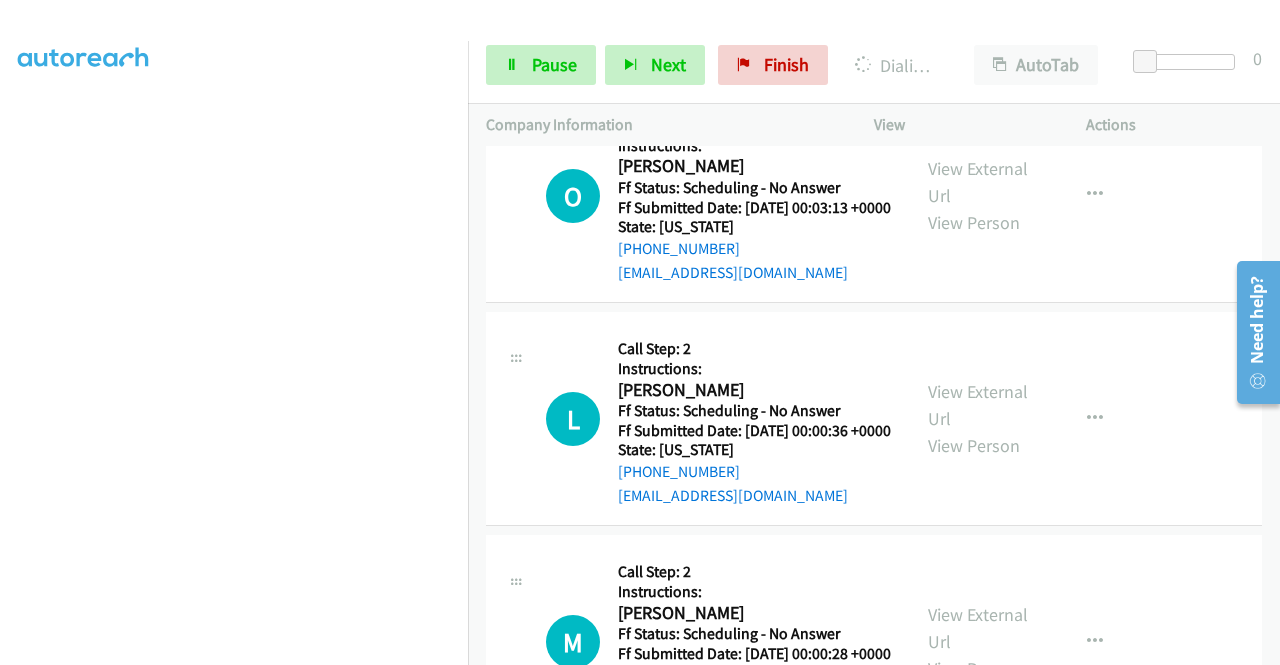 click on "View External Url" at bounding box center [978, -889] 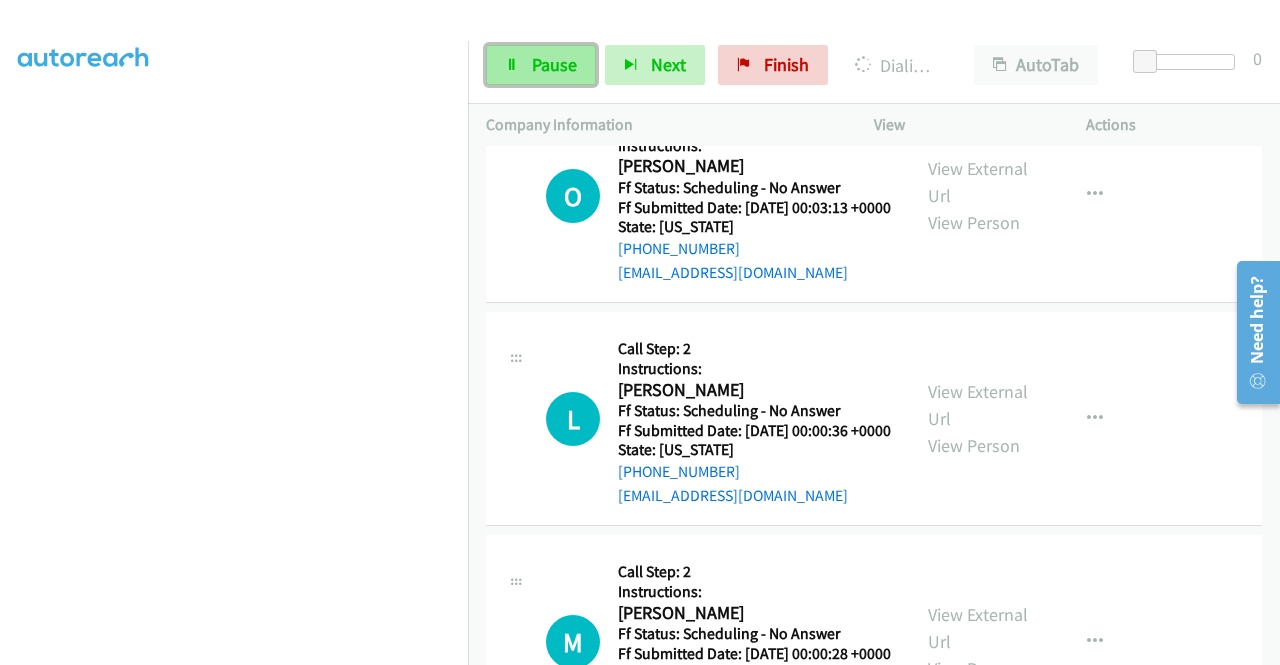 click on "Pause" at bounding box center (541, 65) 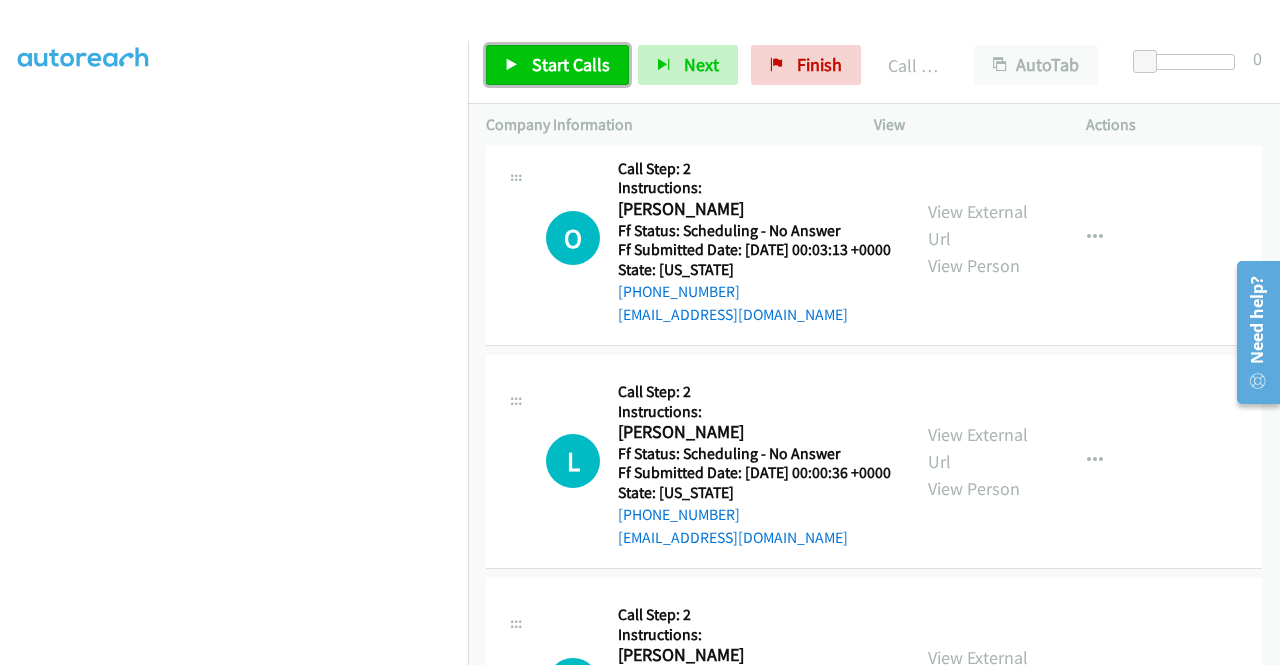 click on "Start Calls" at bounding box center (571, 64) 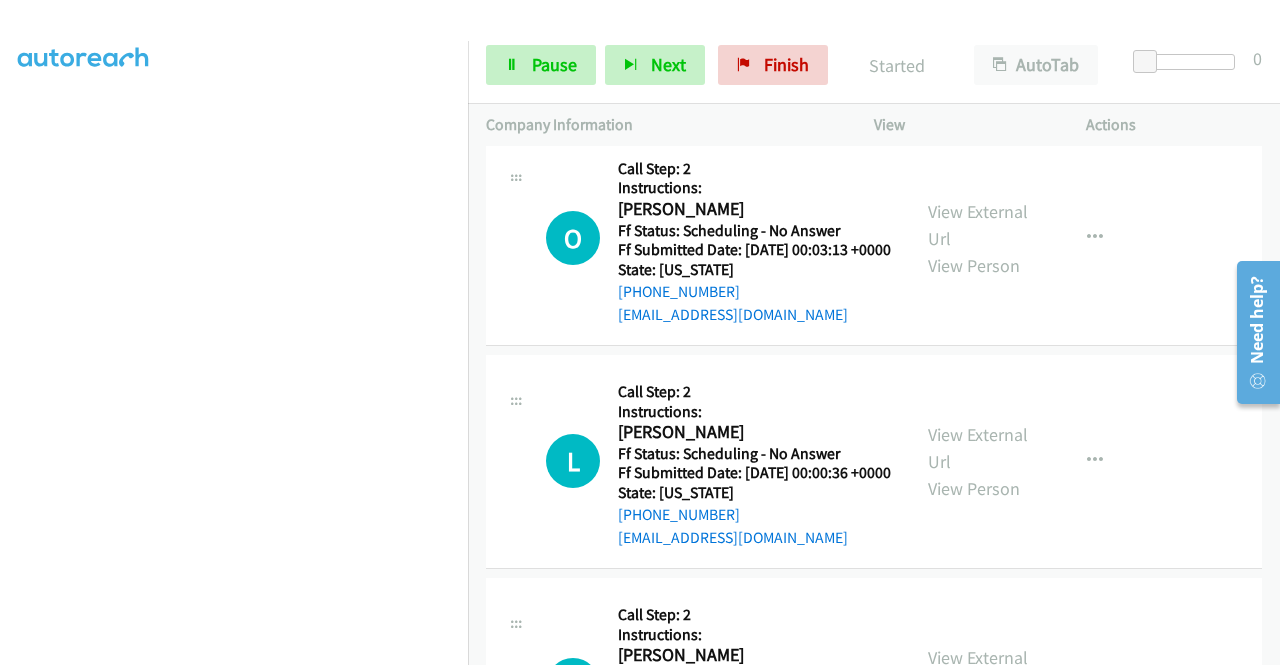 click on "Call was successful?" at bounding box center [685, -766] 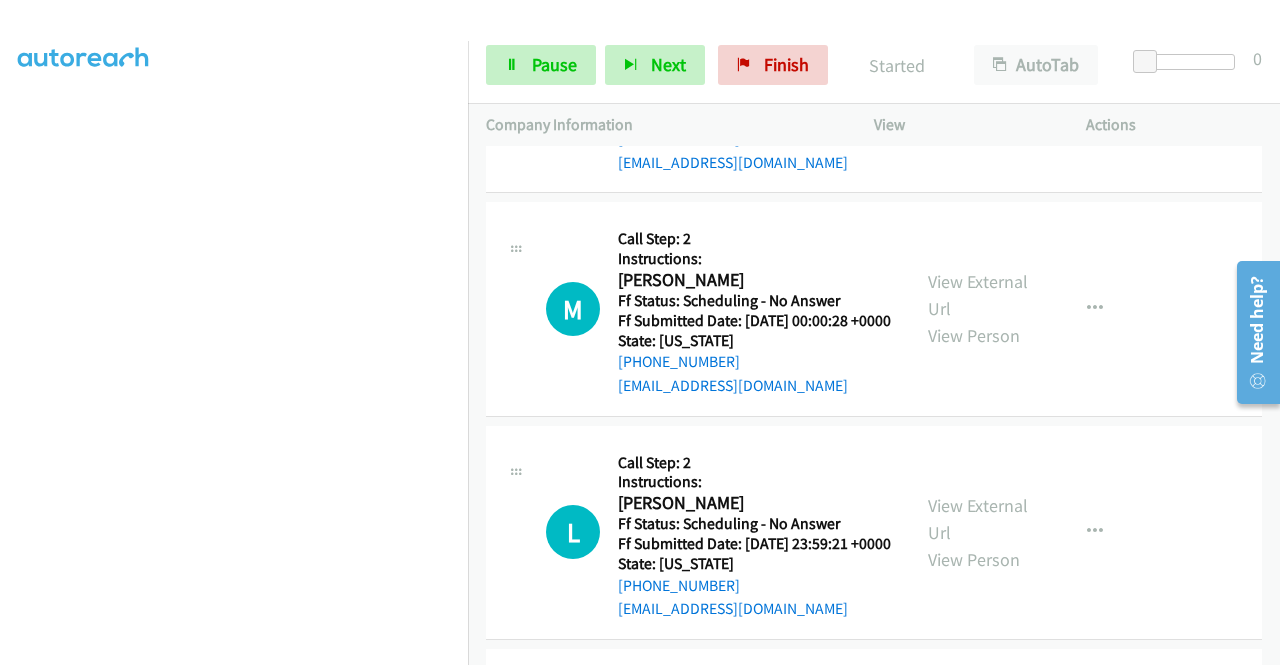 scroll, scrollTop: 21722, scrollLeft: 0, axis: vertical 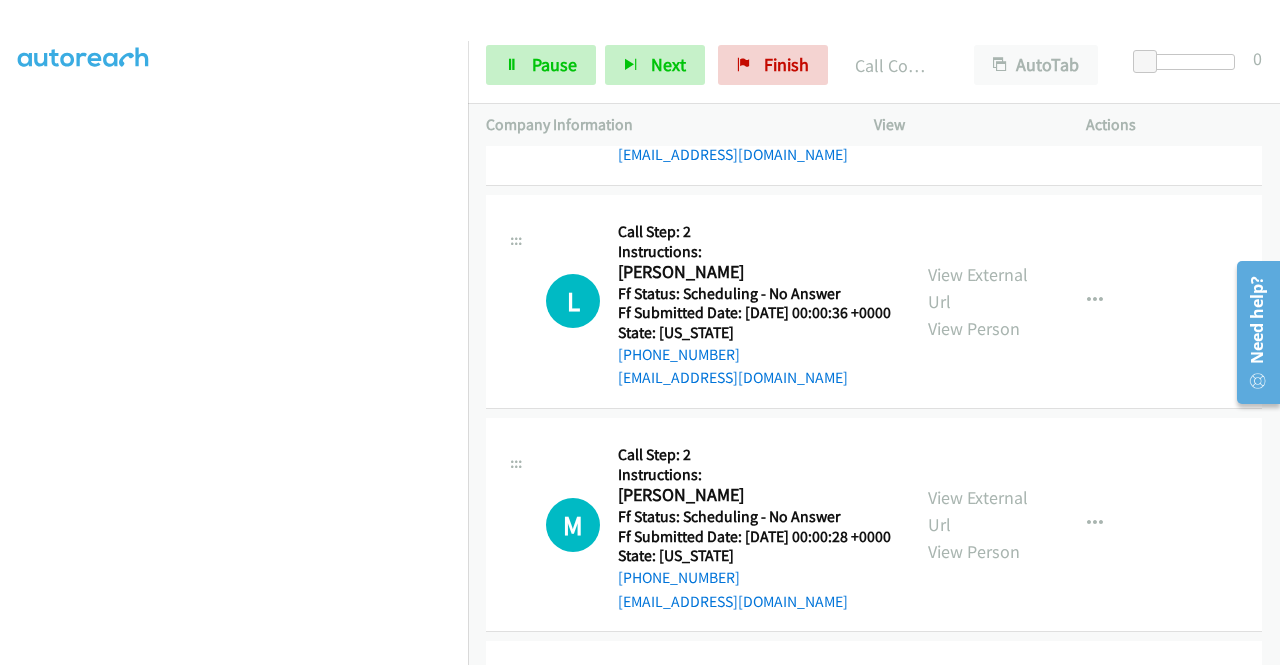 click on "View External Url" at bounding box center [978, -824] 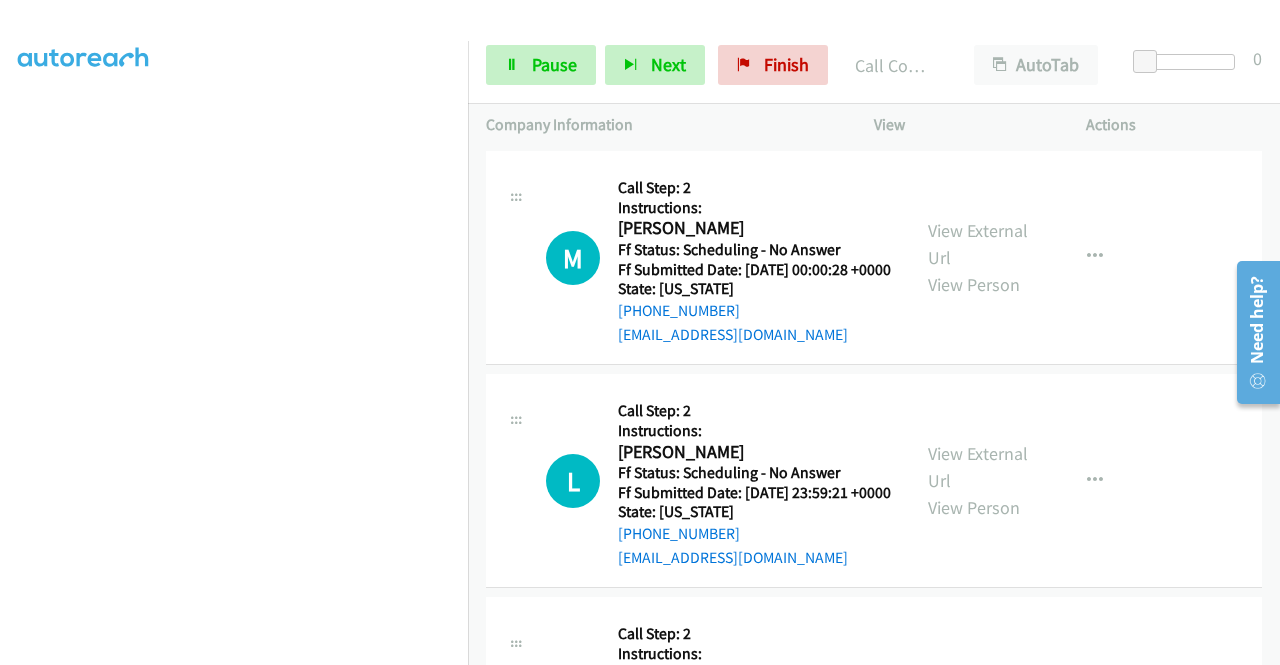 scroll, scrollTop: 21855, scrollLeft: 0, axis: vertical 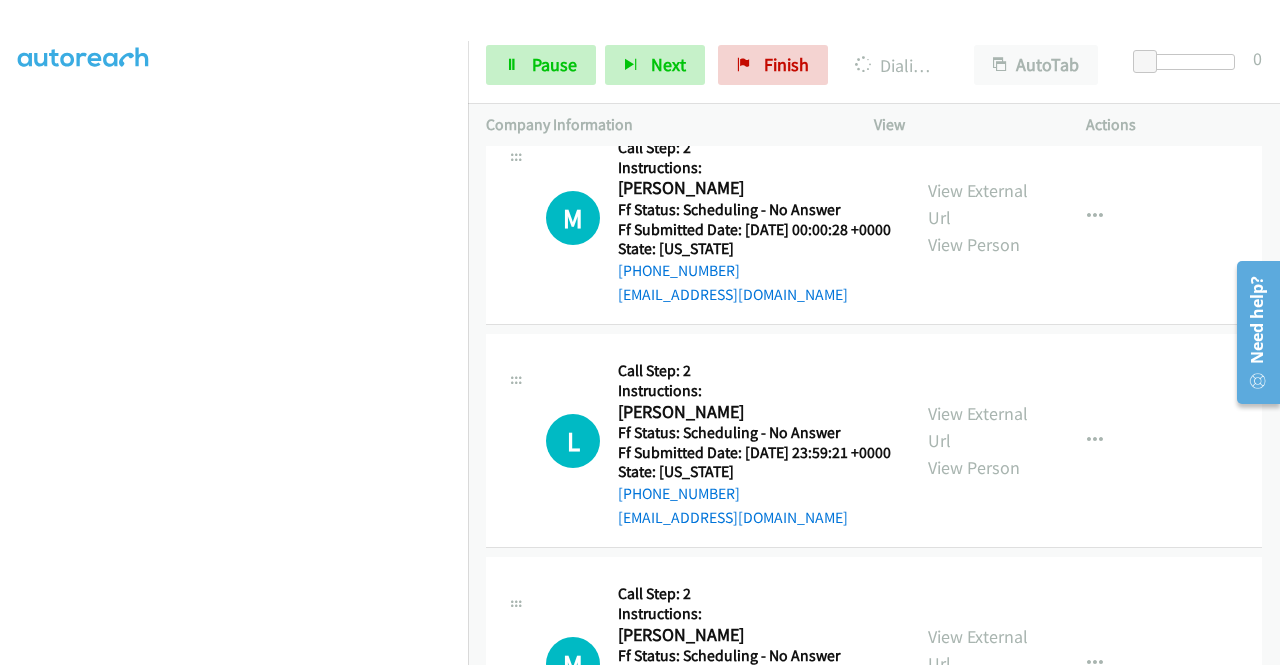 click on "View External Url" at bounding box center [978, -906] 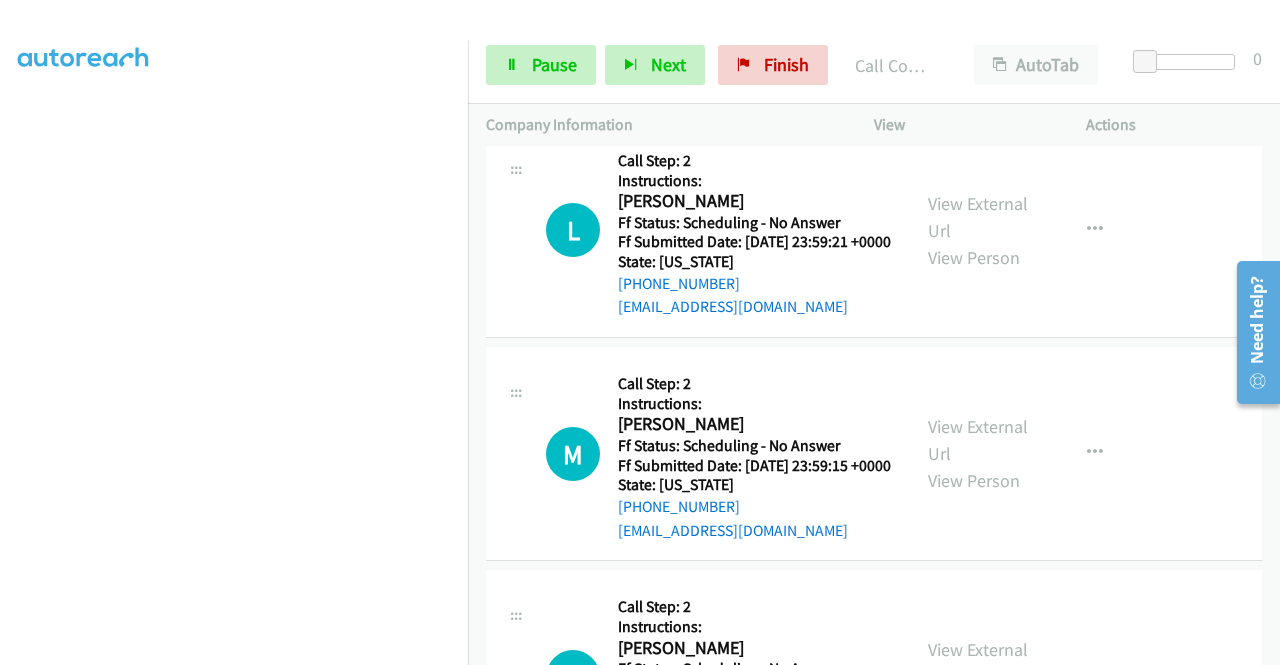 scroll, scrollTop: 22148, scrollLeft: 0, axis: vertical 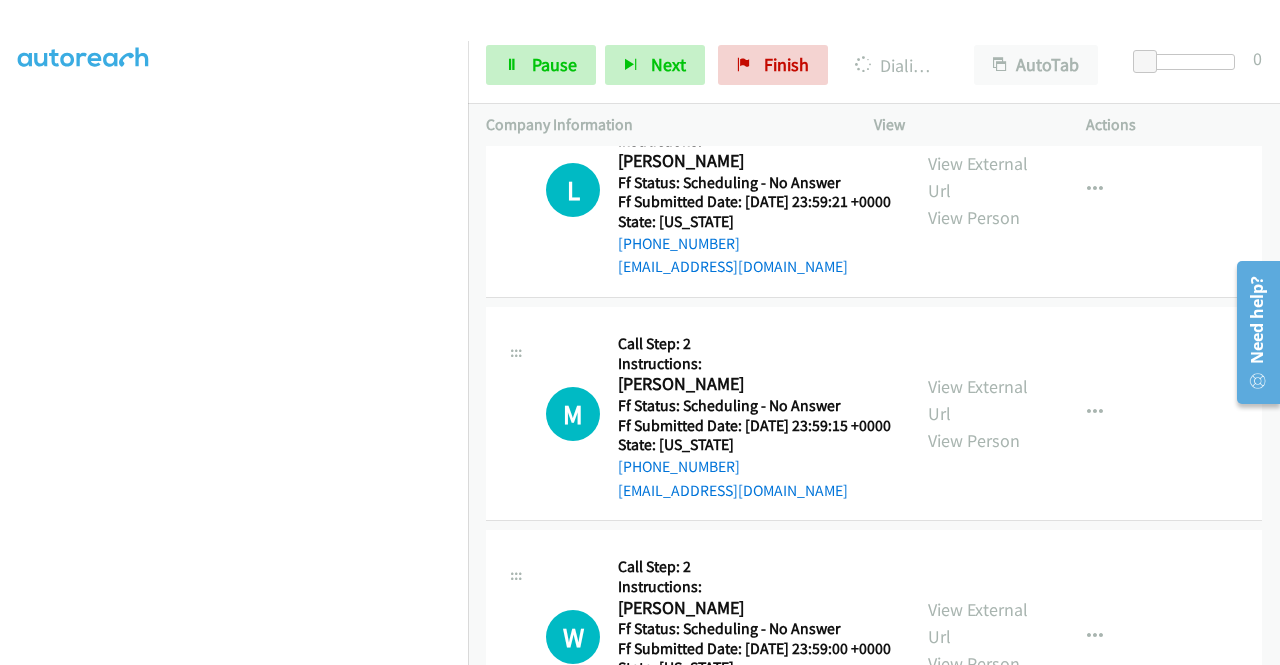 click on "View External Url" at bounding box center [978, -953] 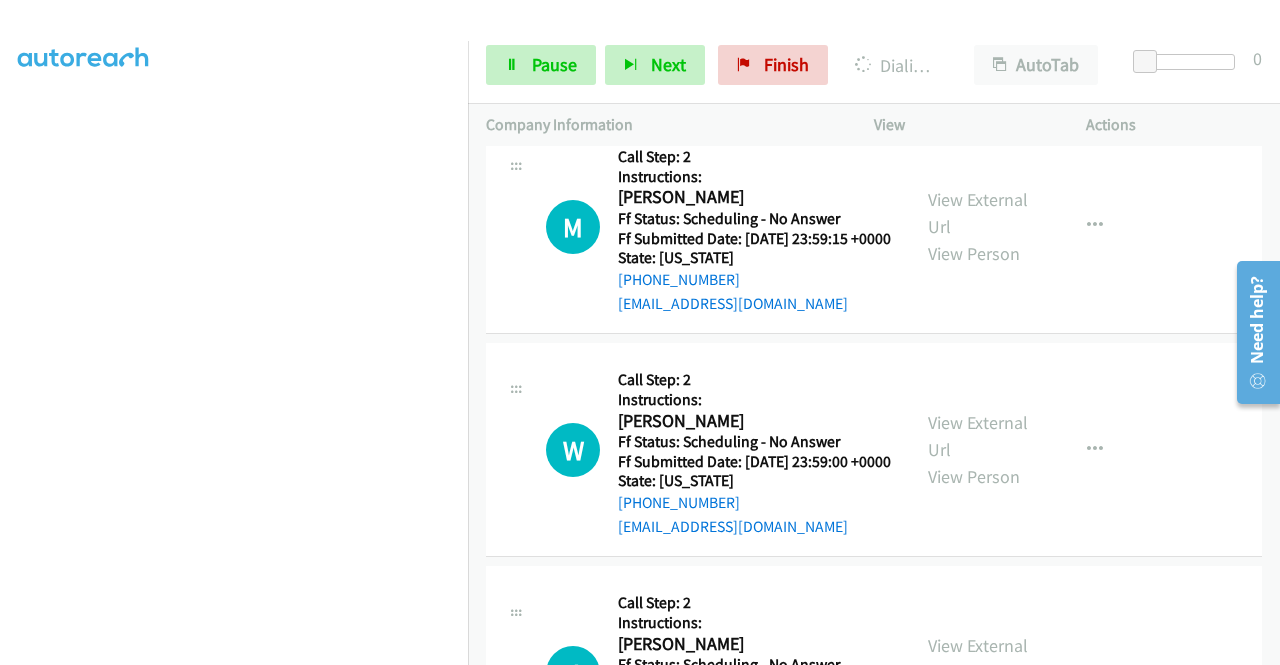 scroll, scrollTop: 22388, scrollLeft: 0, axis: vertical 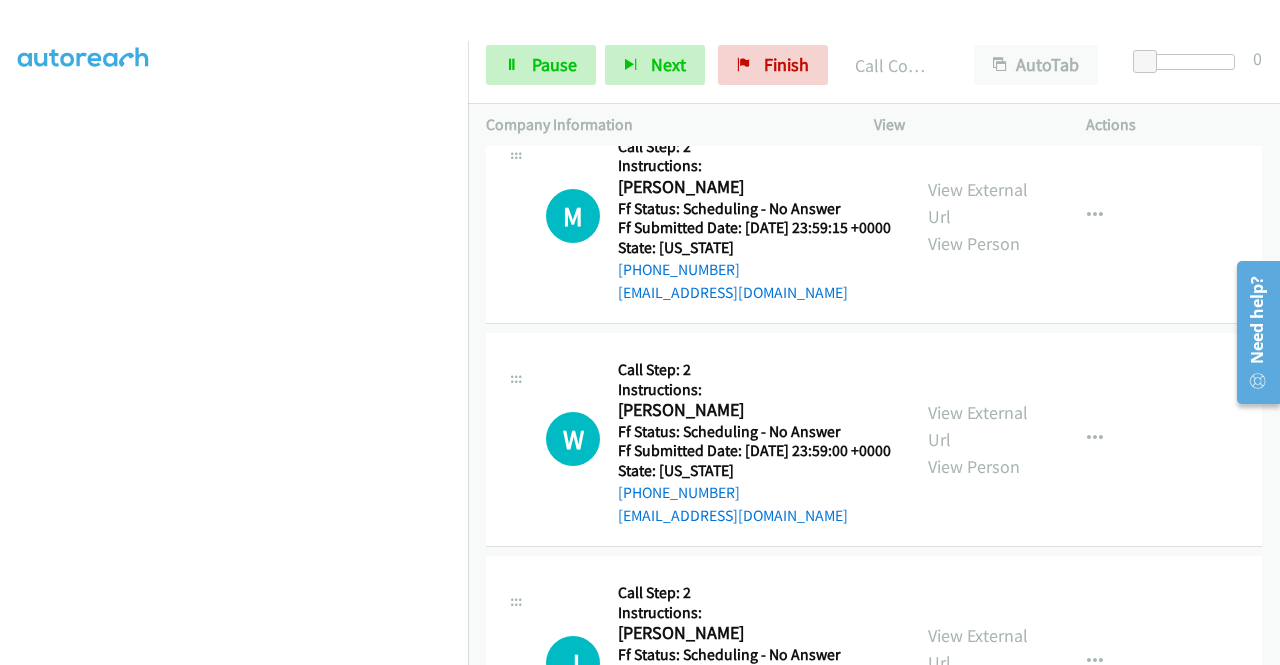 click on "View External Url" at bounding box center (978, -925) 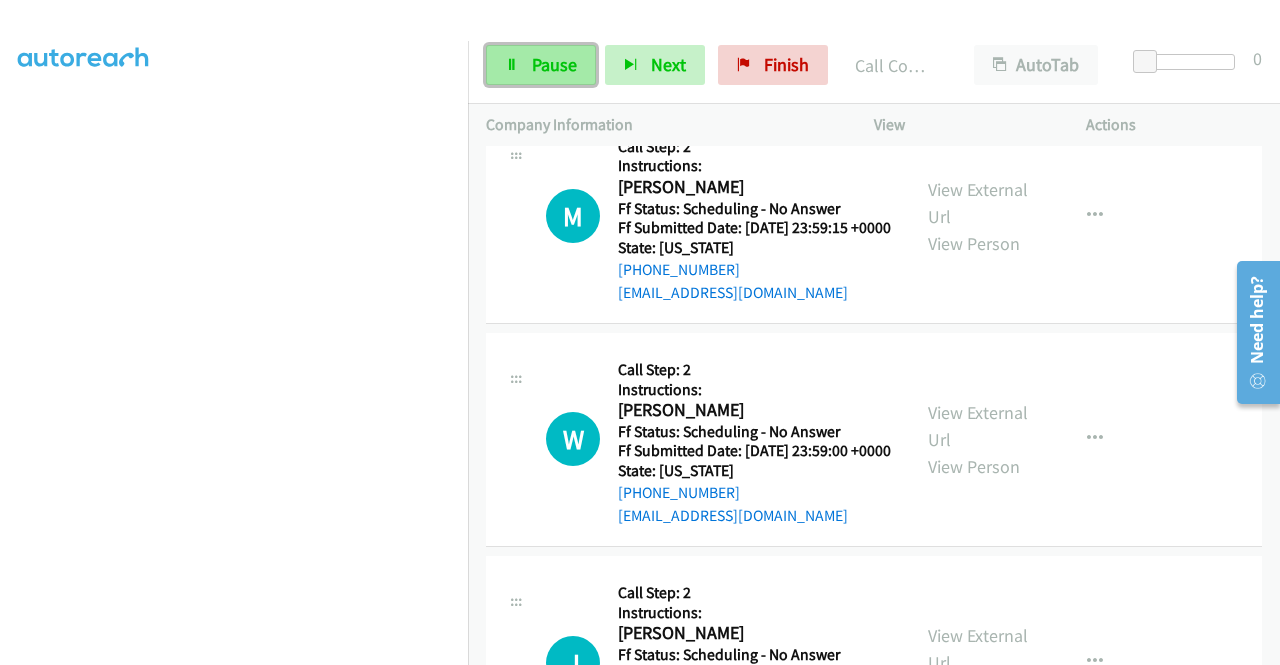 click on "Pause" at bounding box center (554, 64) 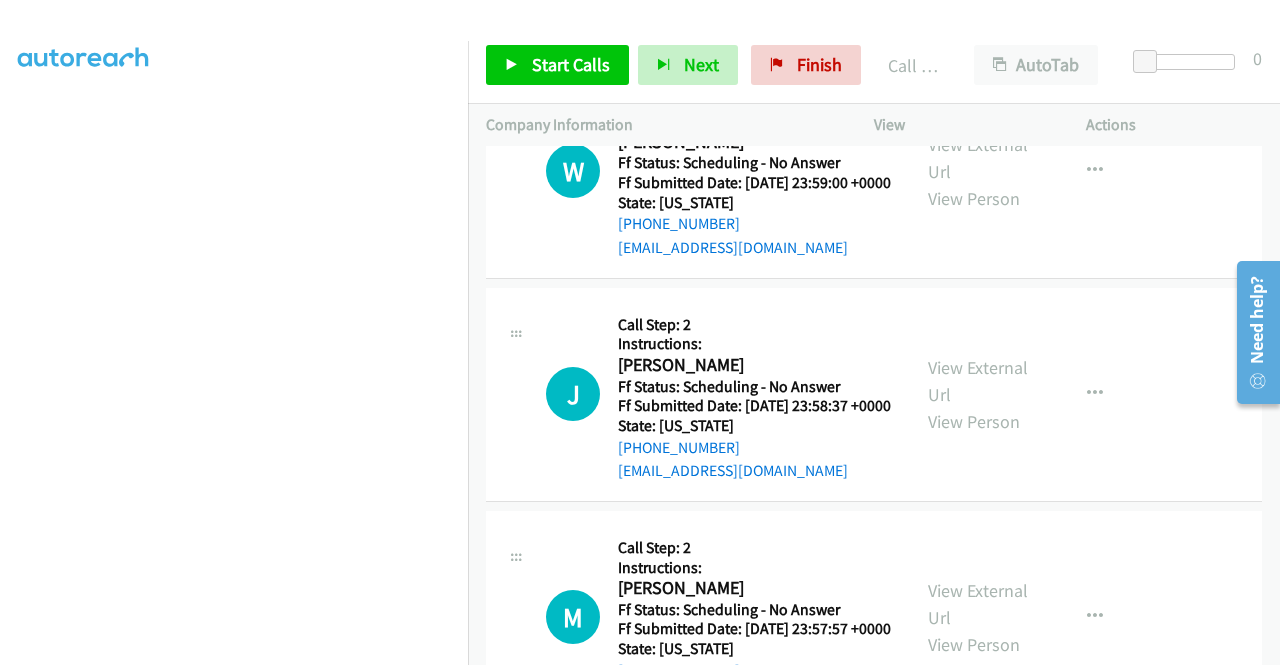 scroll, scrollTop: 22708, scrollLeft: 0, axis: vertical 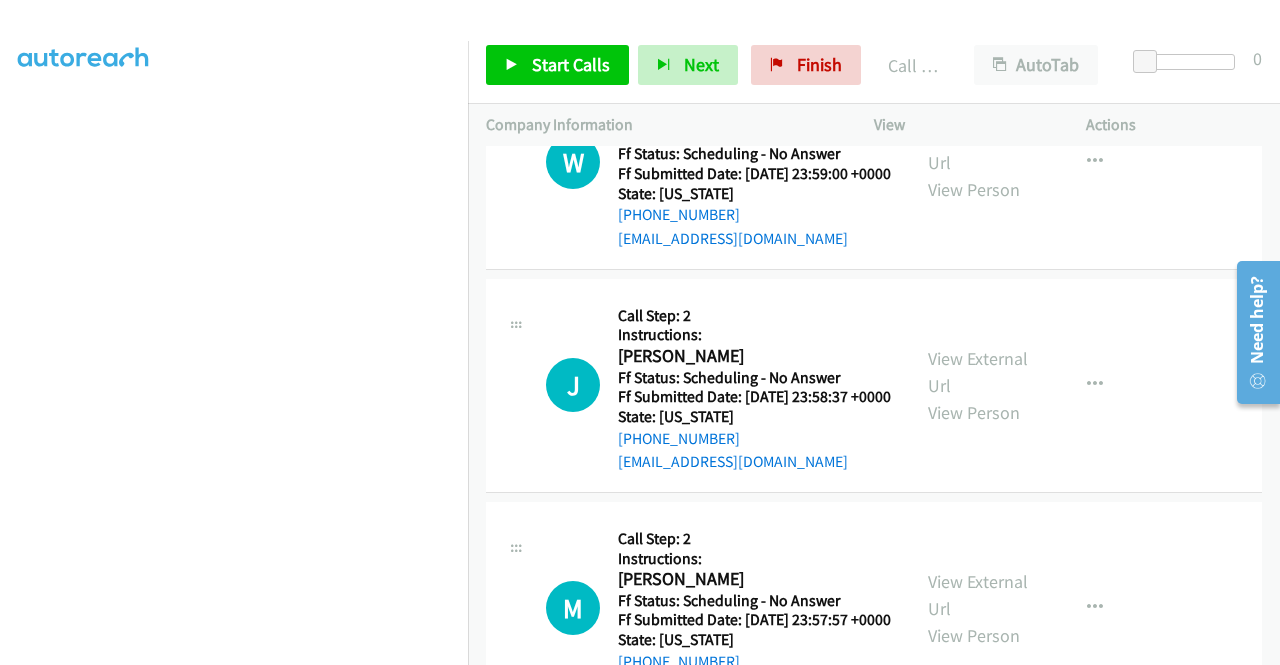 click on "Start Calls
Pause
Next
Finish
Call Completed
AutoTab
AutoTab
0" at bounding box center [874, 65] 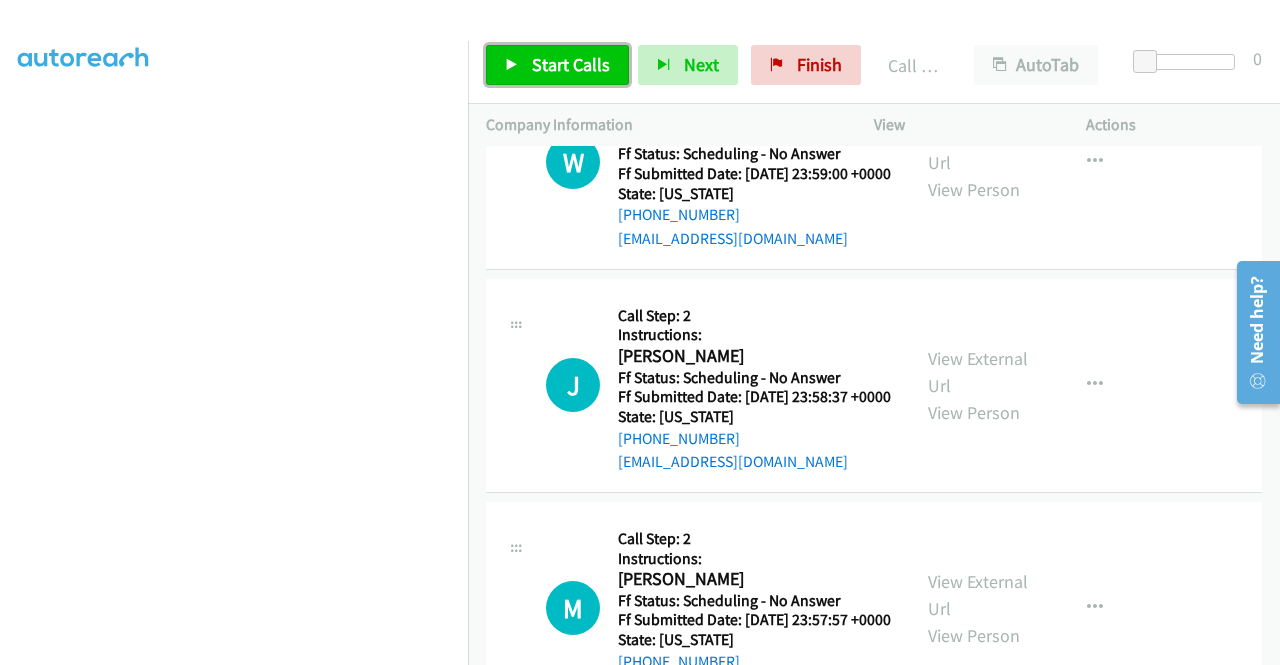 click on "Start Calls" at bounding box center [571, 64] 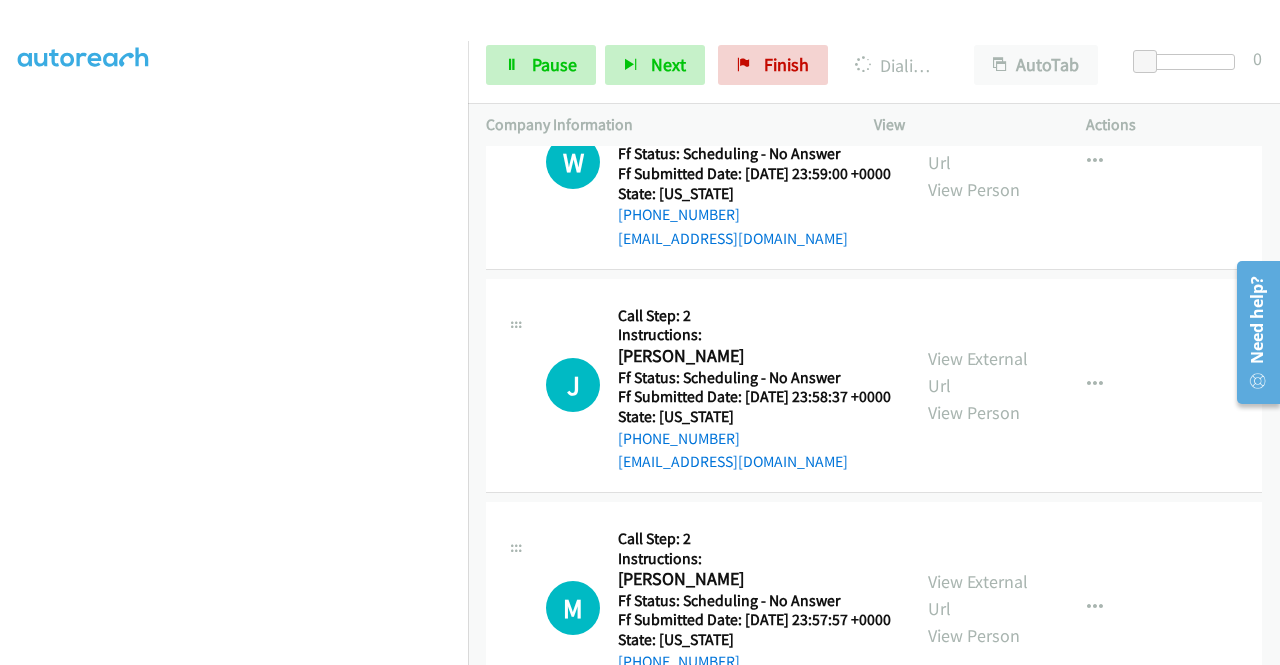click on "View External Url" at bounding box center [978, -967] 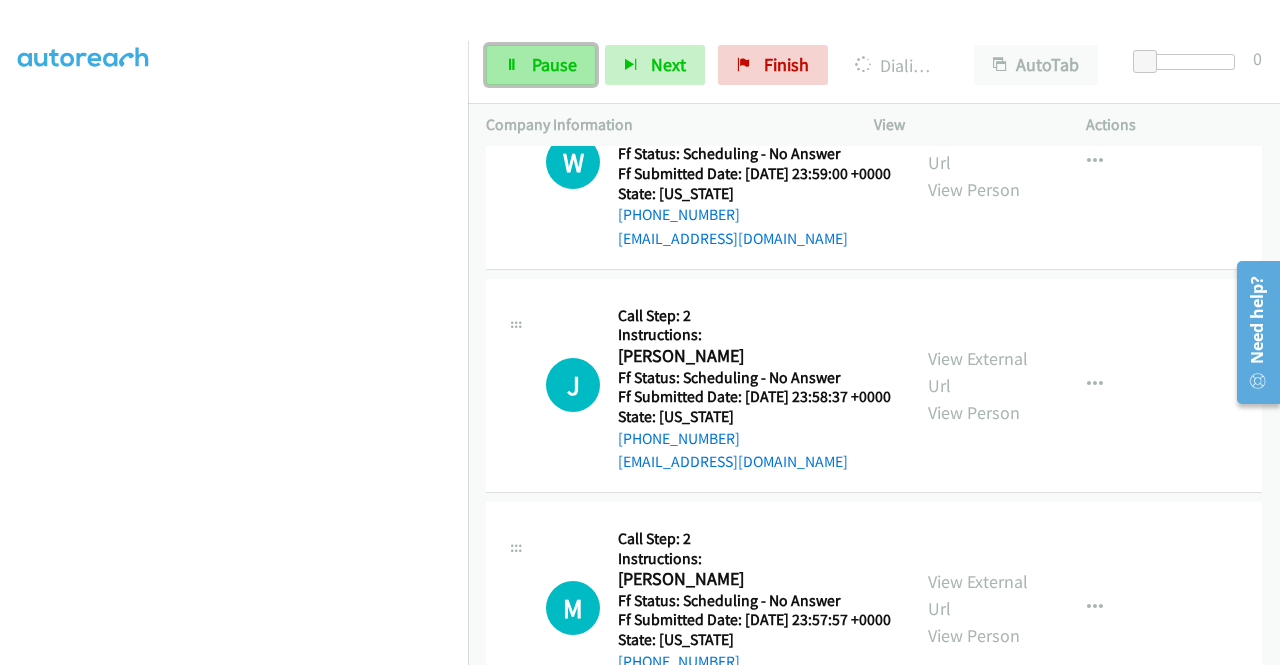 click at bounding box center [512, 66] 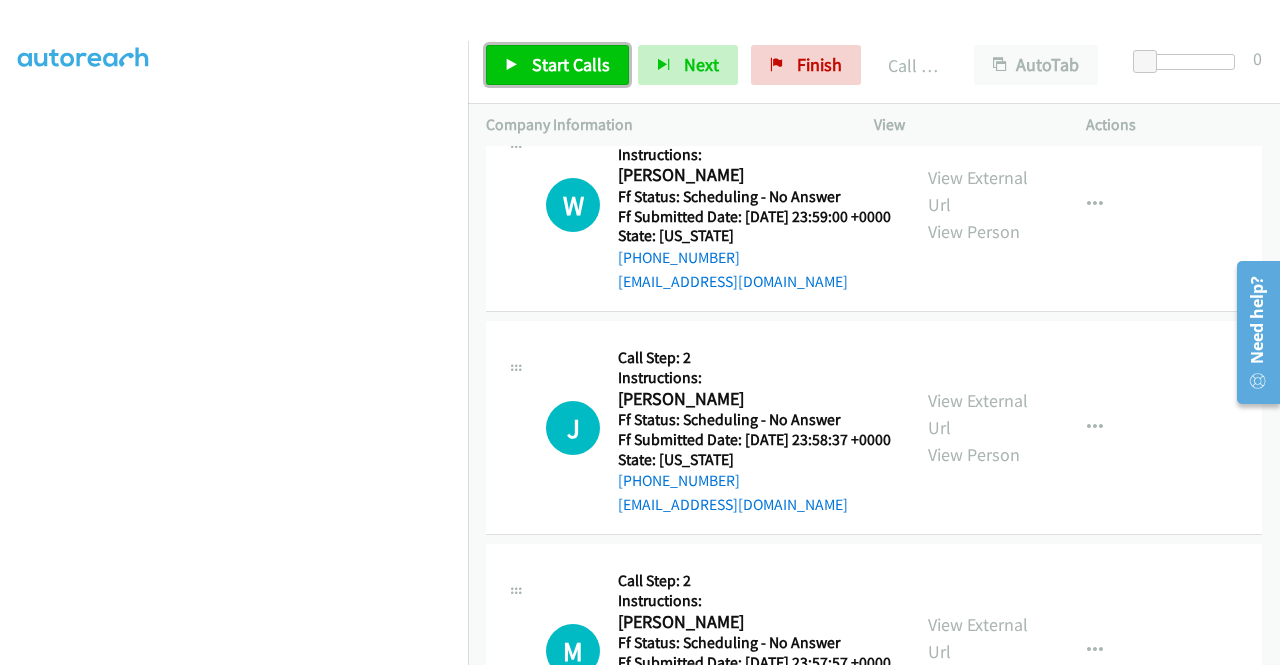 click on "Start Calls" at bounding box center (571, 64) 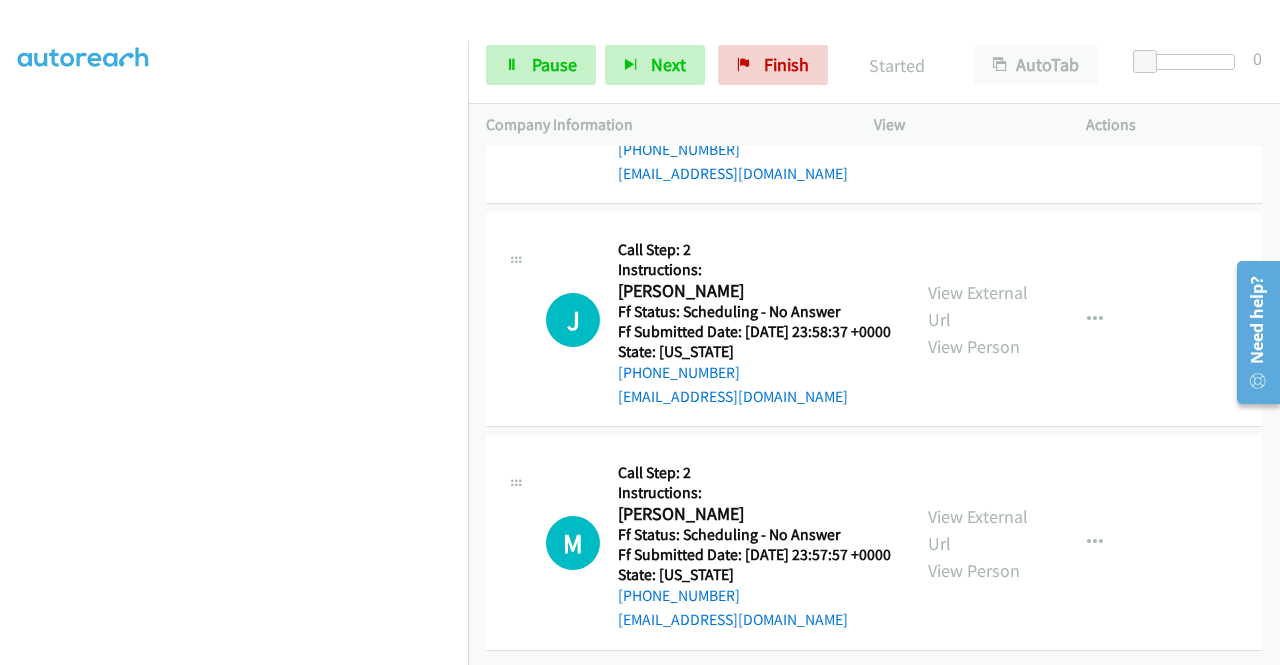scroll, scrollTop: 22962, scrollLeft: 0, axis: vertical 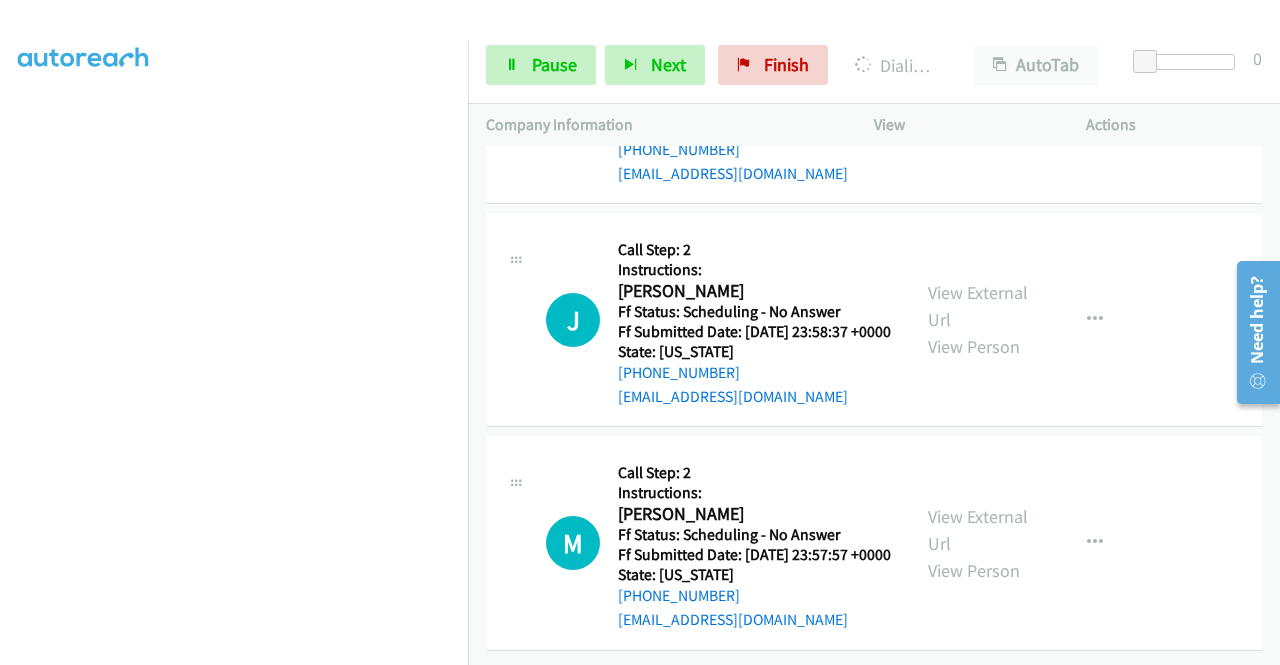 click on "View External Url" at bounding box center [978, -810] 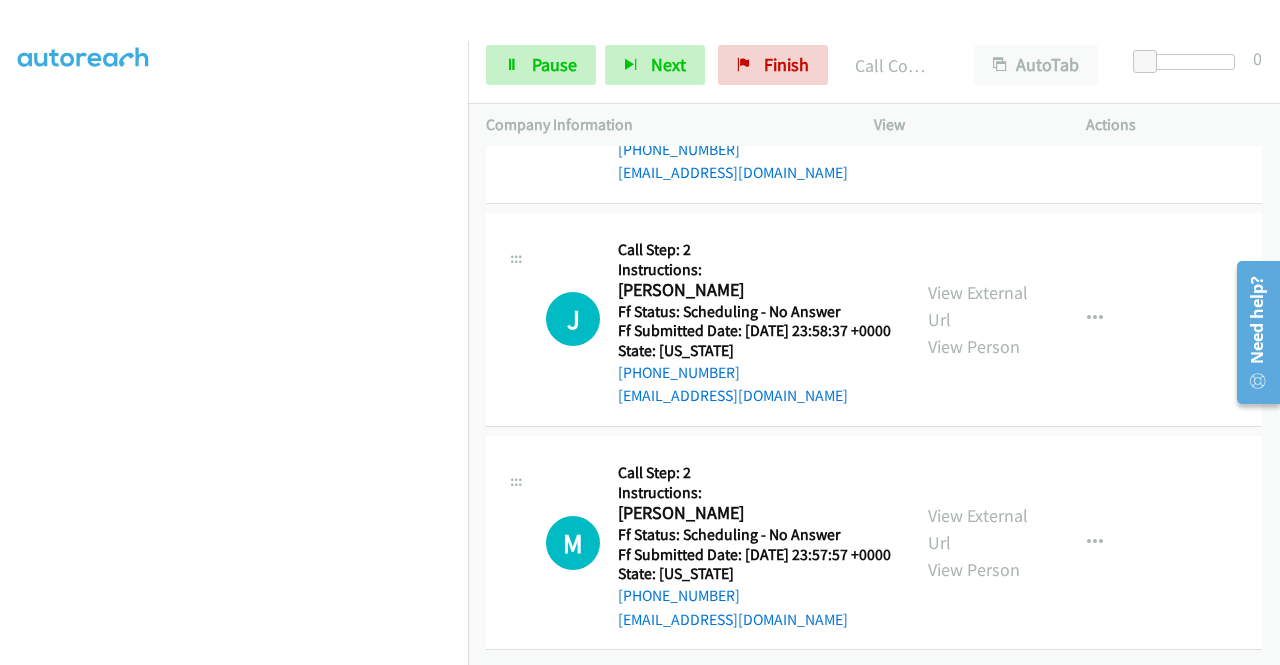 scroll, scrollTop: 23228, scrollLeft: 0, axis: vertical 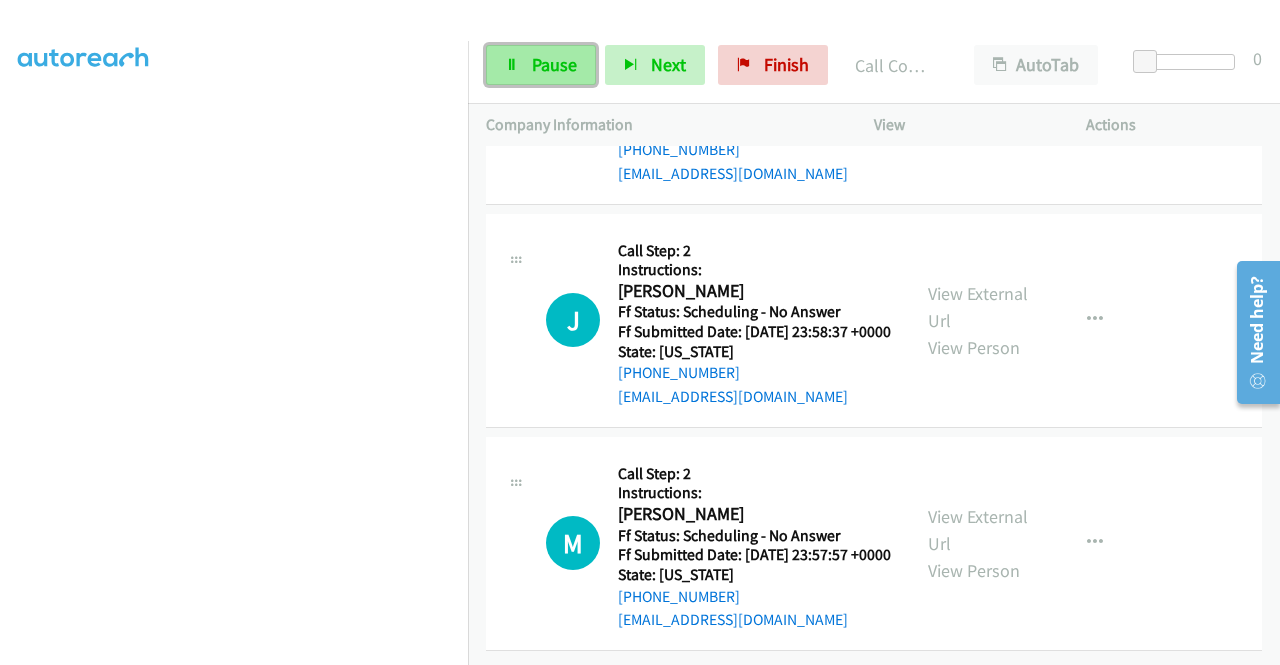 click on "Pause" at bounding box center (554, 64) 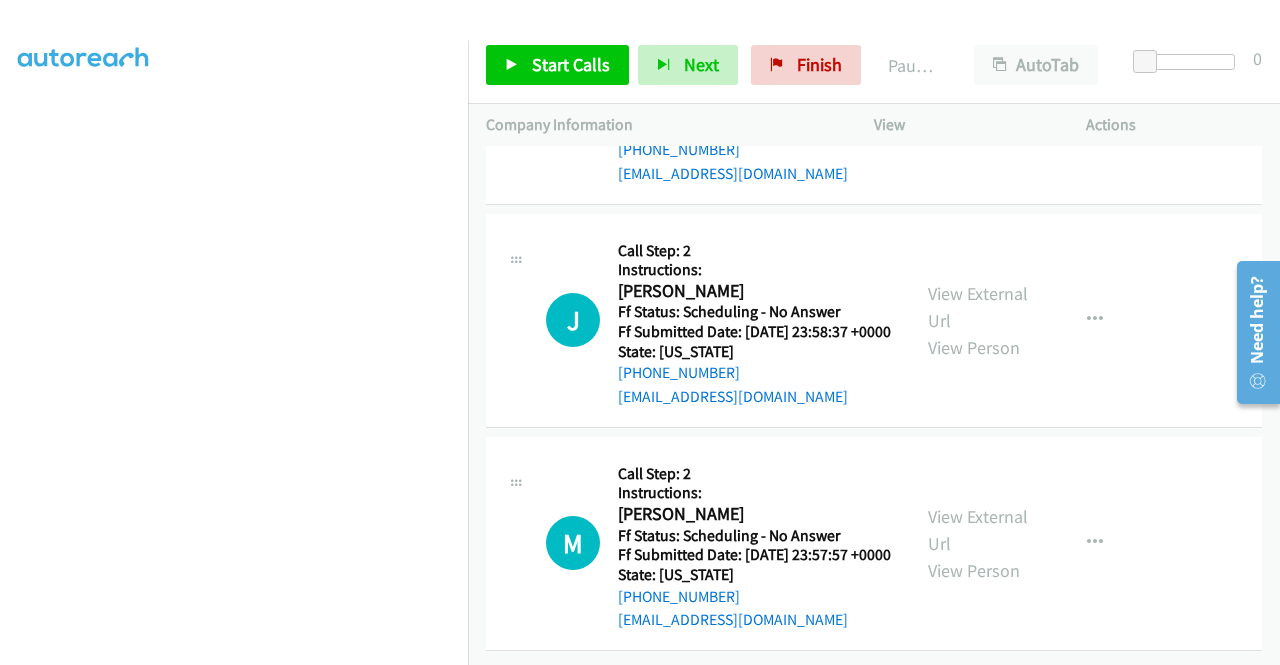 click on "View External Url
View Person" at bounding box center [980, -594] 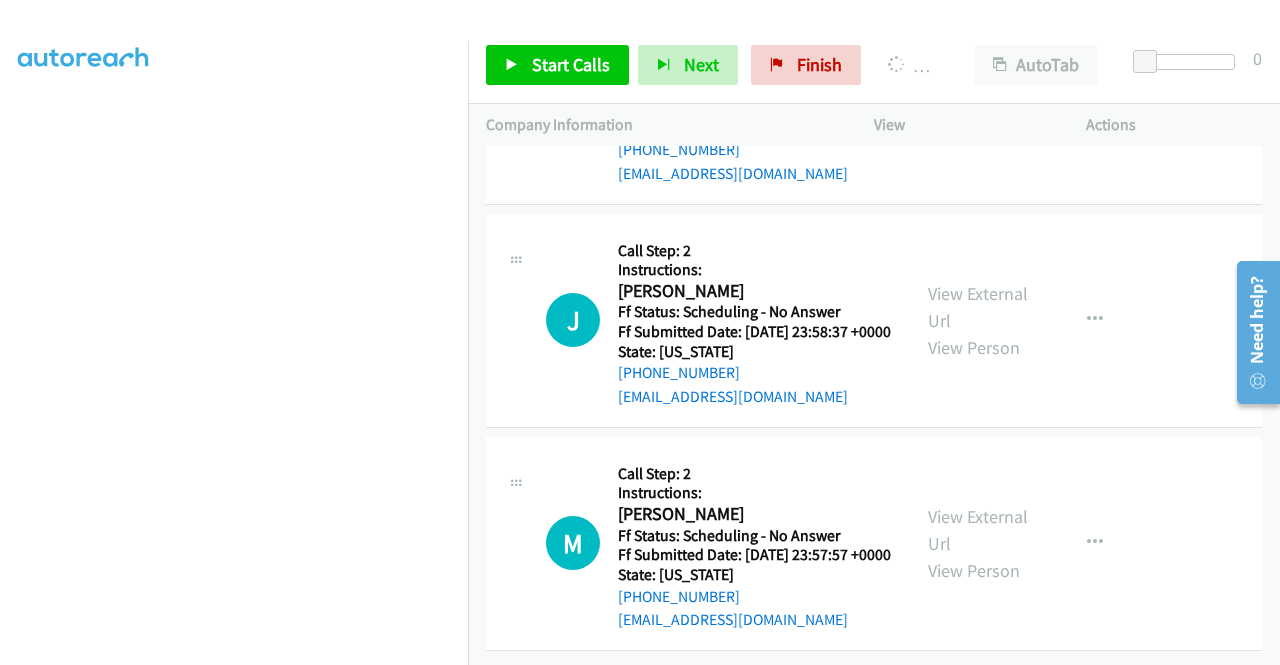click on "[PHONE_NUMBER]
Call failed - Please reload the list and try again
The Callbar Failed to Load Please Open it and Reload the Page
Hmm something isn't quite right.. Please refresh the page
Hmm something isn't quite right.. Please refresh the page
No records are currently dialable. We'll auto-refresh when new records are added or you can switch to another list or campaign.
Loading New Records ...
A
Callback Scheduled
Call Step: 2
Instructions:
America/Los_Angeles
Ff Status: Scheduling - No Answer
Ff Submitted Date: [DATE] 04:19:38 +0000
State: [US_STATE]
[PHONE_NUMBER]
[EMAIL_ADDRESS][DOMAIN_NAME]
Call was successful?
View External Url
View Person
View External Url
Email
Schedule/Manage Callback
Skip Call
Add to do not call list
D
Callback Scheduled" at bounding box center [874, 405] 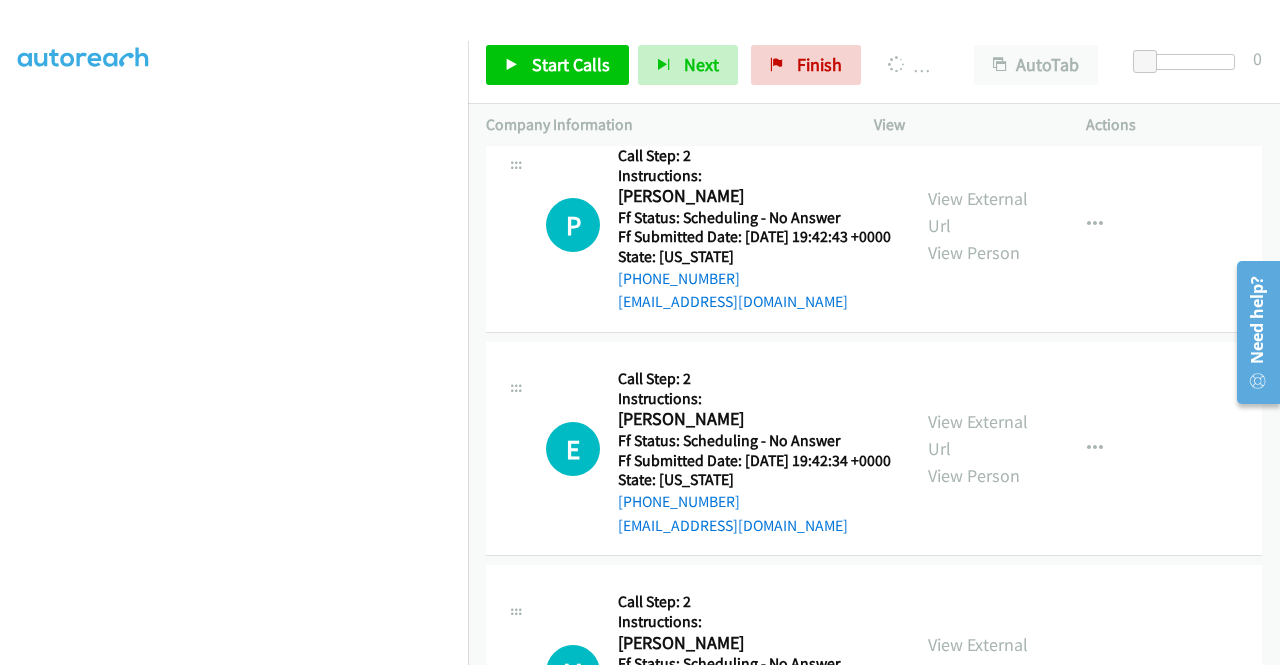 scroll, scrollTop: 23548, scrollLeft: 0, axis: vertical 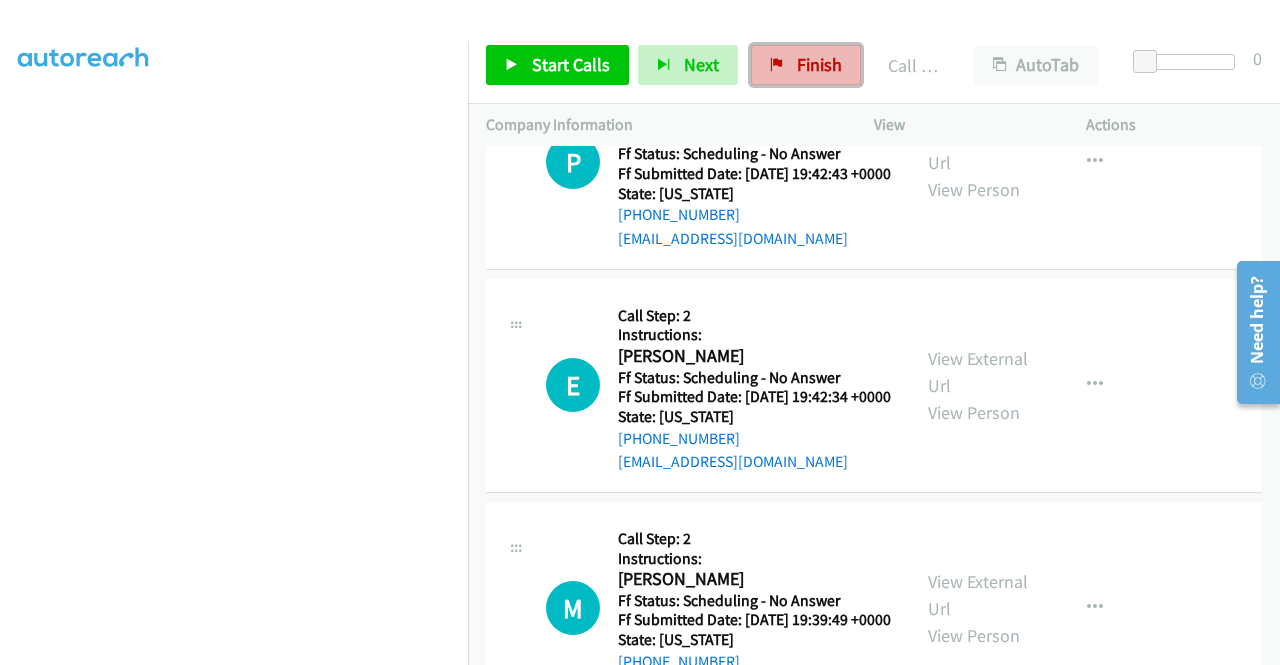 click on "Finish" at bounding box center [819, 64] 